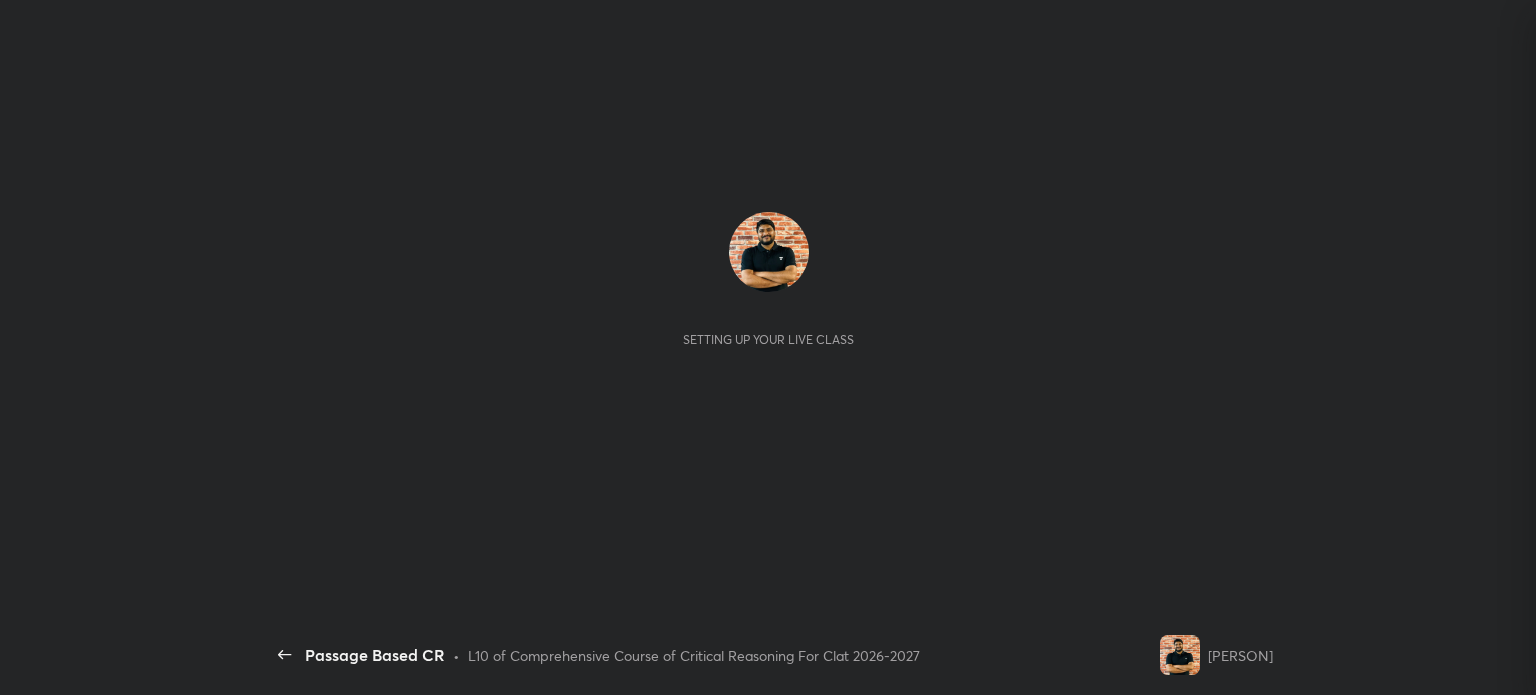 scroll, scrollTop: 0, scrollLeft: 0, axis: both 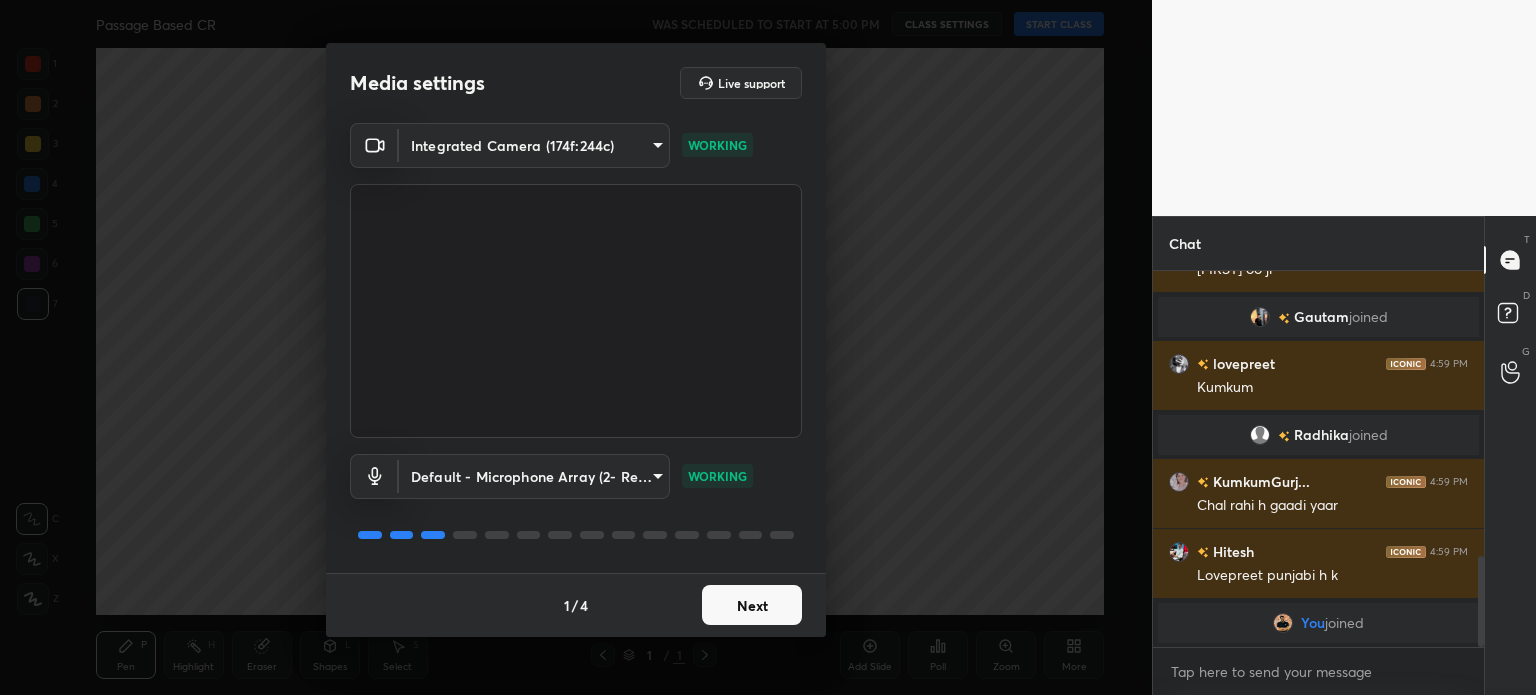 click on "Next" at bounding box center [752, 605] 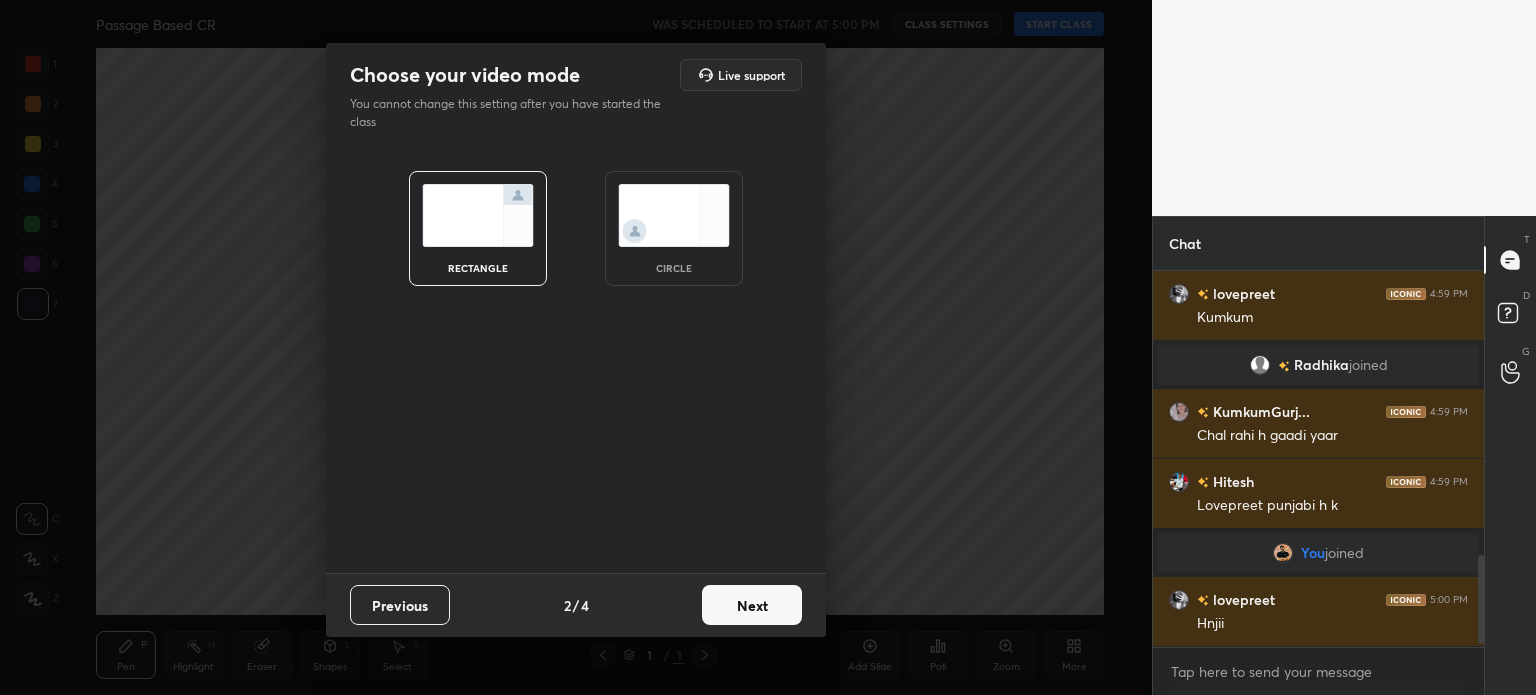 scroll, scrollTop: 1226, scrollLeft: 0, axis: vertical 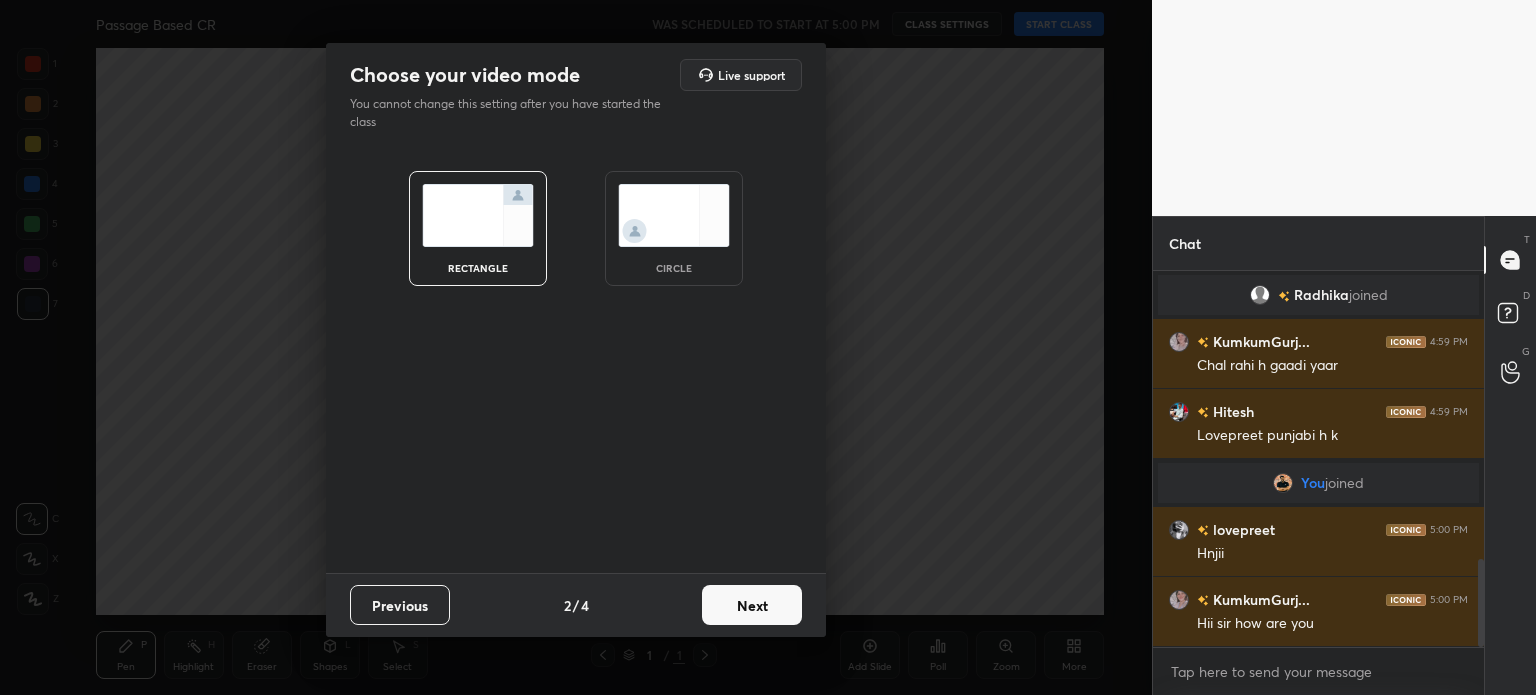 click at bounding box center (674, 215) 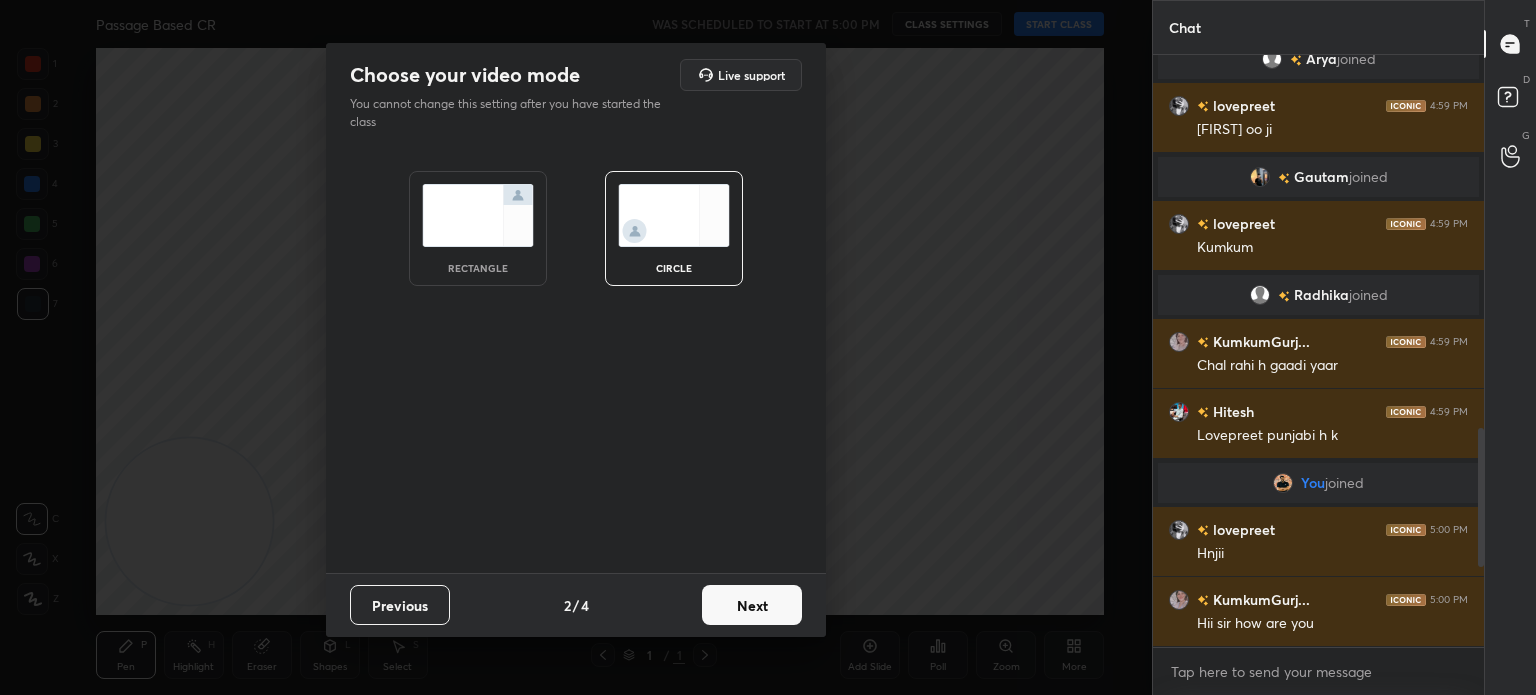 click on "Next" at bounding box center (752, 605) 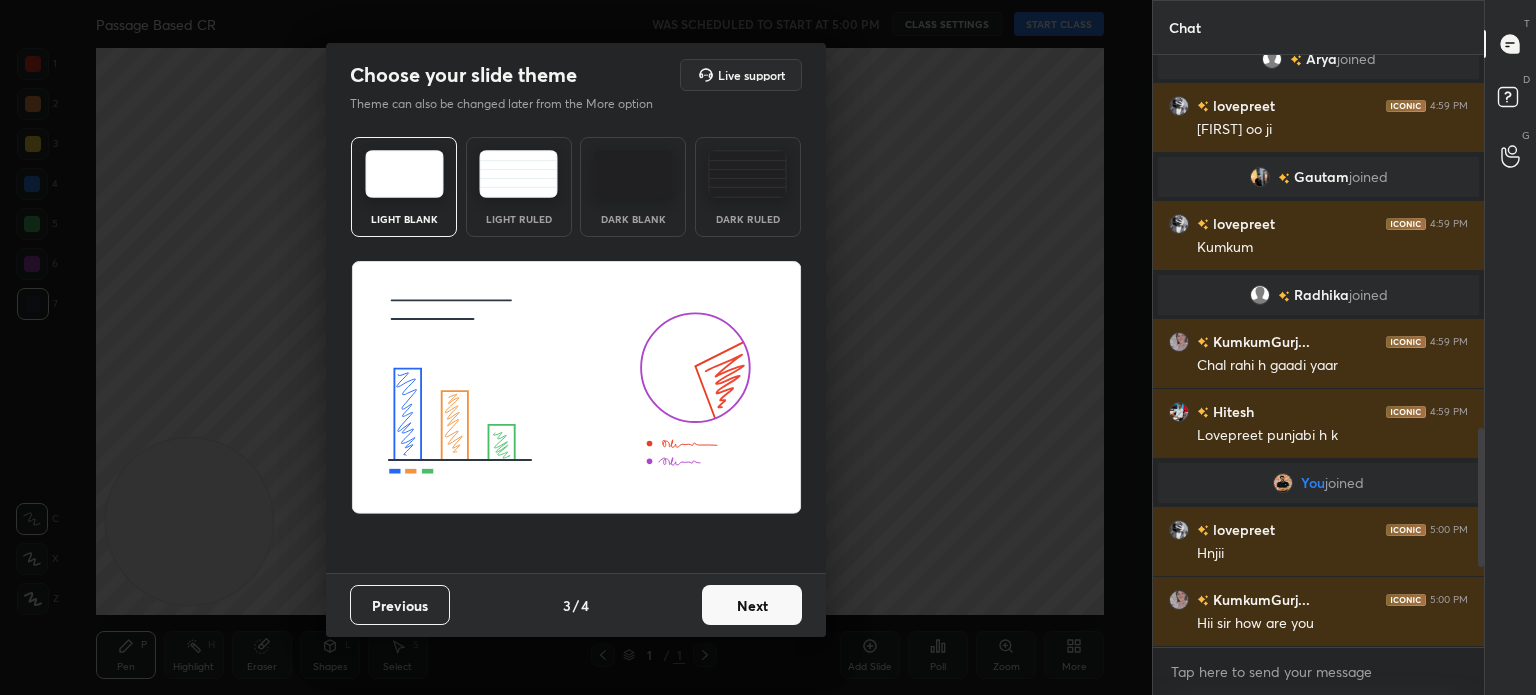 click on "Next" at bounding box center [752, 605] 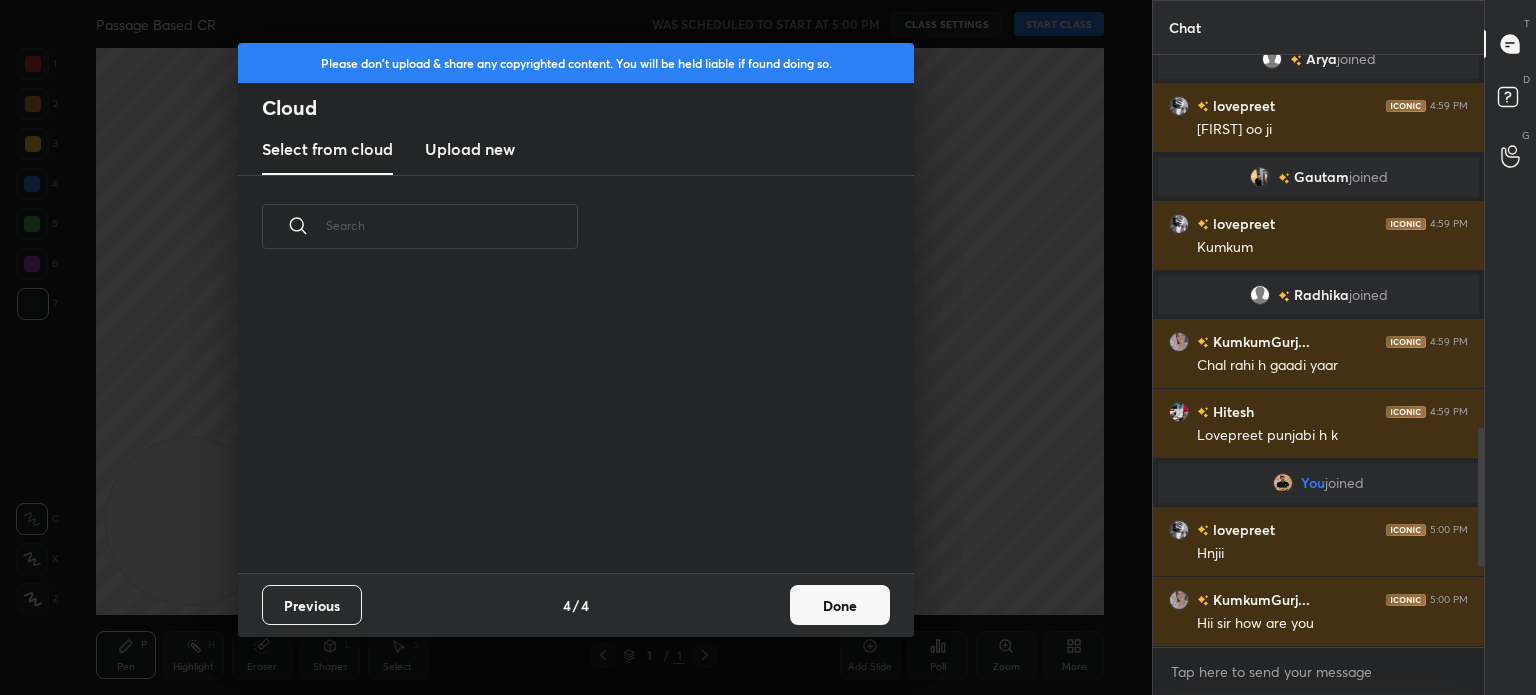 scroll, scrollTop: 6, scrollLeft: 10, axis: both 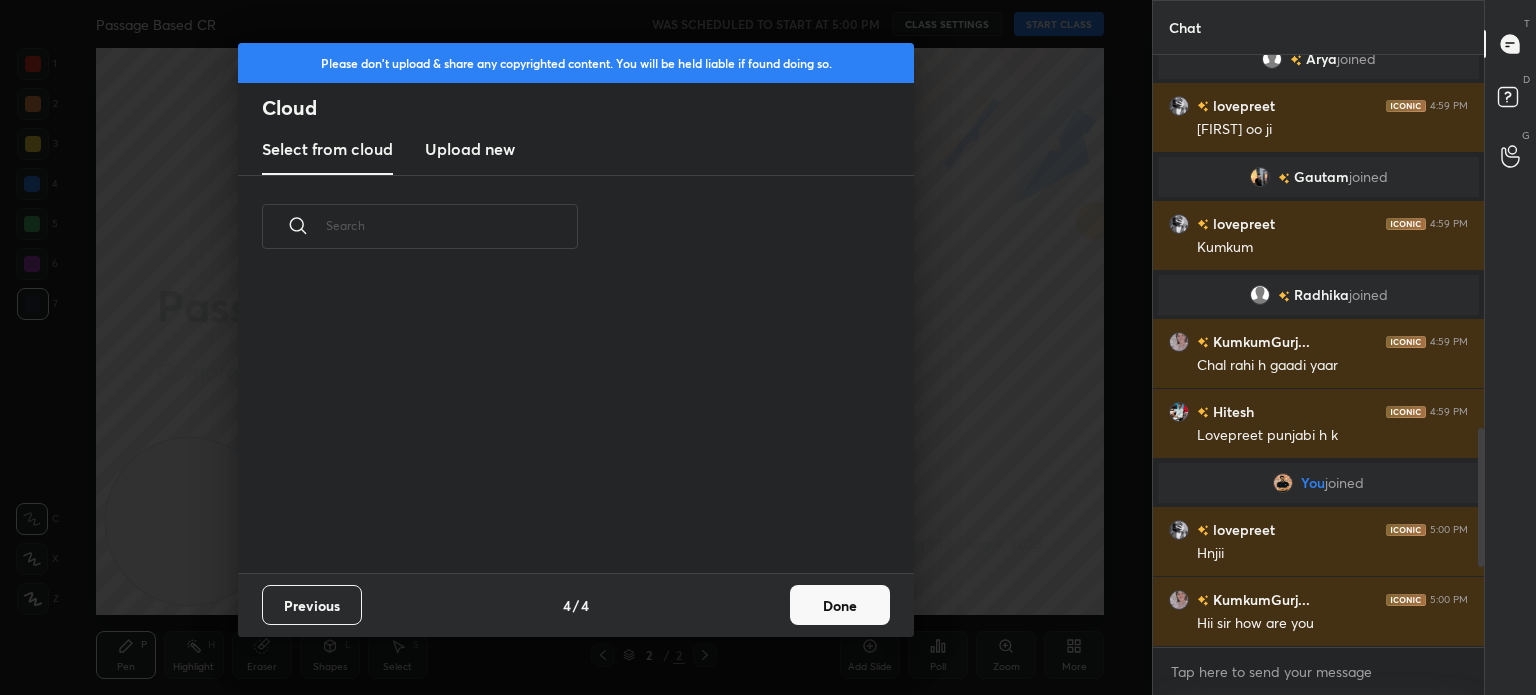 click on "Done" at bounding box center [840, 605] 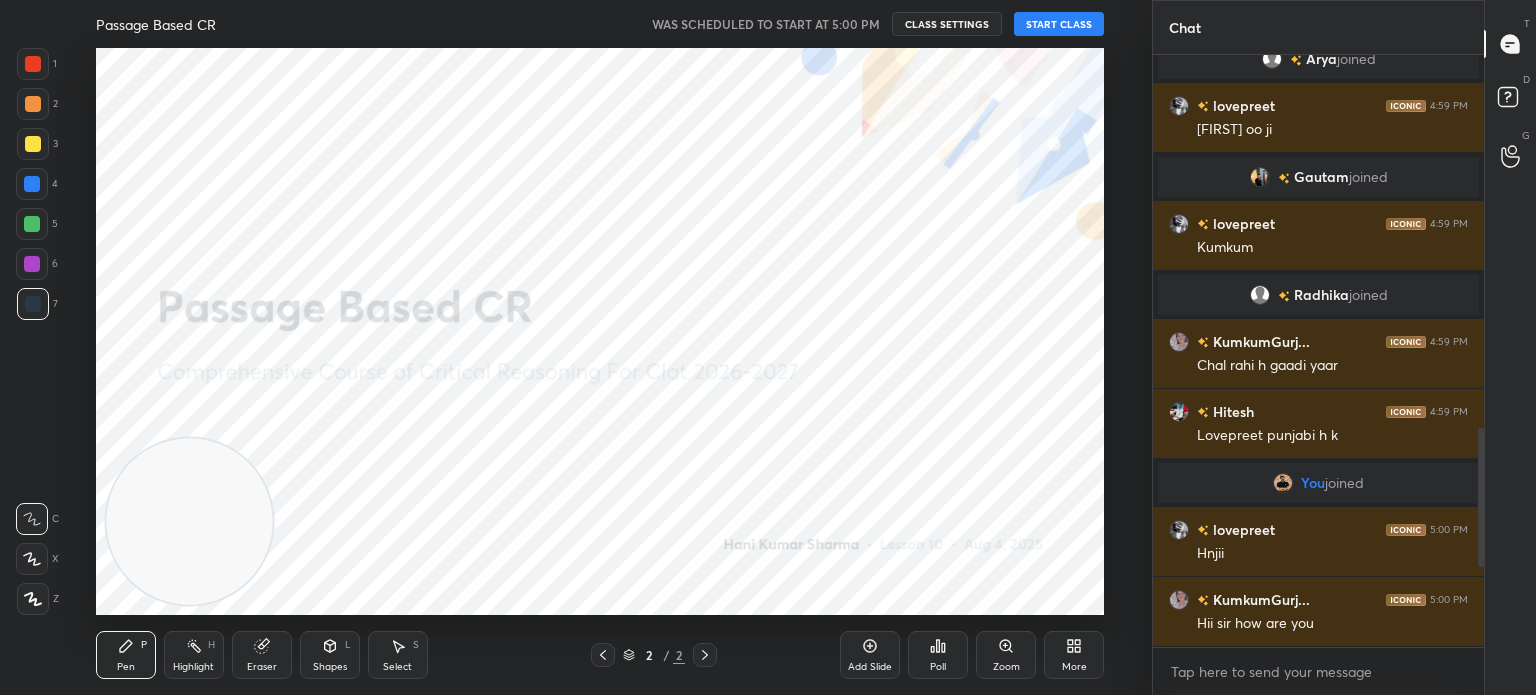 click on "START CLASS" at bounding box center [1059, 24] 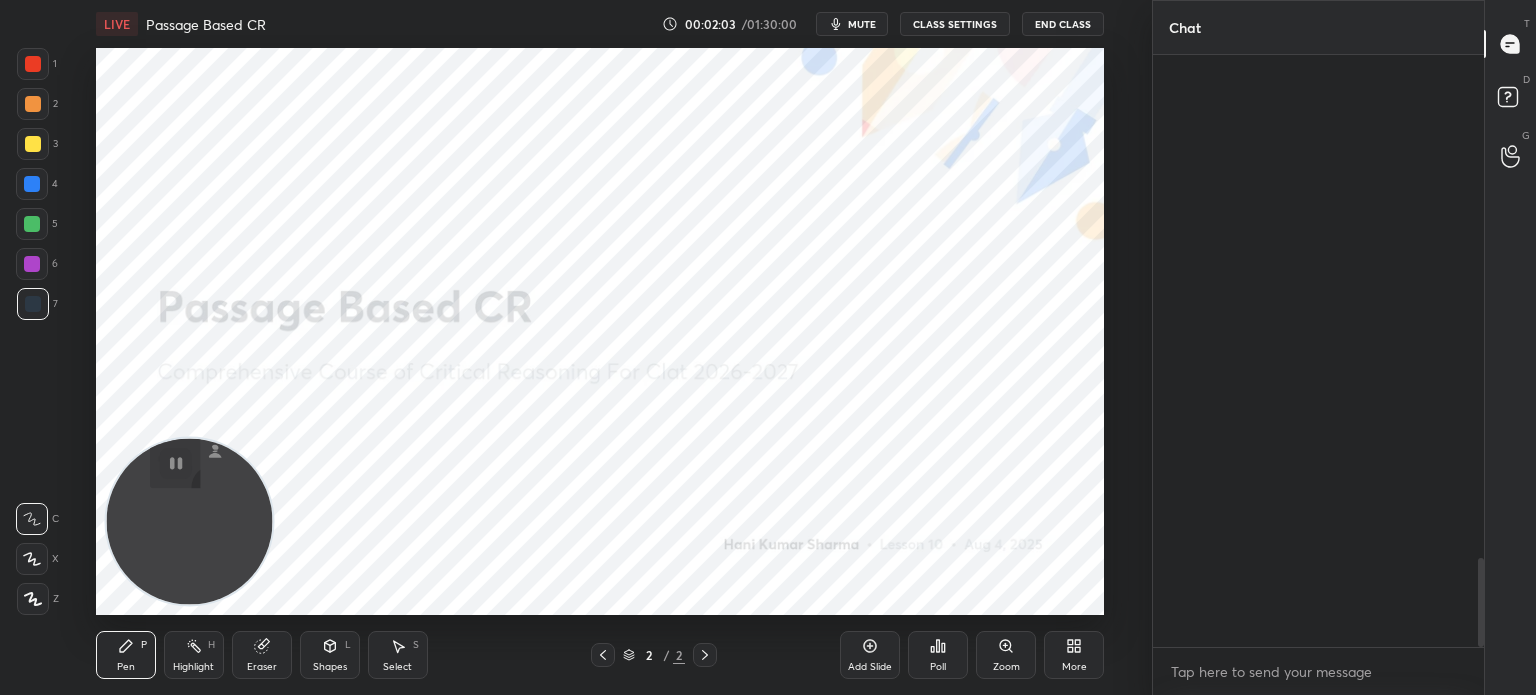 scroll, scrollTop: 3358, scrollLeft: 0, axis: vertical 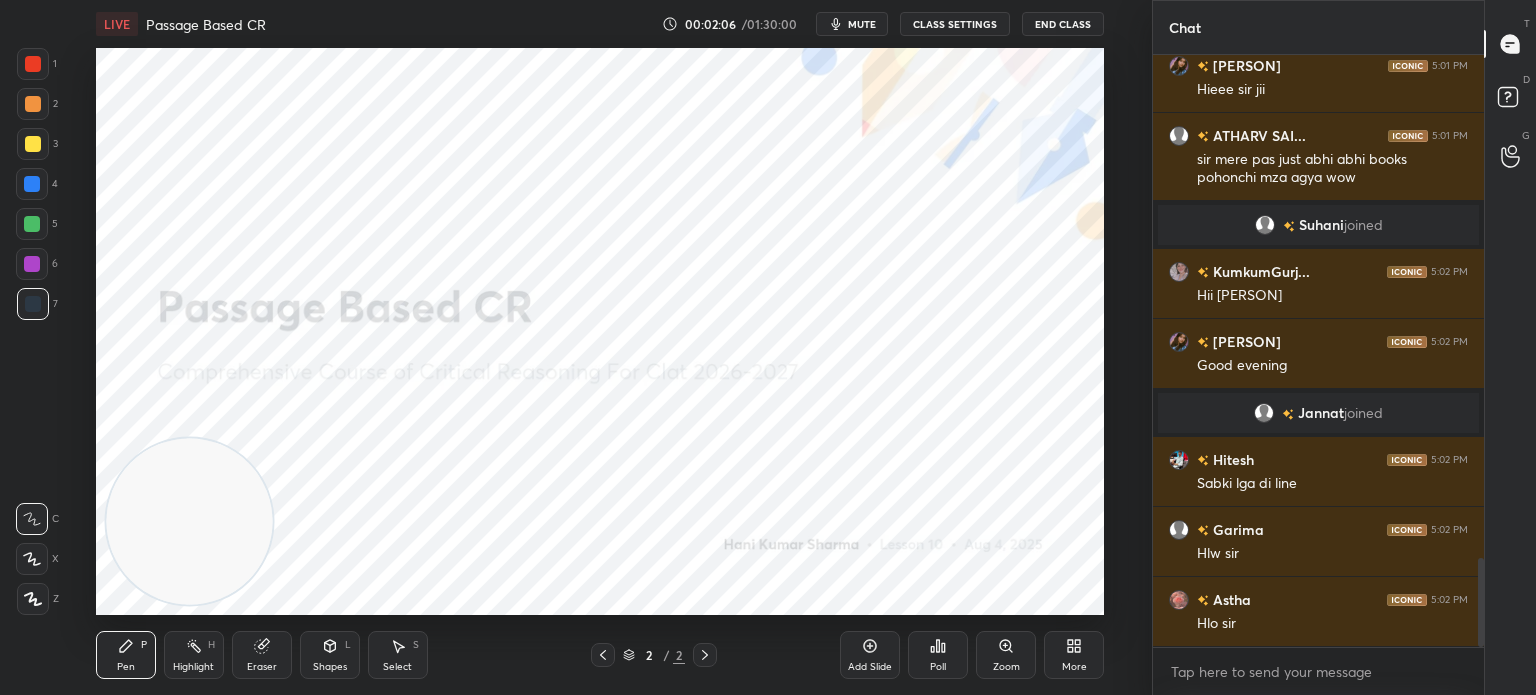 click on "More" at bounding box center [1074, 667] 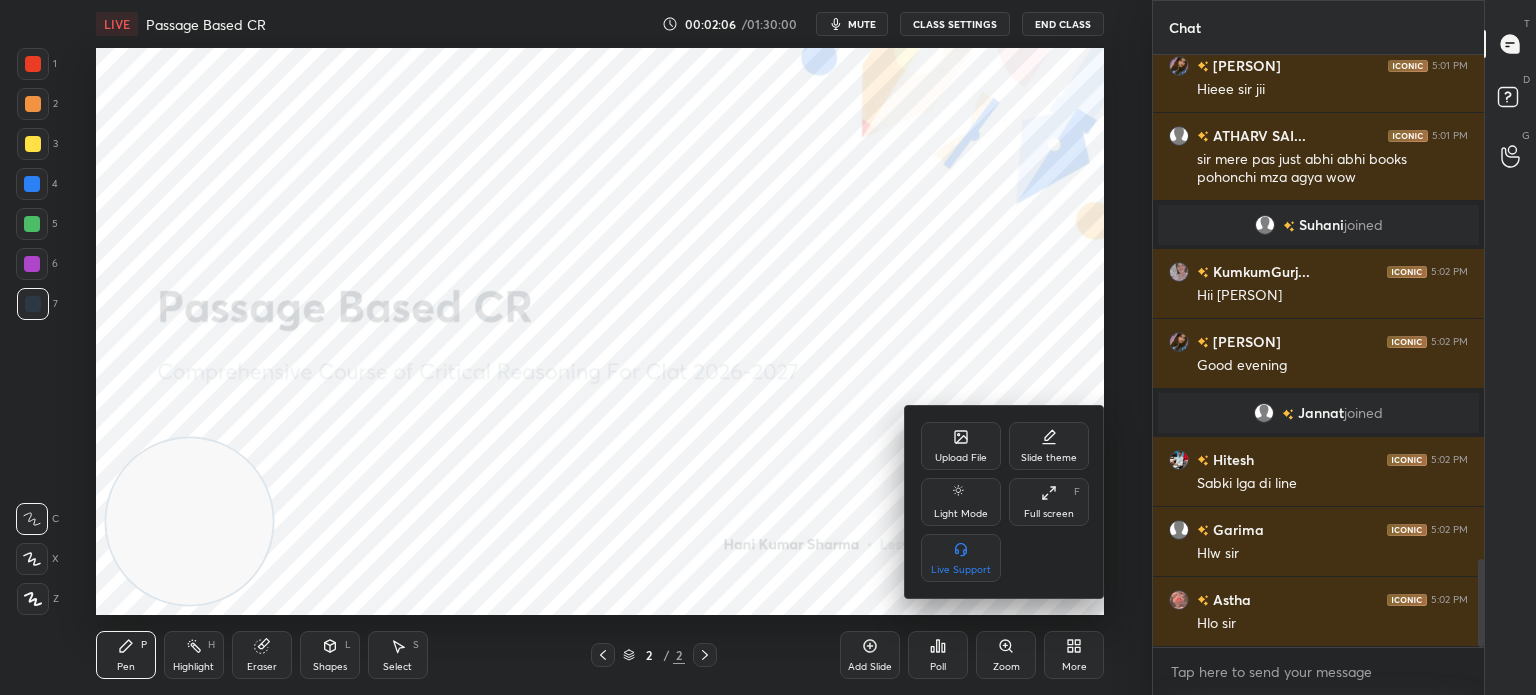 scroll, scrollTop: 3406, scrollLeft: 0, axis: vertical 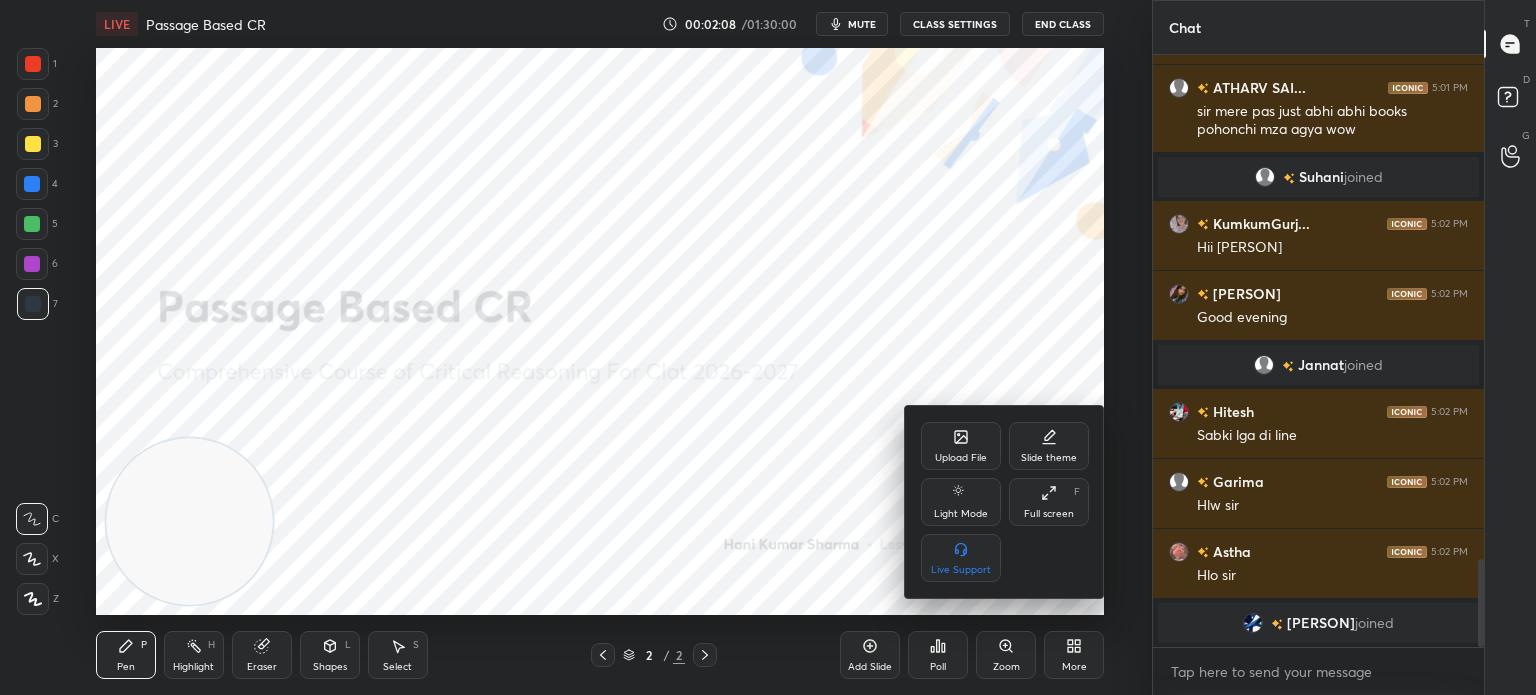 click on "Upload File" at bounding box center [961, 446] 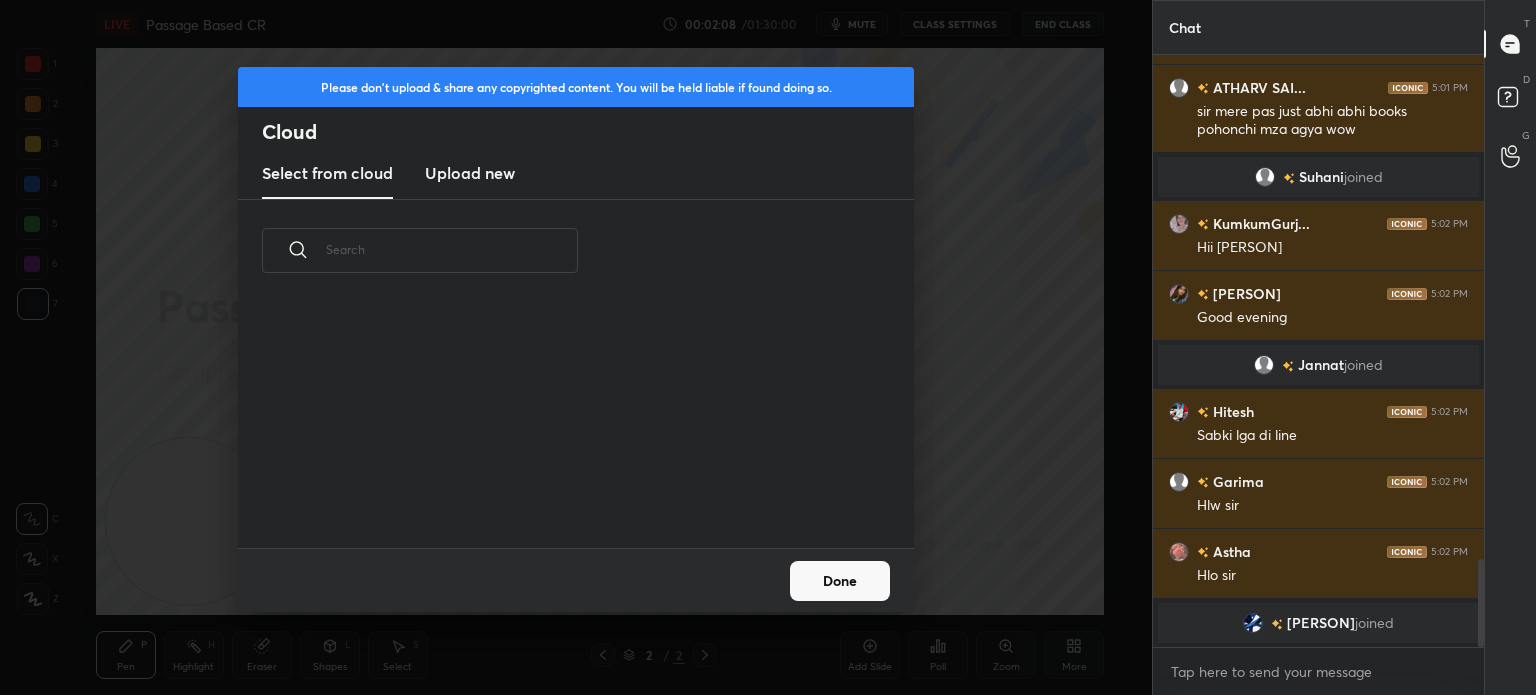 scroll, scrollTop: 5, scrollLeft: 10, axis: both 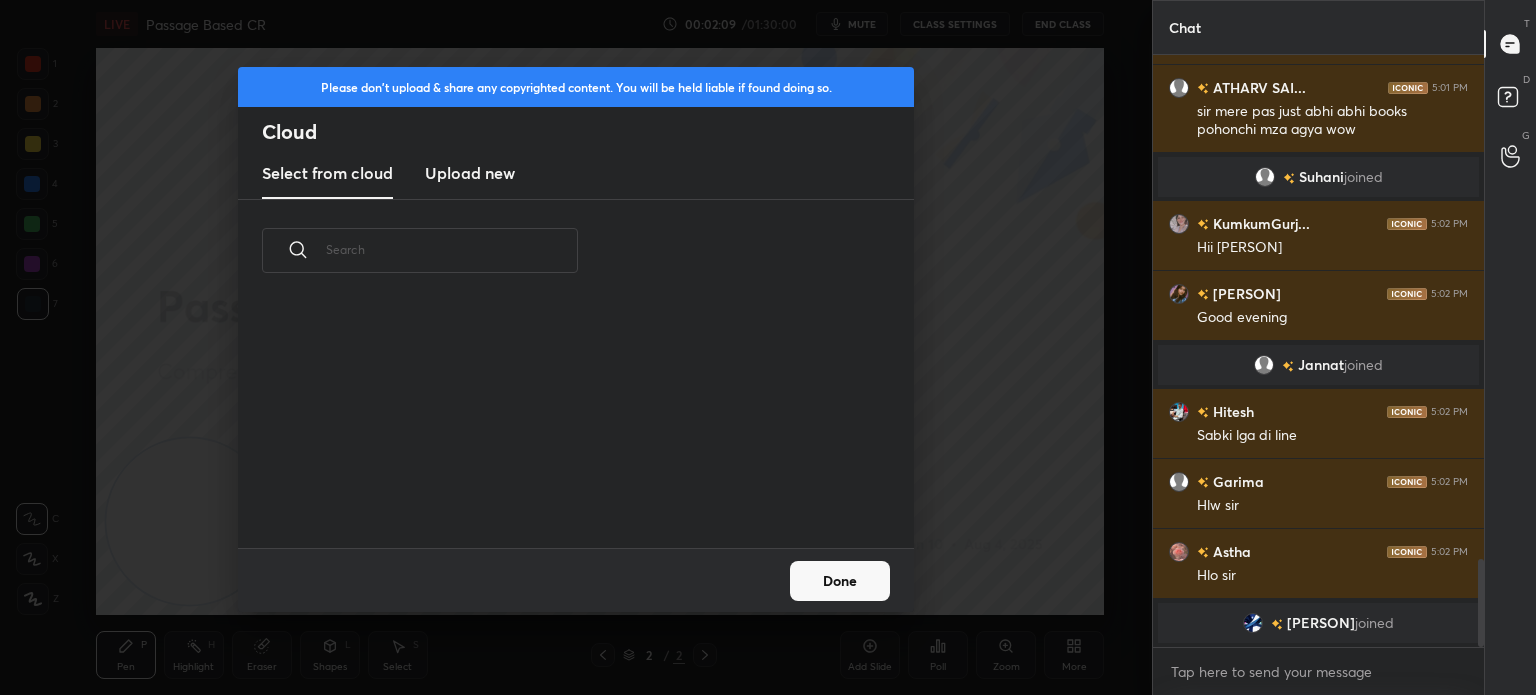 click on "Upload new" at bounding box center (470, 173) 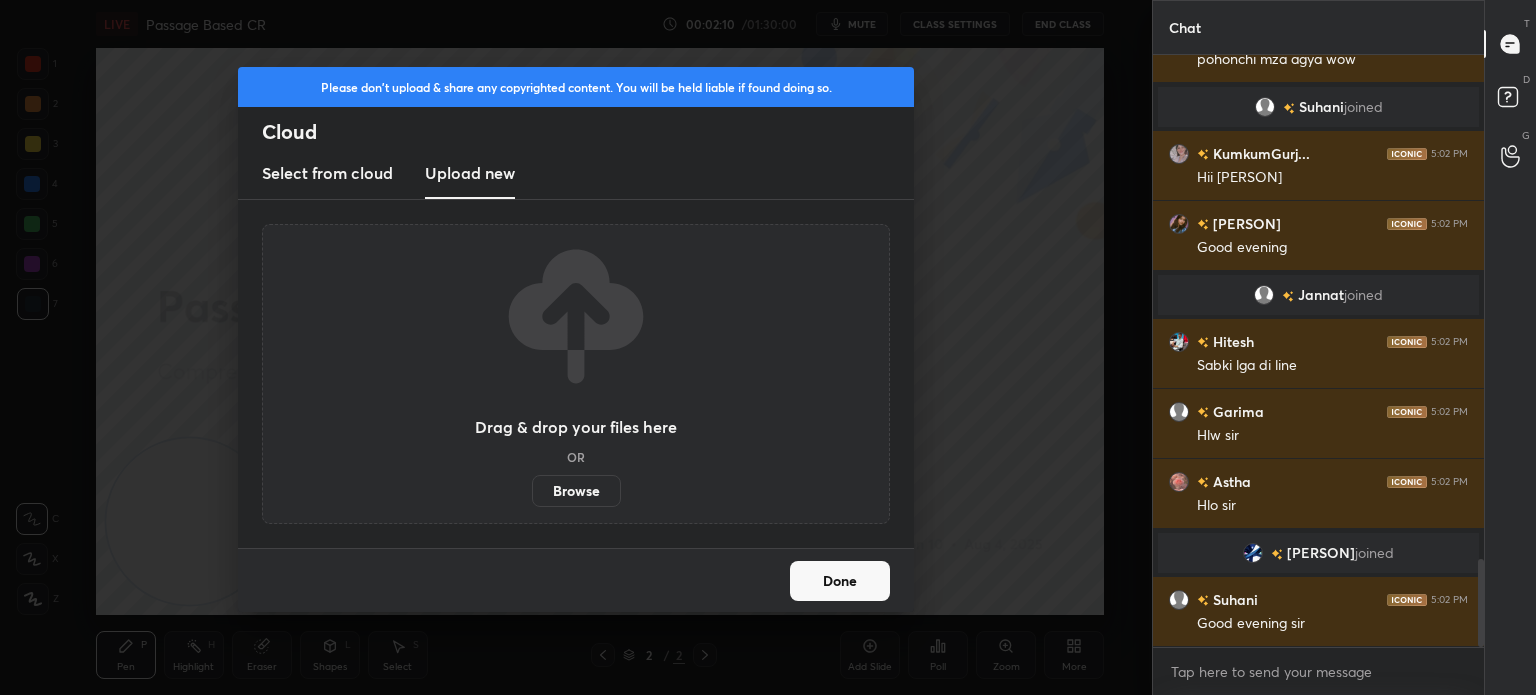 scroll, scrollTop: 3450, scrollLeft: 0, axis: vertical 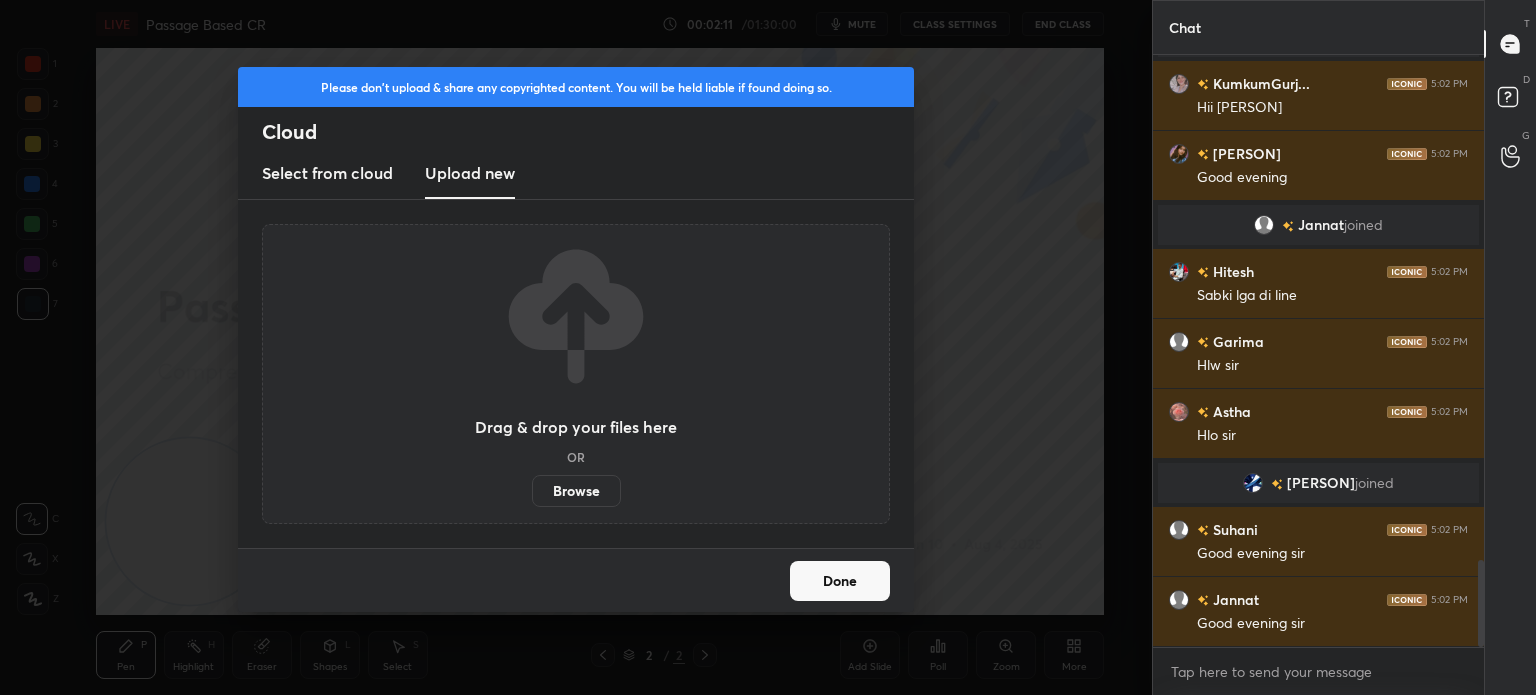 click on "Browse" at bounding box center (576, 491) 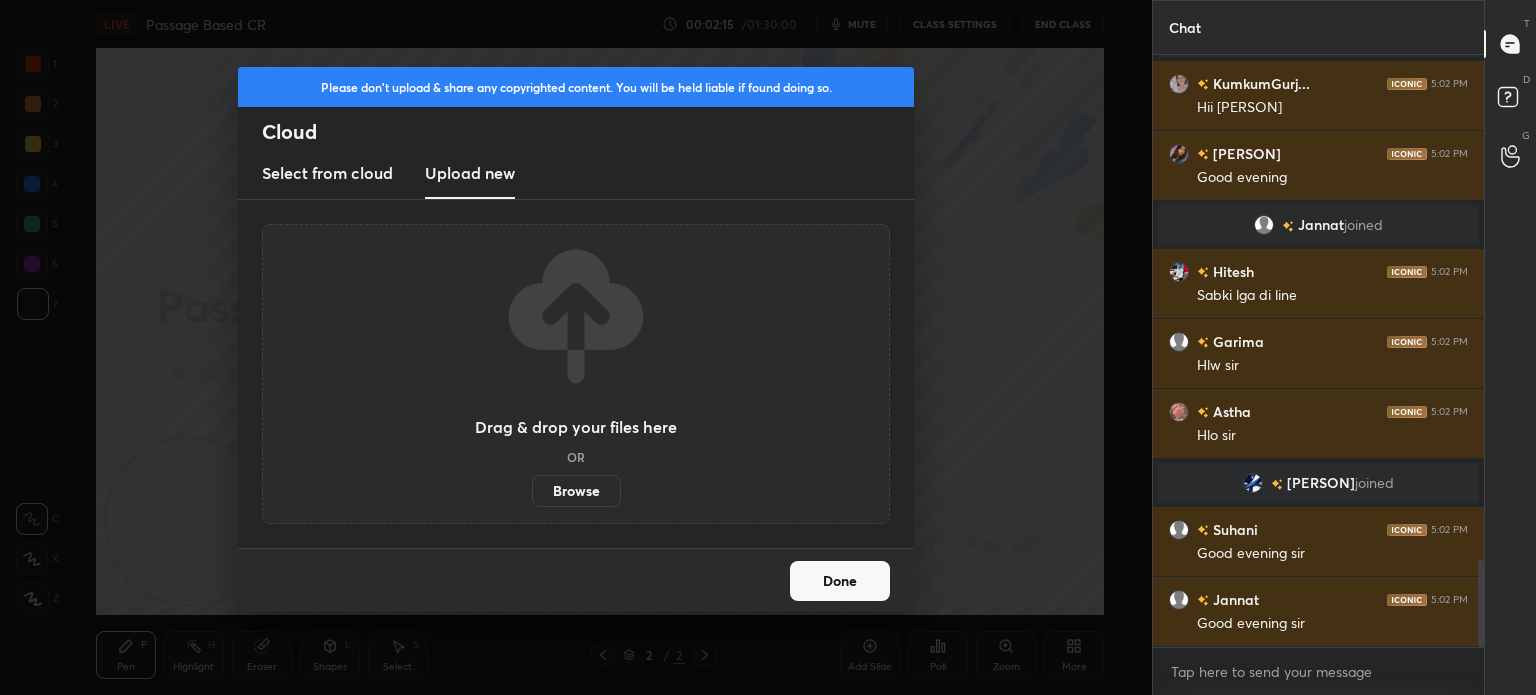 scroll, scrollTop: 3520, scrollLeft: 0, axis: vertical 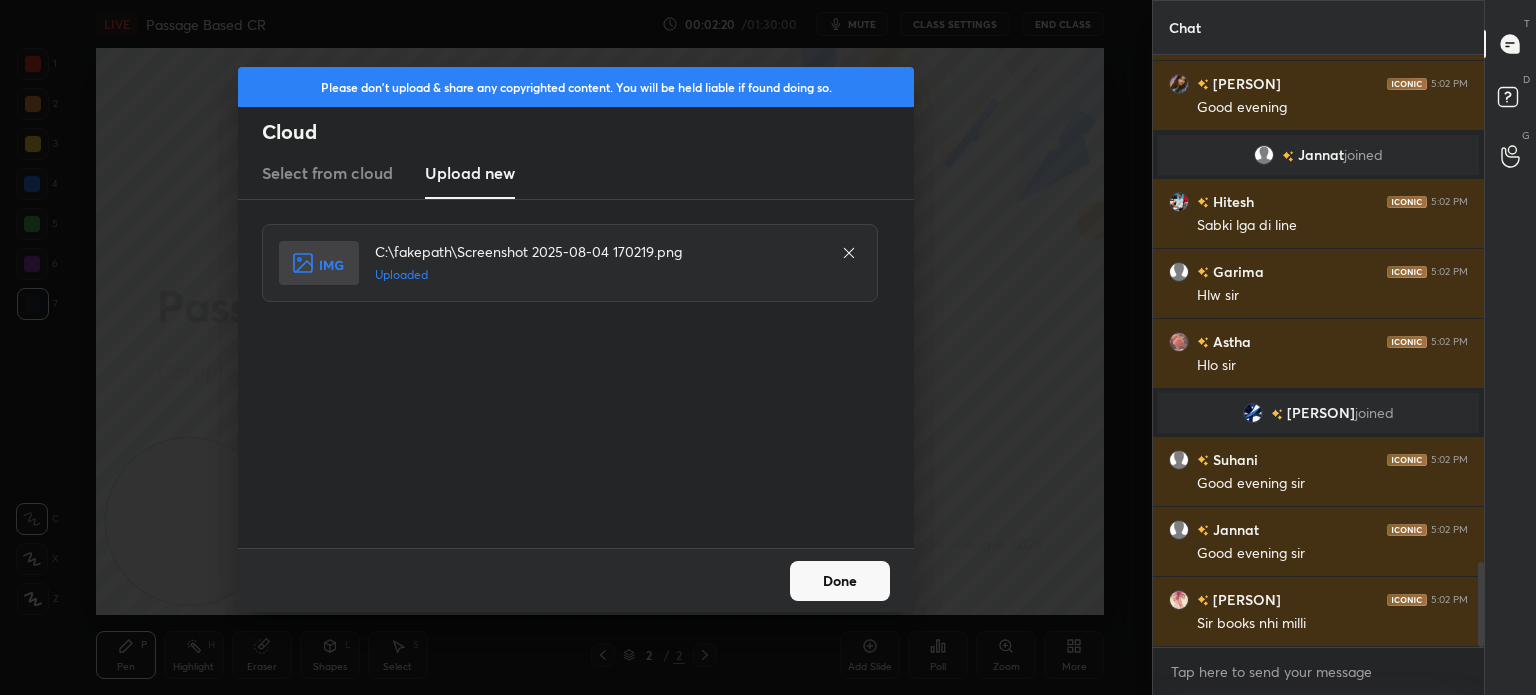 click on "Done" at bounding box center [840, 581] 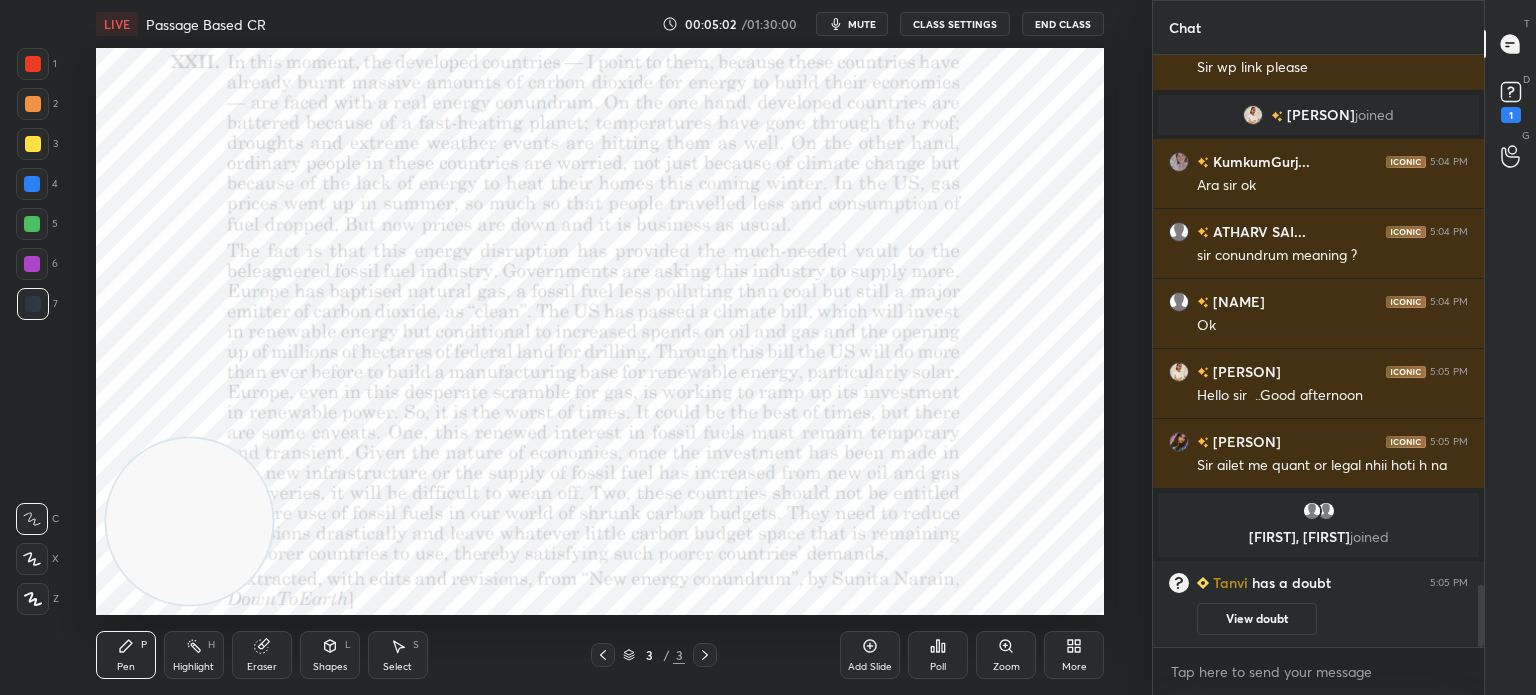 scroll, scrollTop: 5174, scrollLeft: 0, axis: vertical 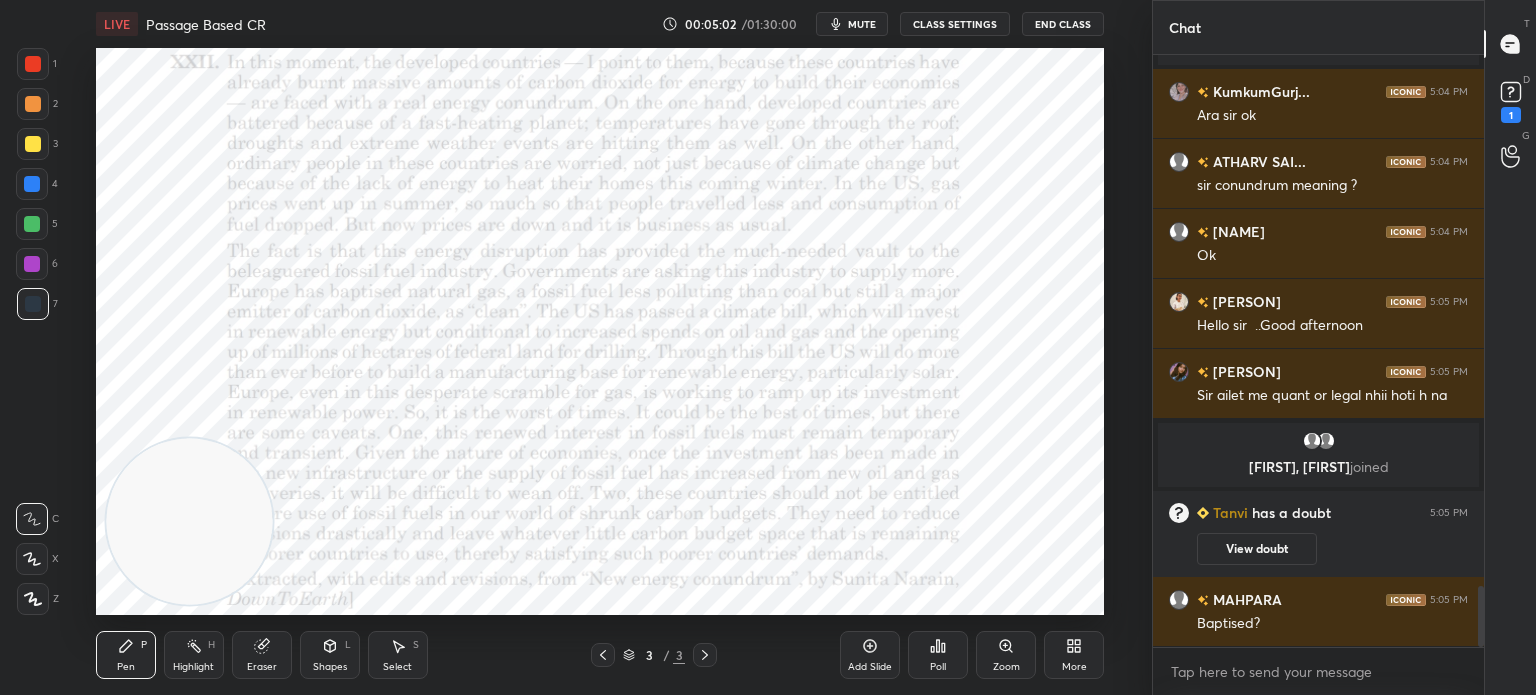 click on "Eraser" at bounding box center (262, 667) 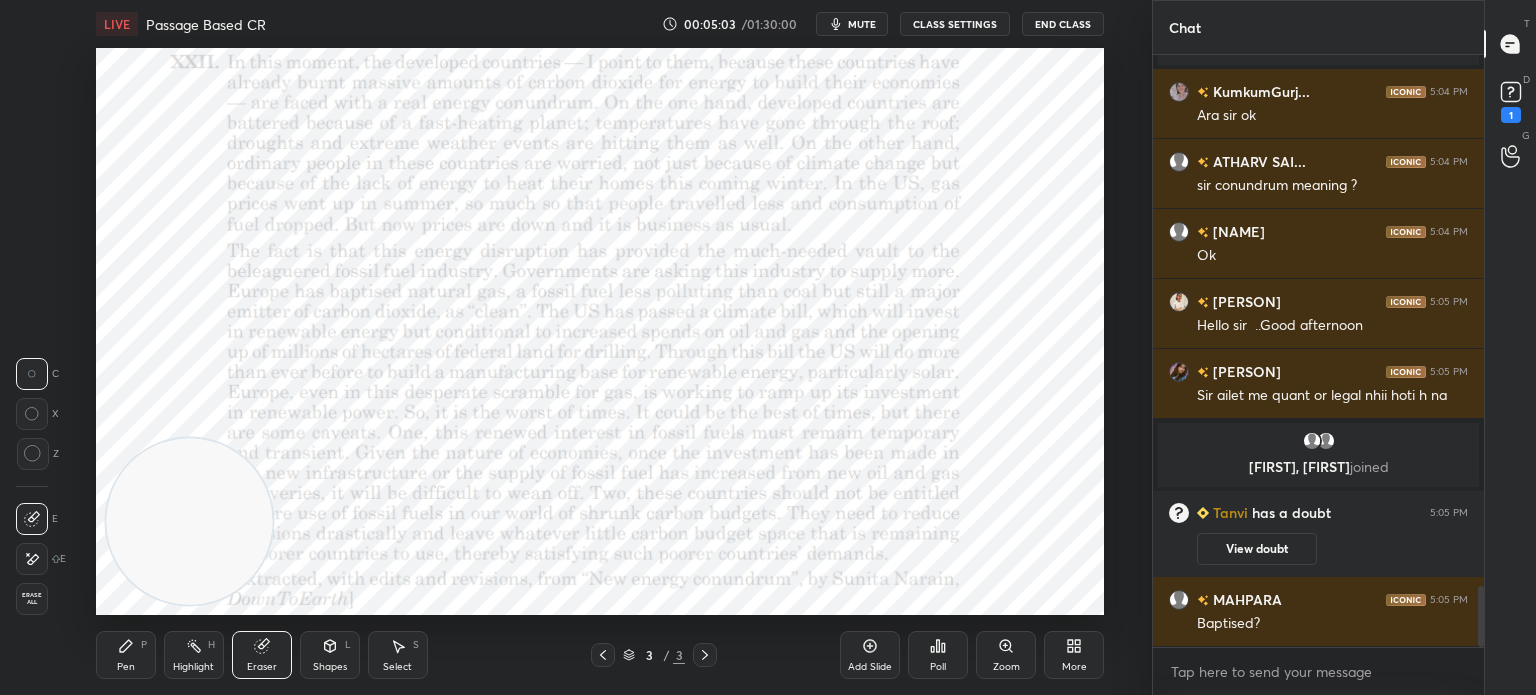 click on "Erase all" at bounding box center (32, 599) 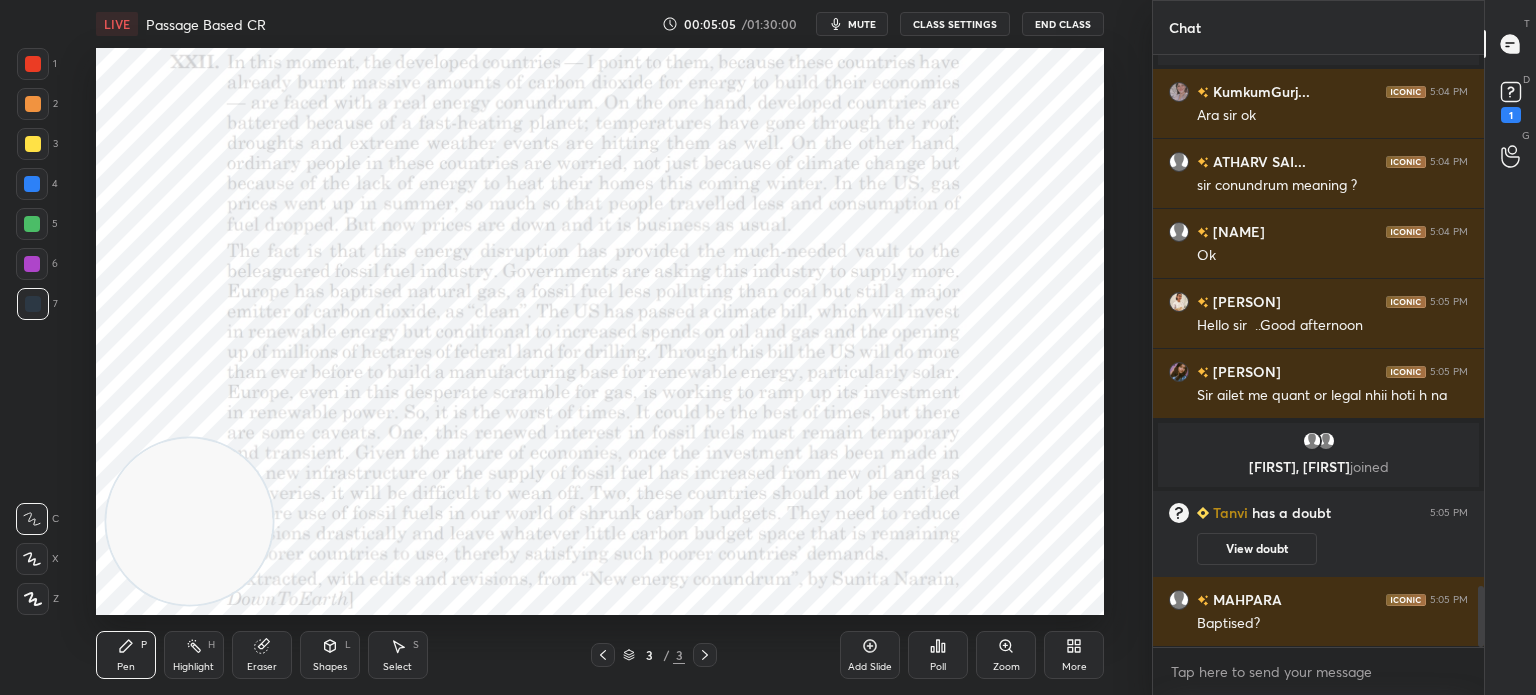 click 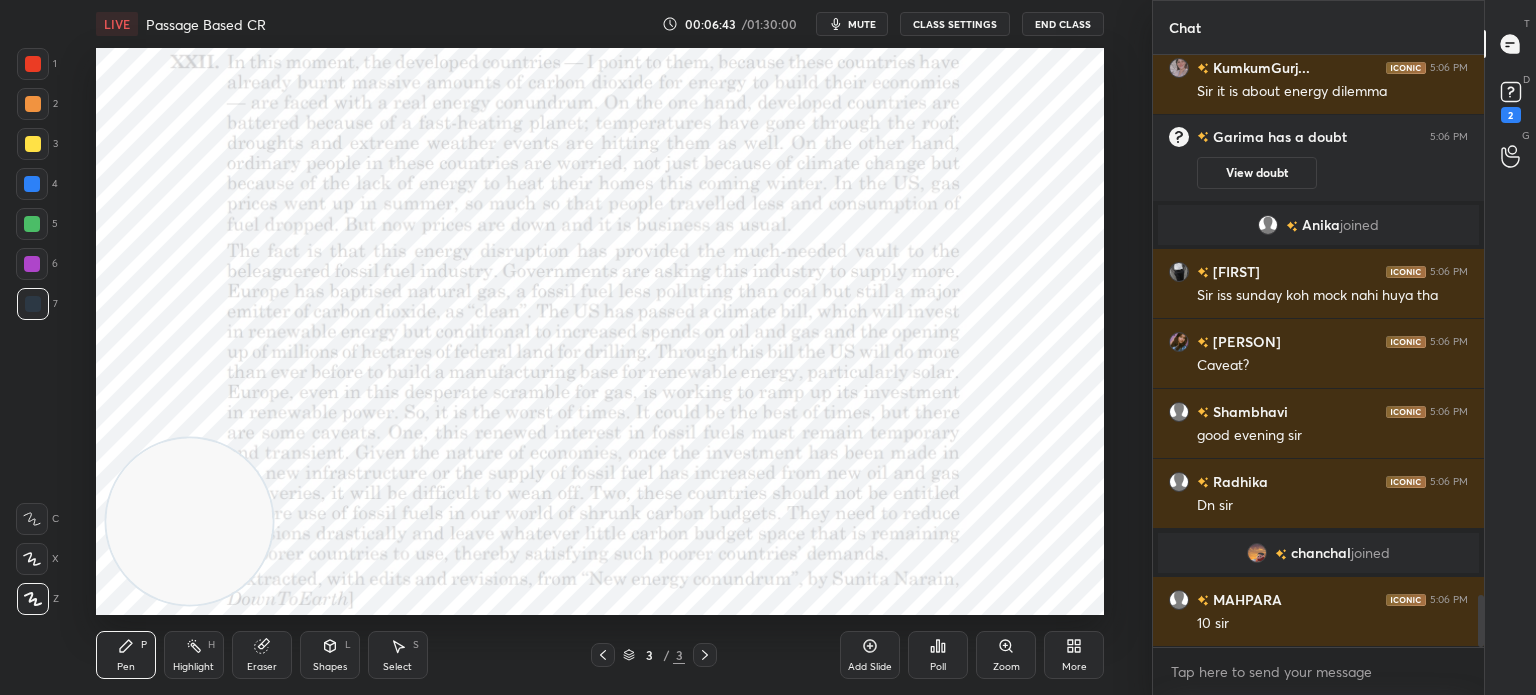 scroll, scrollTop: 6086, scrollLeft: 0, axis: vertical 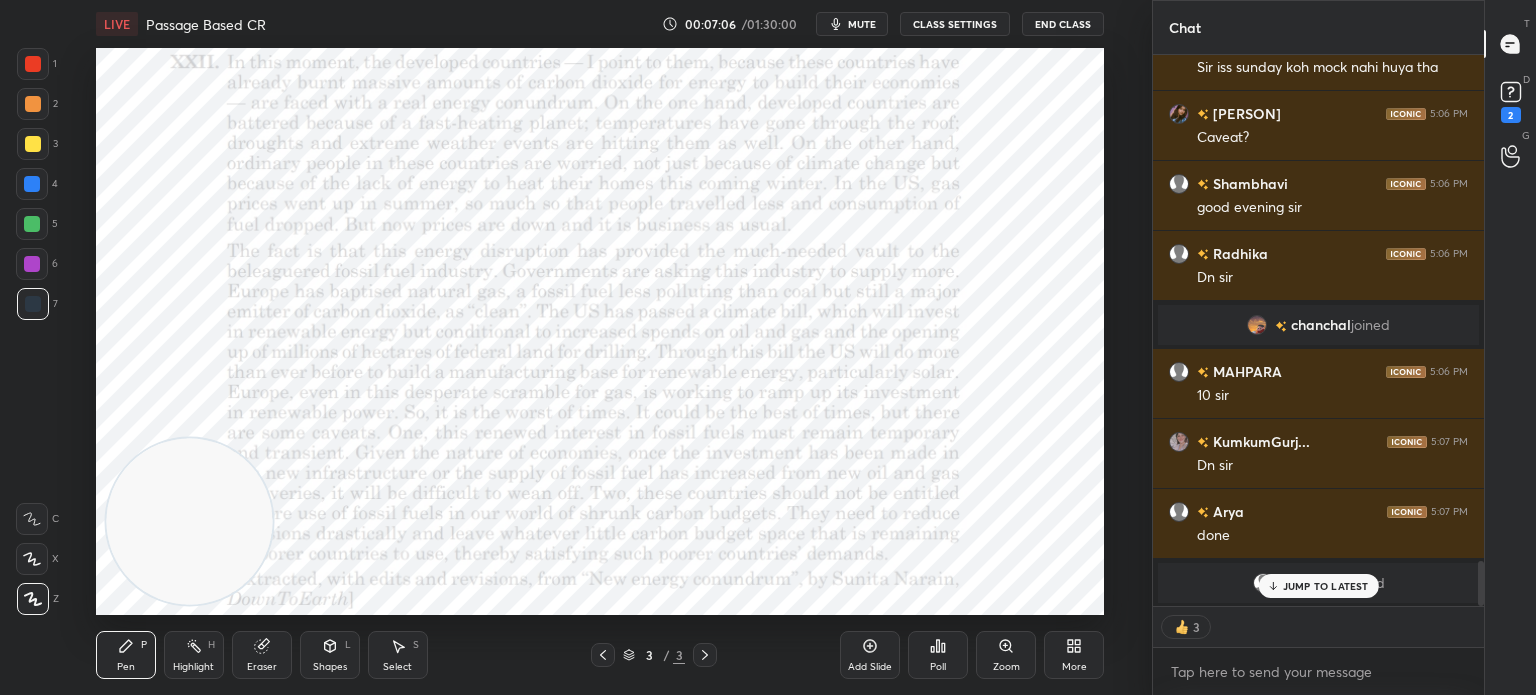 click on "JUMP TO LATEST" at bounding box center [1318, 586] 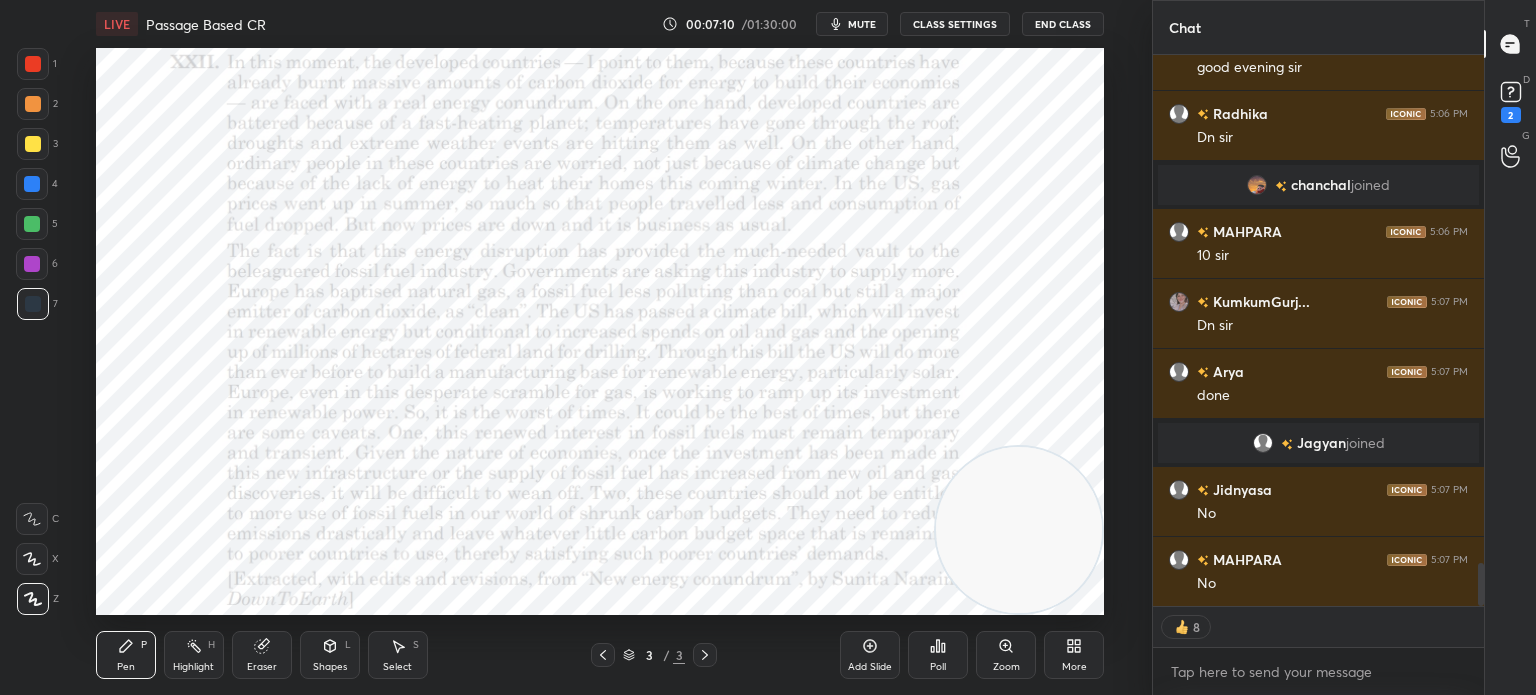 scroll, scrollTop: 6455, scrollLeft: 0, axis: vertical 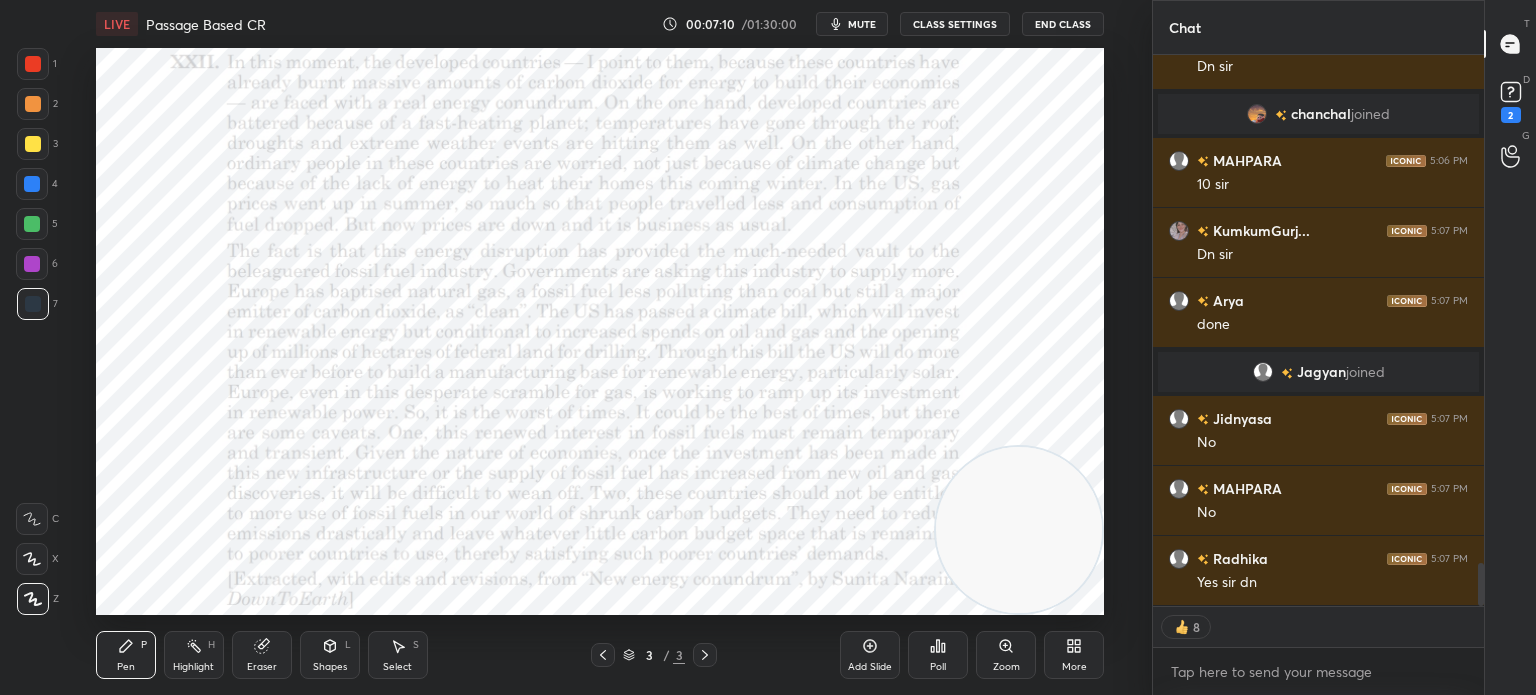 type on "x" 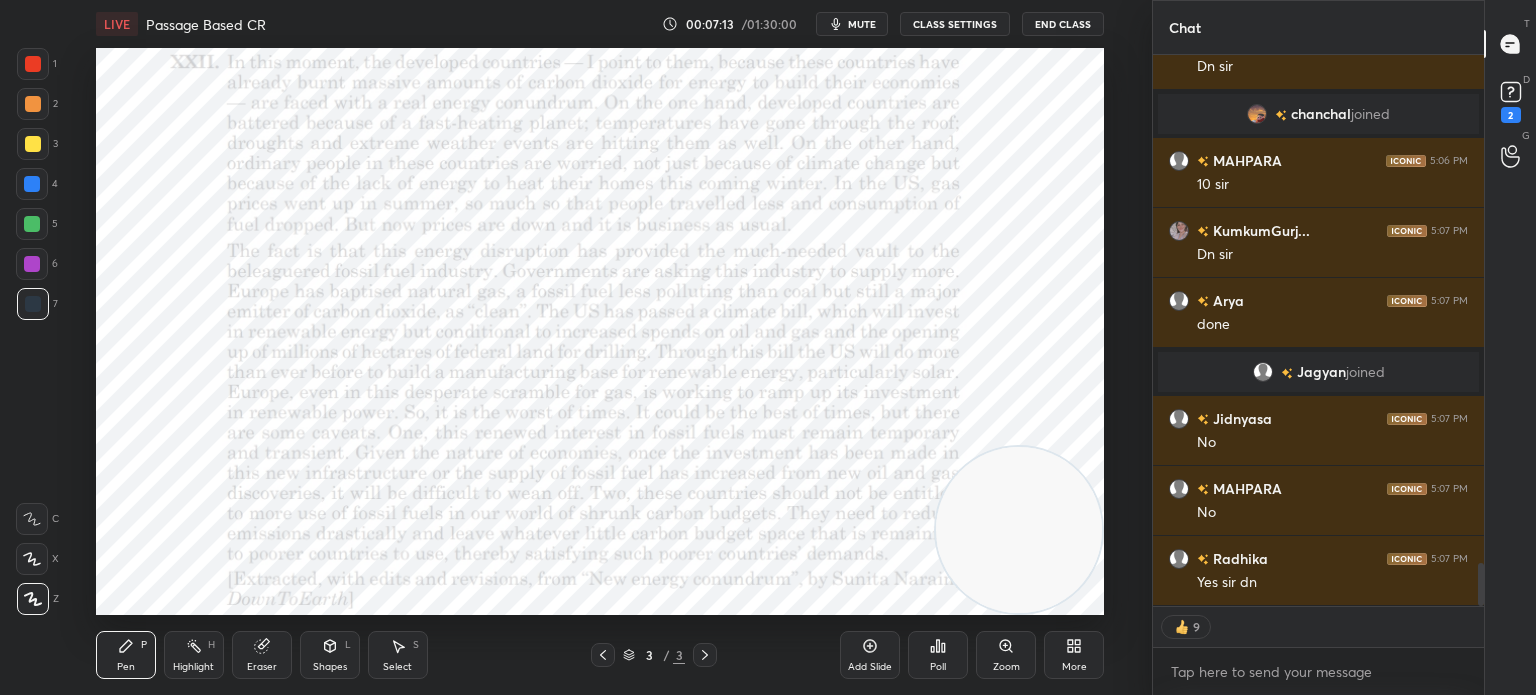 click on "CLASS SETTINGS" at bounding box center (955, 24) 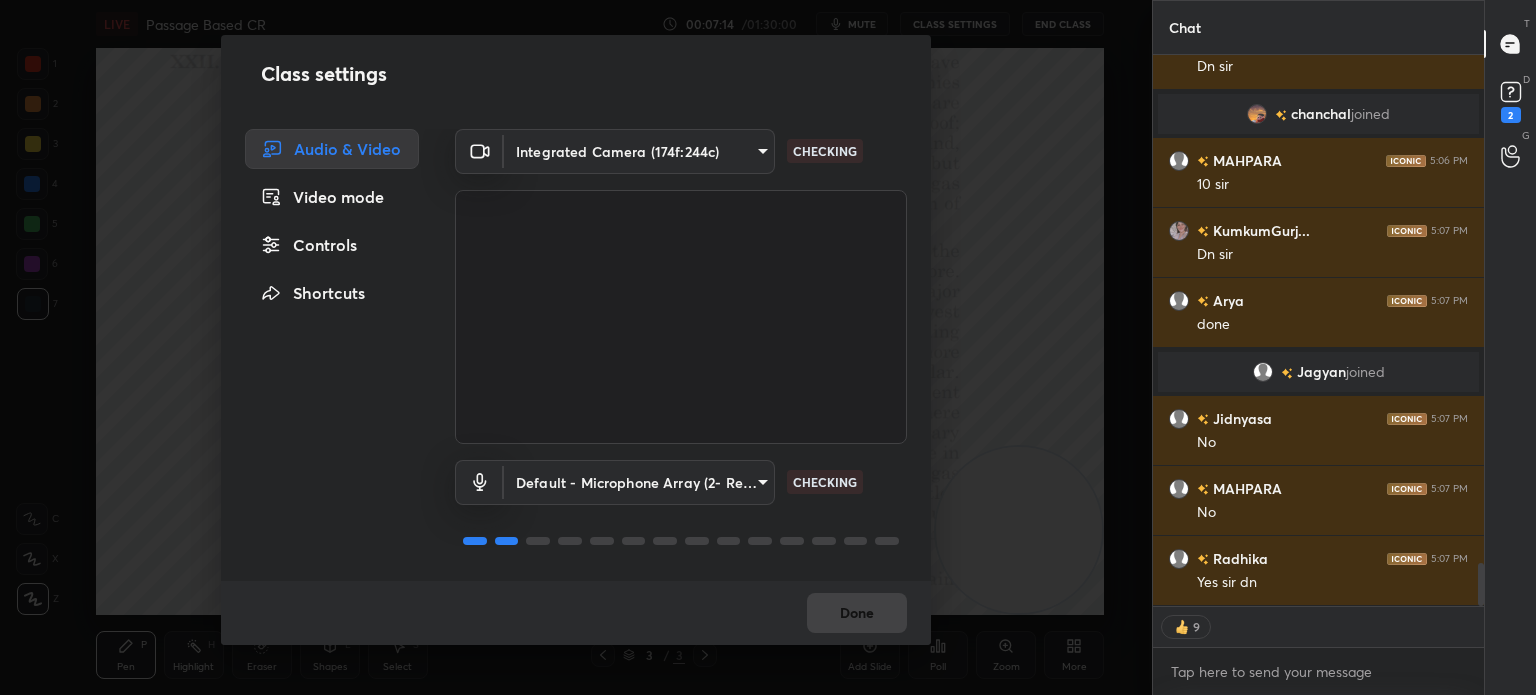 click on "Controls" at bounding box center [332, 245] 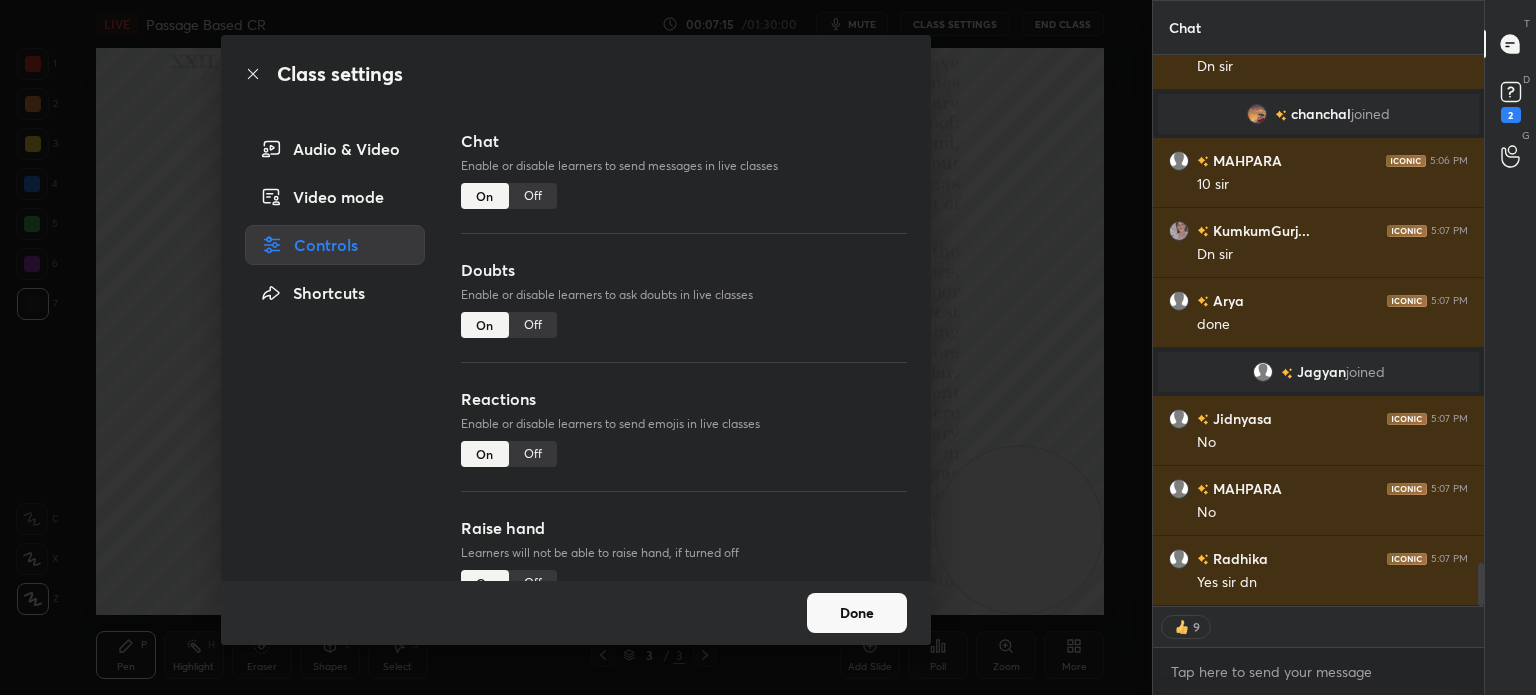 click on "Off" at bounding box center (533, 454) 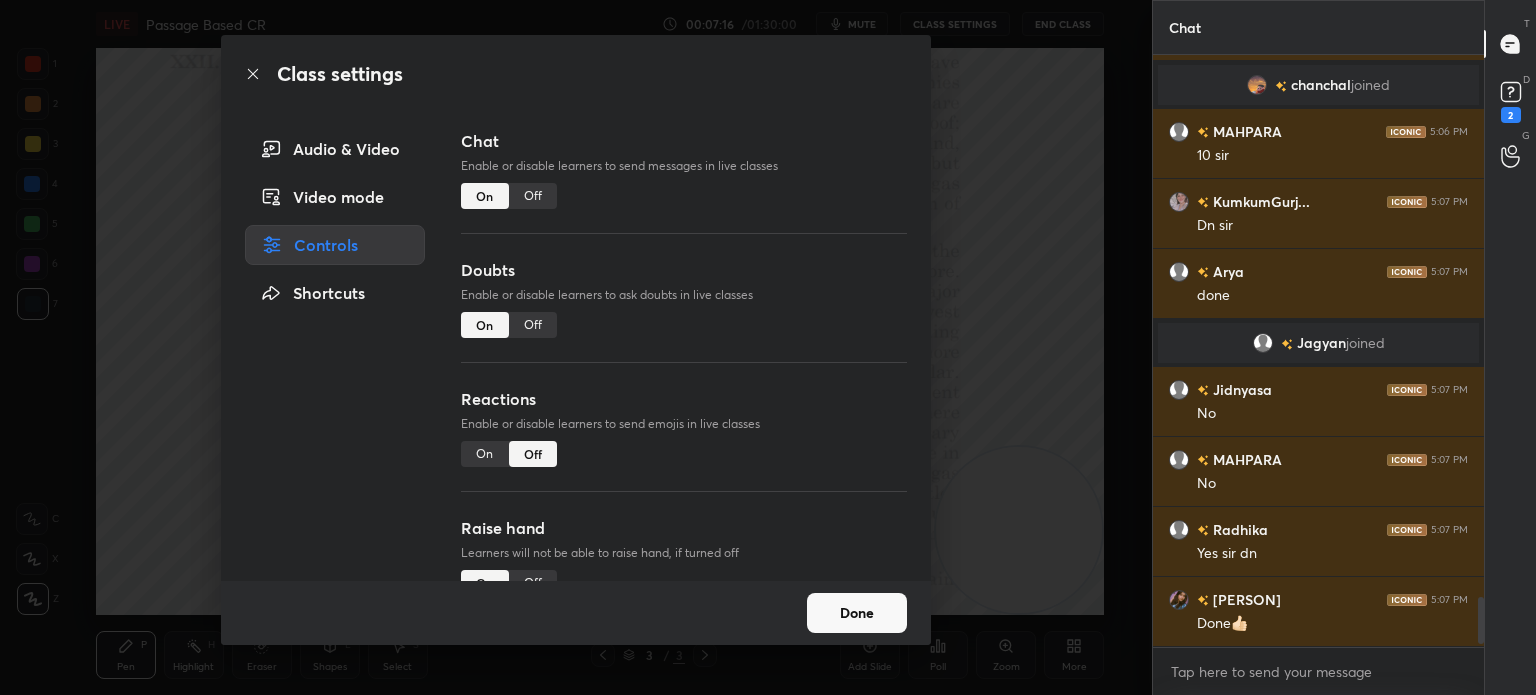 scroll, scrollTop: 5, scrollLeft: 6, axis: both 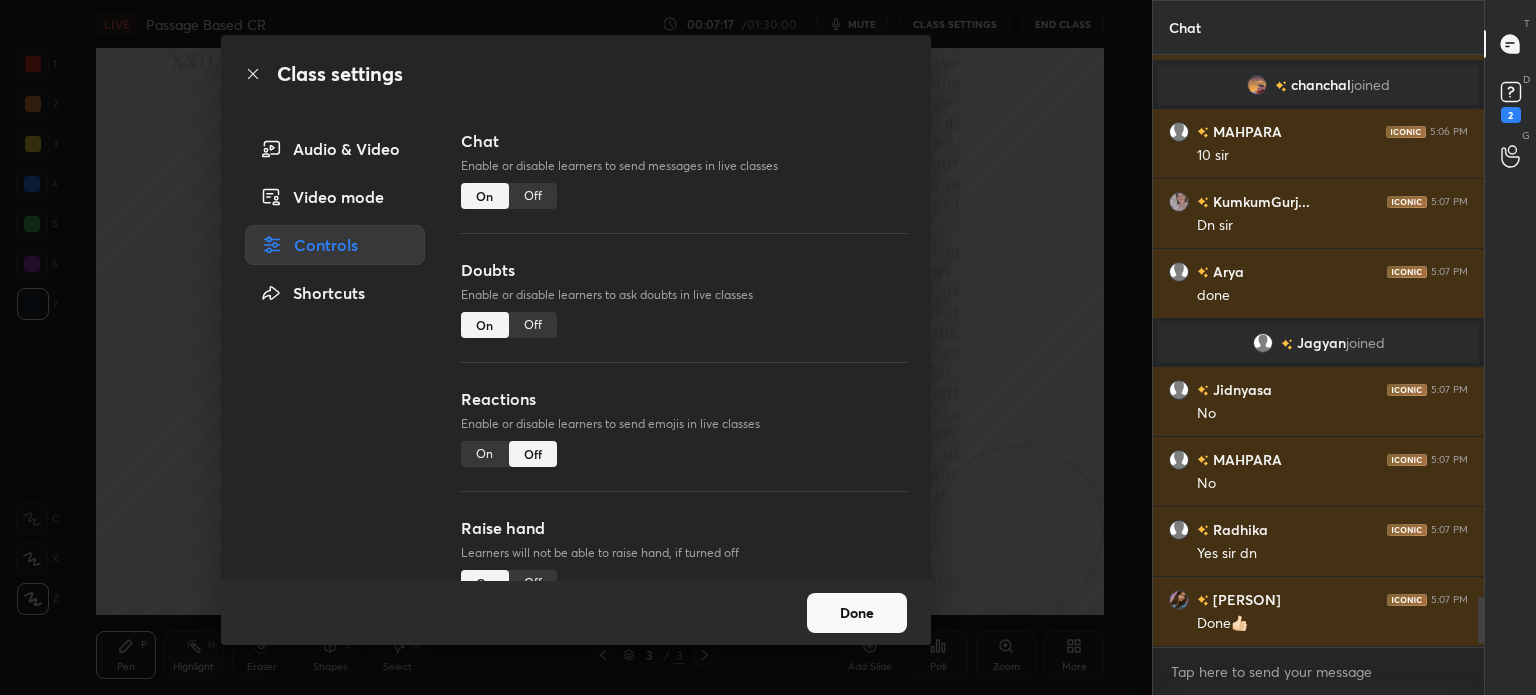 click on "Class settings Audio & Video Video mode Controls Shortcuts Chat Enable or disable learners to send messages in live classes On Off Doubts Enable or disable learners to ask doubts in live classes On Off Reactions Enable or disable learners to send emojis in live classes On Off Raise hand Learners will not be able to raise hand, if turned off On Off Poll Prediction Enable or disable poll prediction in case of a question on the slide On Off Done" at bounding box center (576, 347) 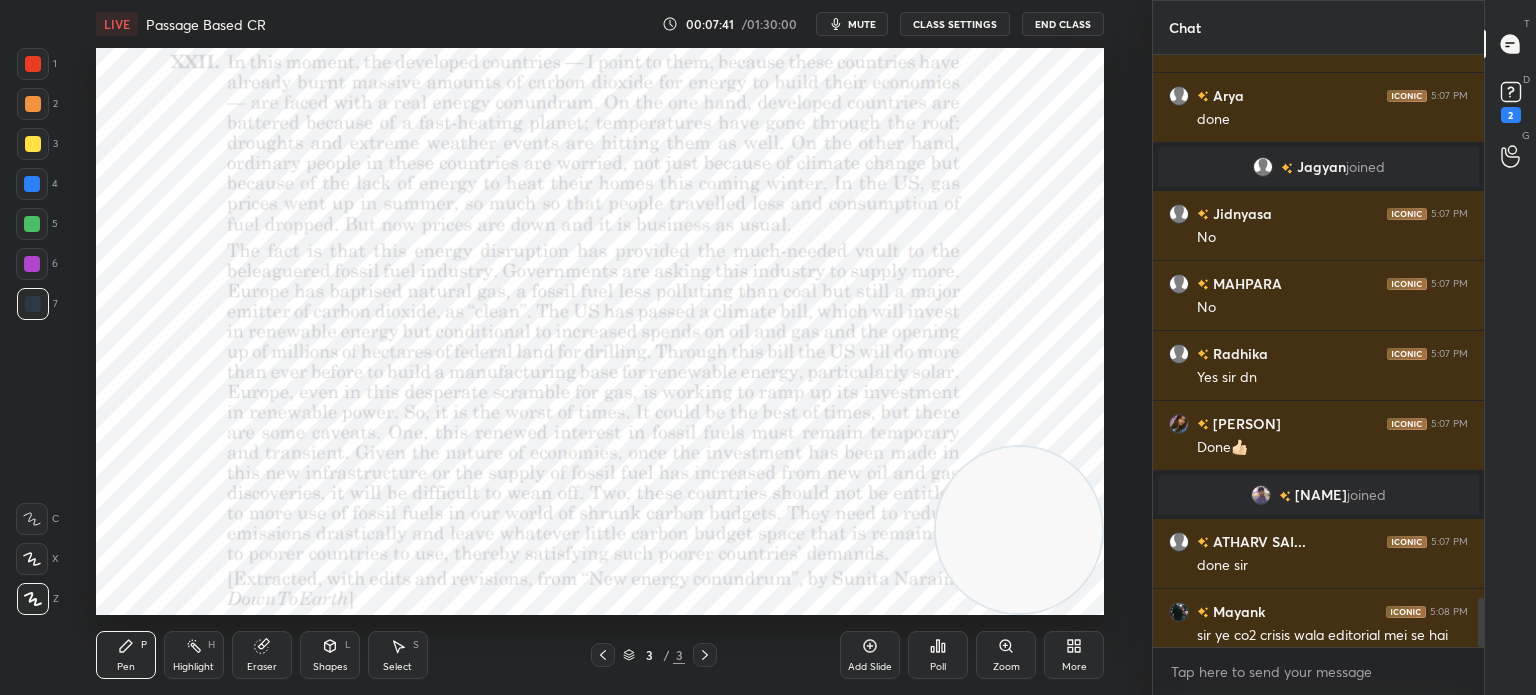 scroll, scrollTop: 6514, scrollLeft: 0, axis: vertical 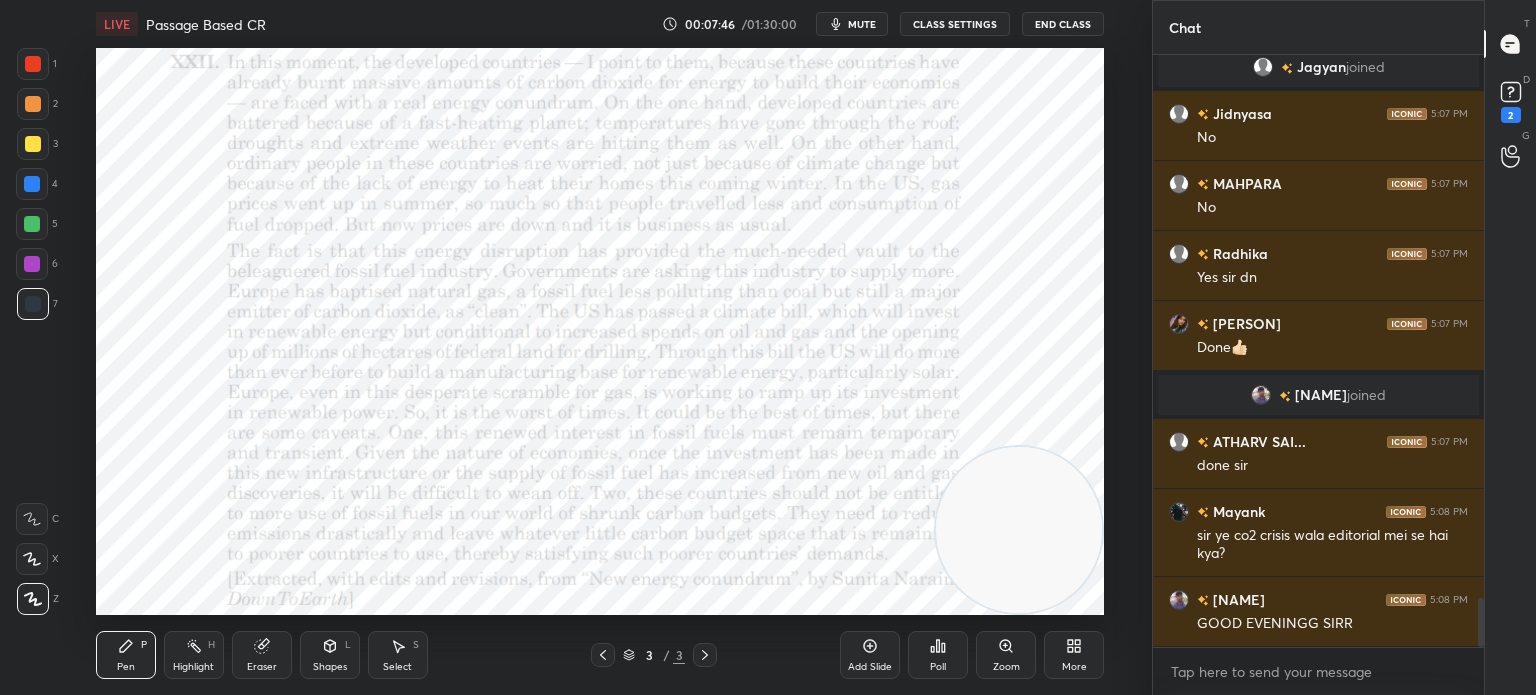 click 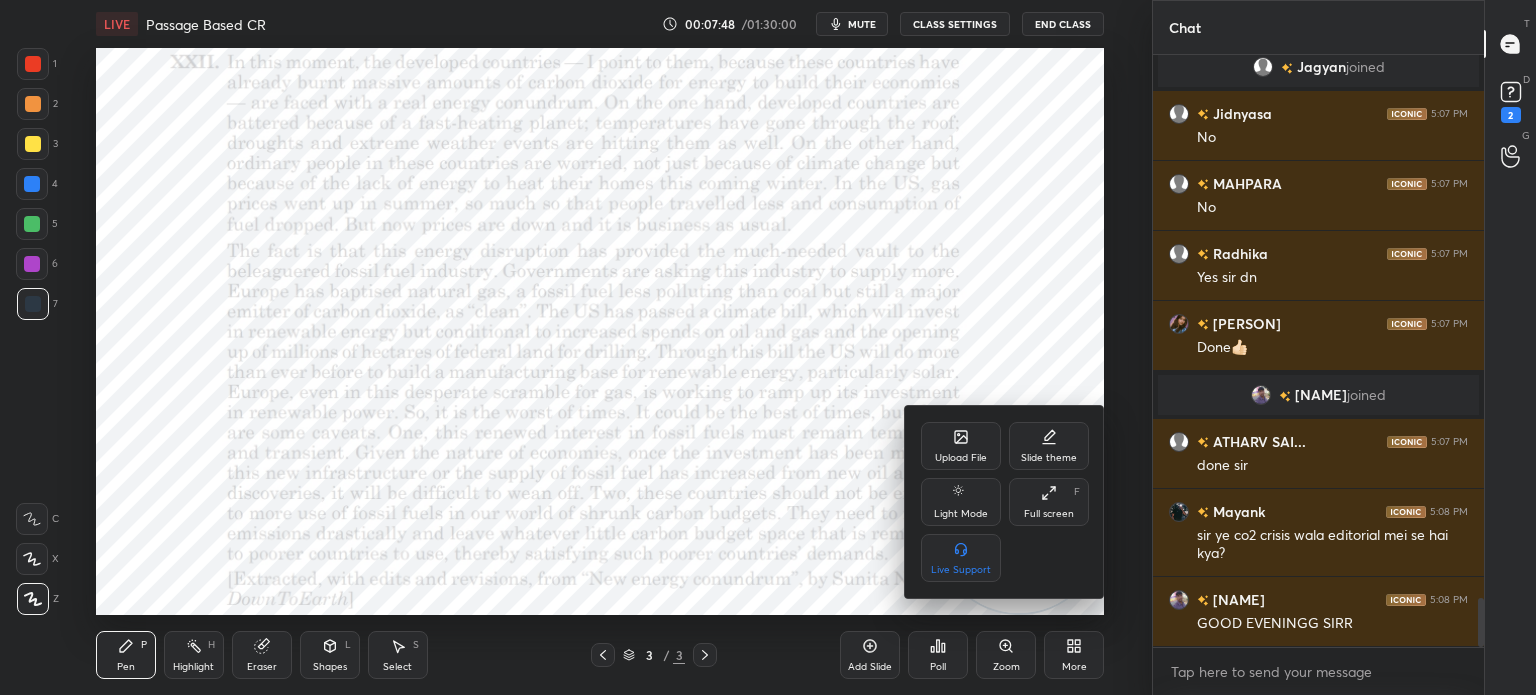click on "Upload File" at bounding box center (961, 446) 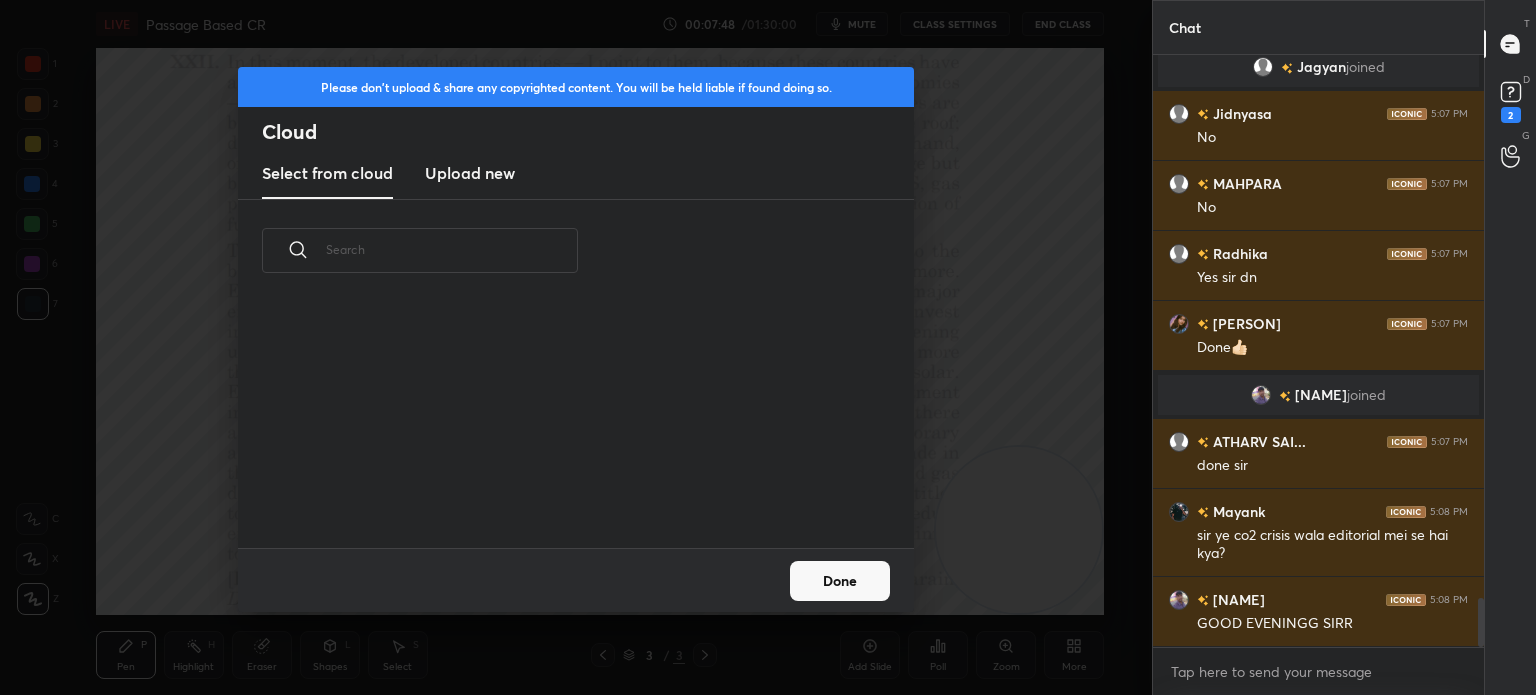 scroll, scrollTop: 5, scrollLeft: 10, axis: both 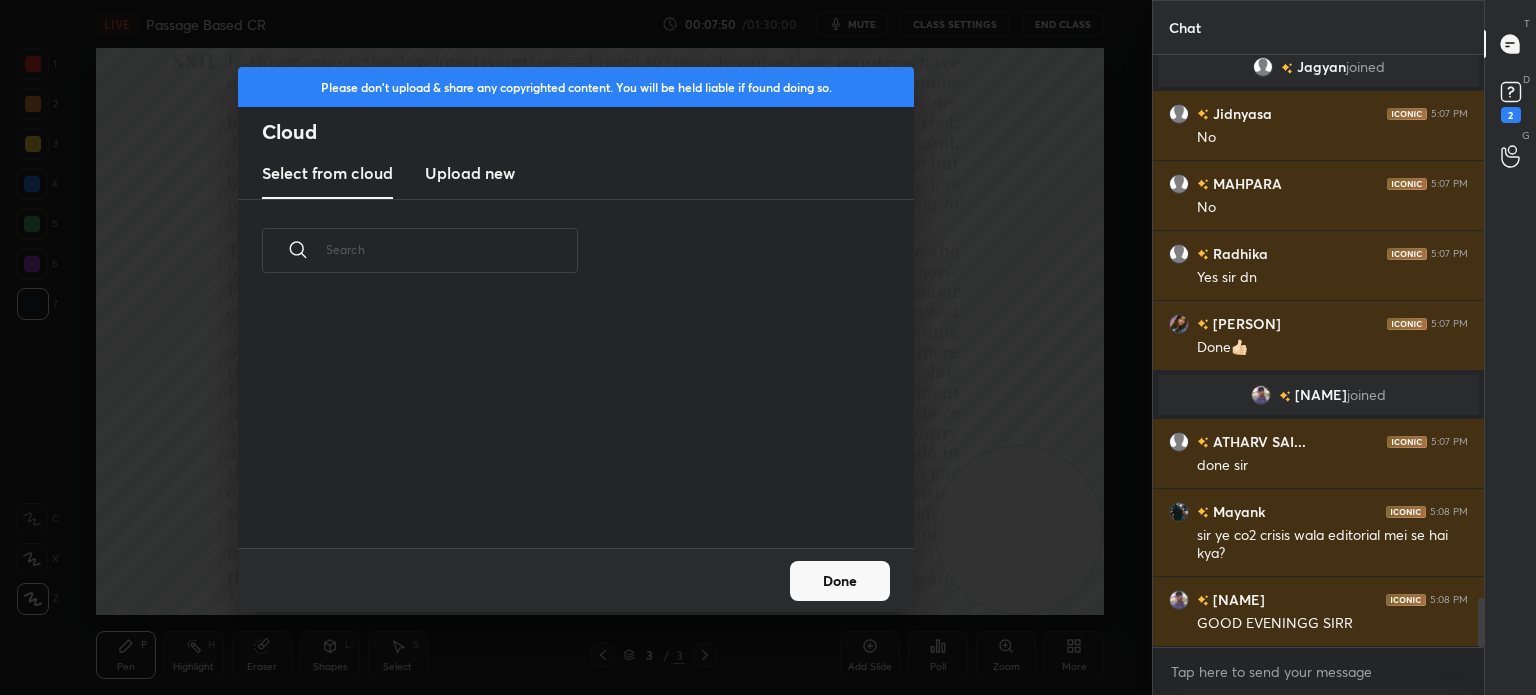 click on "Upload new" at bounding box center [470, 173] 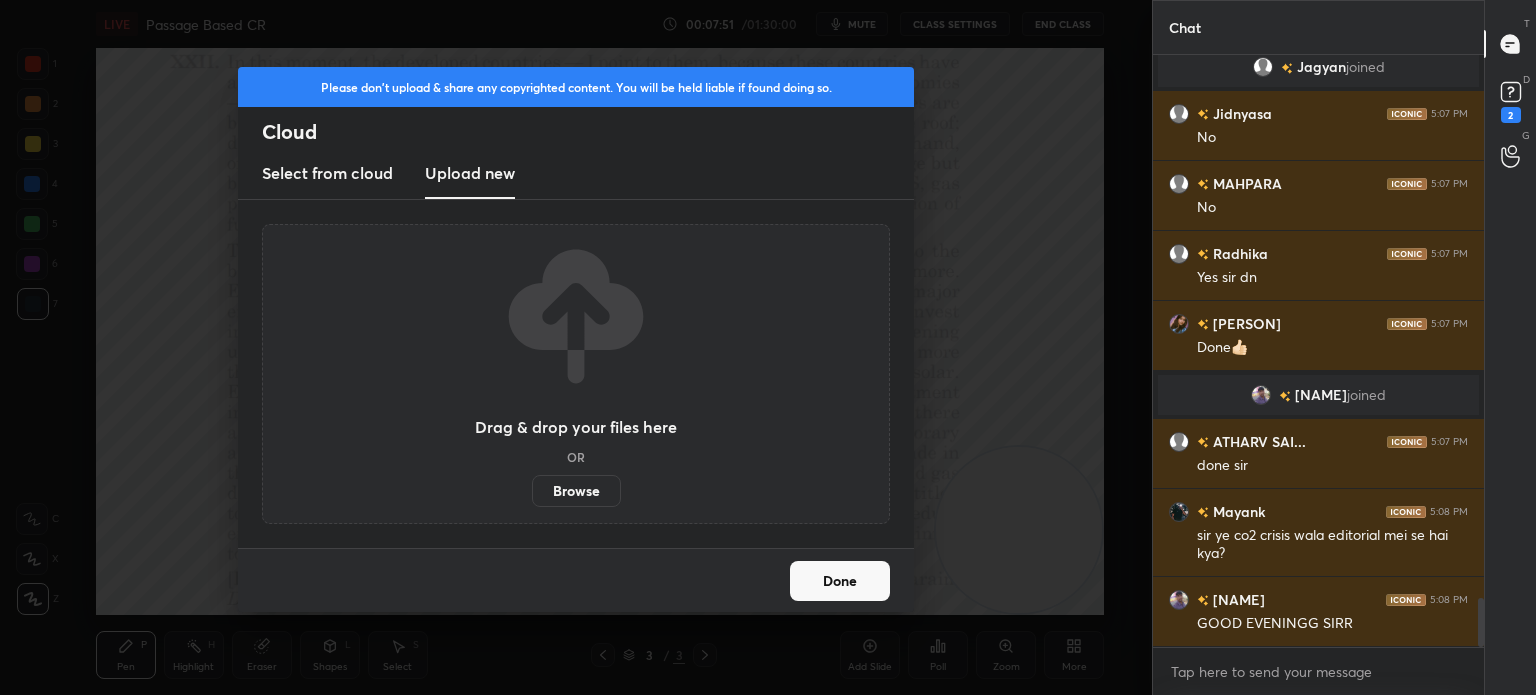 scroll, scrollTop: 6654, scrollLeft: 0, axis: vertical 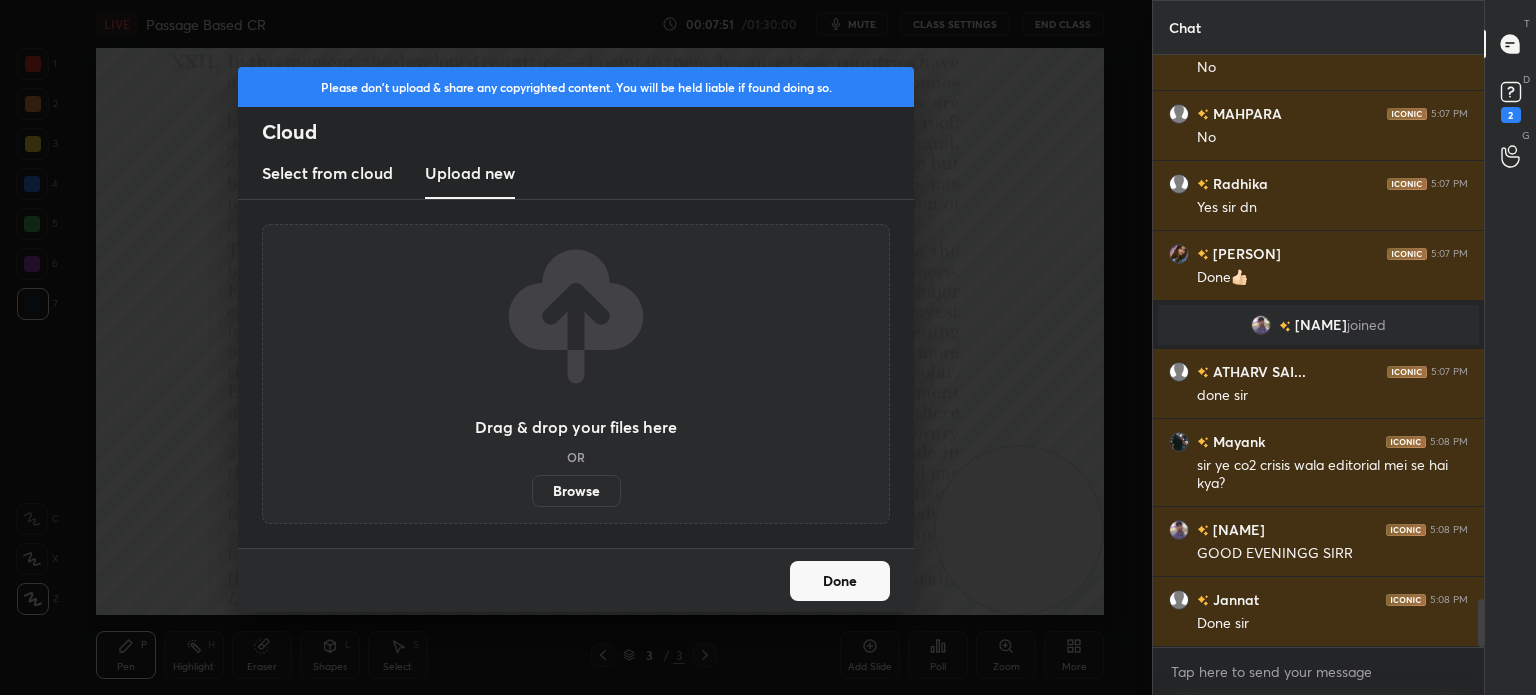 click on "Browse" at bounding box center (576, 491) 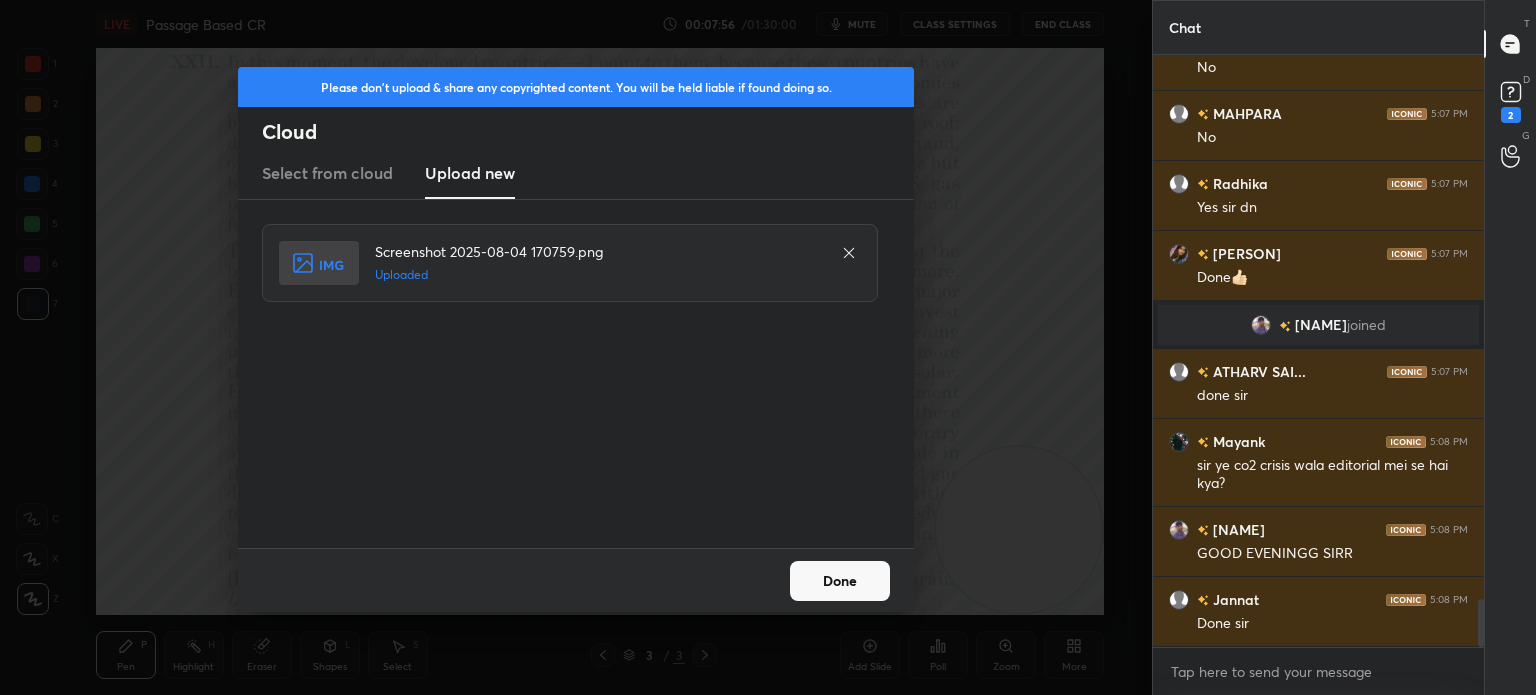 click on "Done" at bounding box center (840, 581) 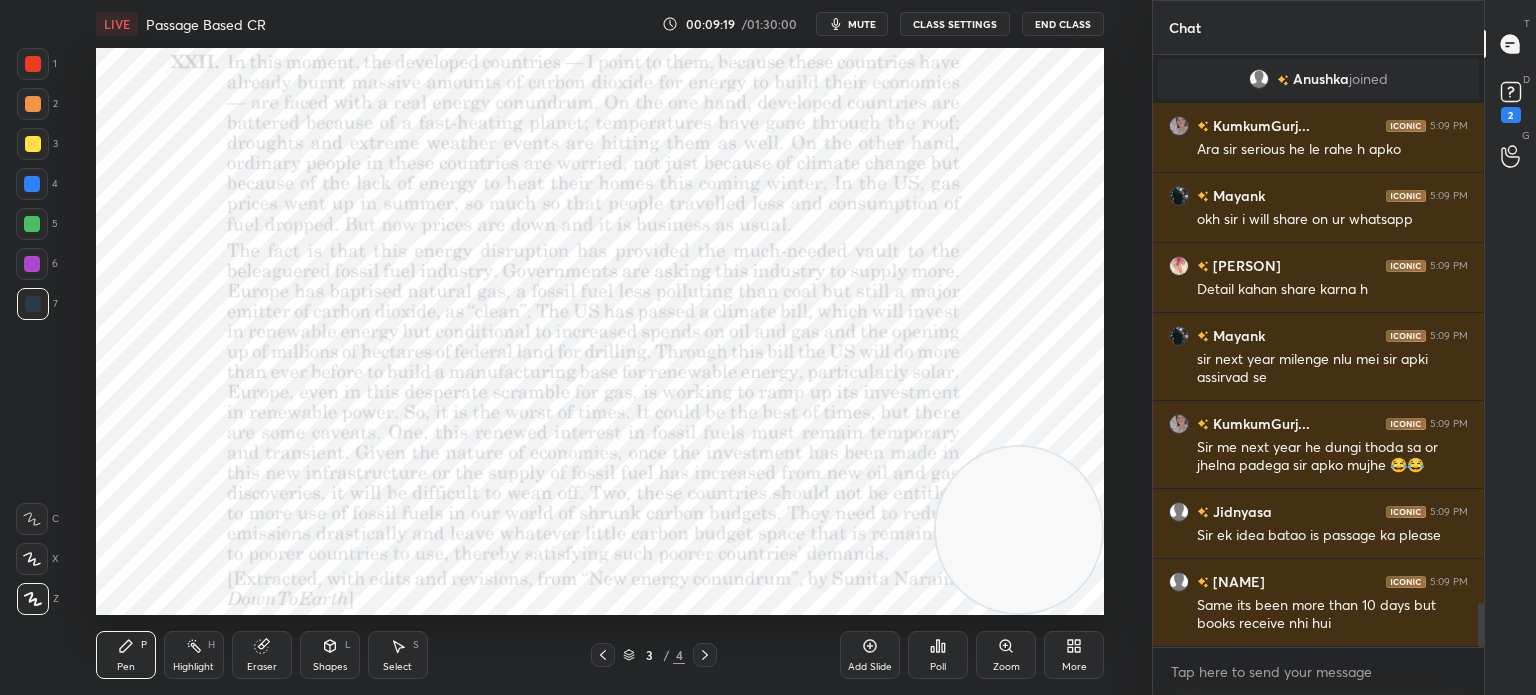 scroll, scrollTop: 7426, scrollLeft: 0, axis: vertical 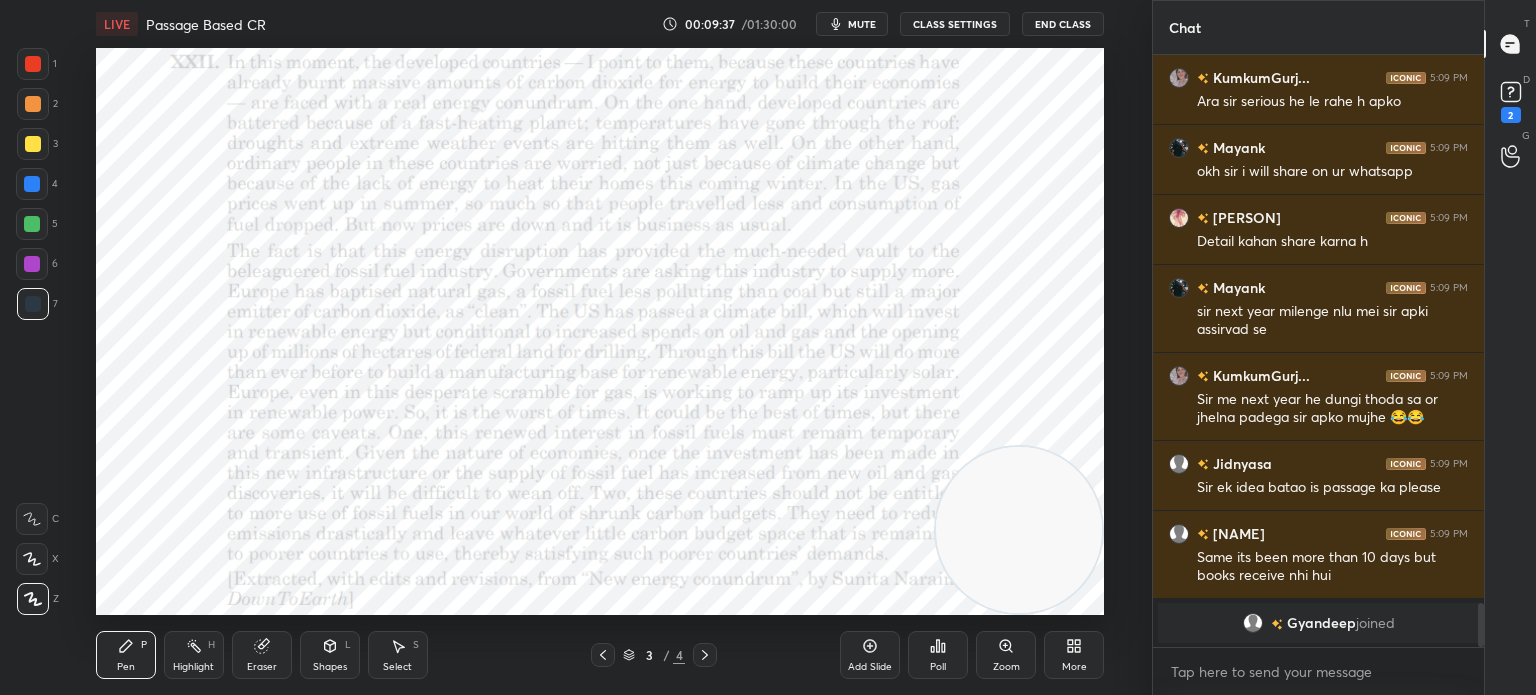 click on "Eraser" at bounding box center (262, 655) 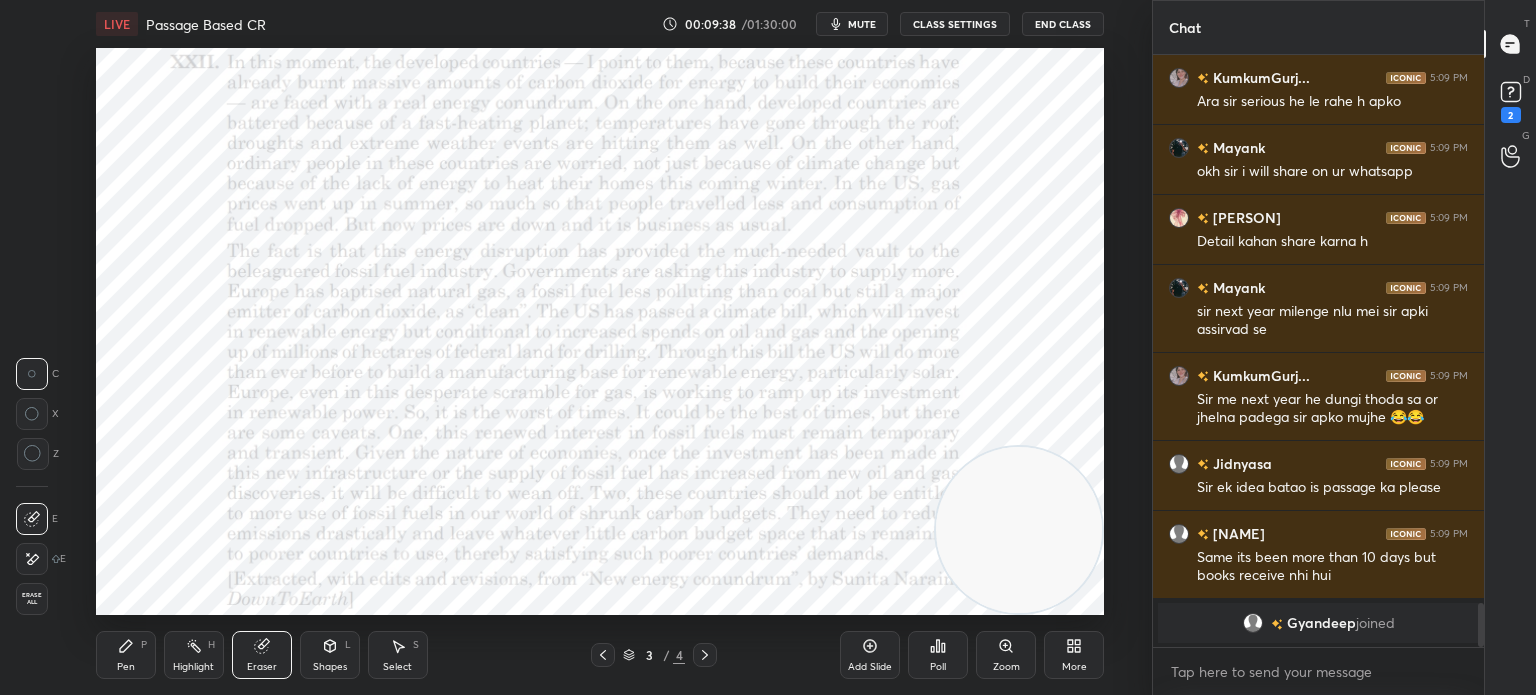 click on "Erase all" at bounding box center [32, 599] 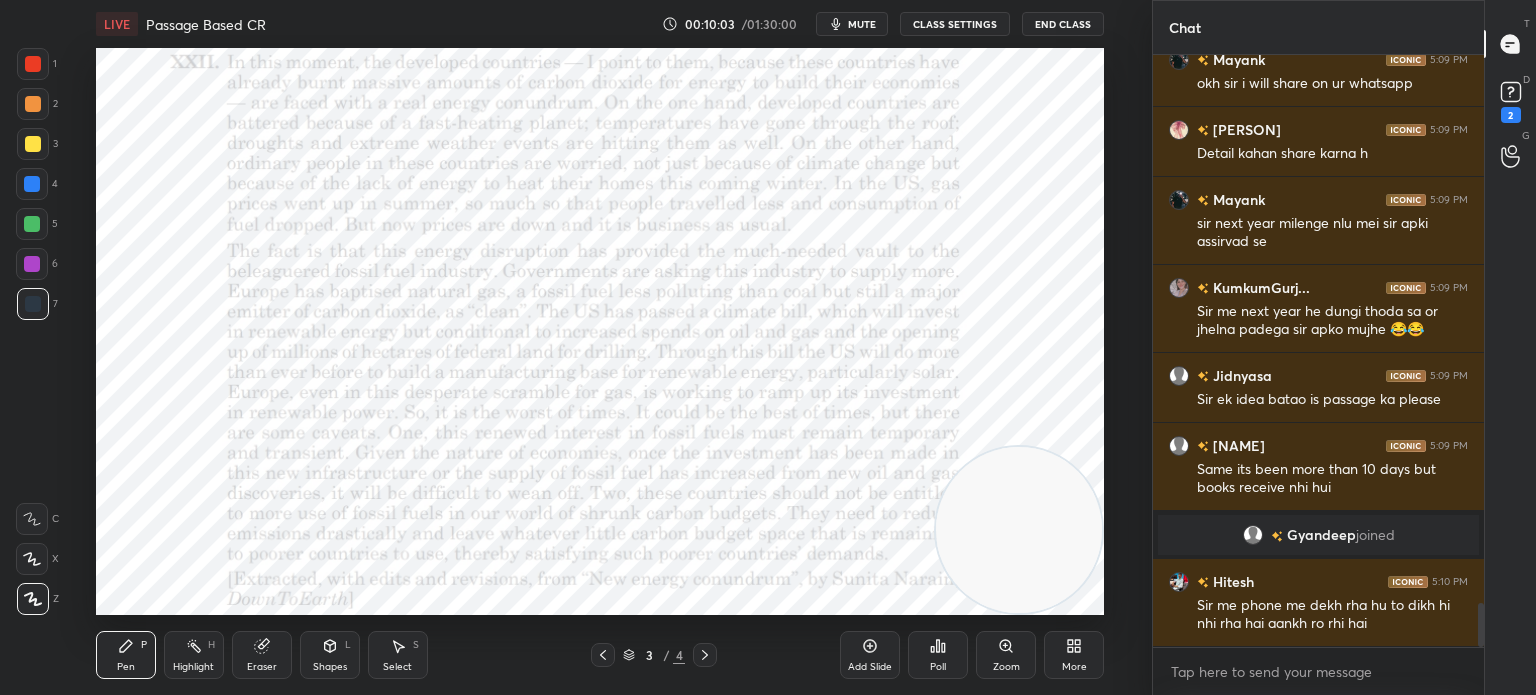 scroll, scrollTop: 7468, scrollLeft: 0, axis: vertical 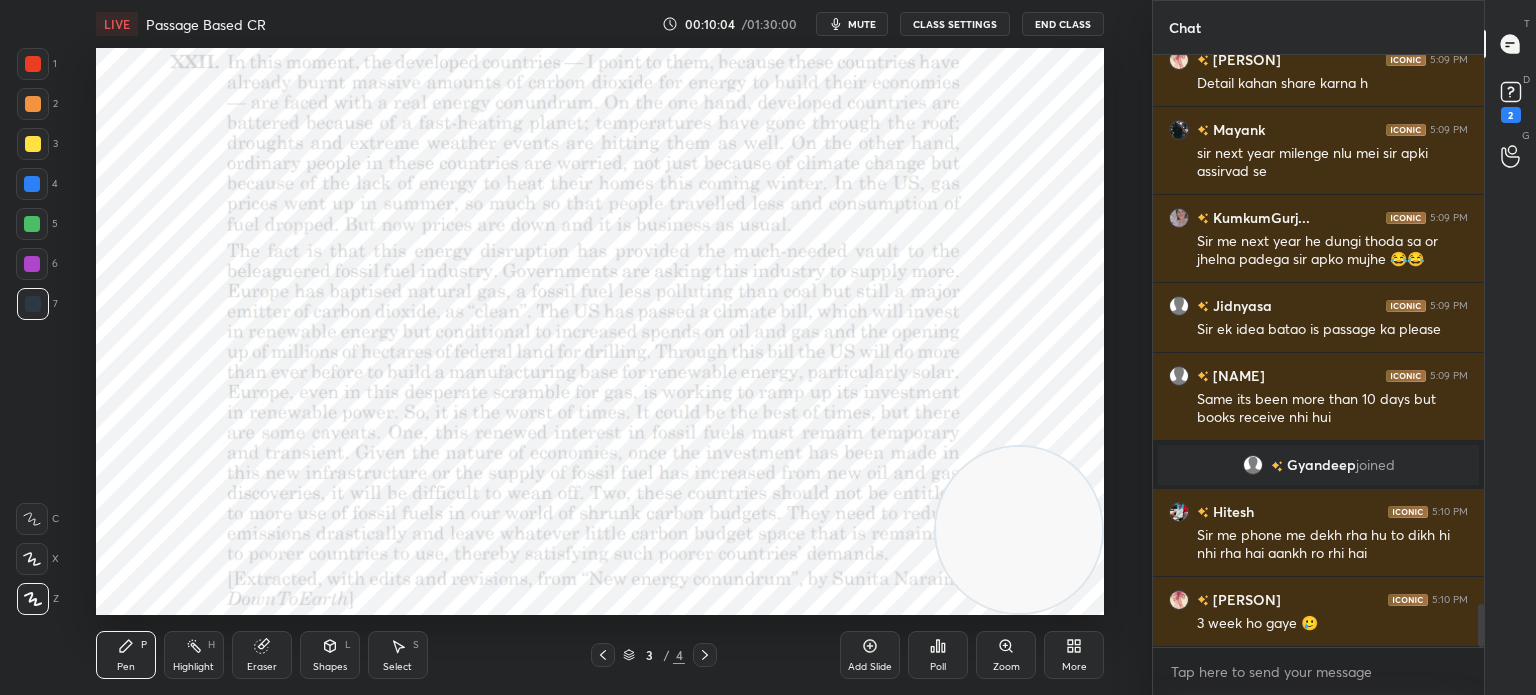 click 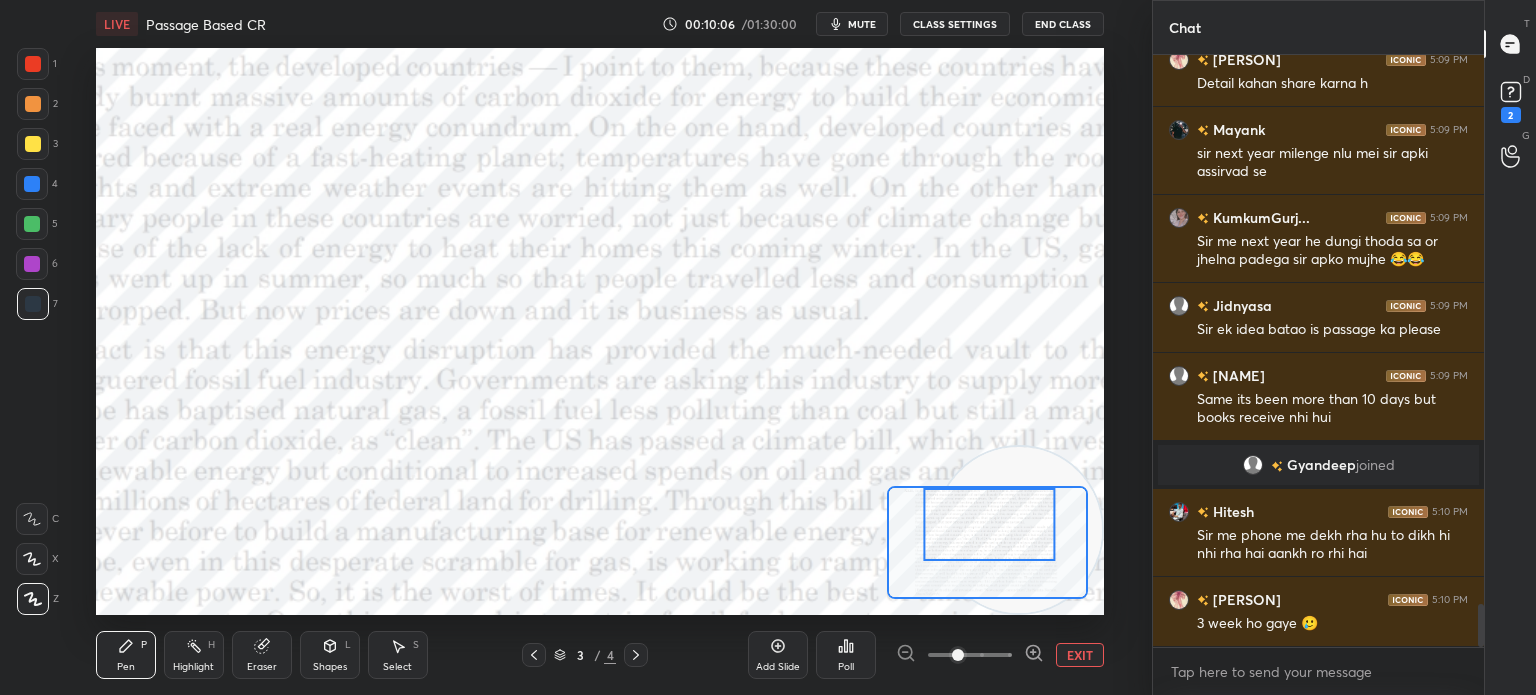 scroll, scrollTop: 7538, scrollLeft: 0, axis: vertical 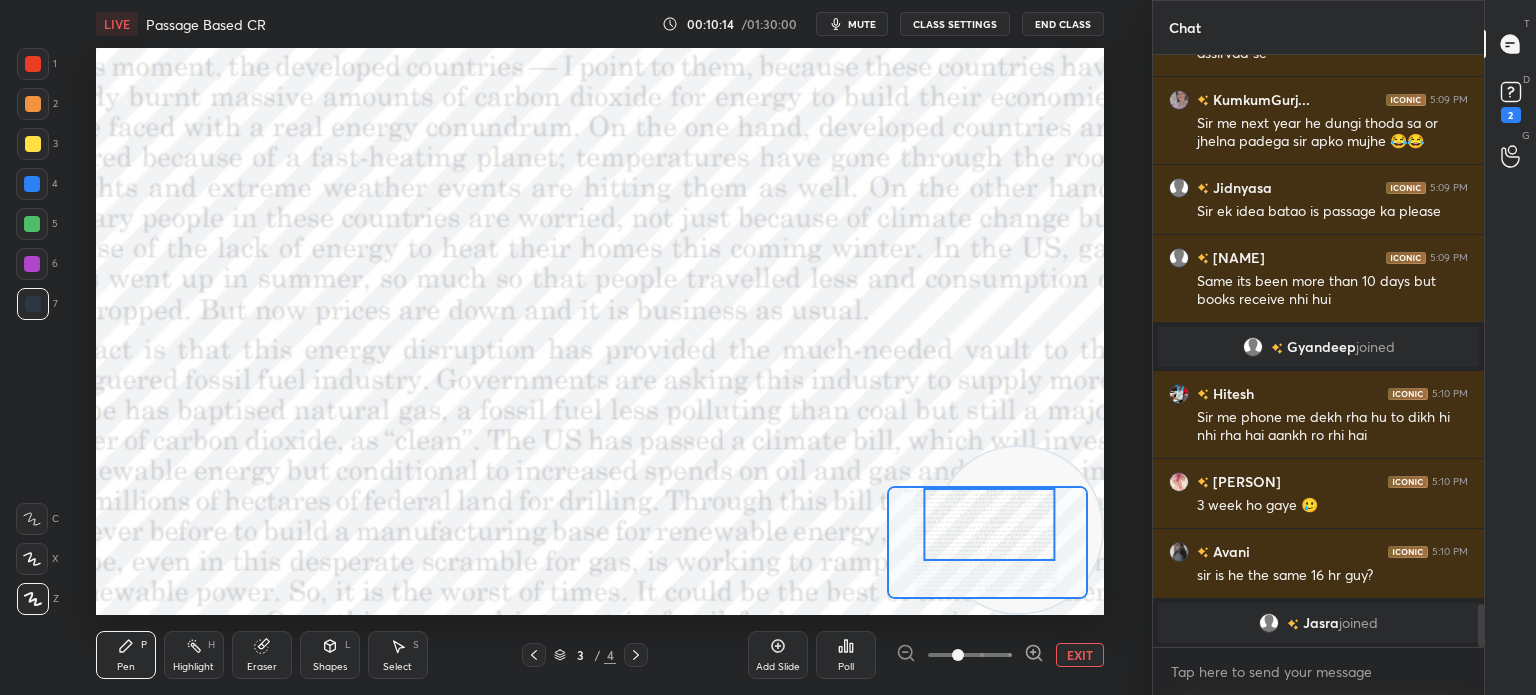 click on "Eraser" at bounding box center [262, 655] 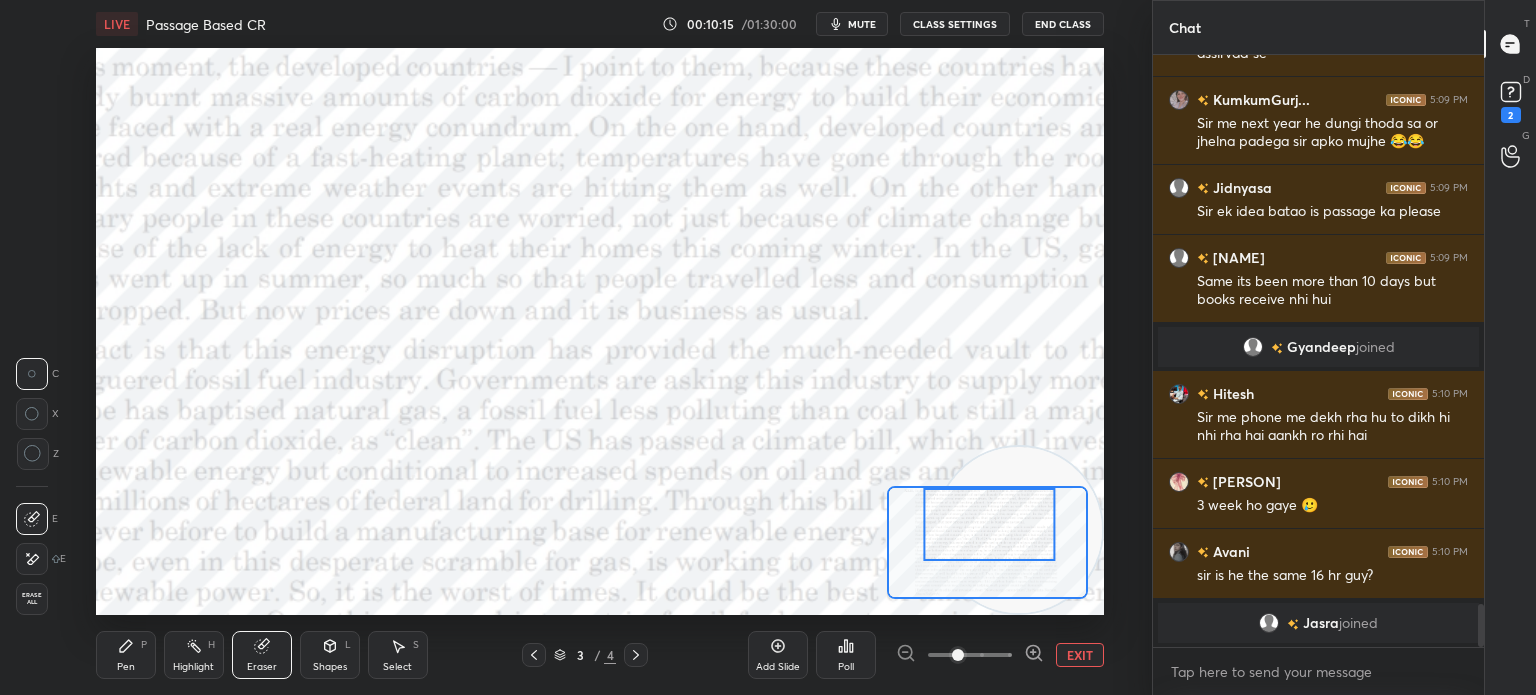 click on "Erase all" at bounding box center [32, 599] 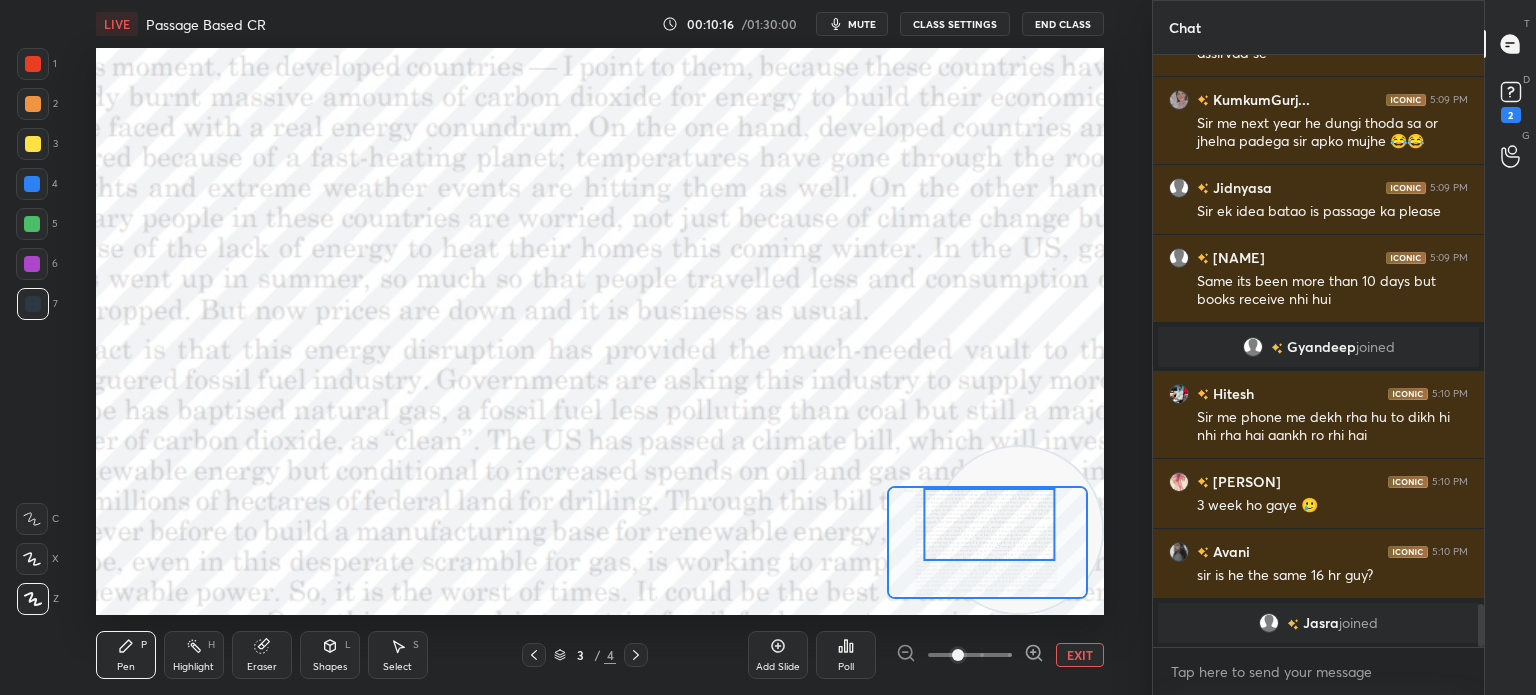 click on "EXIT" at bounding box center [1080, 655] 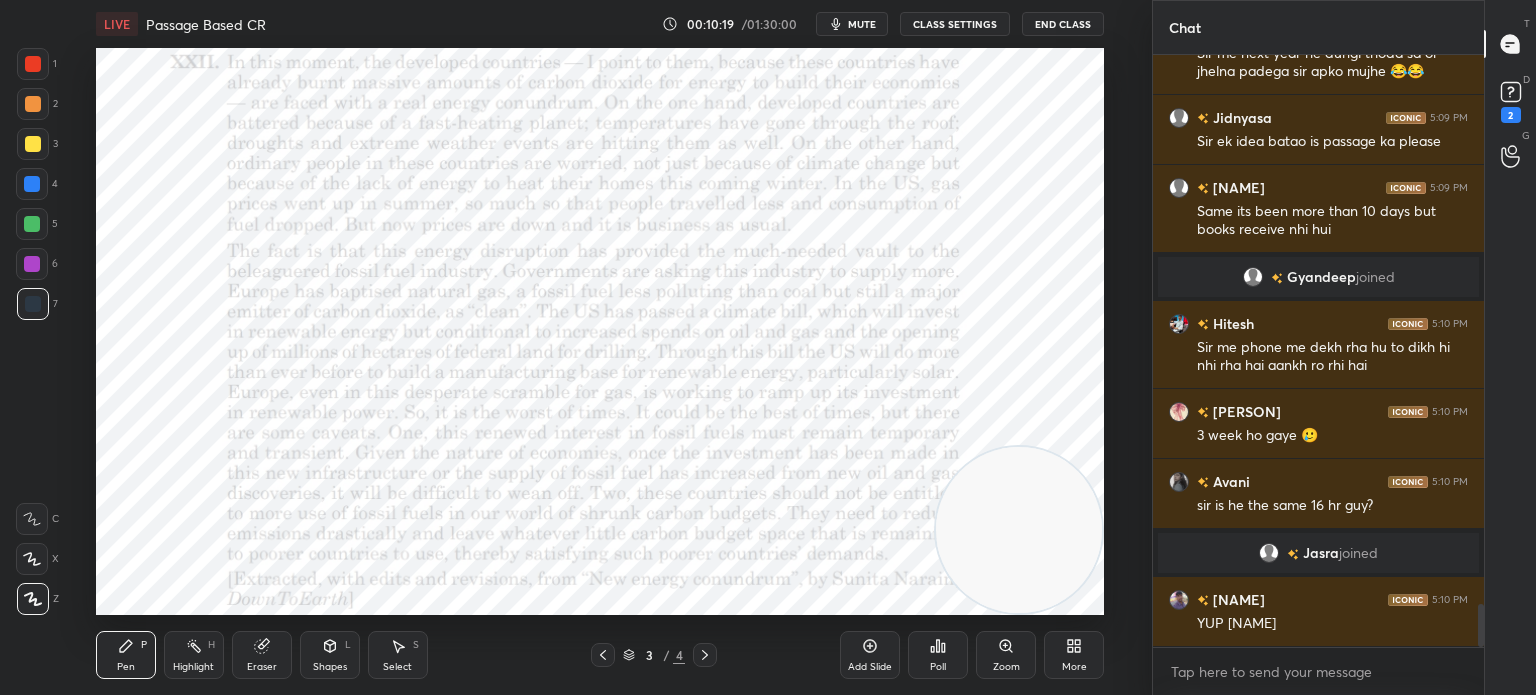 scroll, scrollTop: 7560, scrollLeft: 0, axis: vertical 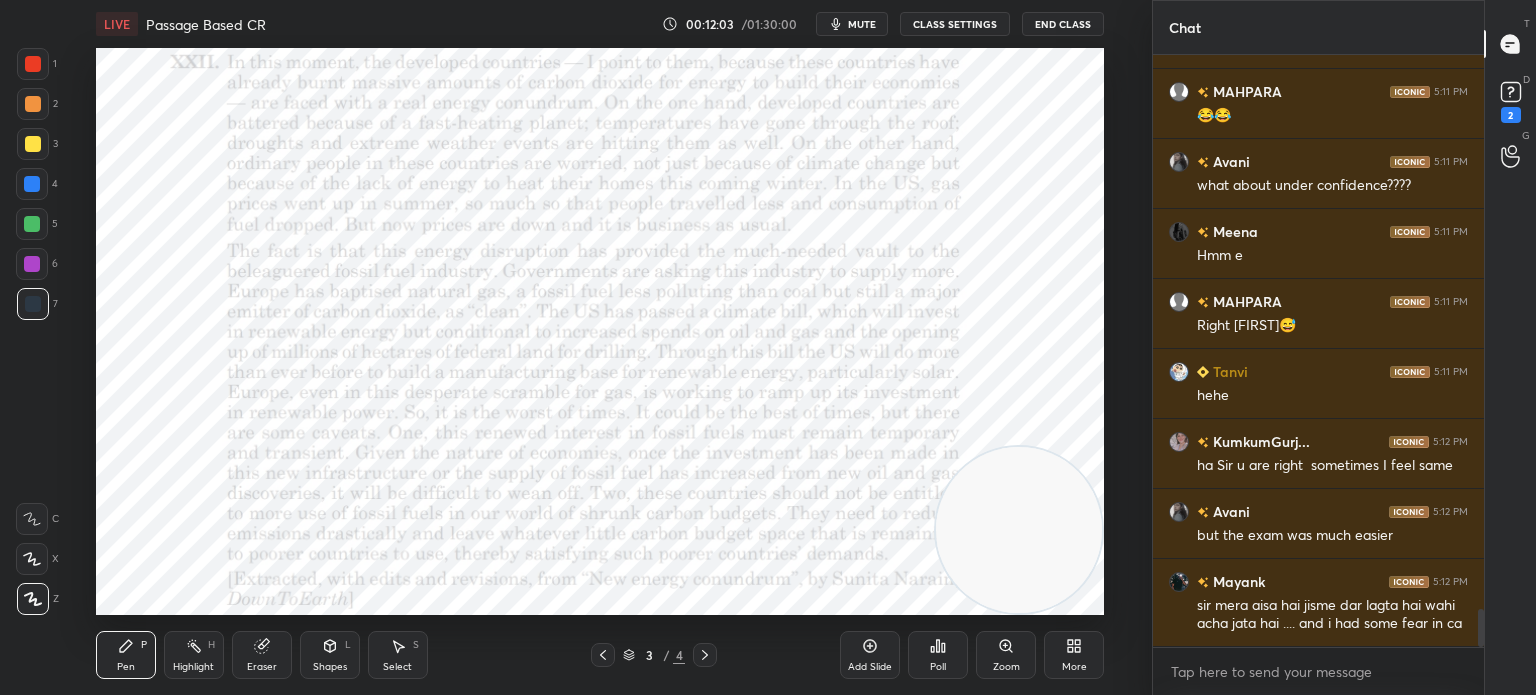 click on "Eraser" at bounding box center (262, 655) 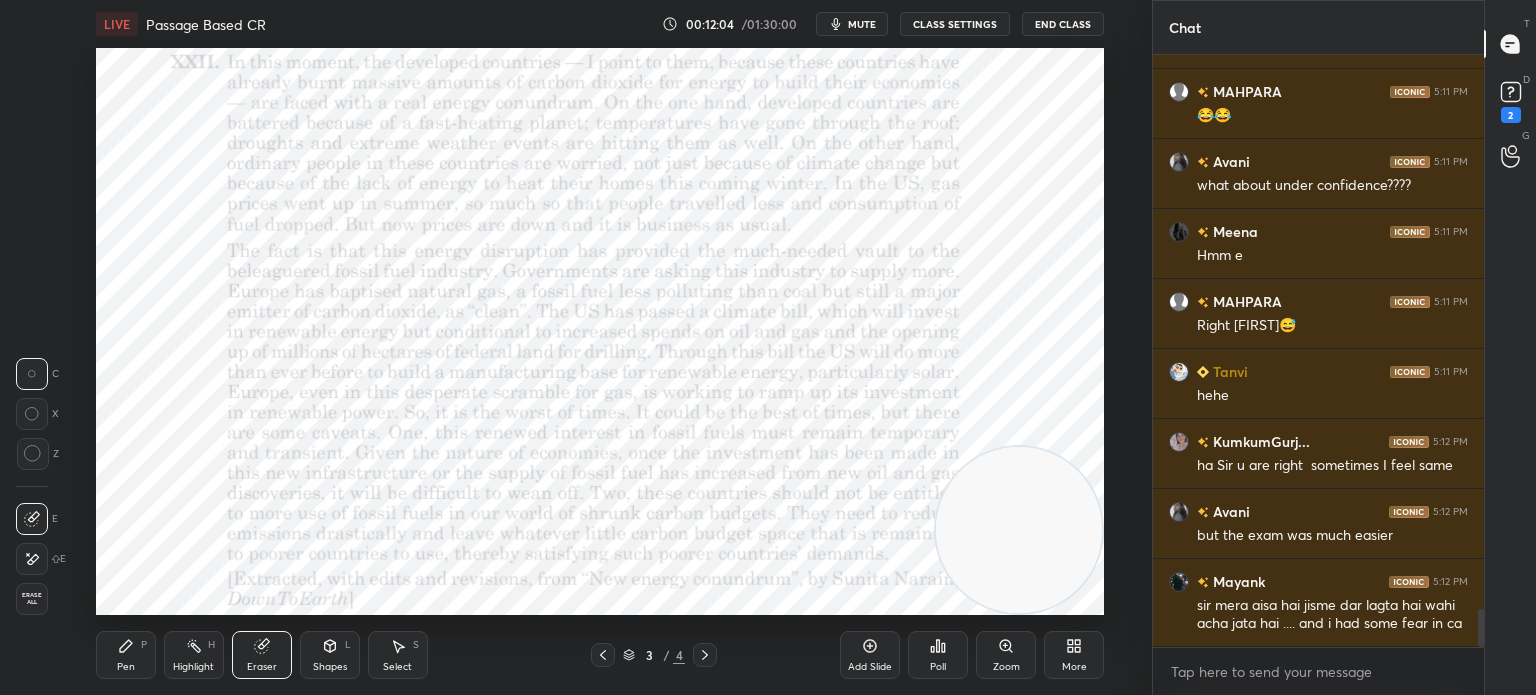 click on "Erase all" at bounding box center [32, 599] 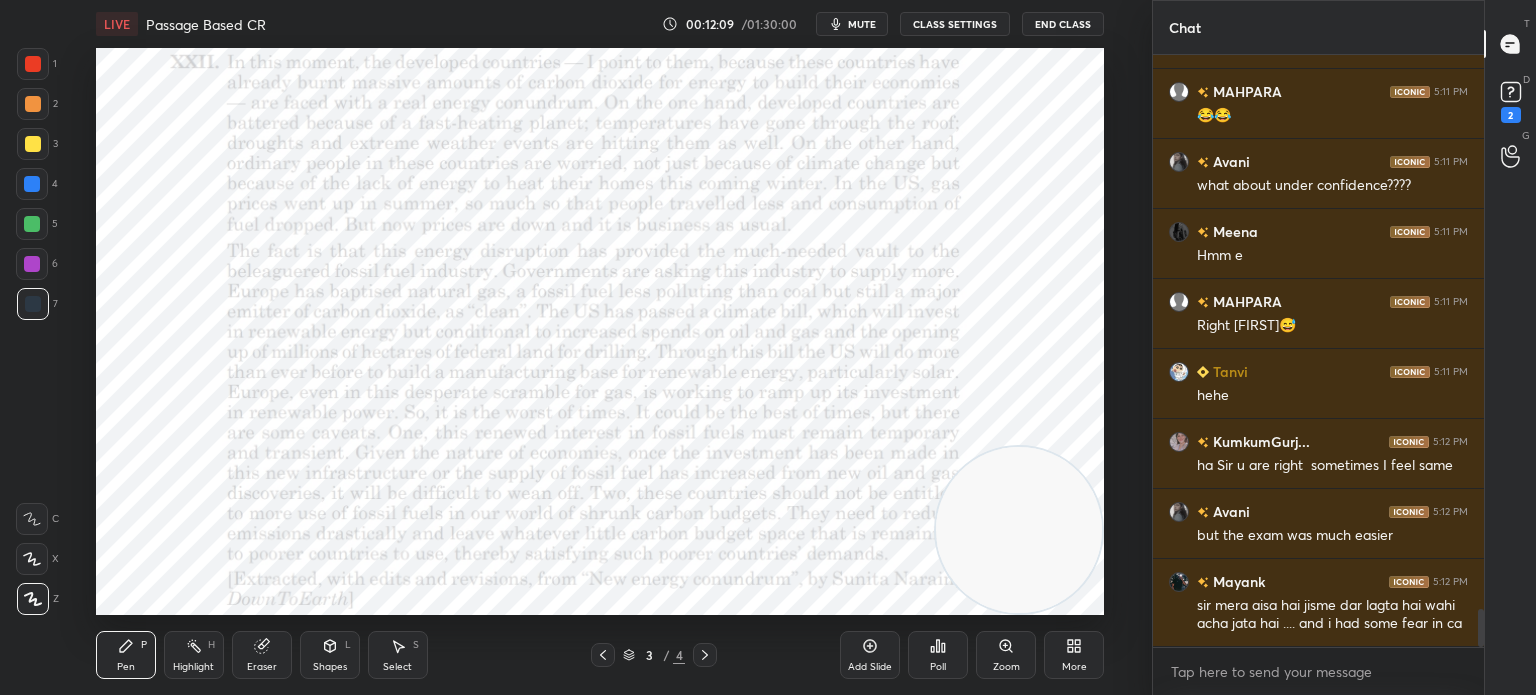 click on "Add Slide" at bounding box center [870, 667] 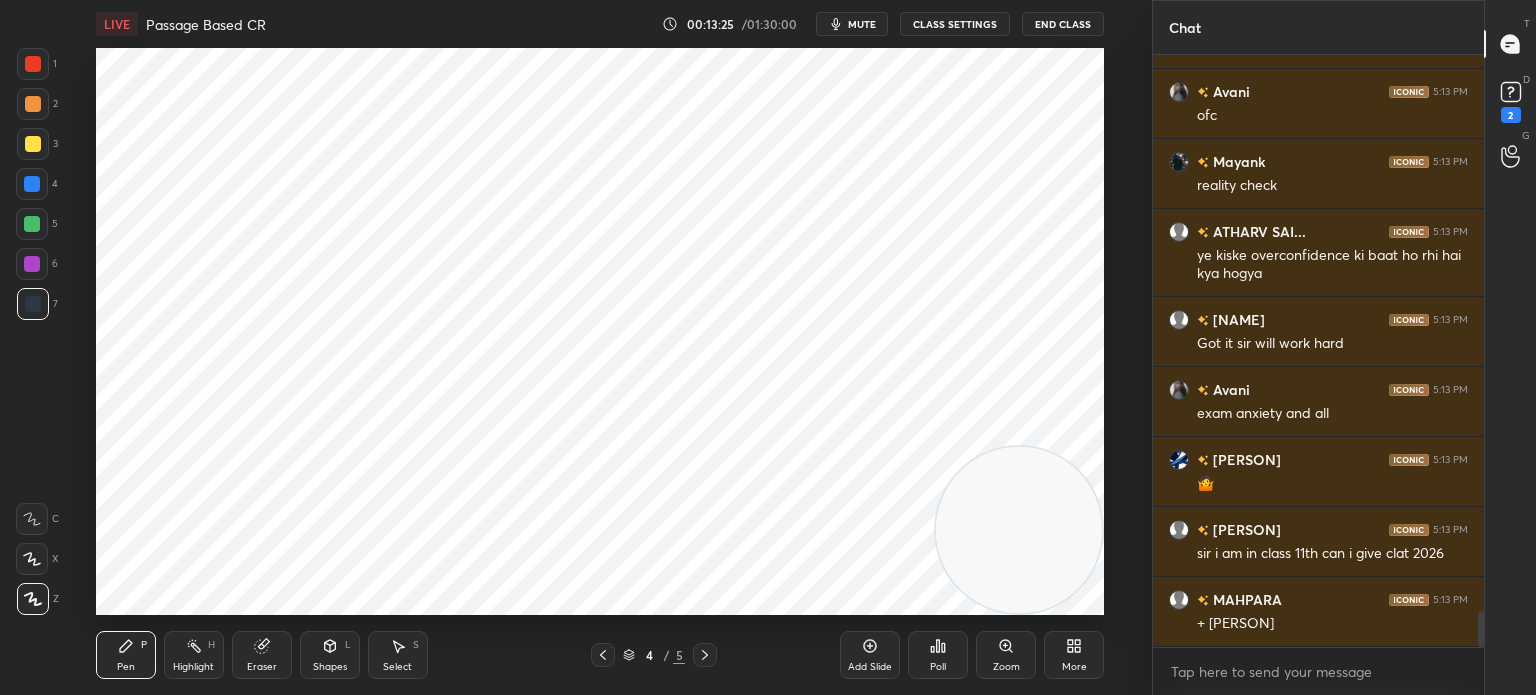 scroll, scrollTop: 9264, scrollLeft: 0, axis: vertical 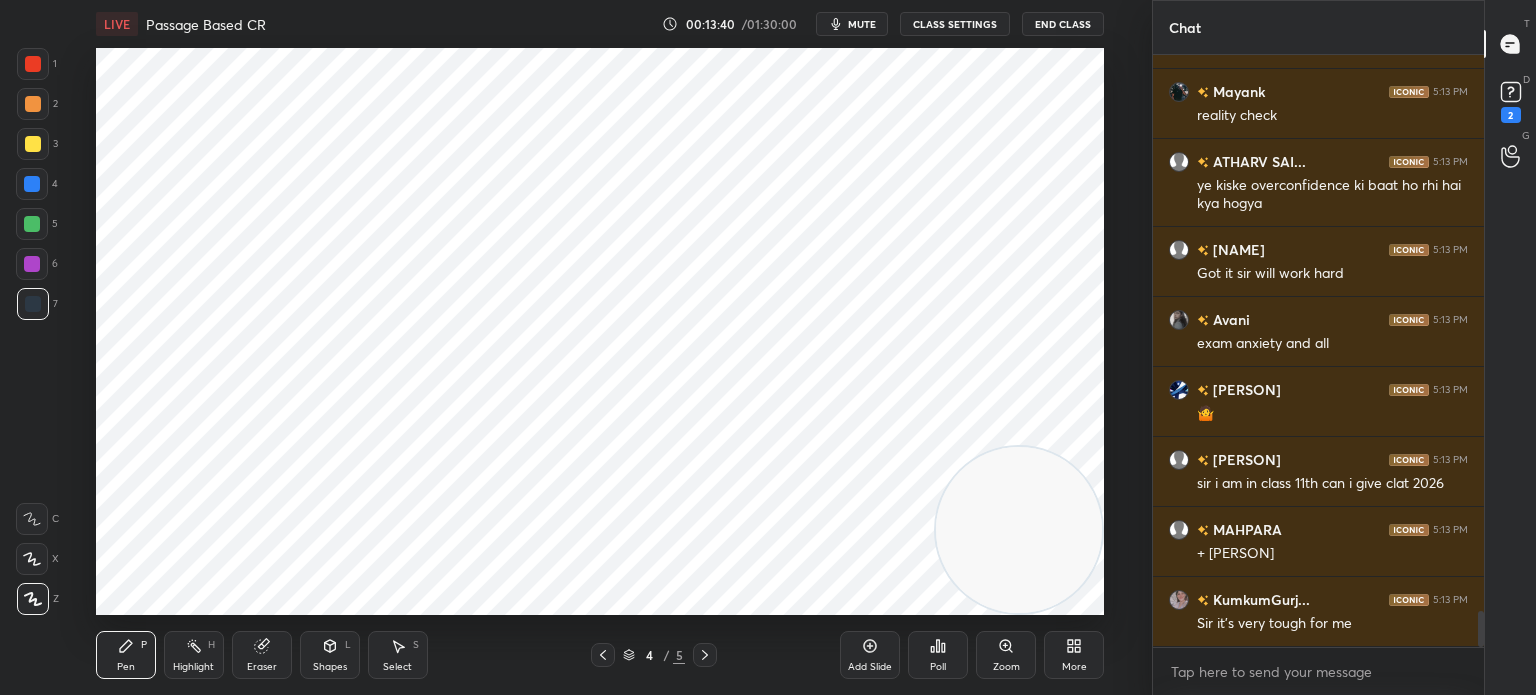 click on "Add Slide" at bounding box center [870, 655] 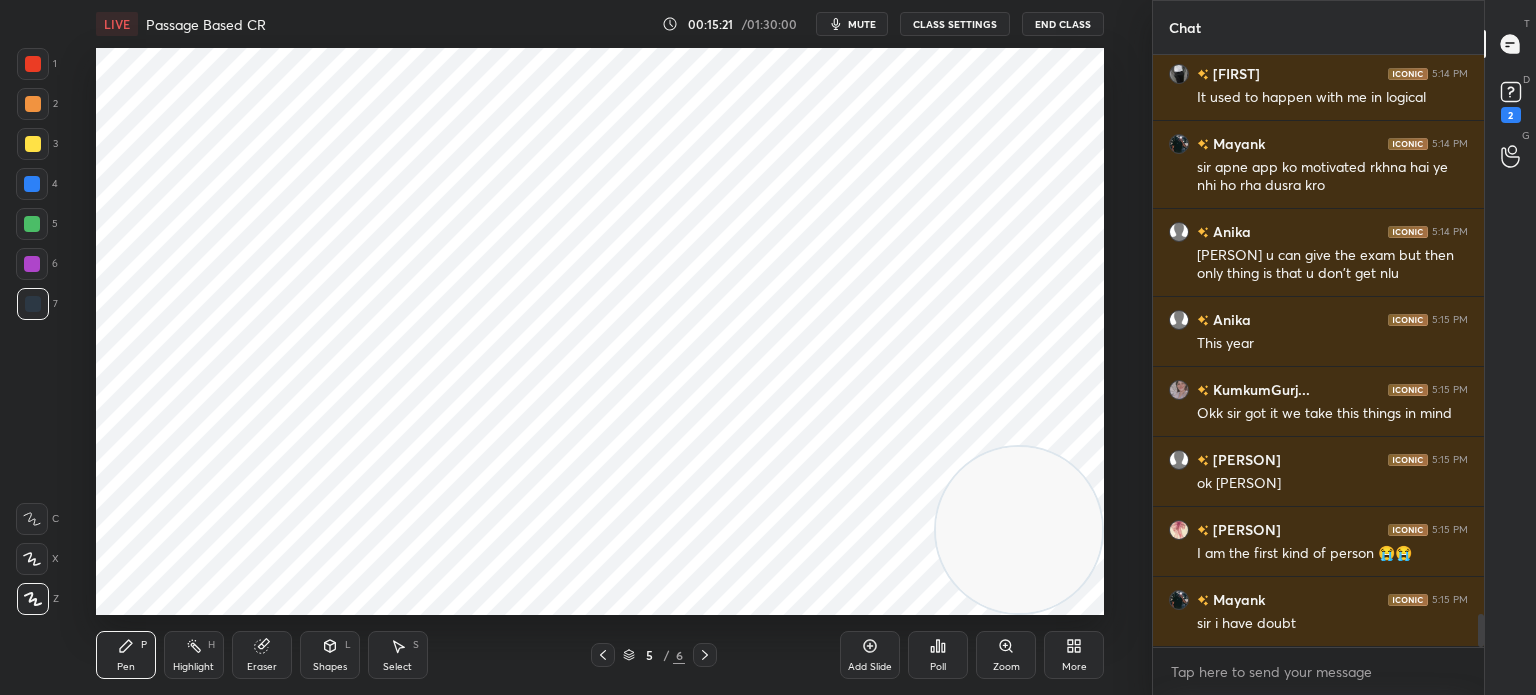 scroll, scrollTop: 10000, scrollLeft: 0, axis: vertical 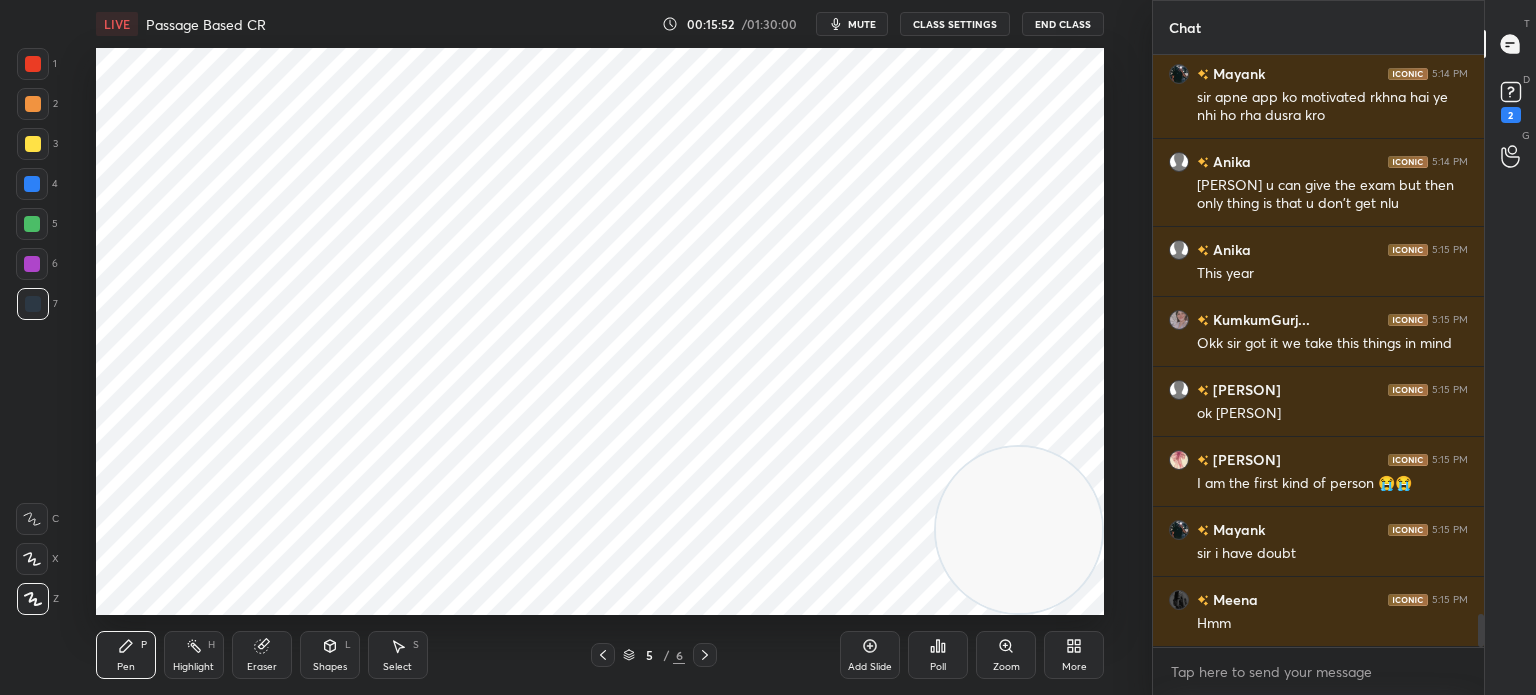 click on "Eraser" at bounding box center [262, 667] 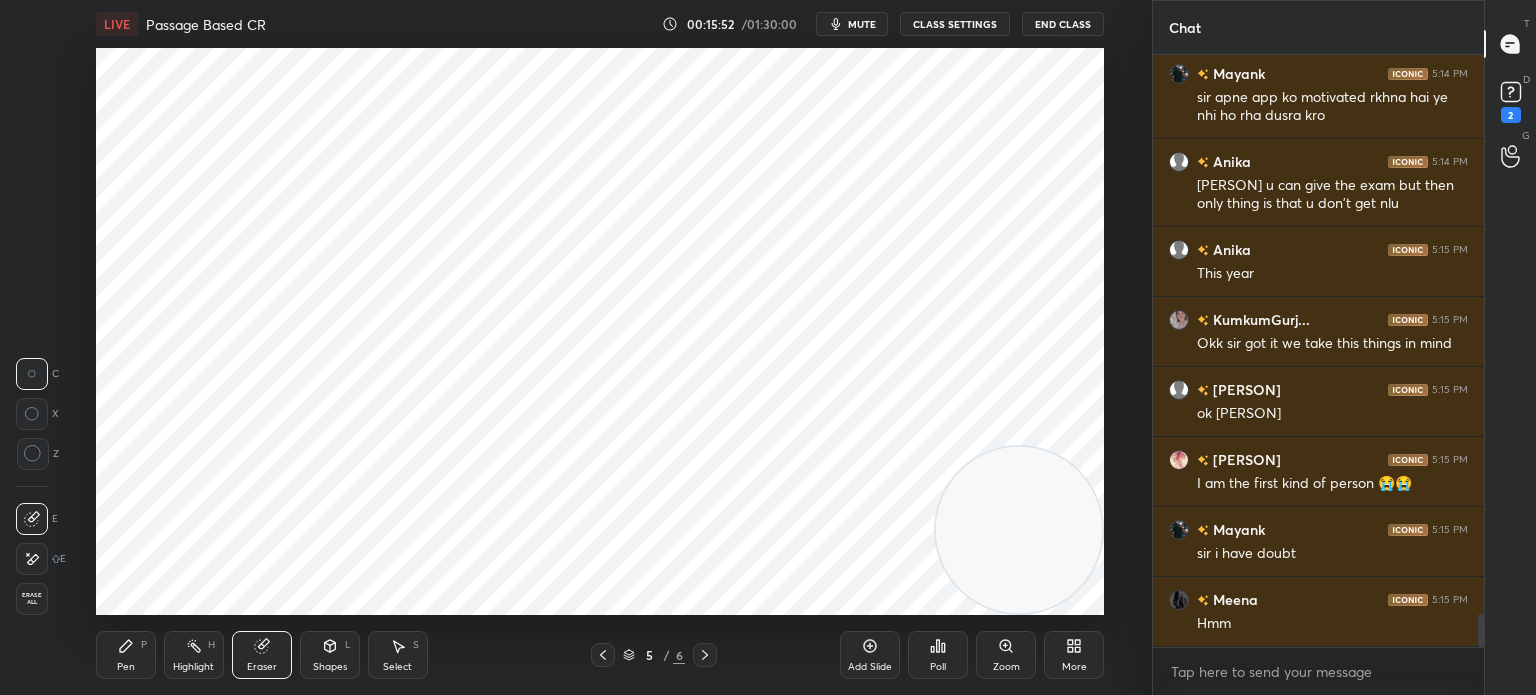 click on "Erase all" at bounding box center (32, 599) 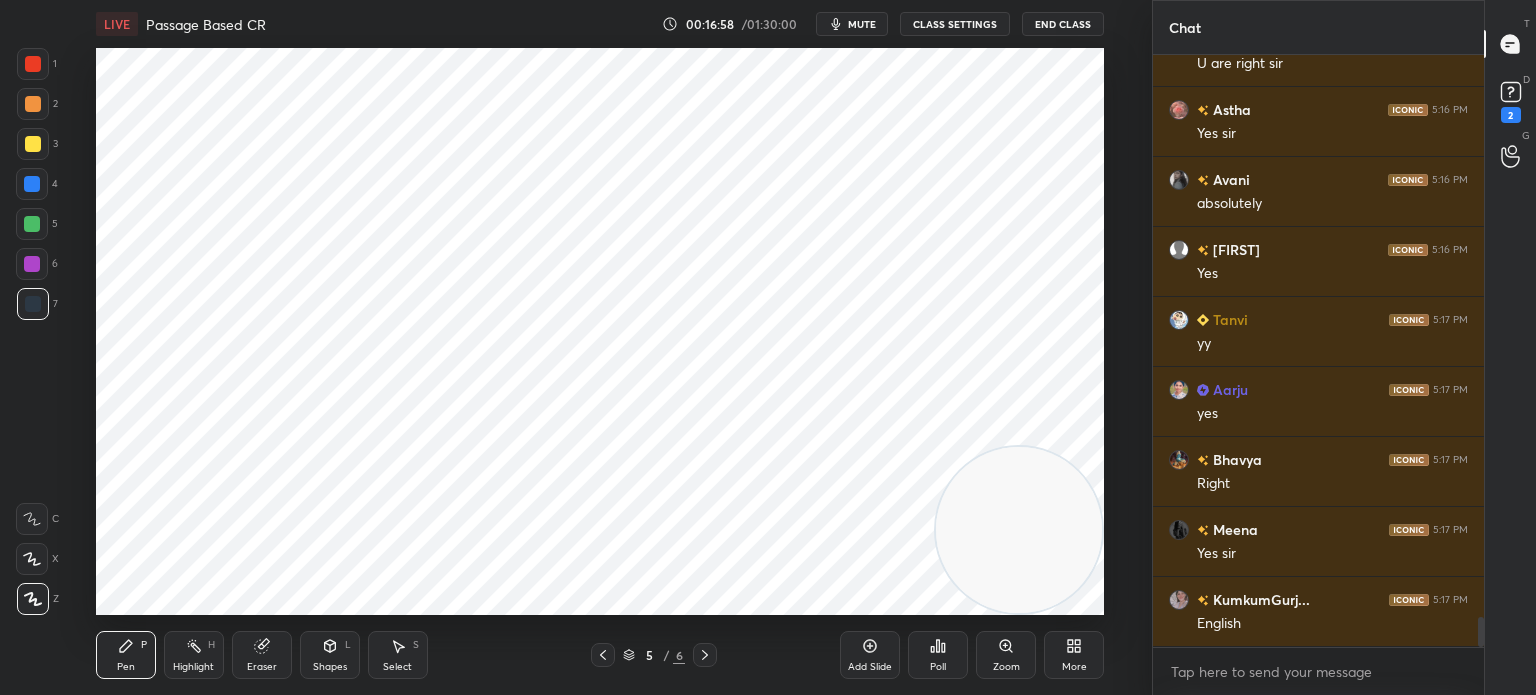 scroll, scrollTop: 11262, scrollLeft: 0, axis: vertical 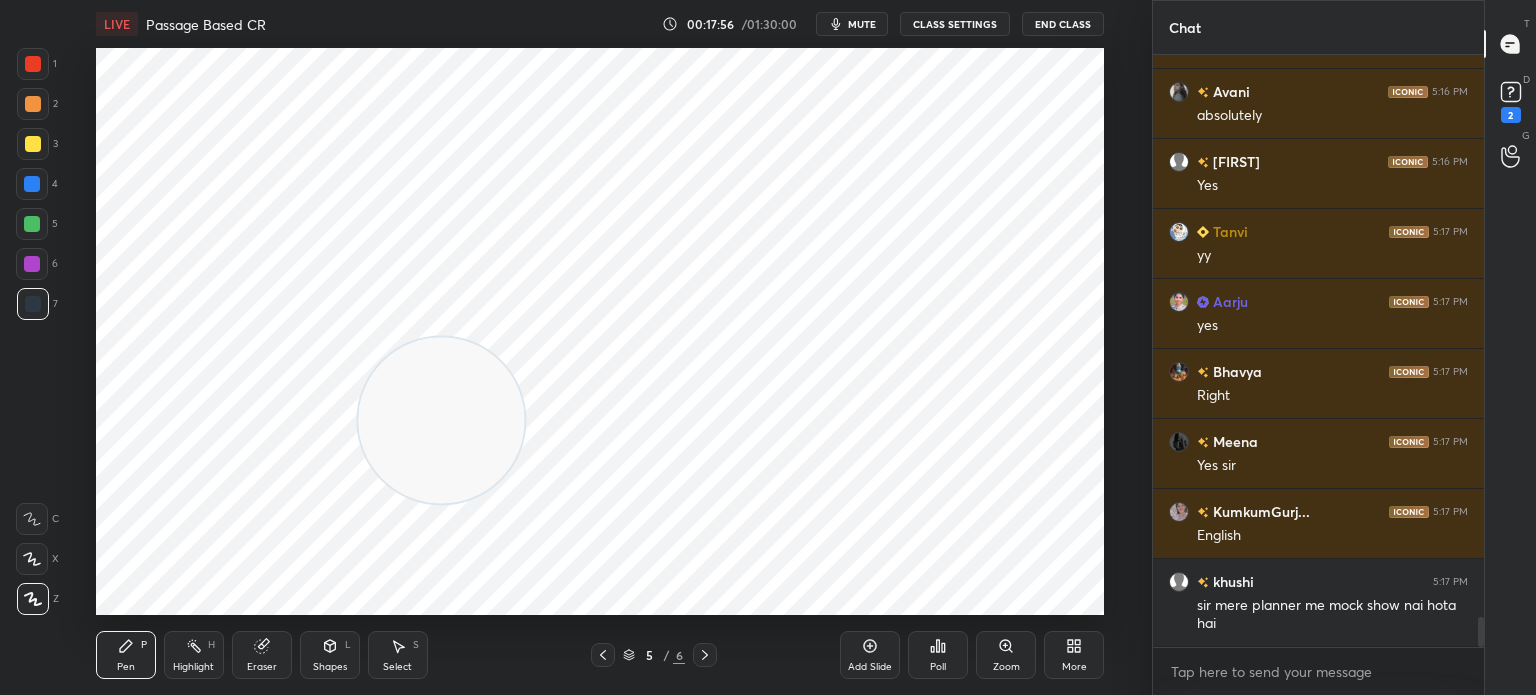 click on "Eraser" at bounding box center (262, 655) 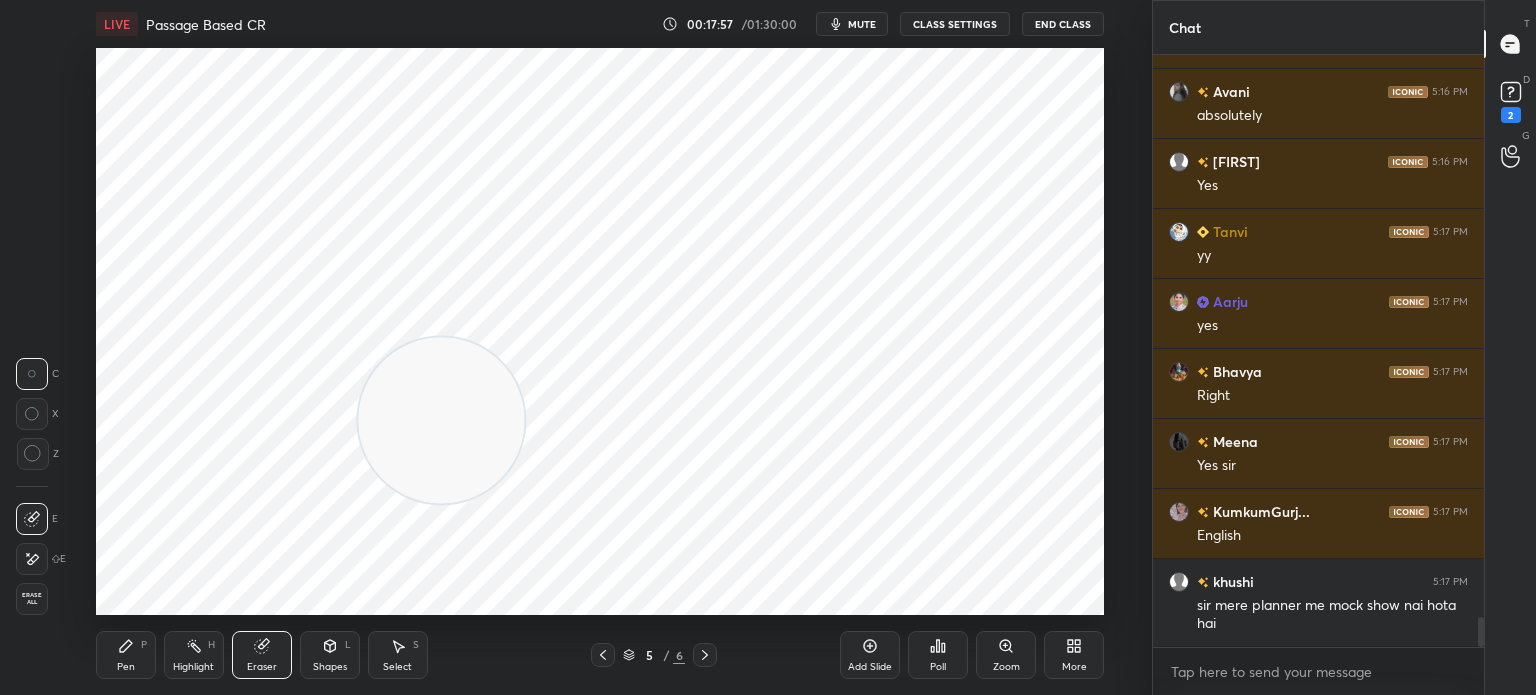 click on "Erase all" at bounding box center (32, 599) 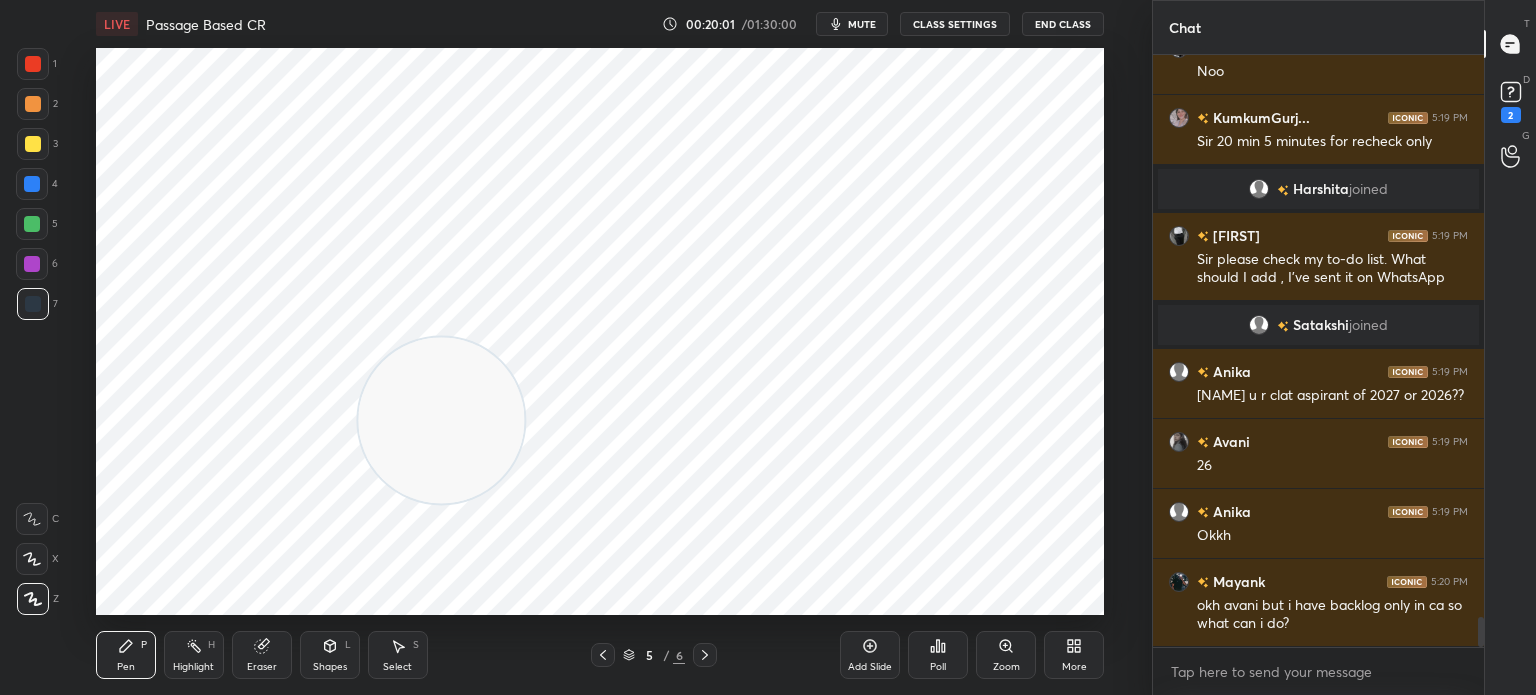 scroll, scrollTop: 11210, scrollLeft: 0, axis: vertical 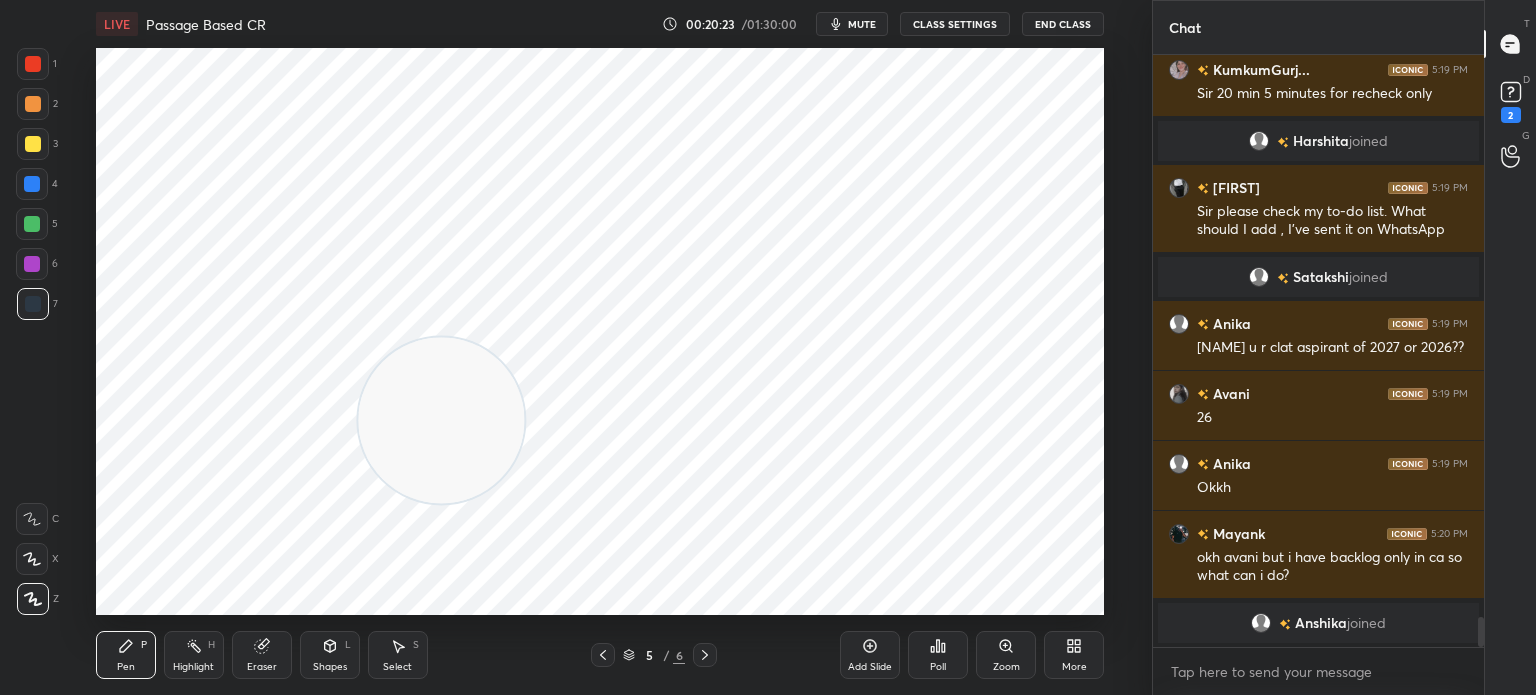 click on "Eraser" at bounding box center [262, 667] 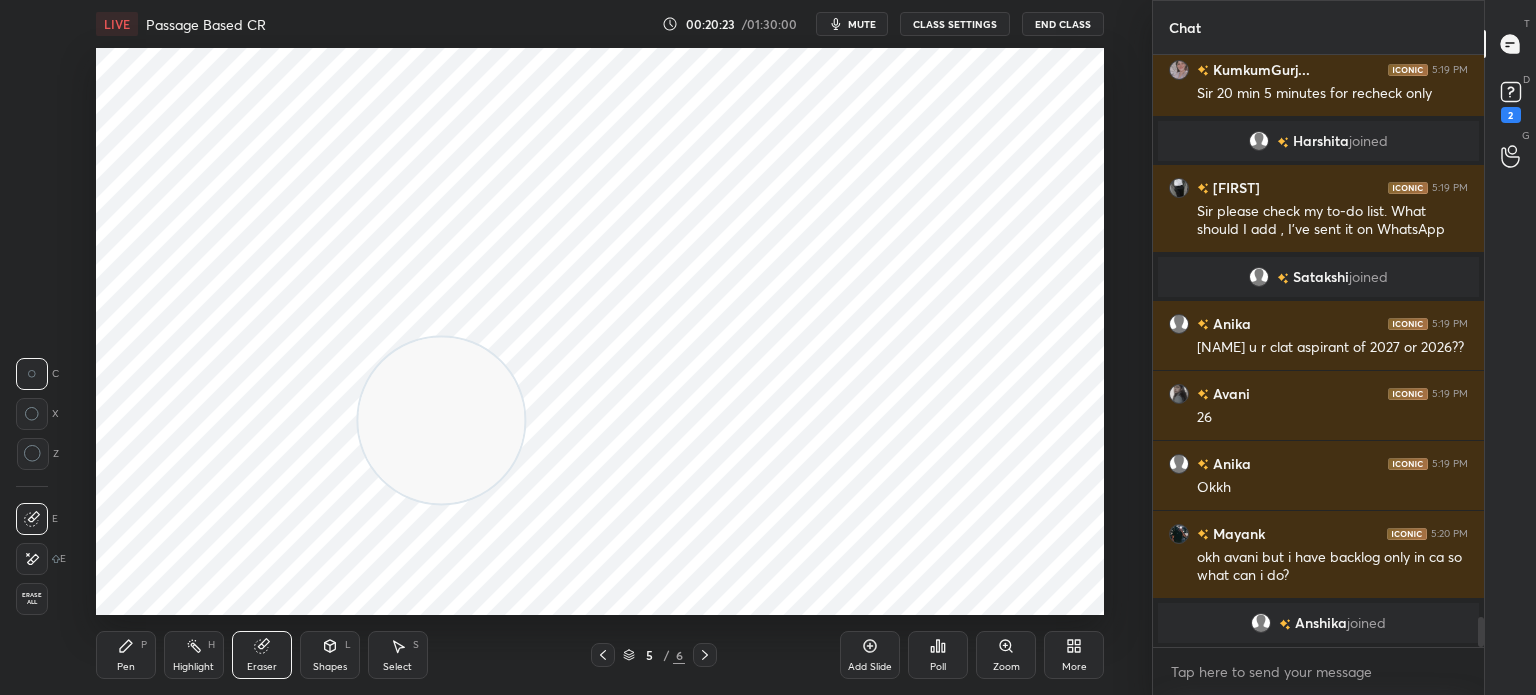 scroll, scrollTop: 11160, scrollLeft: 0, axis: vertical 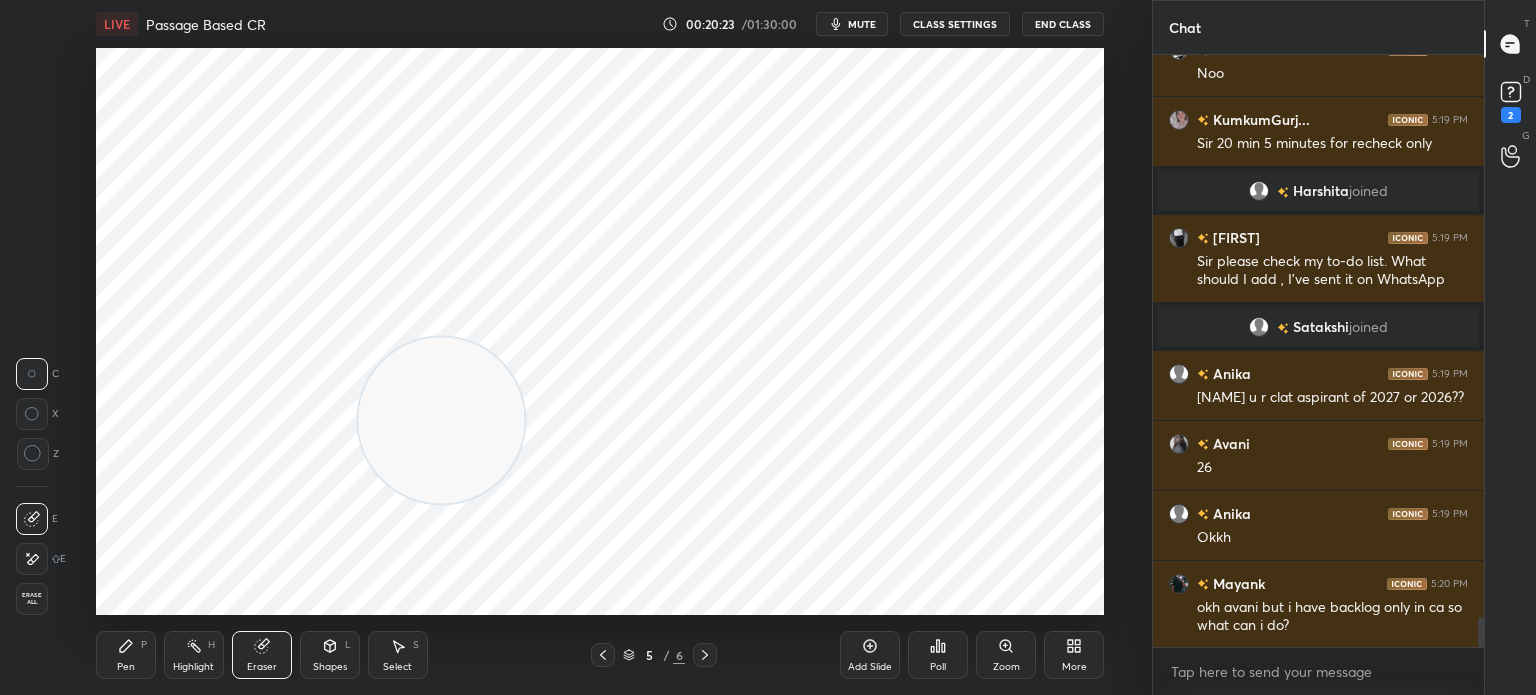 click on "Erase all" at bounding box center [34, 595] 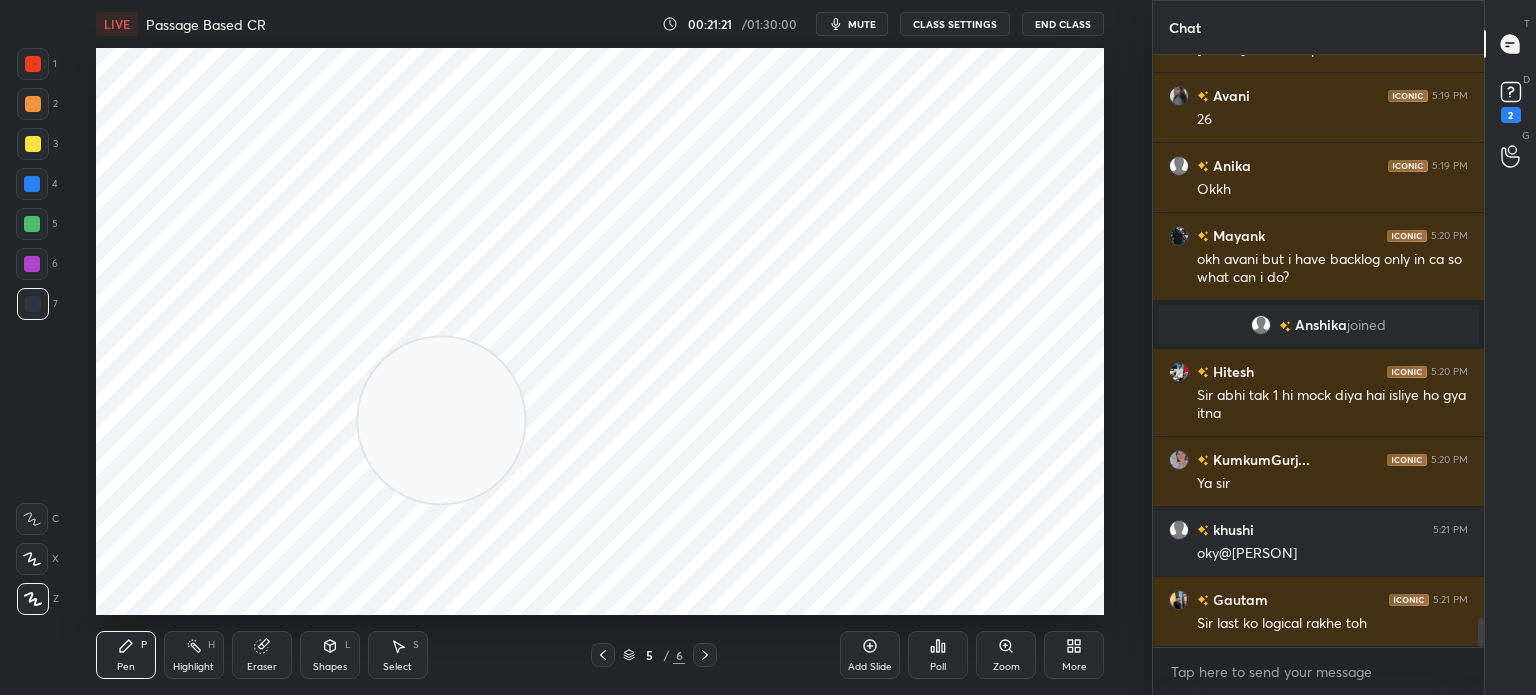scroll, scrollTop: 11440, scrollLeft: 0, axis: vertical 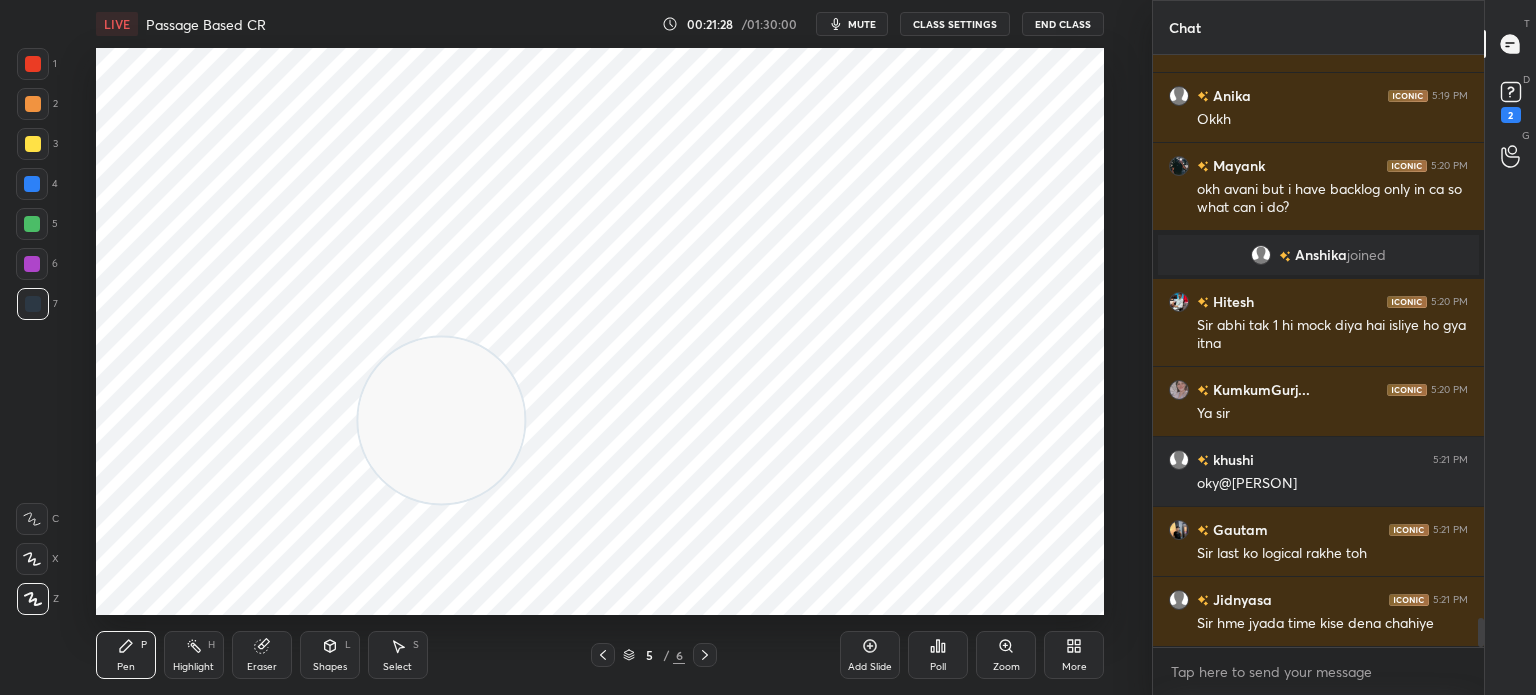 click on "Eraser" at bounding box center [262, 667] 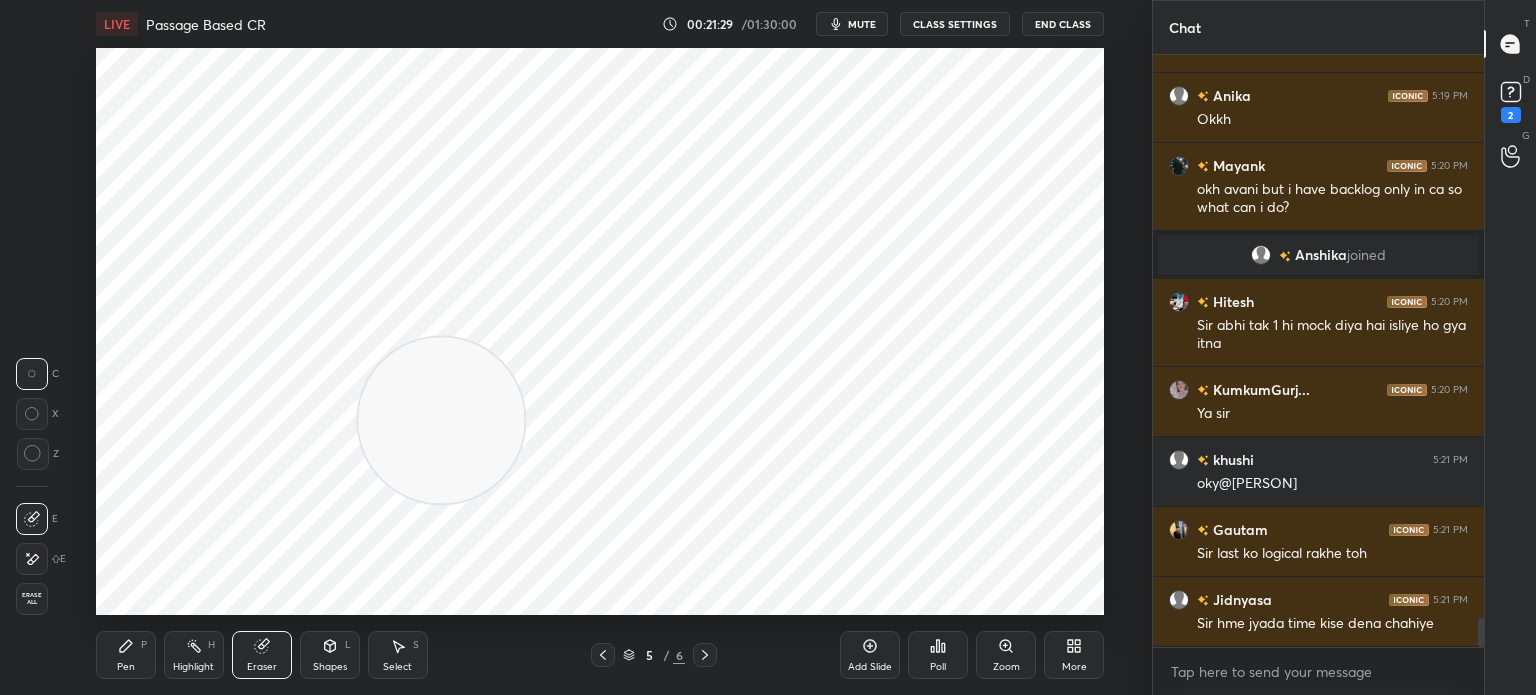 click on "Erase all" at bounding box center [32, 599] 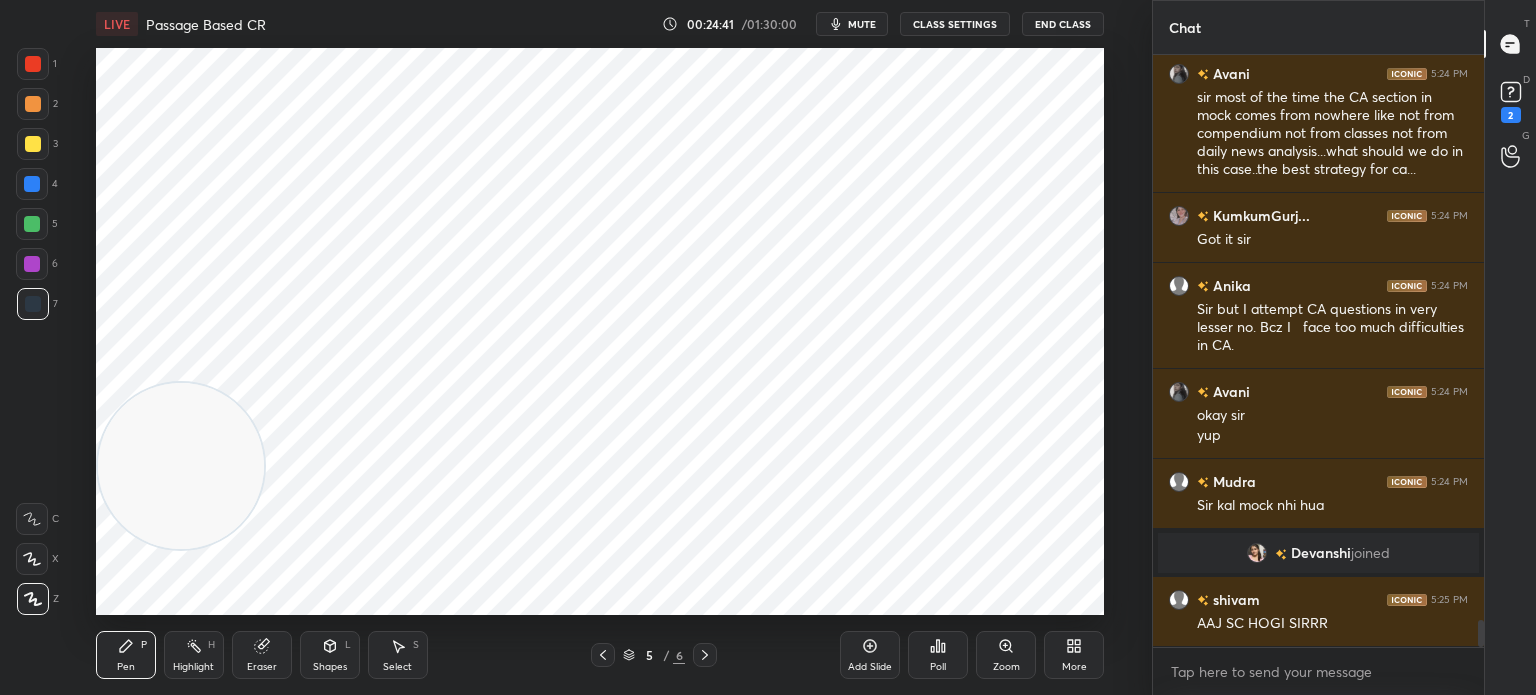 scroll, scrollTop: 12346, scrollLeft: 0, axis: vertical 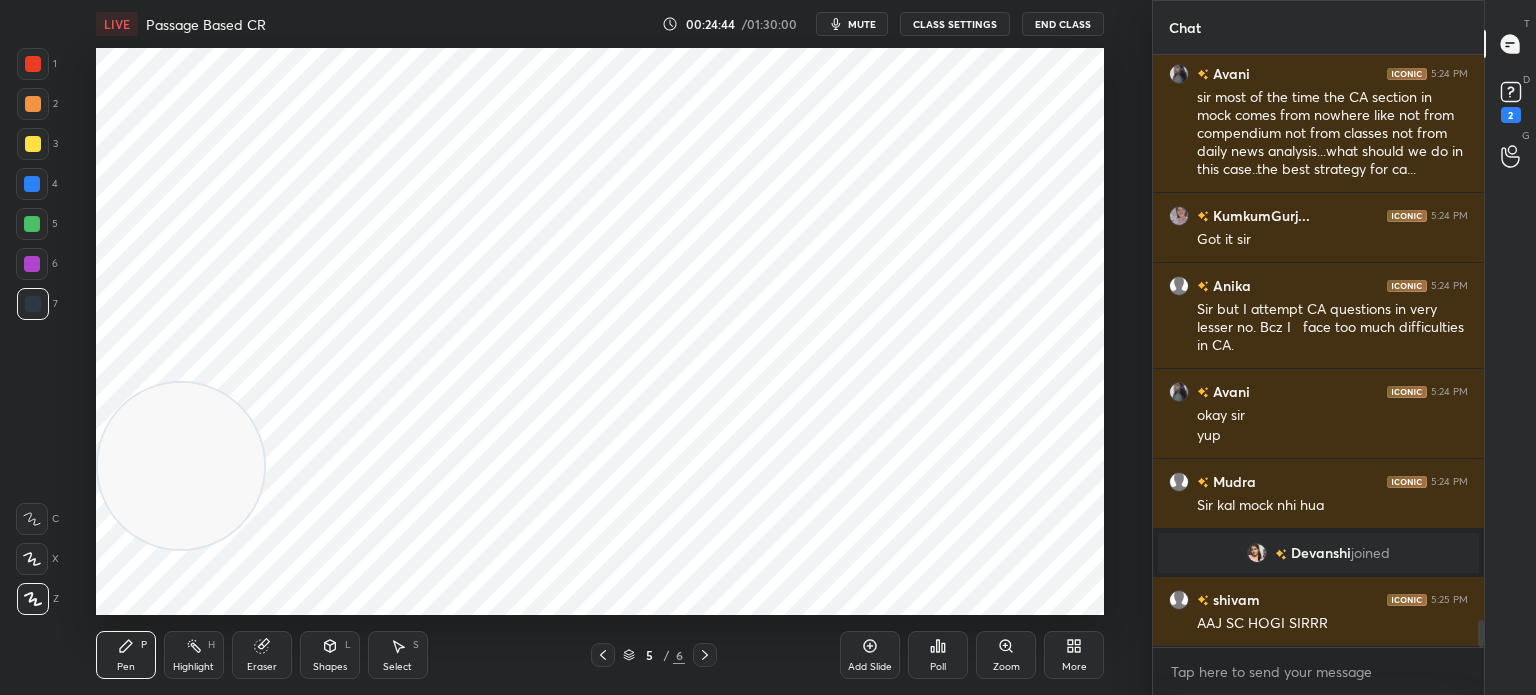 click on "Eraser" at bounding box center (262, 655) 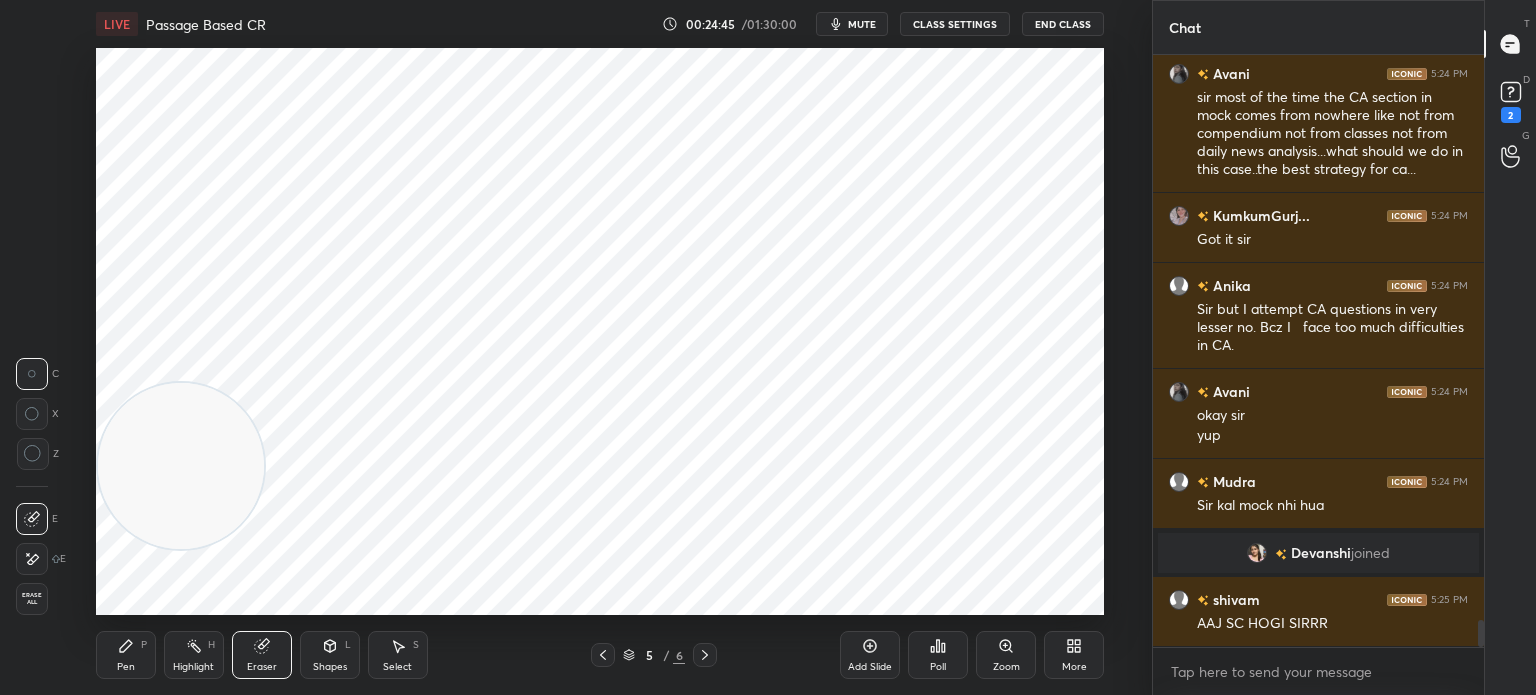 click on "Erase all" at bounding box center [32, 599] 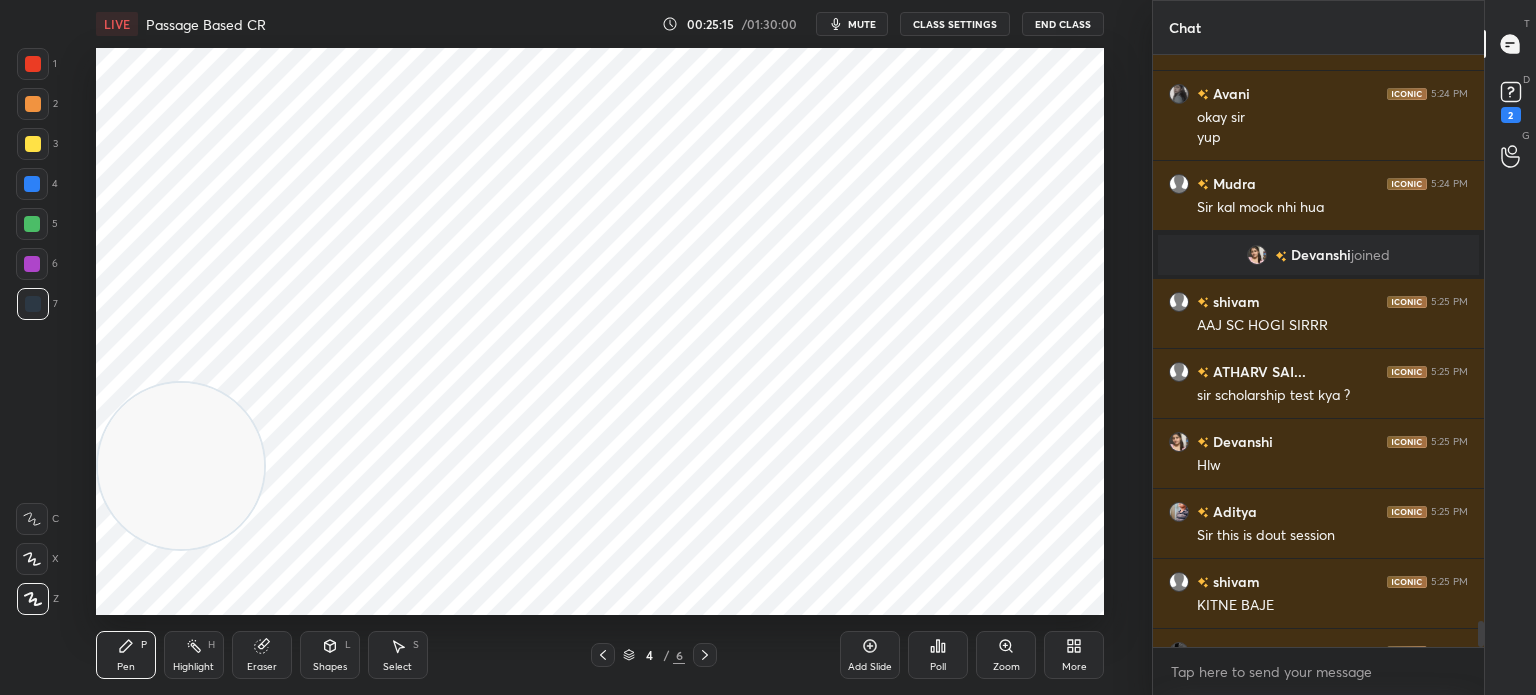scroll, scrollTop: 12678, scrollLeft: 0, axis: vertical 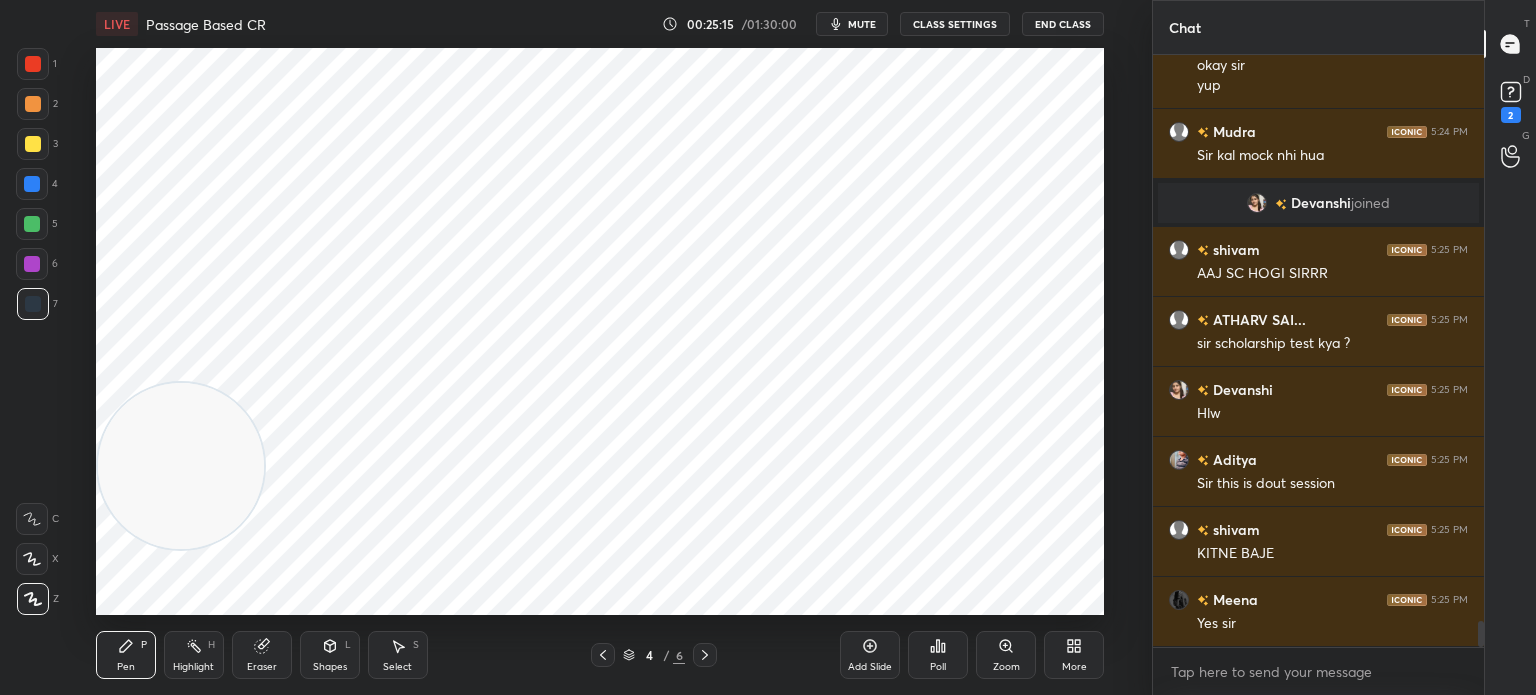 click on "Eraser" at bounding box center [262, 655] 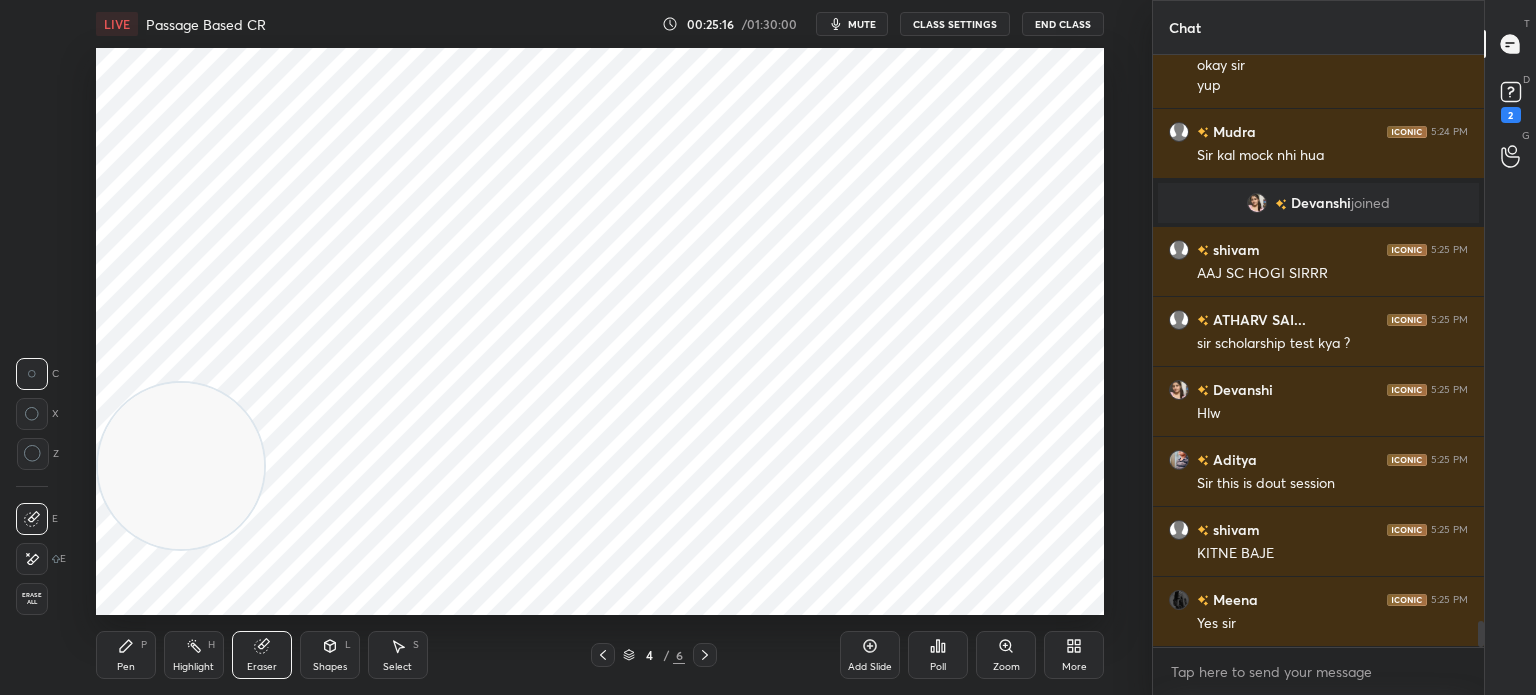 click on "Erase all" at bounding box center [32, 599] 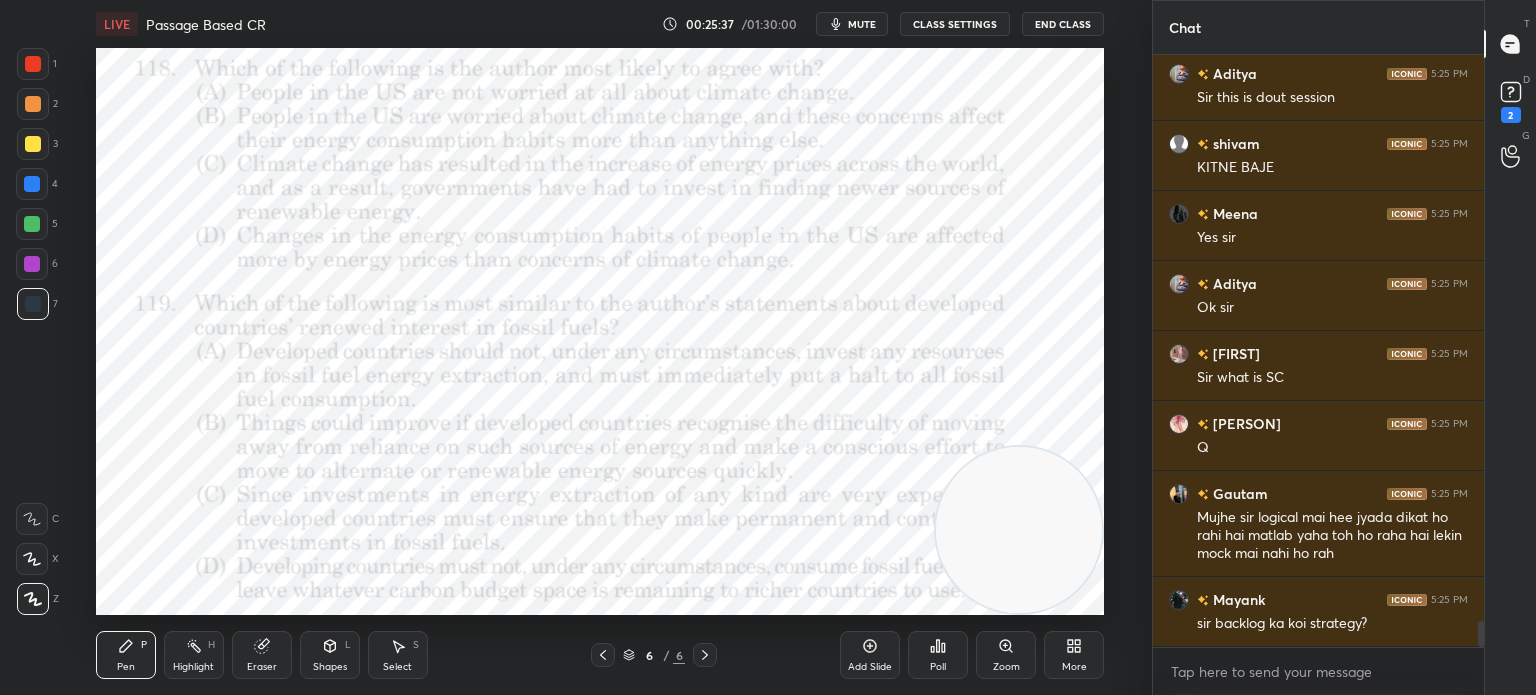 scroll, scrollTop: 13134, scrollLeft: 0, axis: vertical 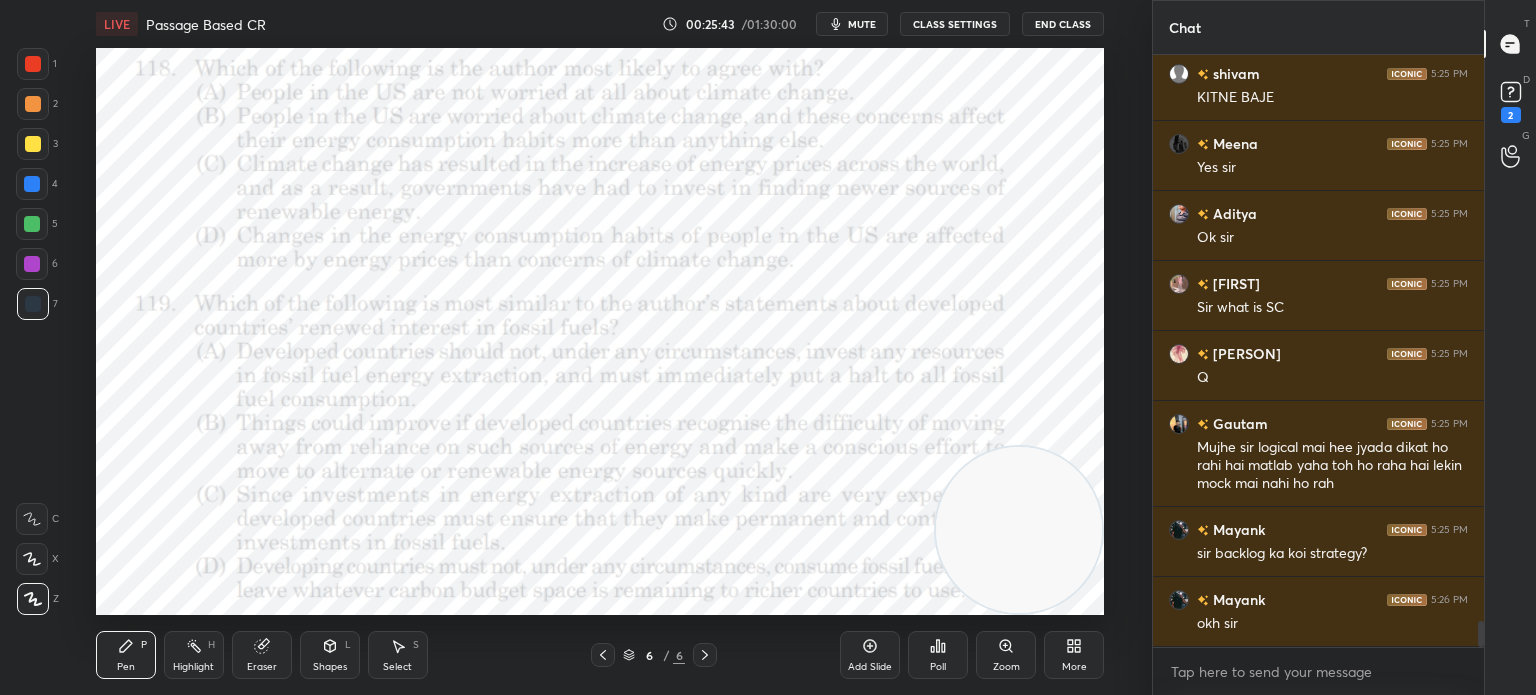 click on "Eraser" at bounding box center (262, 655) 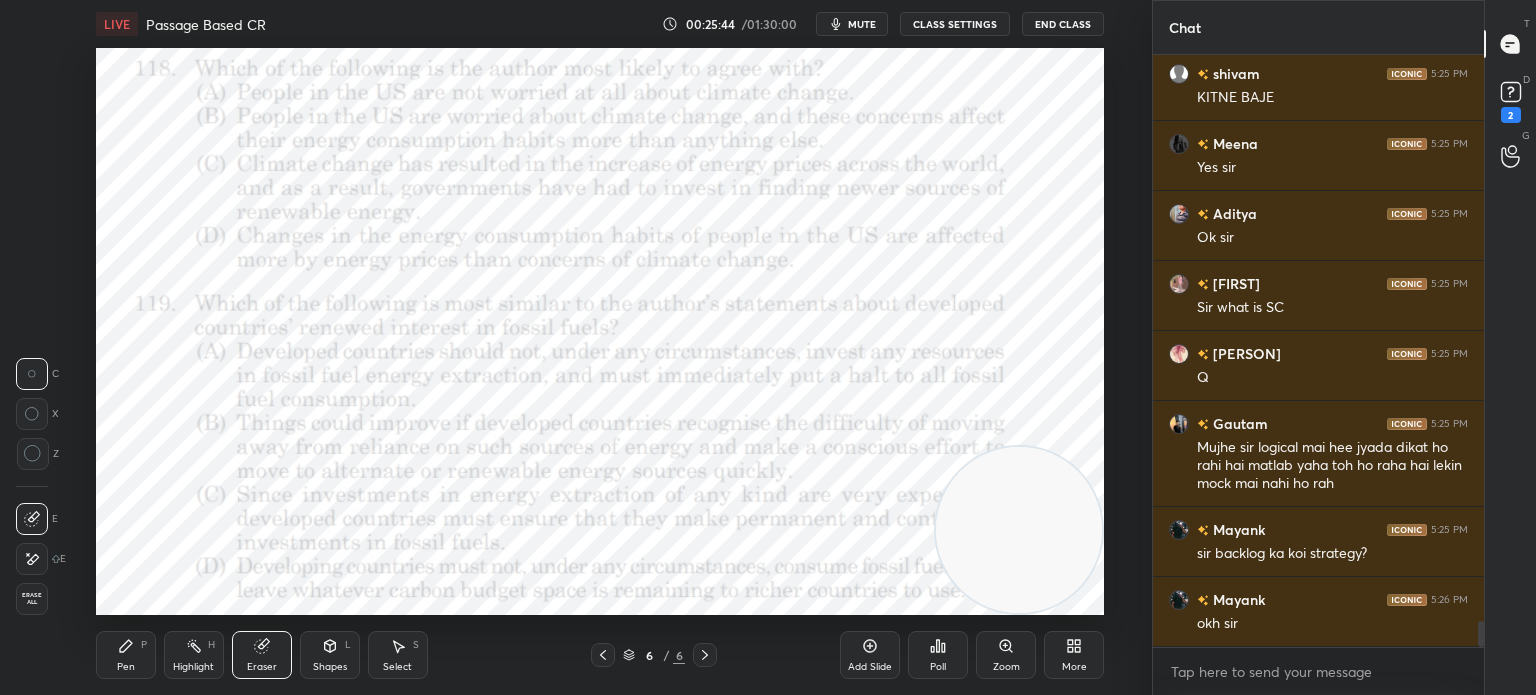 click on "Erase all" at bounding box center [32, 599] 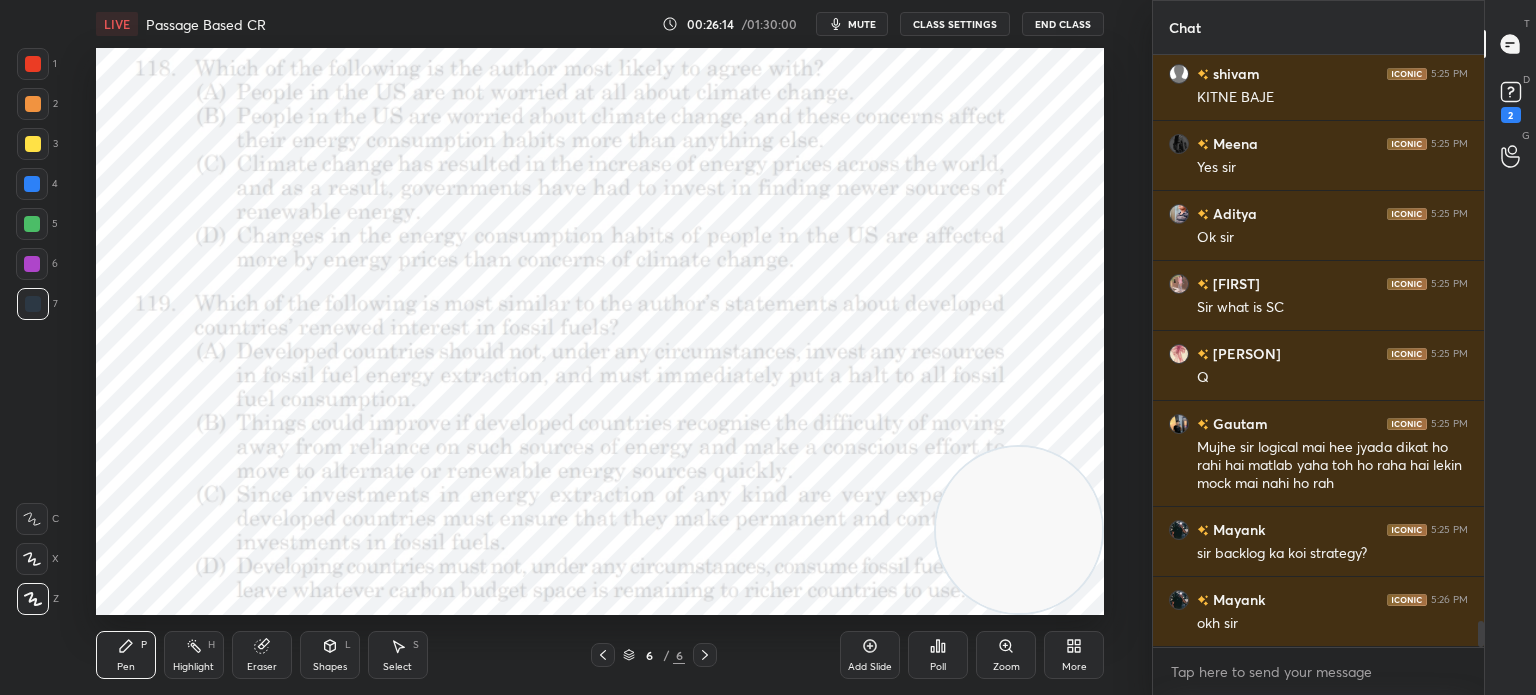 scroll, scrollTop: 13292, scrollLeft: 0, axis: vertical 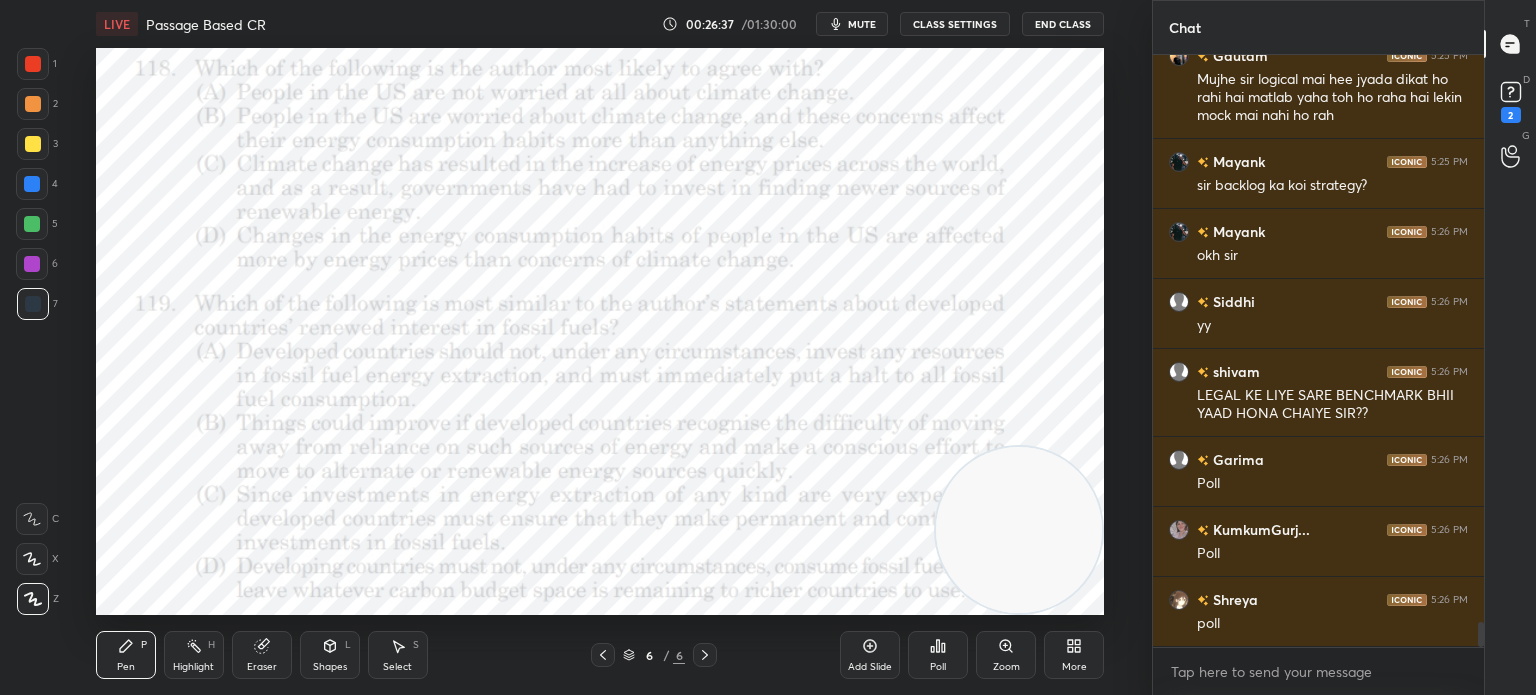 click on "Poll" at bounding box center [938, 667] 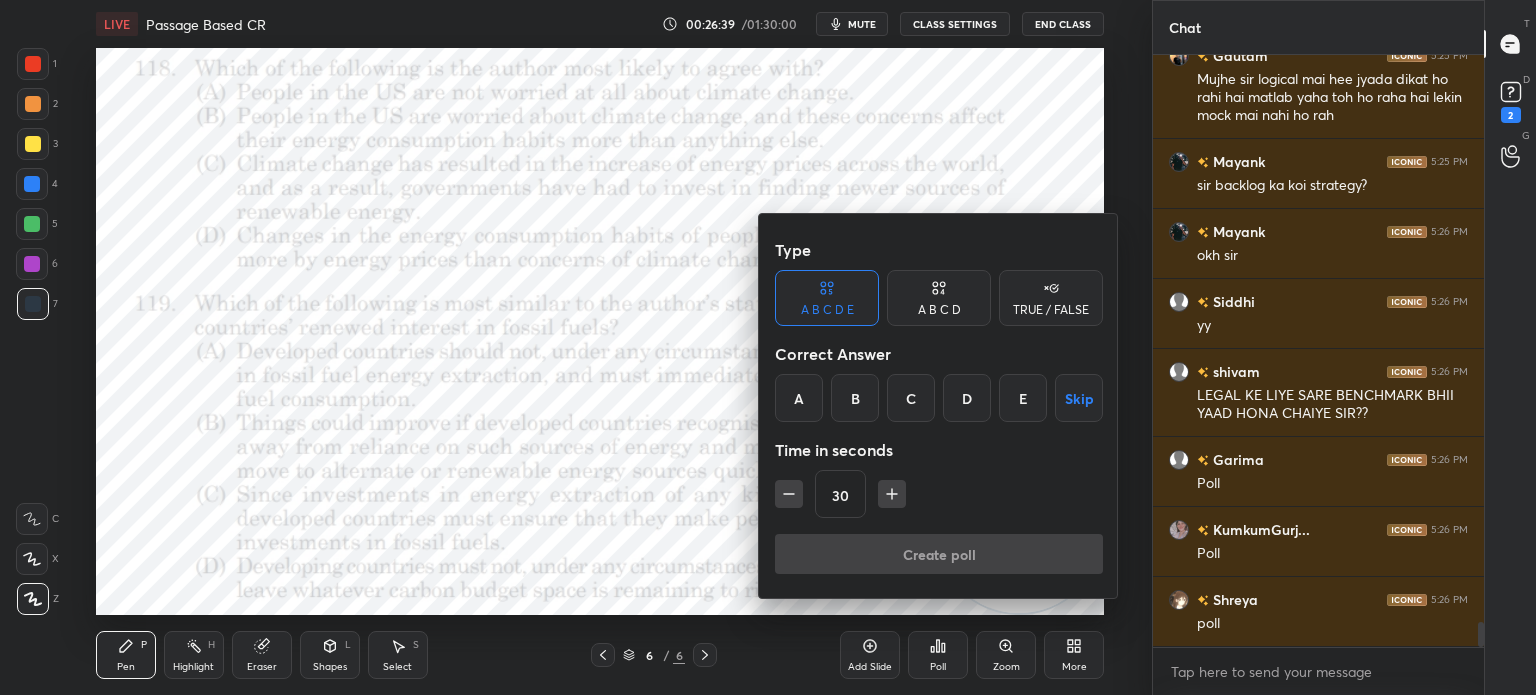 click on "A B C D" at bounding box center (939, 310) 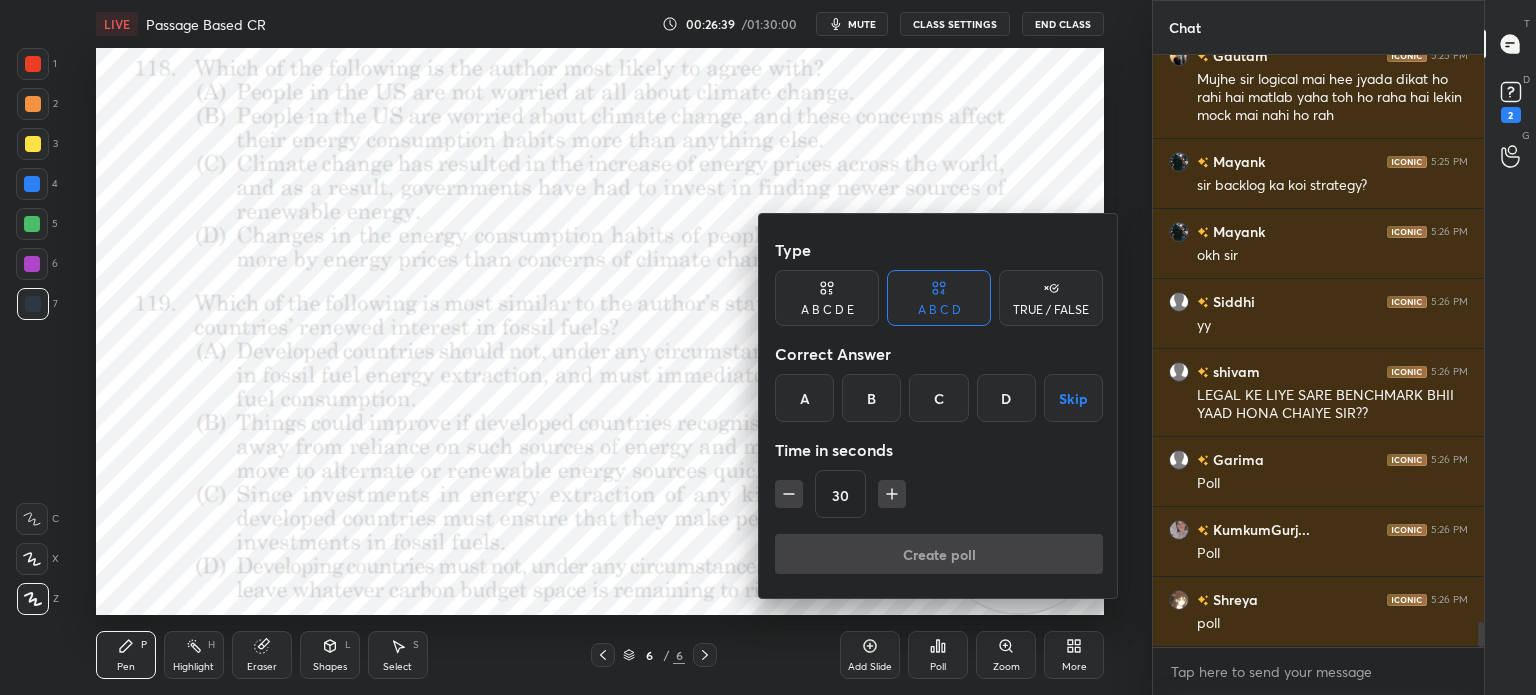click on "D" at bounding box center [1006, 398] 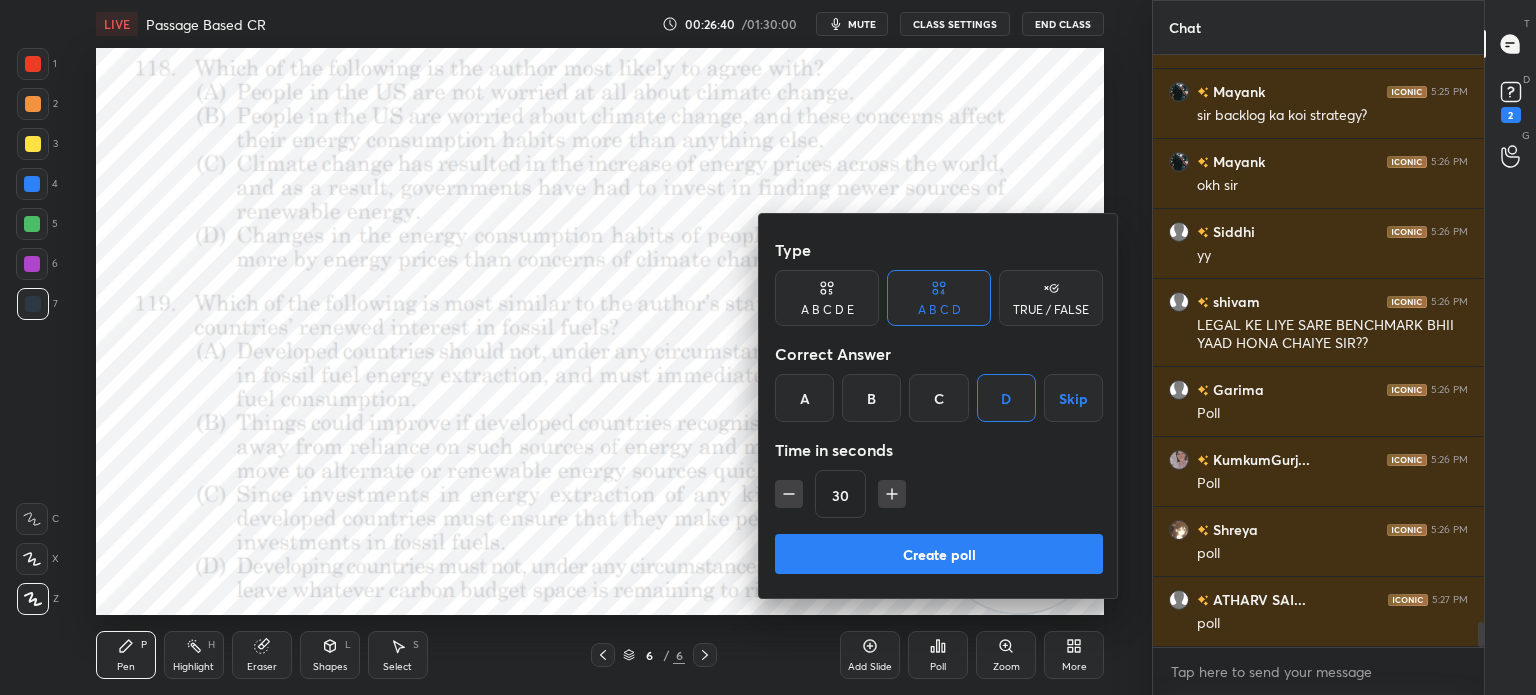click 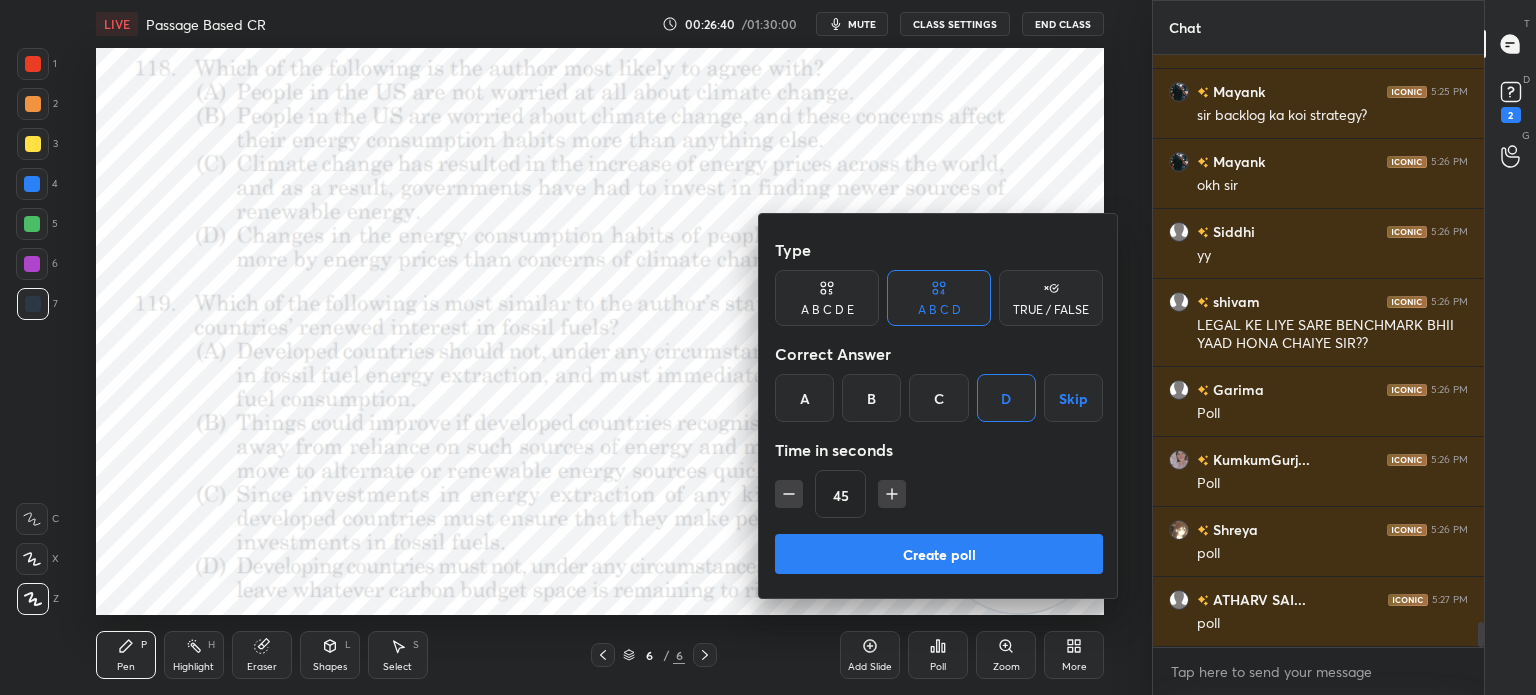 click on "Create poll" at bounding box center [939, 554] 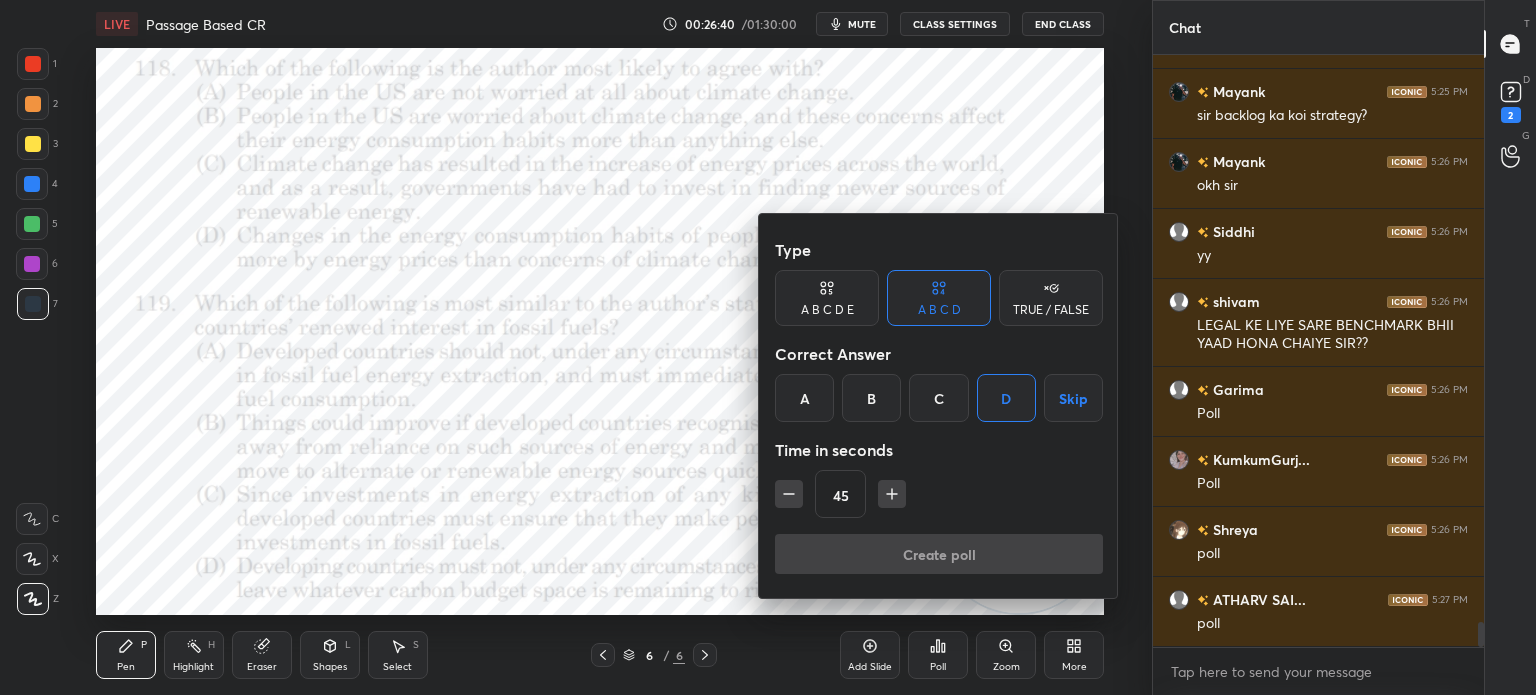 scroll, scrollTop: 567, scrollLeft: 325, axis: both 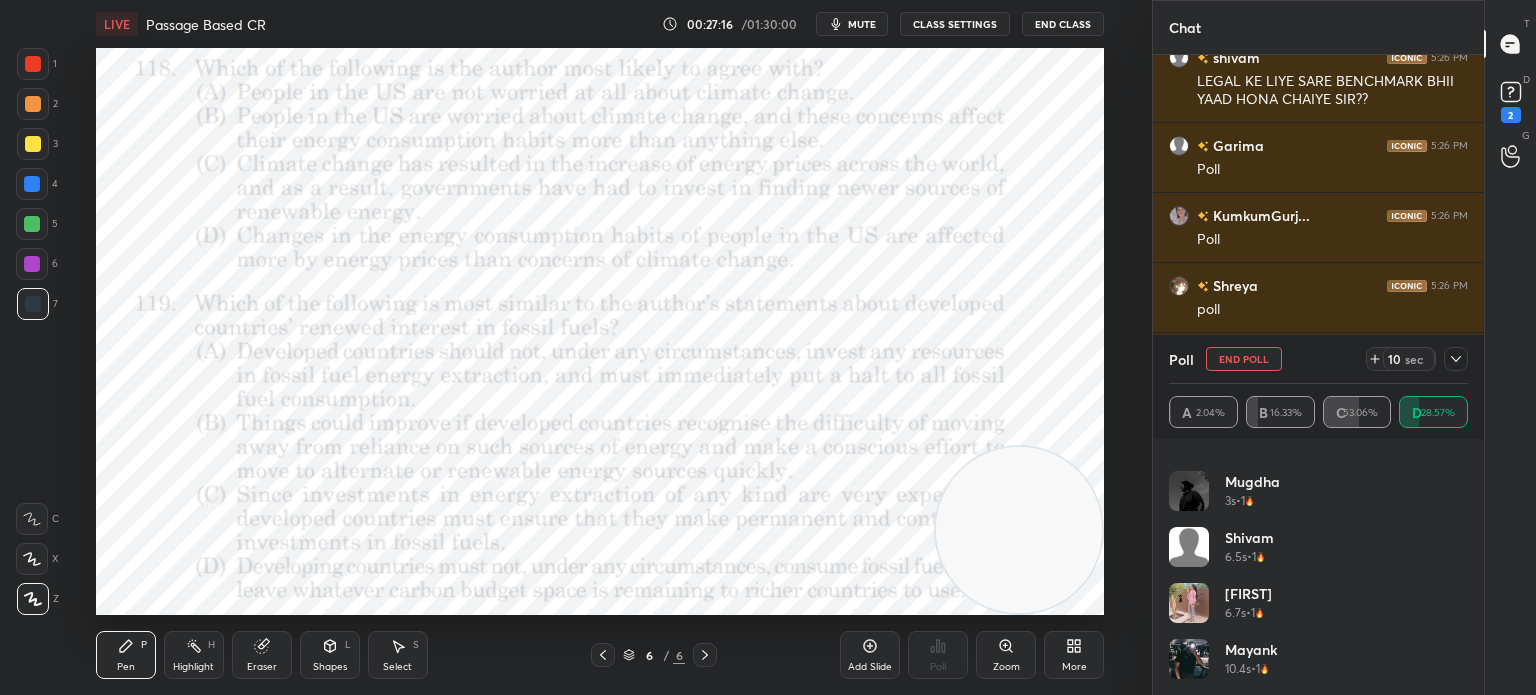 click 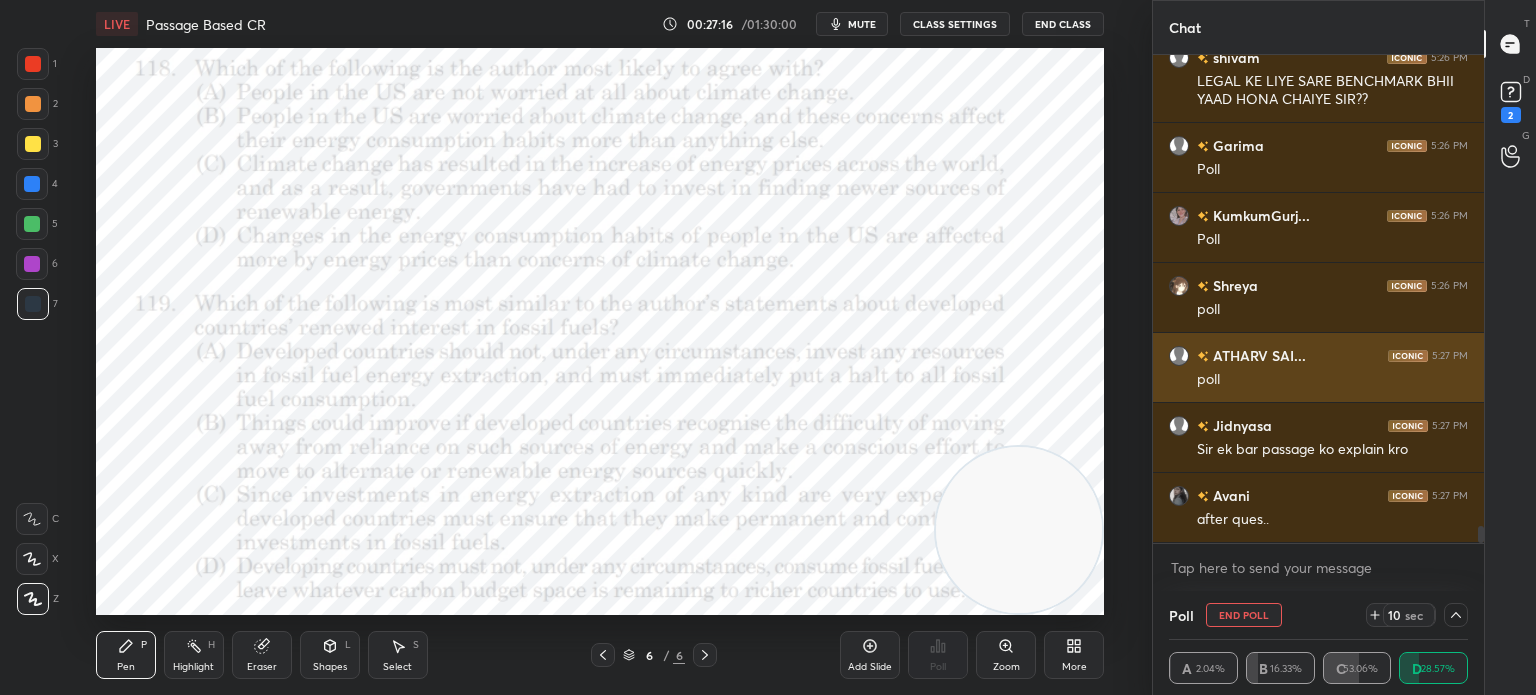 scroll, scrollTop: 184, scrollLeft: 293, axis: both 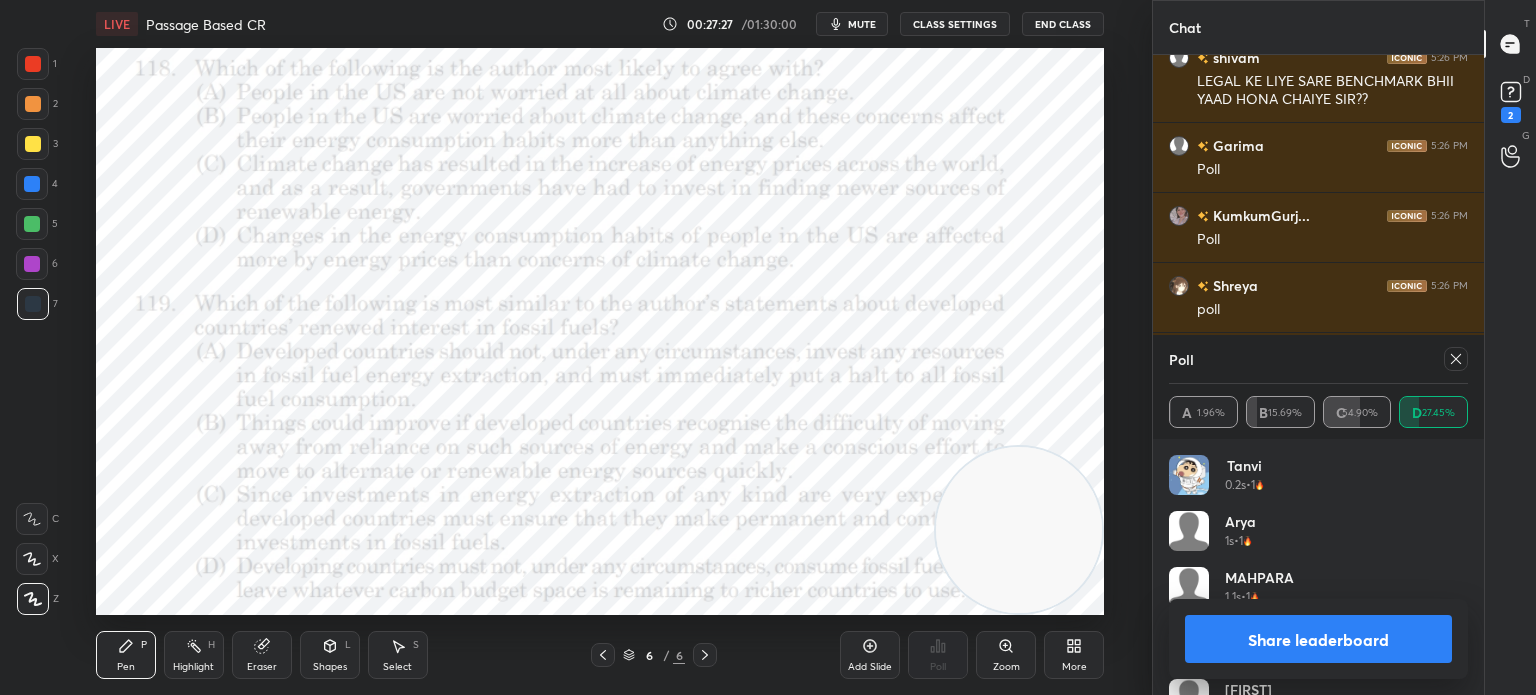 click 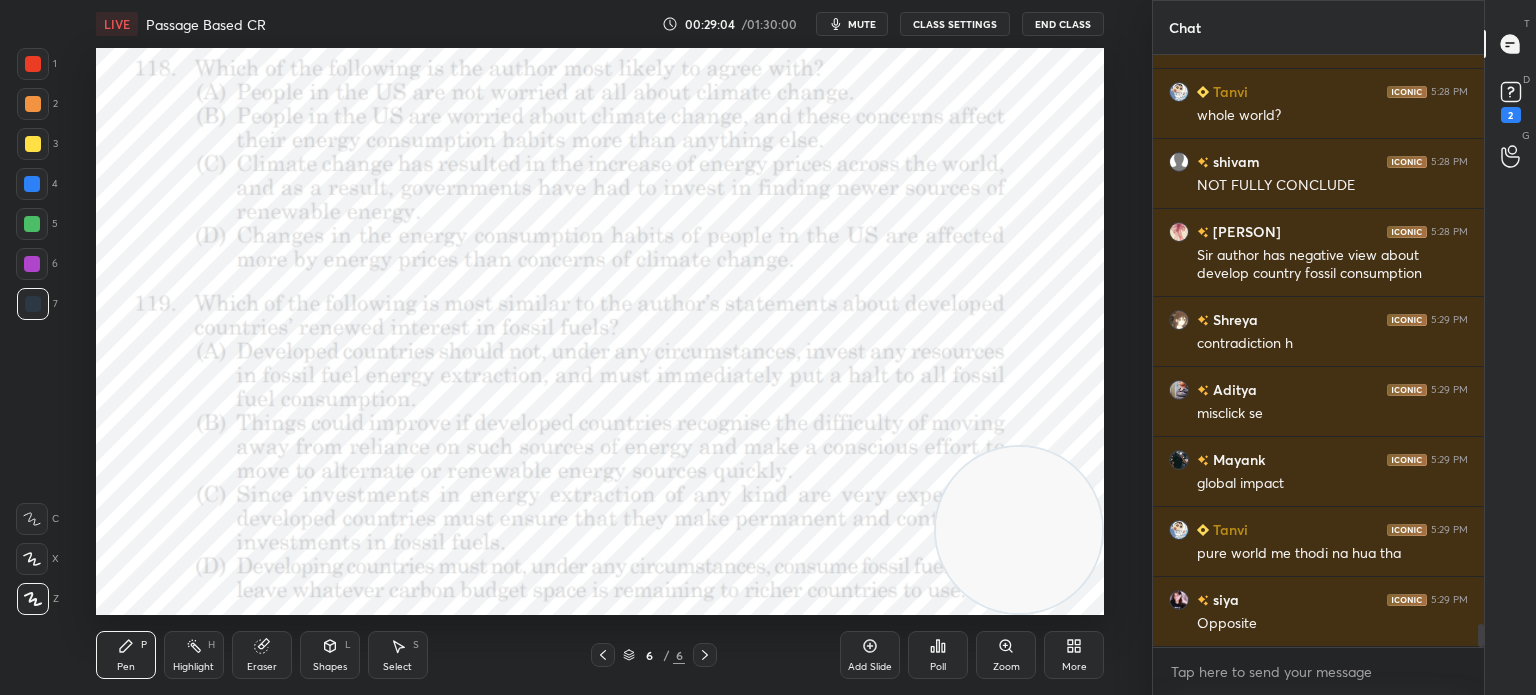 scroll, scrollTop: 14606, scrollLeft: 0, axis: vertical 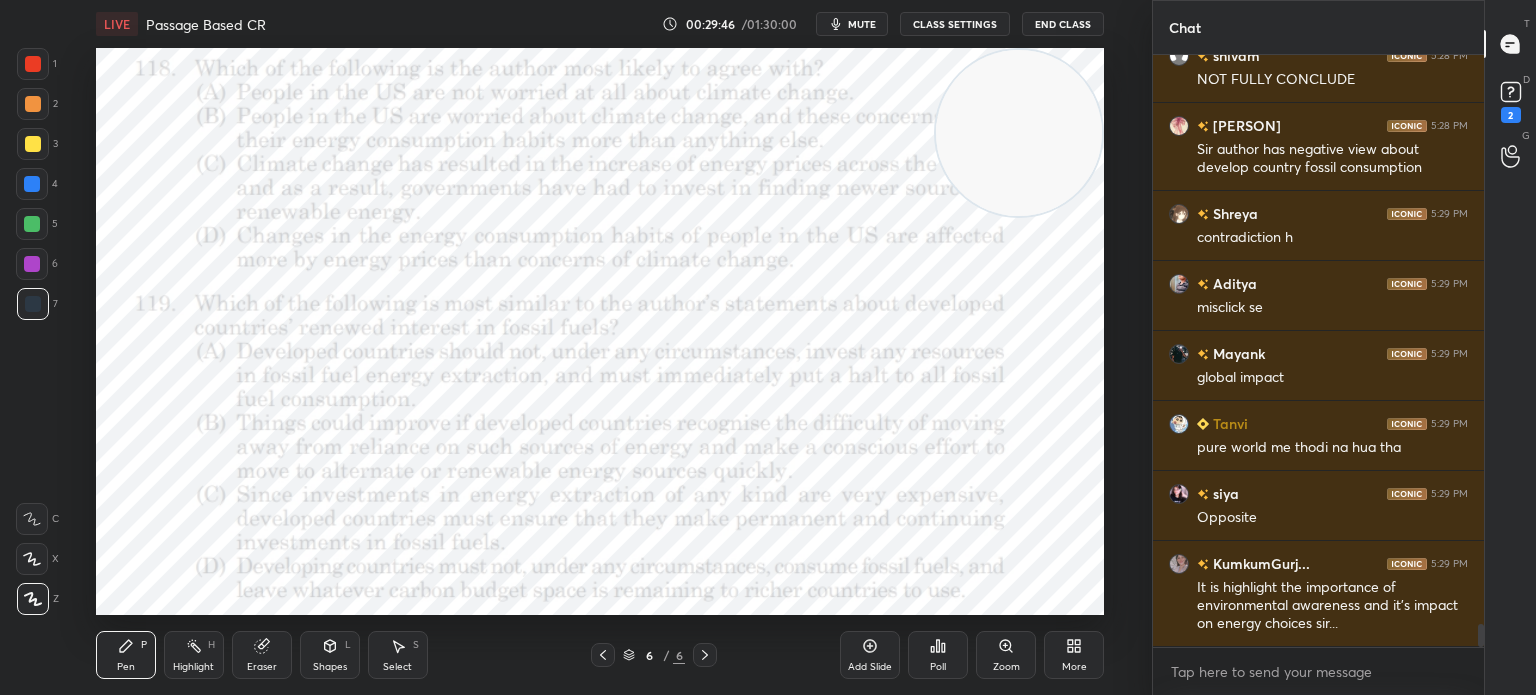 click on "Poll" at bounding box center [938, 667] 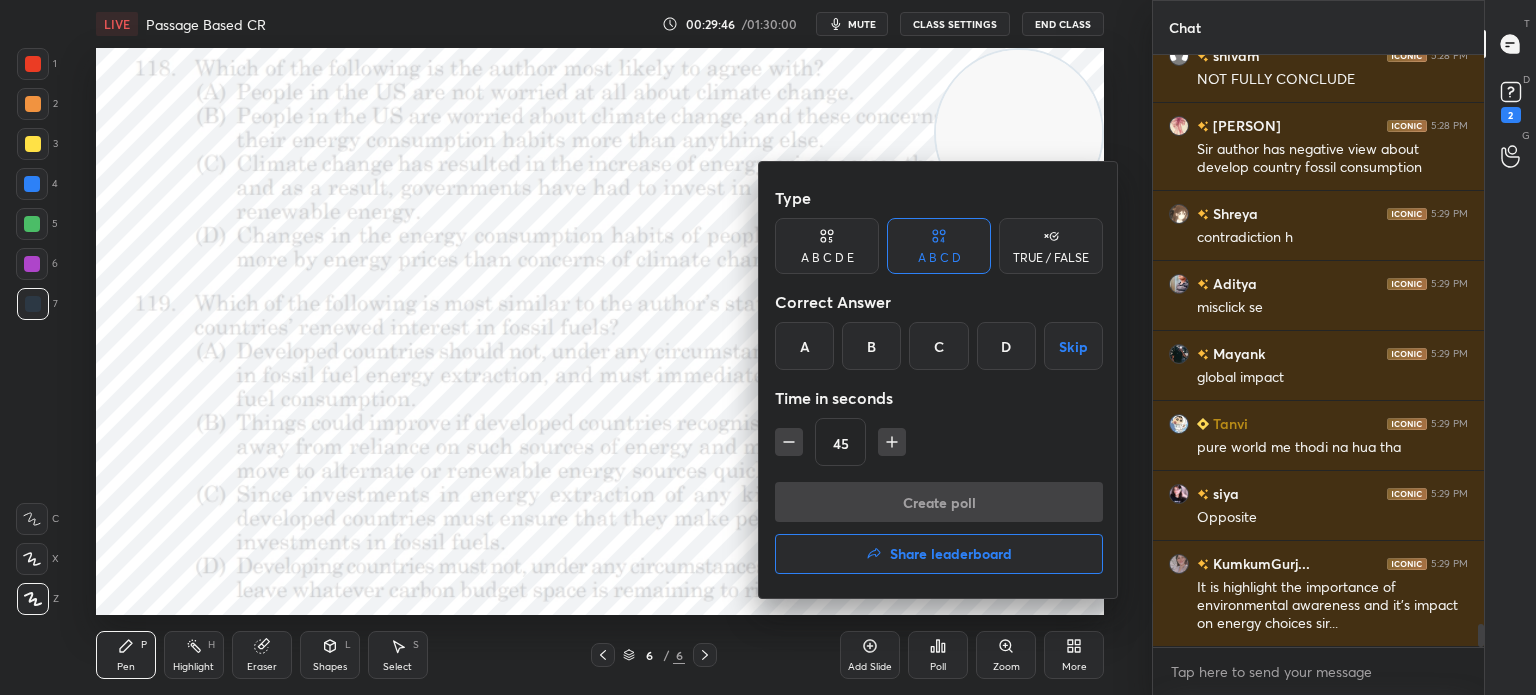 click on "B" at bounding box center (871, 346) 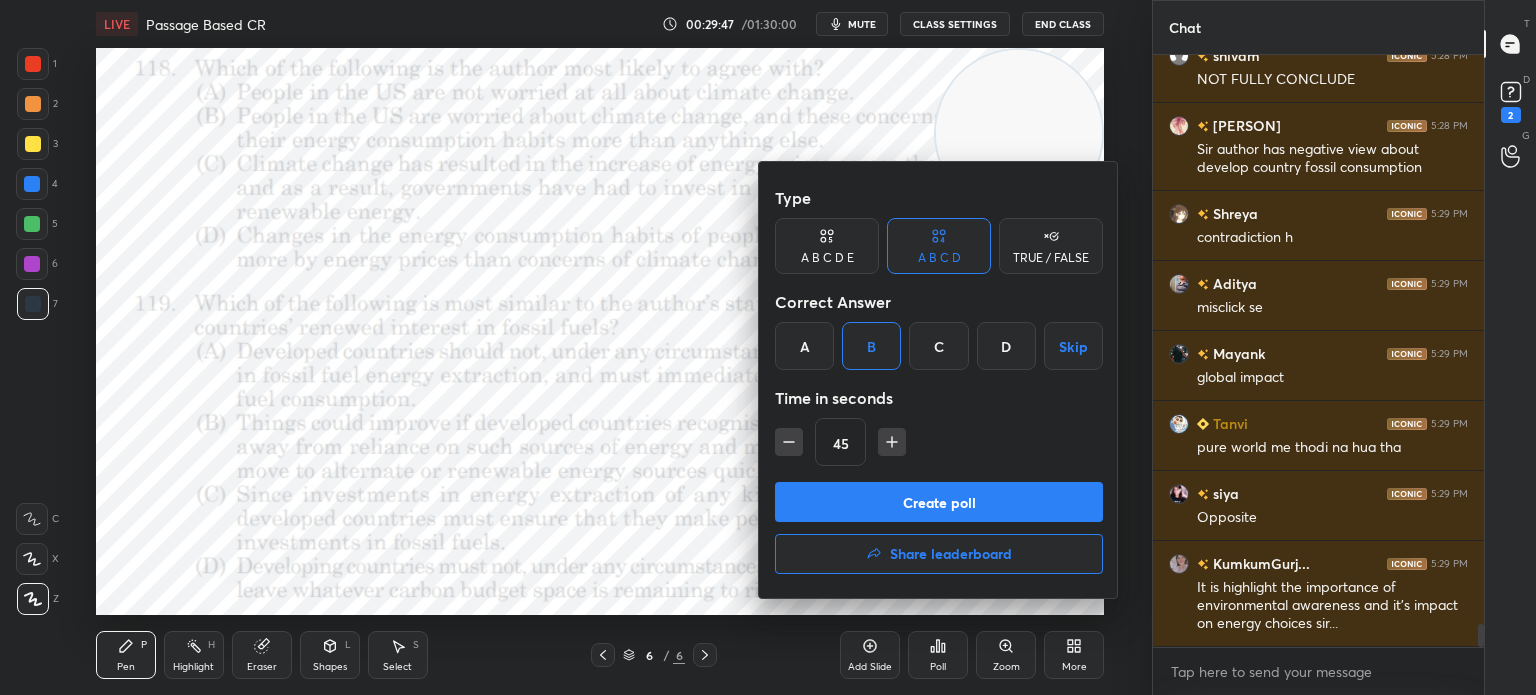 click 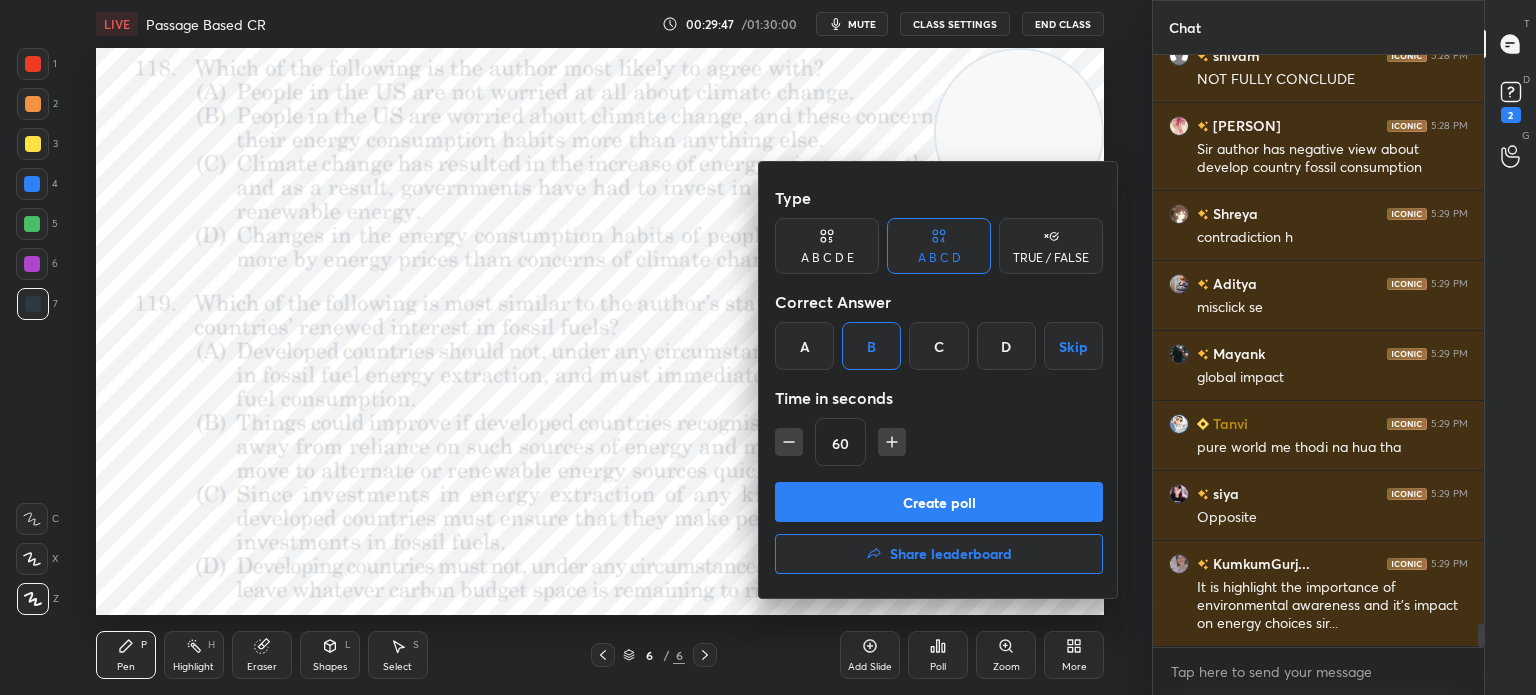 click on "Create poll" at bounding box center (939, 502) 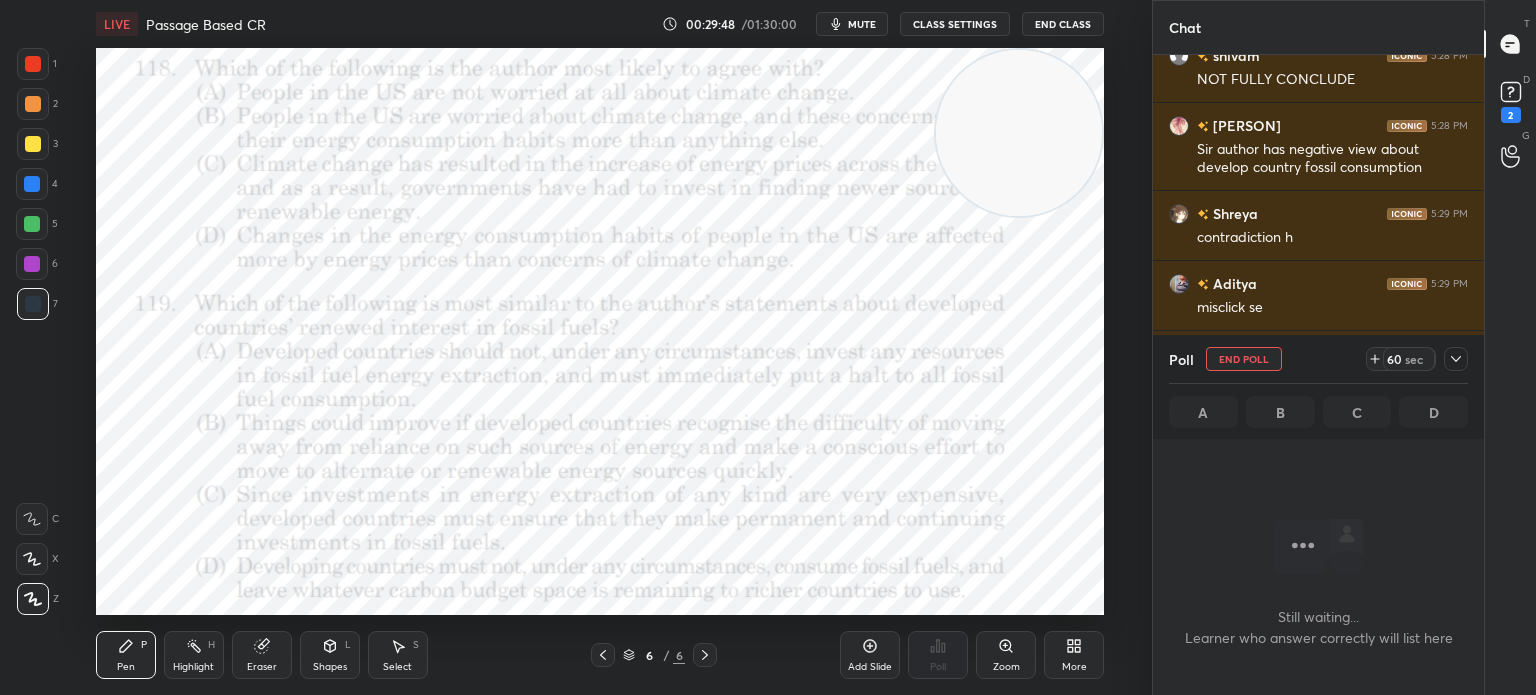 scroll, scrollTop: 492, scrollLeft: 325, axis: both 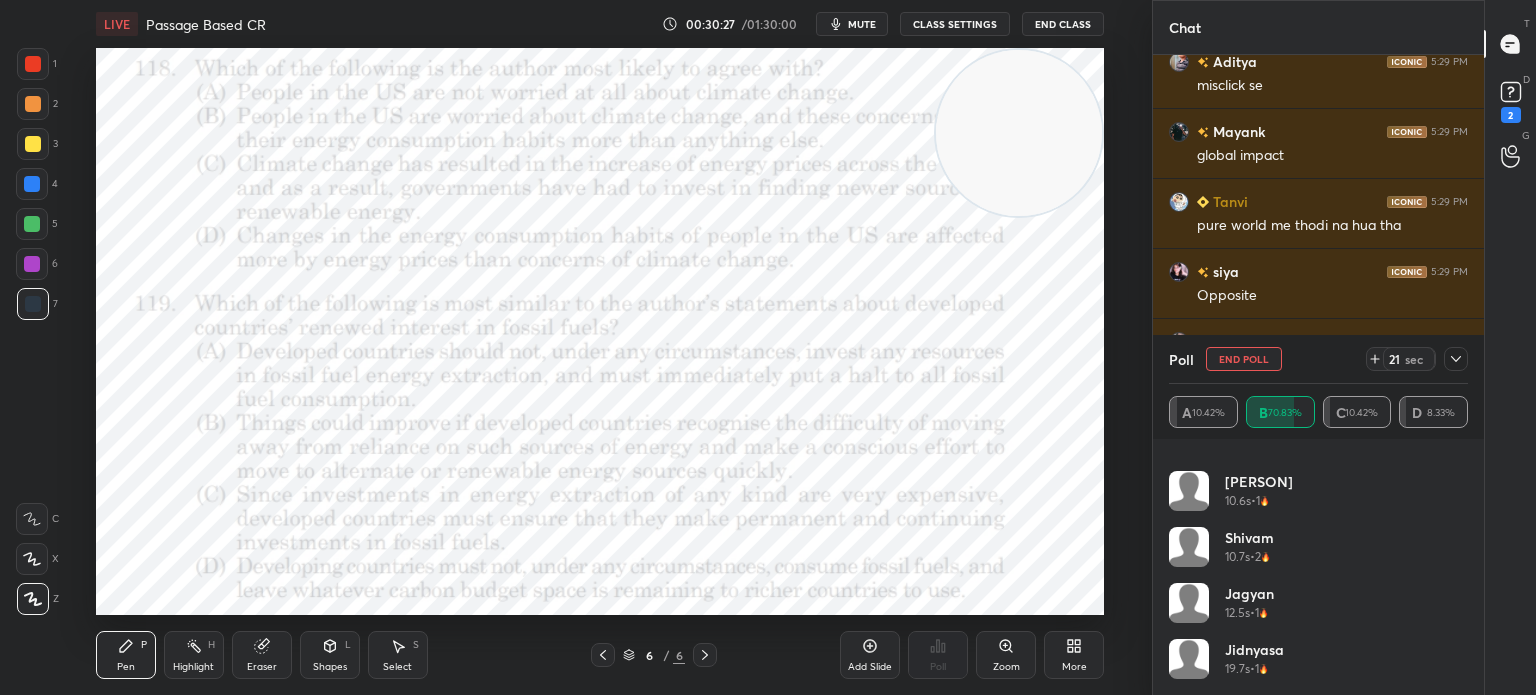 click 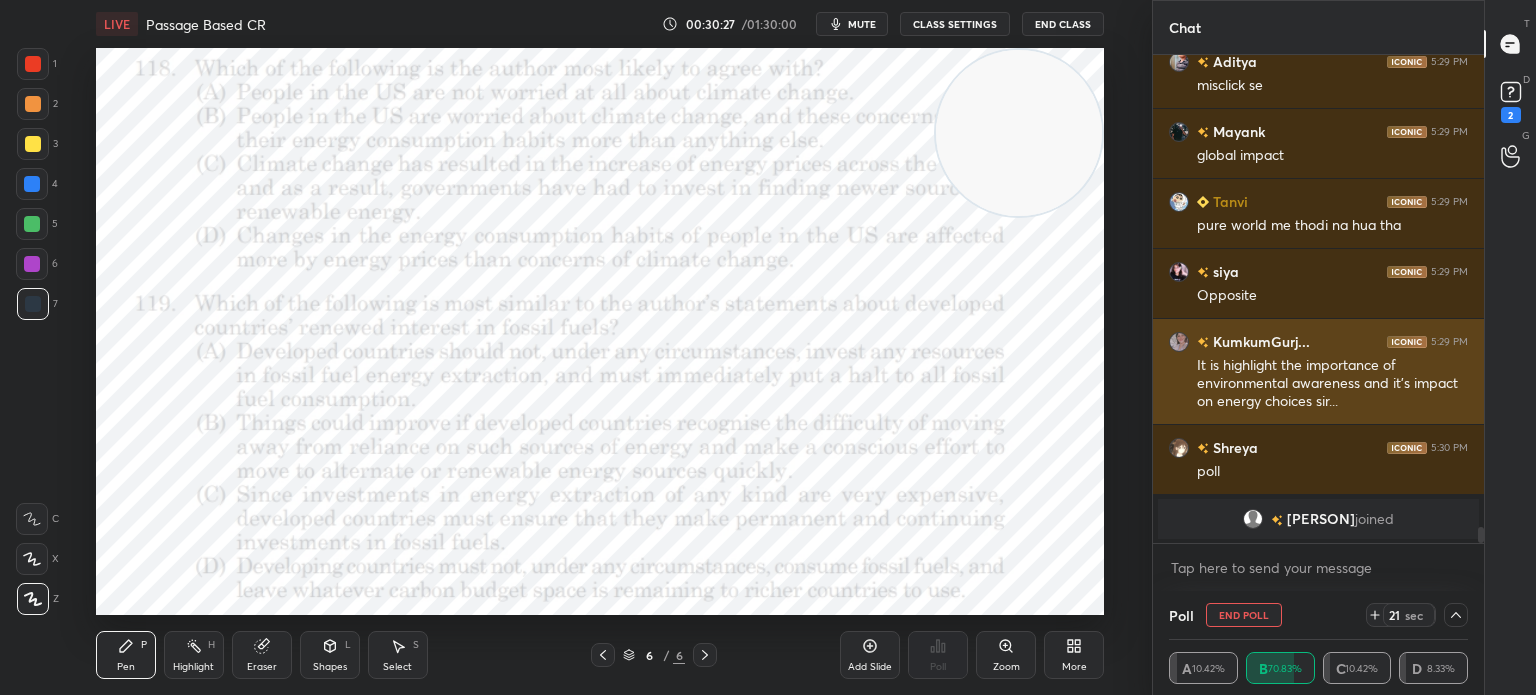 scroll, scrollTop: 70, scrollLeft: 293, axis: both 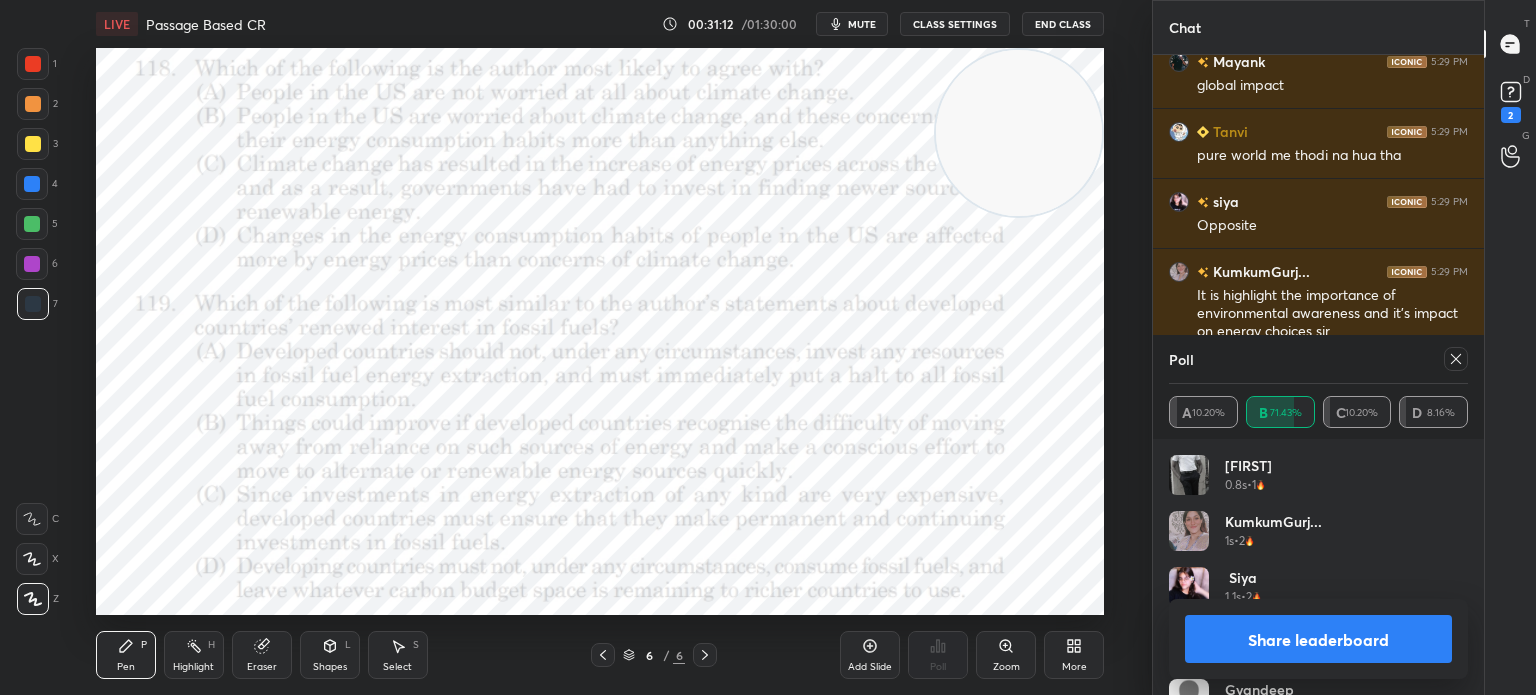 click 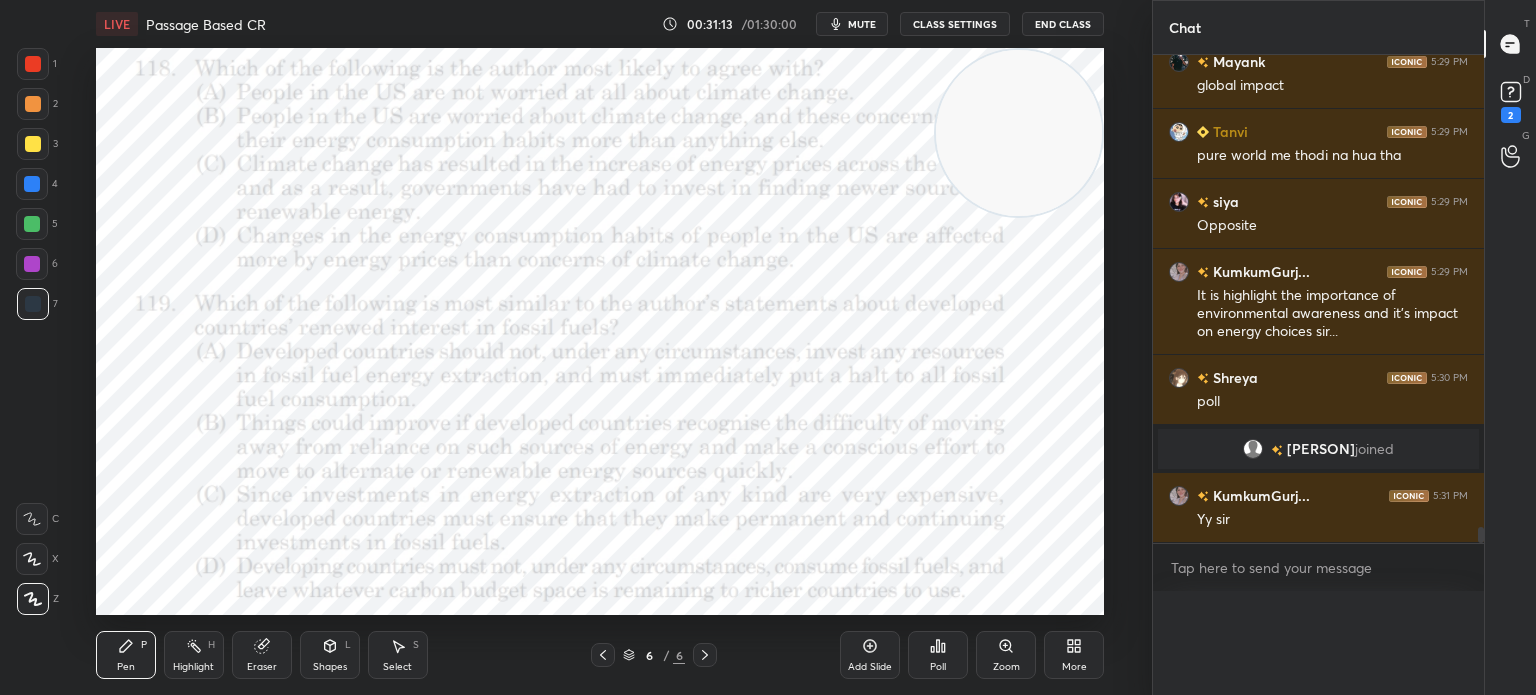 scroll, scrollTop: 0, scrollLeft: 0, axis: both 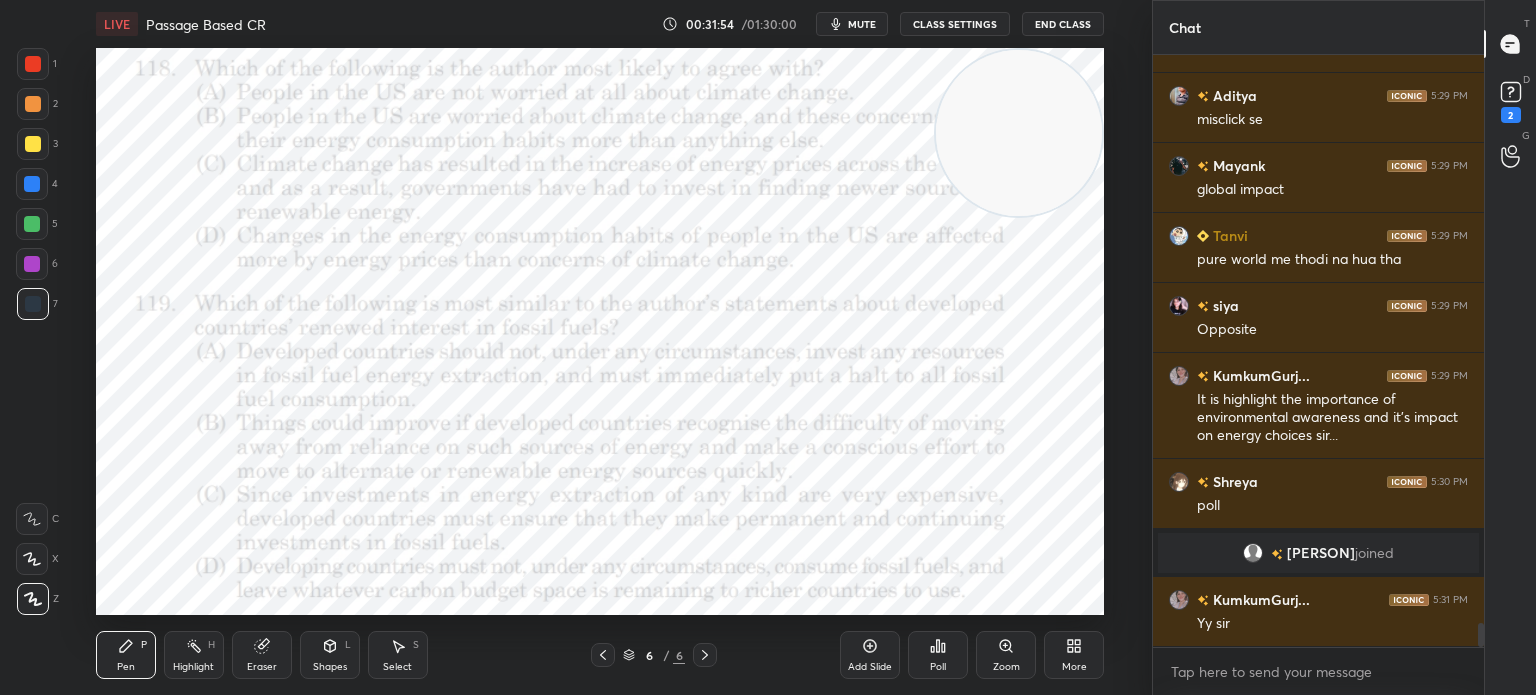 click 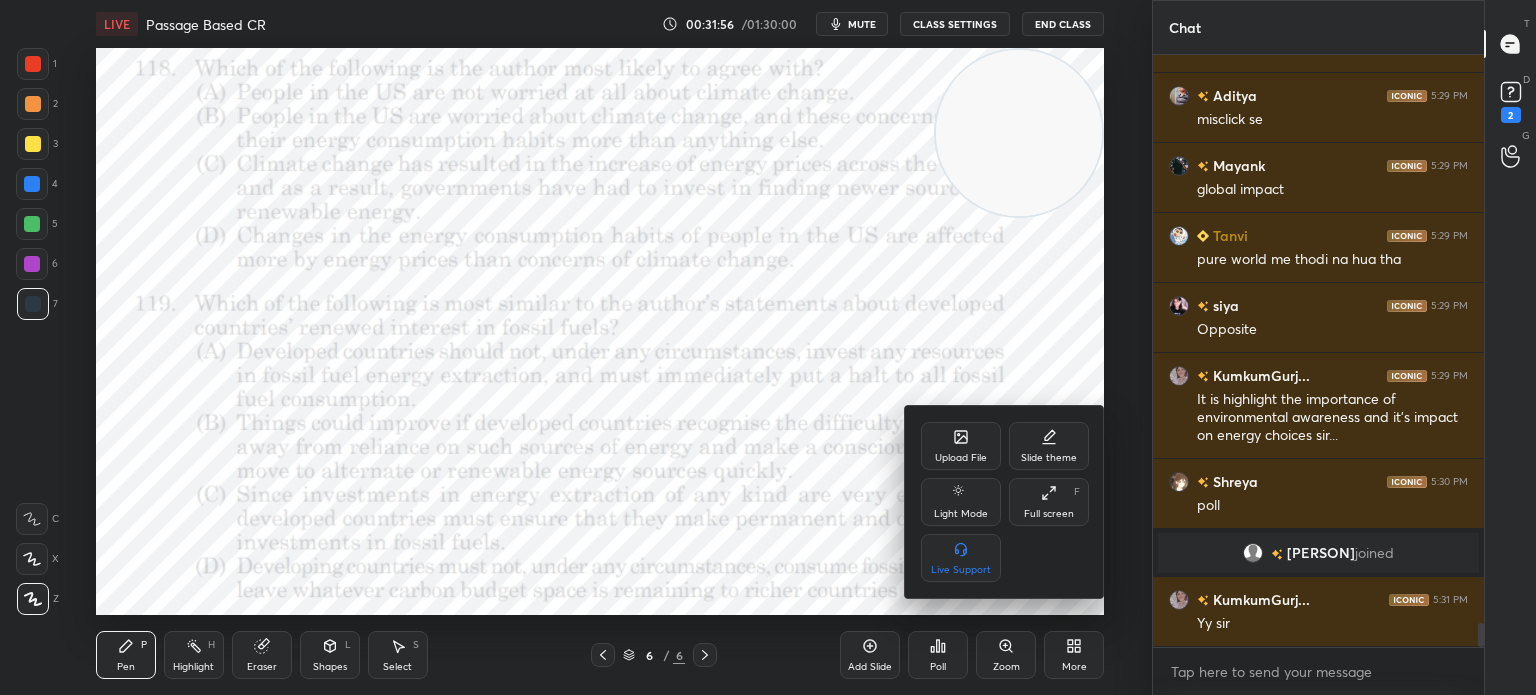 click on "Upload File" at bounding box center (961, 446) 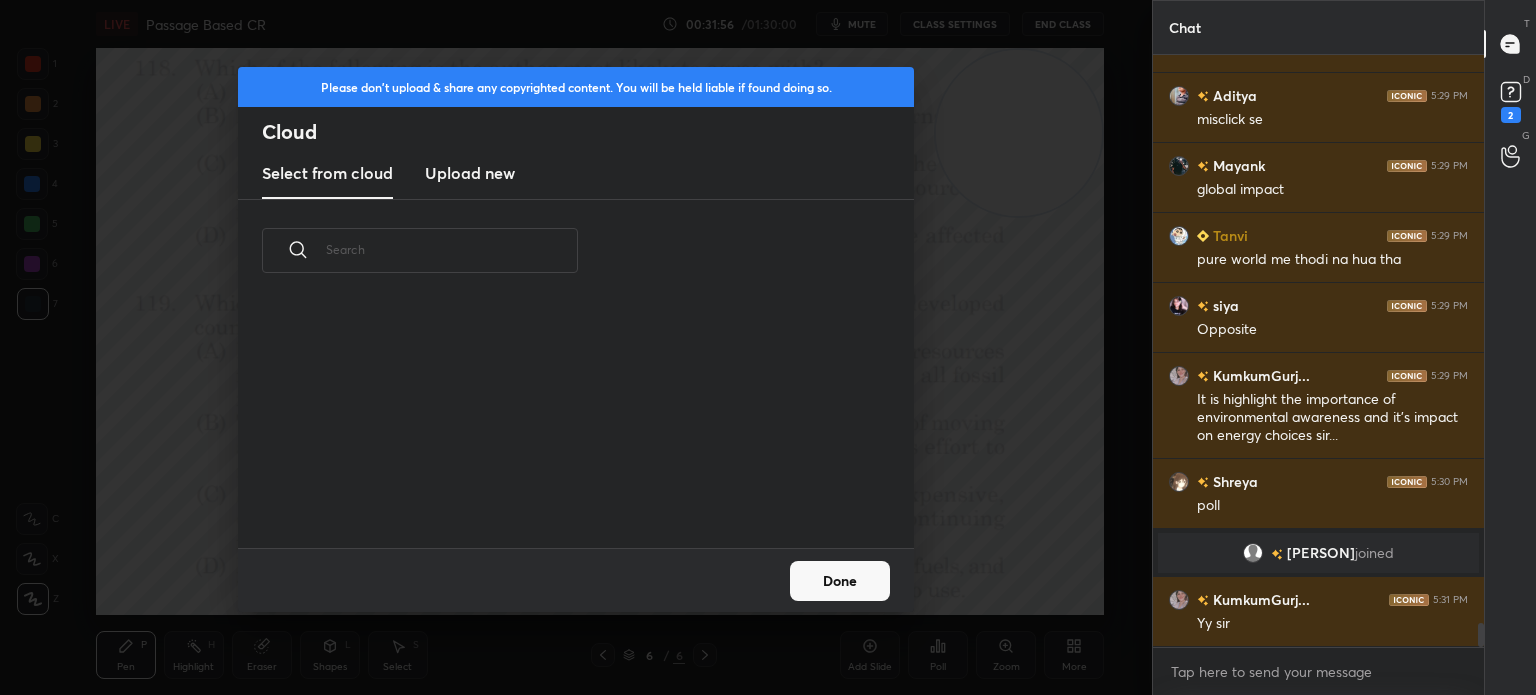 scroll, scrollTop: 5, scrollLeft: 10, axis: both 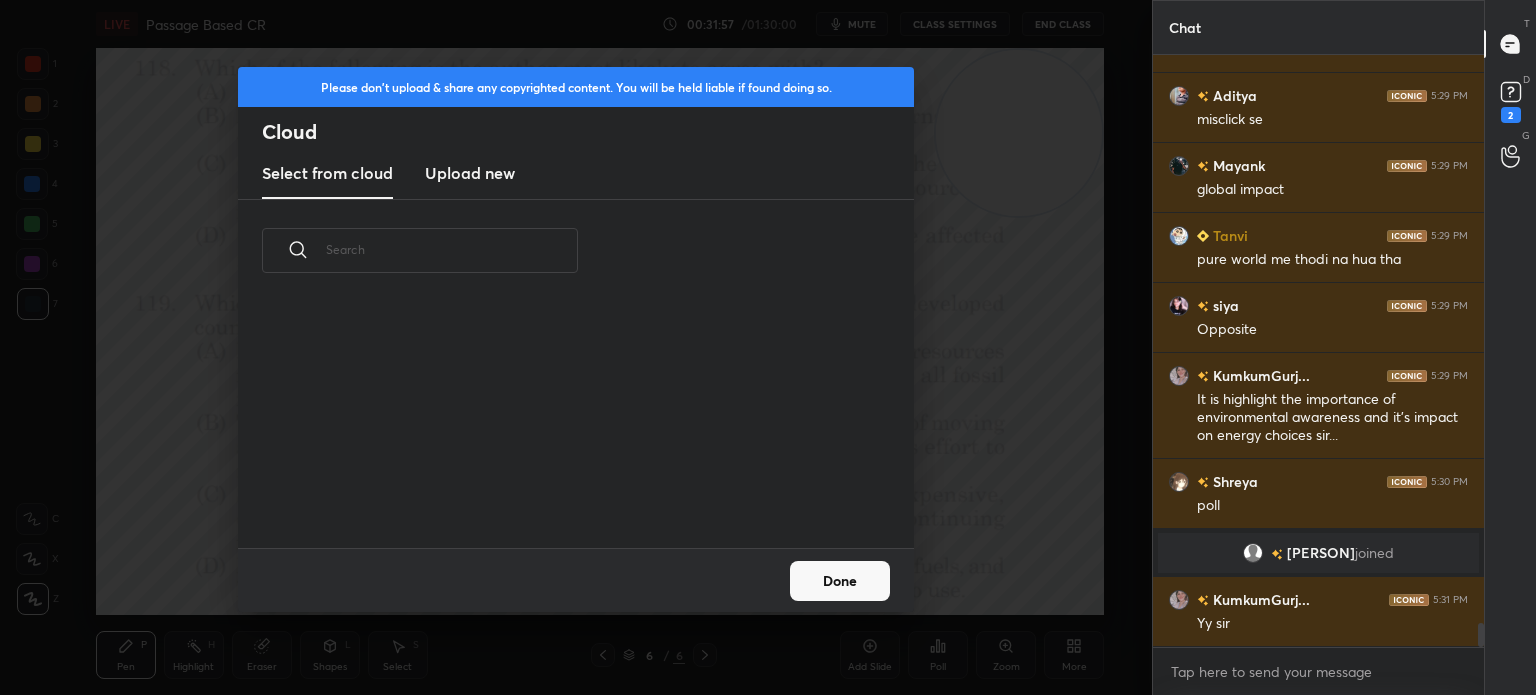 click on "Upload new" at bounding box center (470, 173) 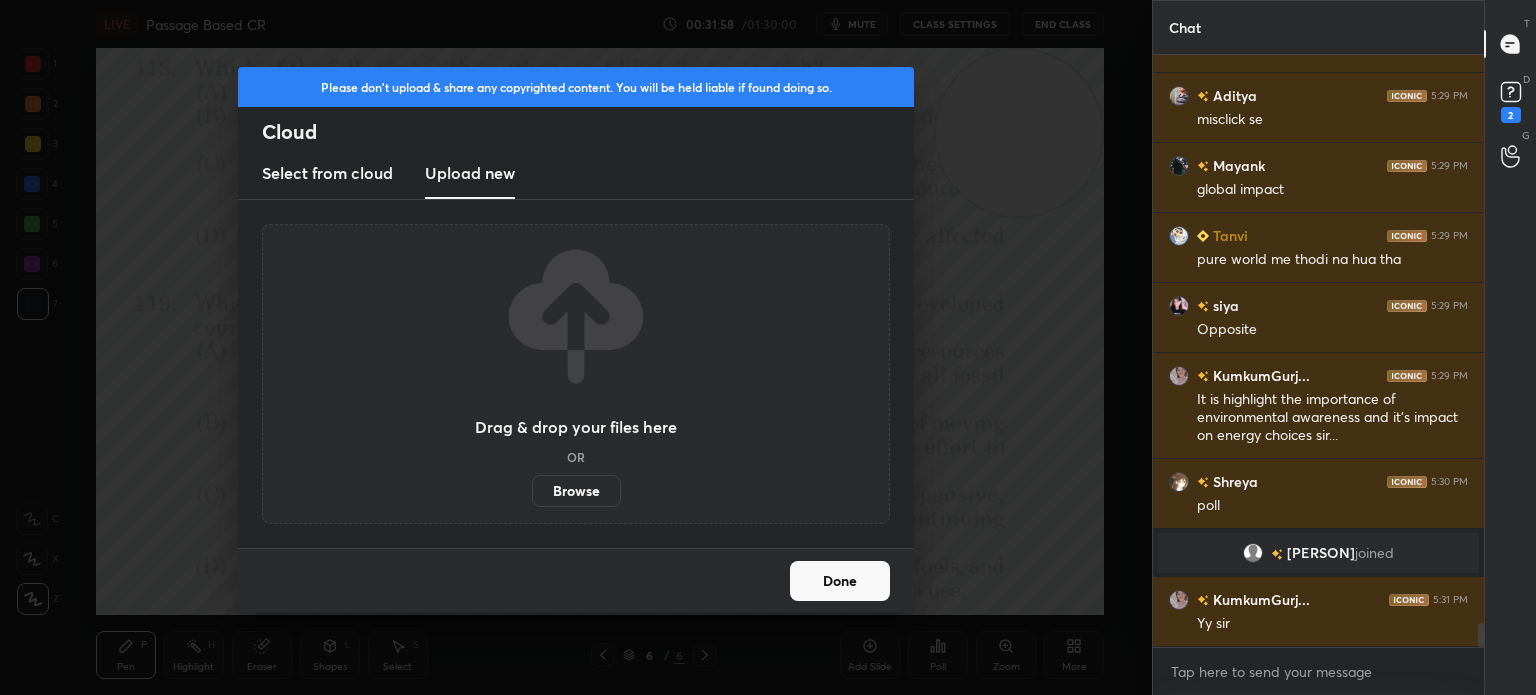 click on "Browse" at bounding box center (576, 491) 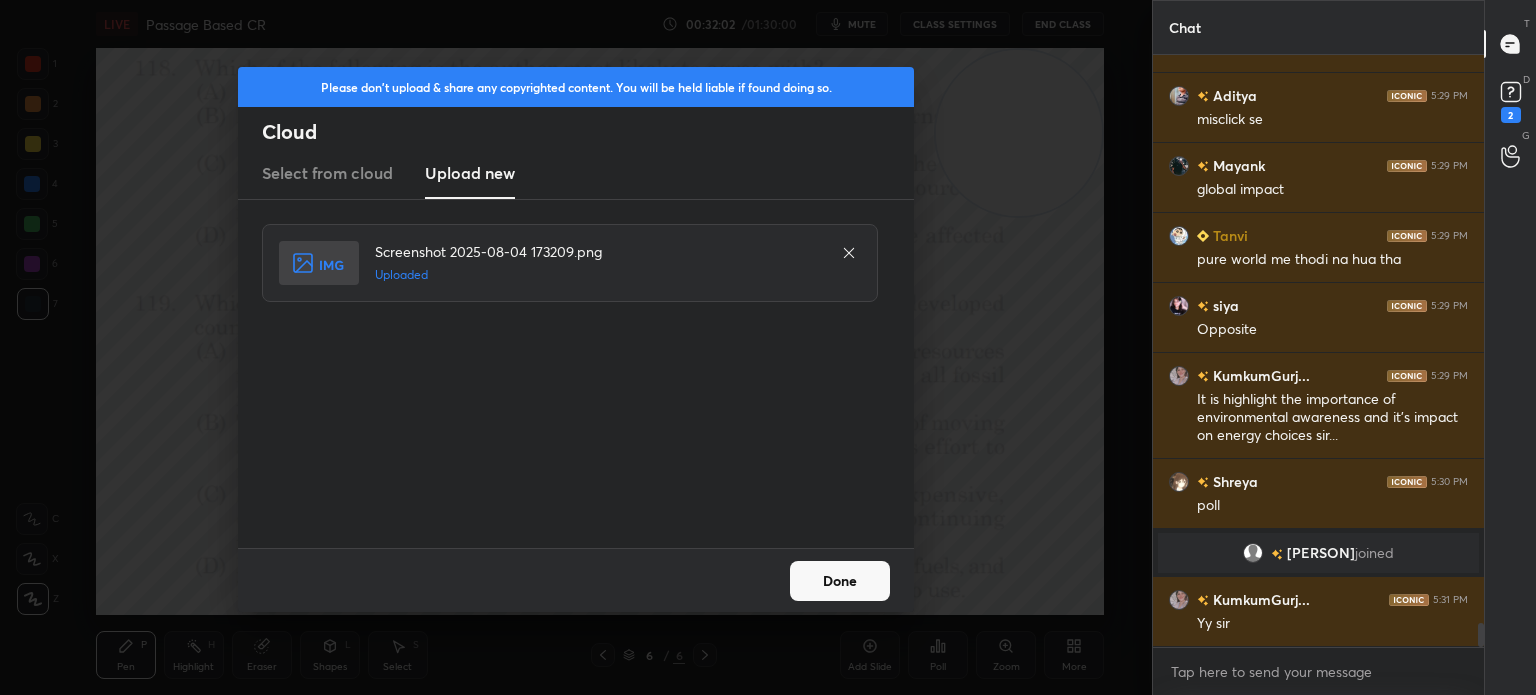 click on "Done" at bounding box center [840, 581] 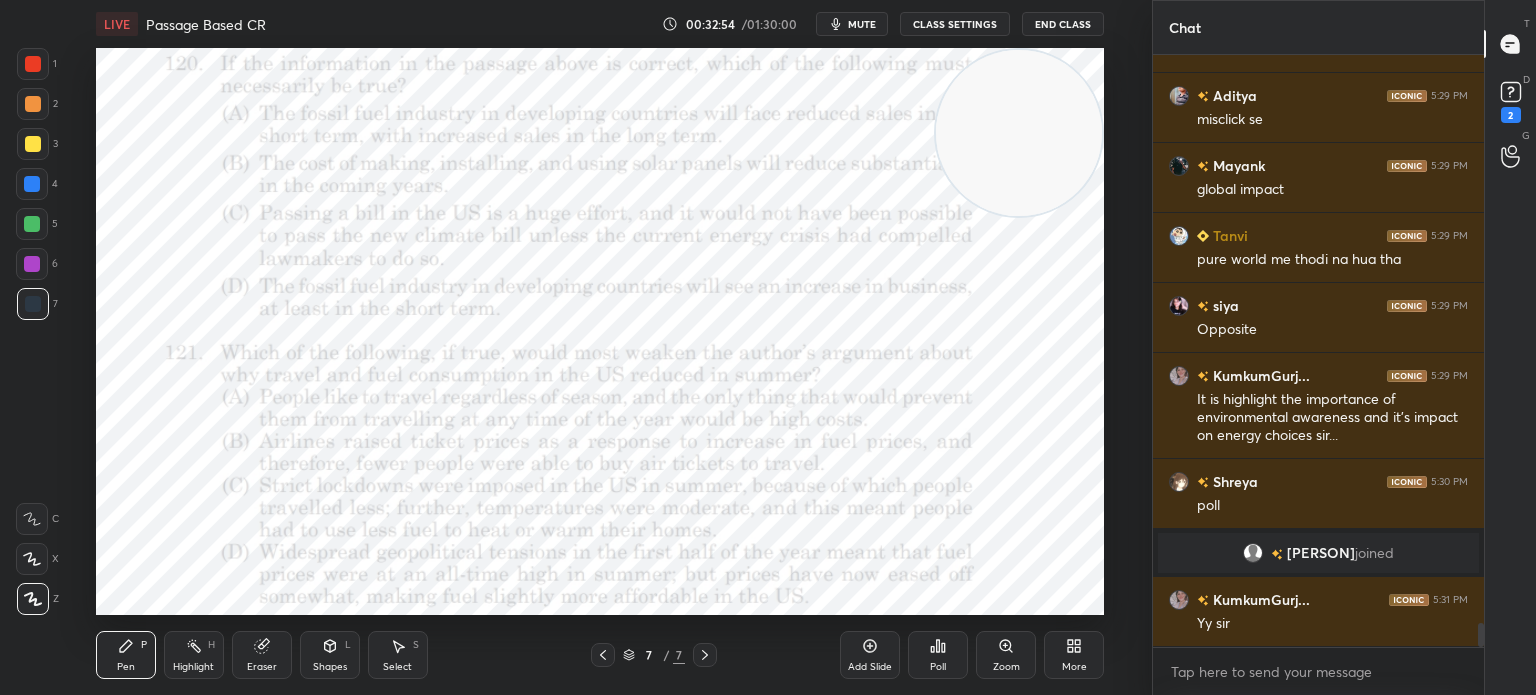 scroll, scrollTop: 14180, scrollLeft: 0, axis: vertical 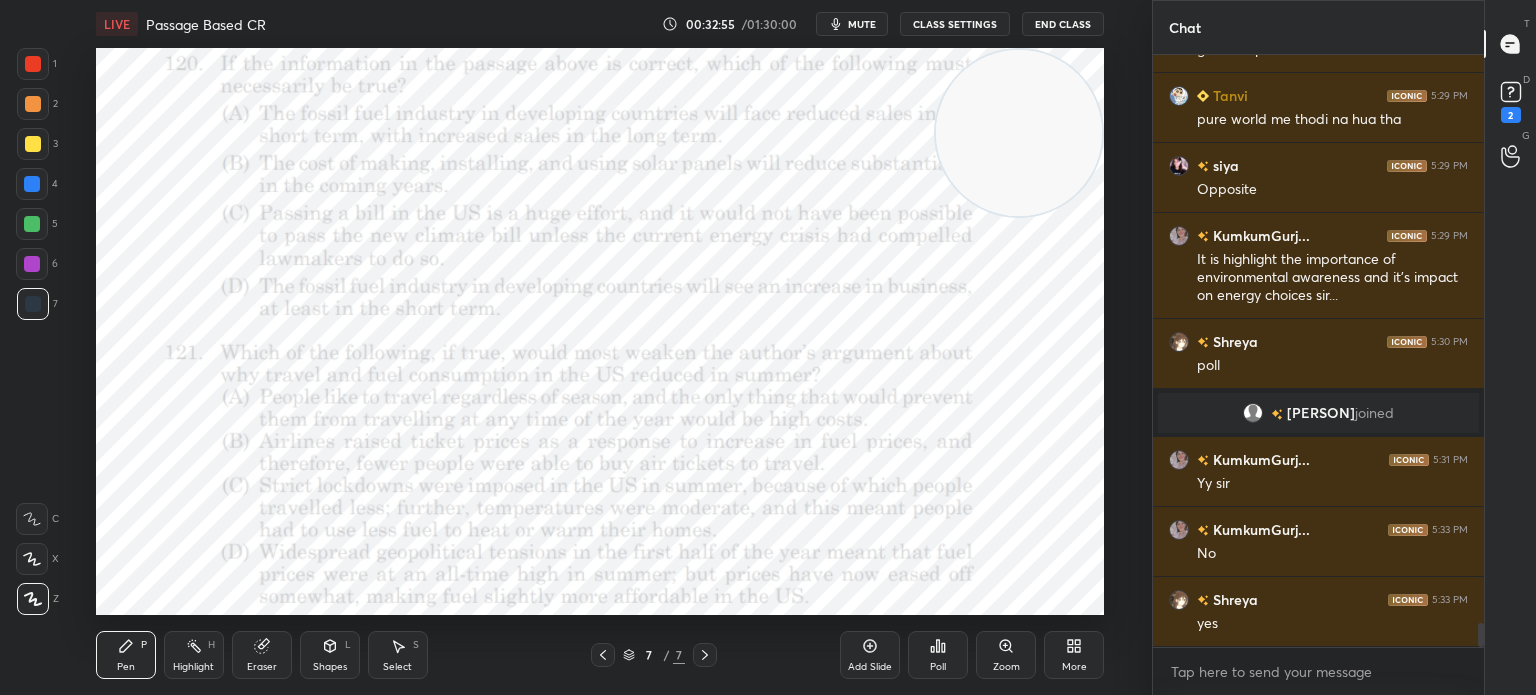 click on "Poll" at bounding box center [938, 667] 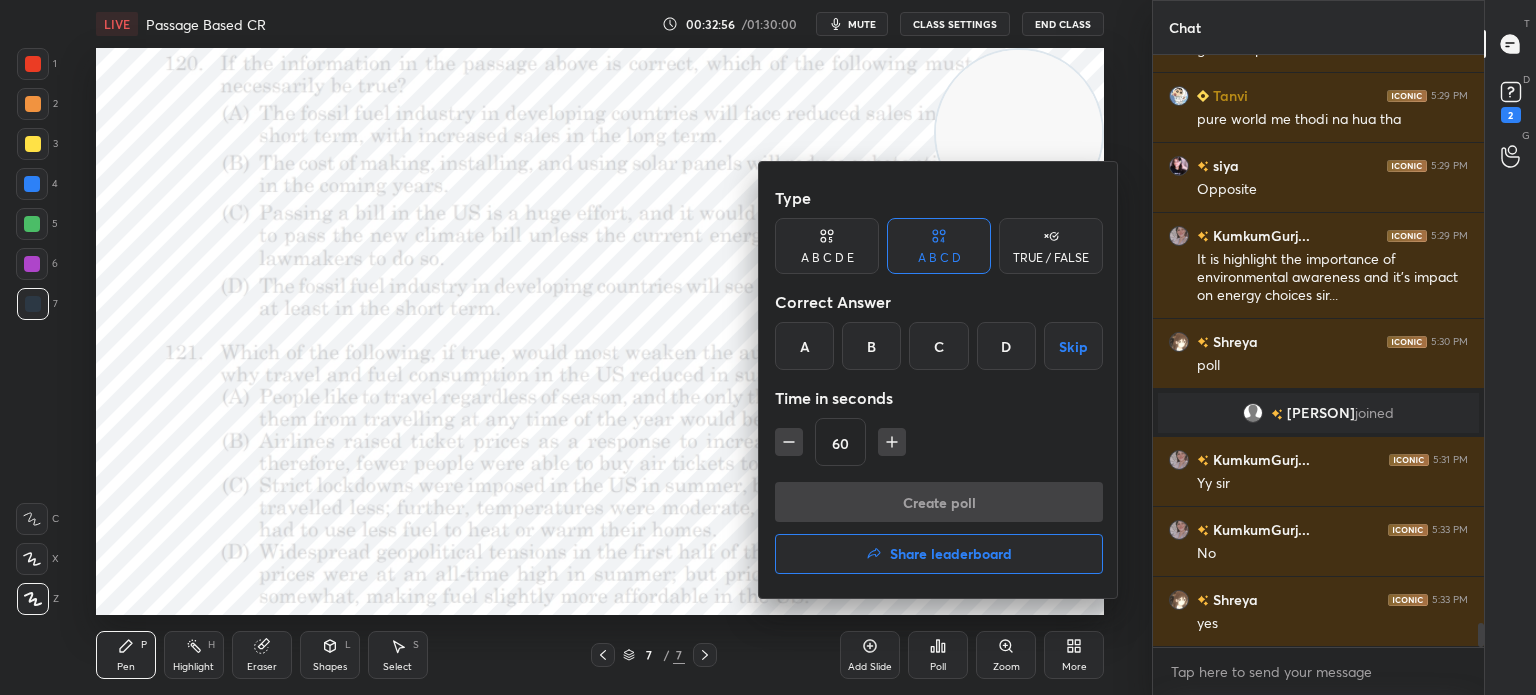 click on "D" at bounding box center [1006, 346] 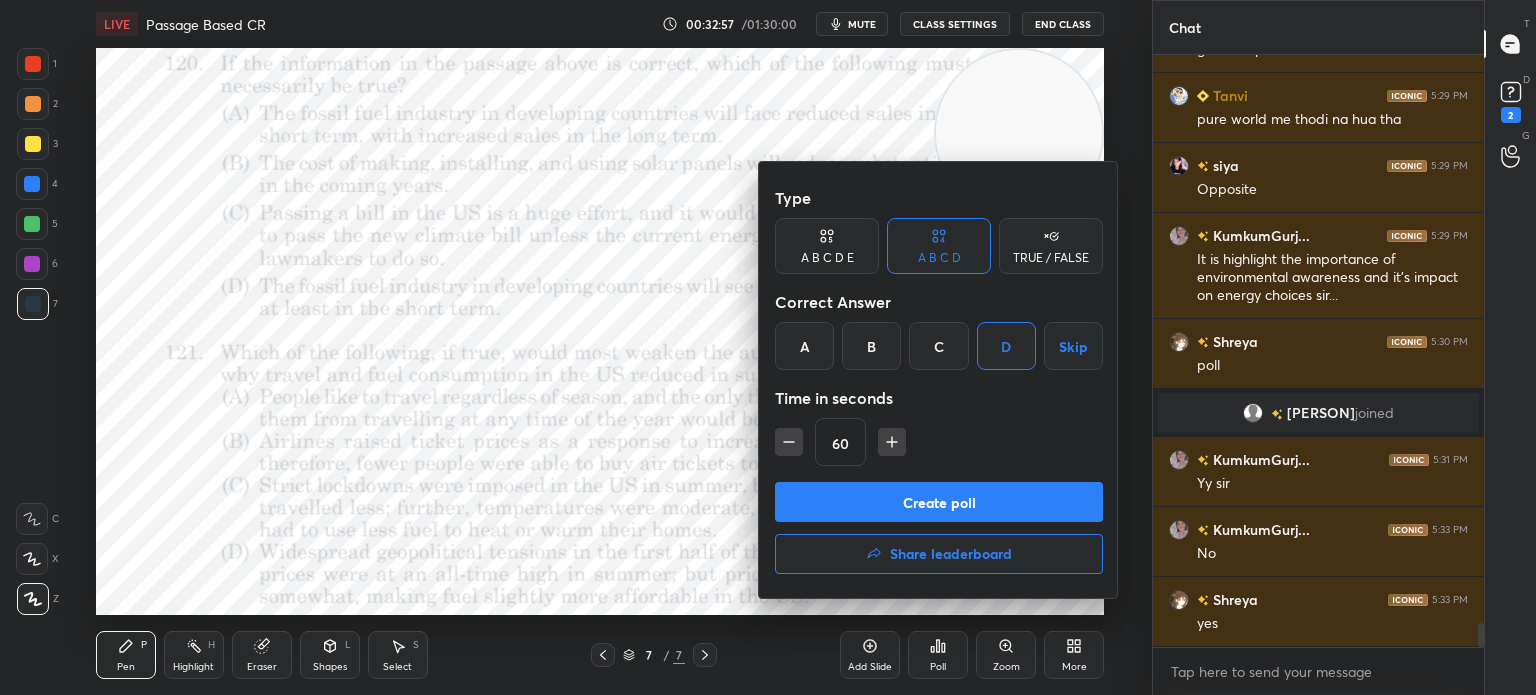 click on "Create poll" at bounding box center [939, 502] 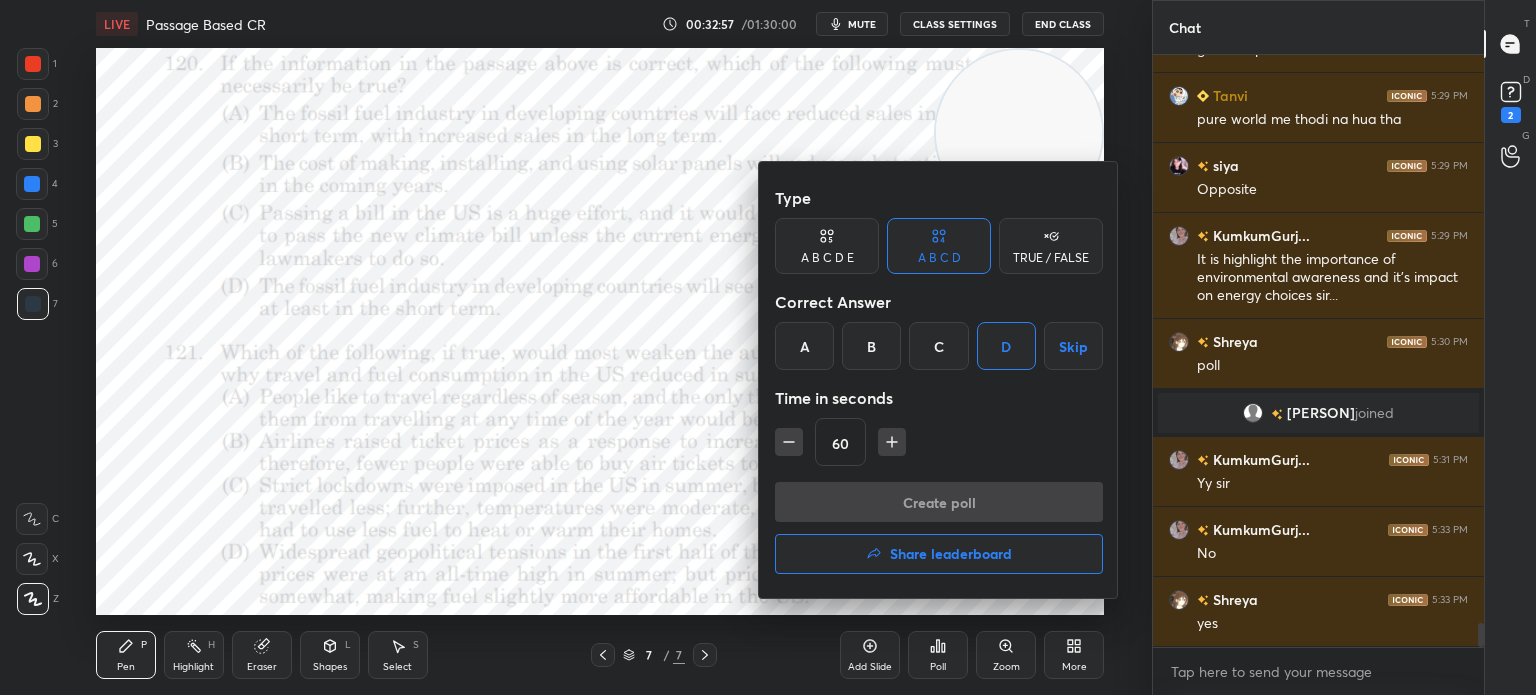 scroll, scrollTop: 7, scrollLeft: 6, axis: both 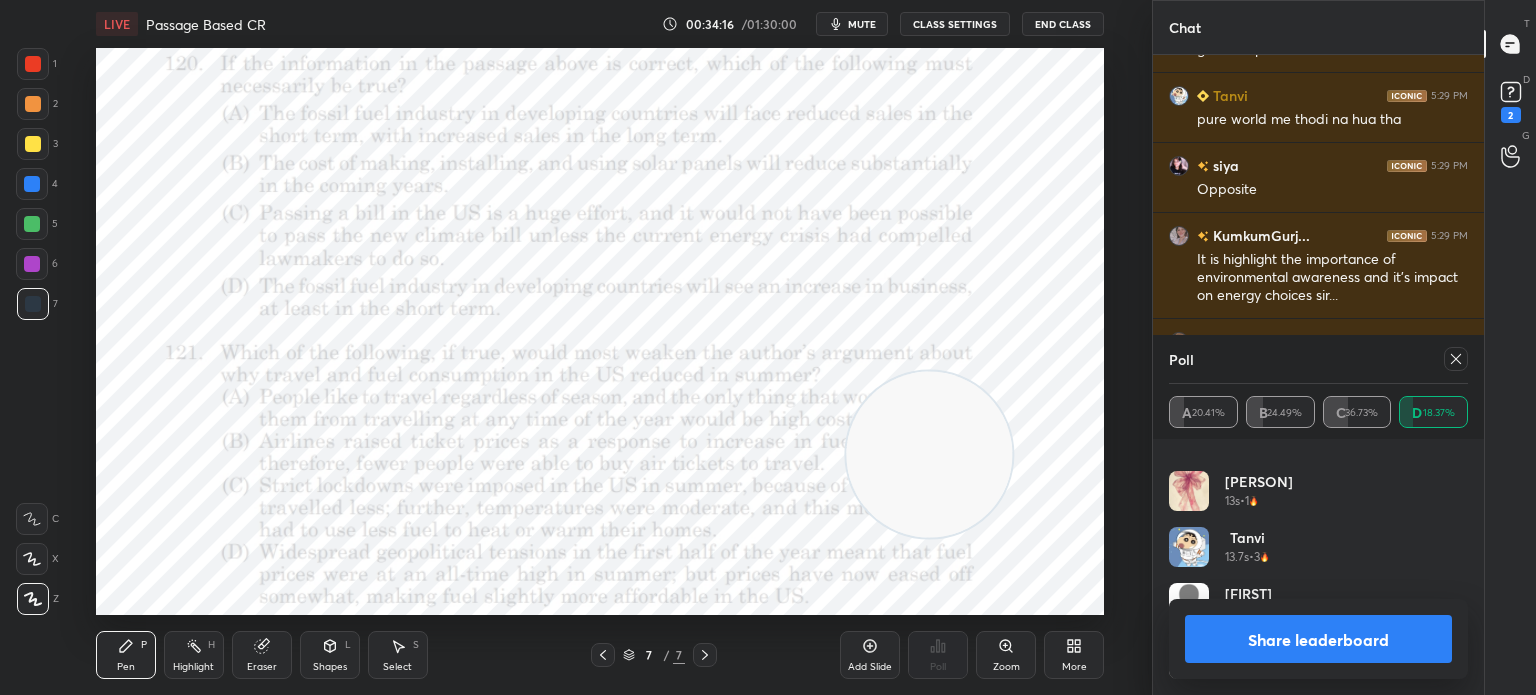 click 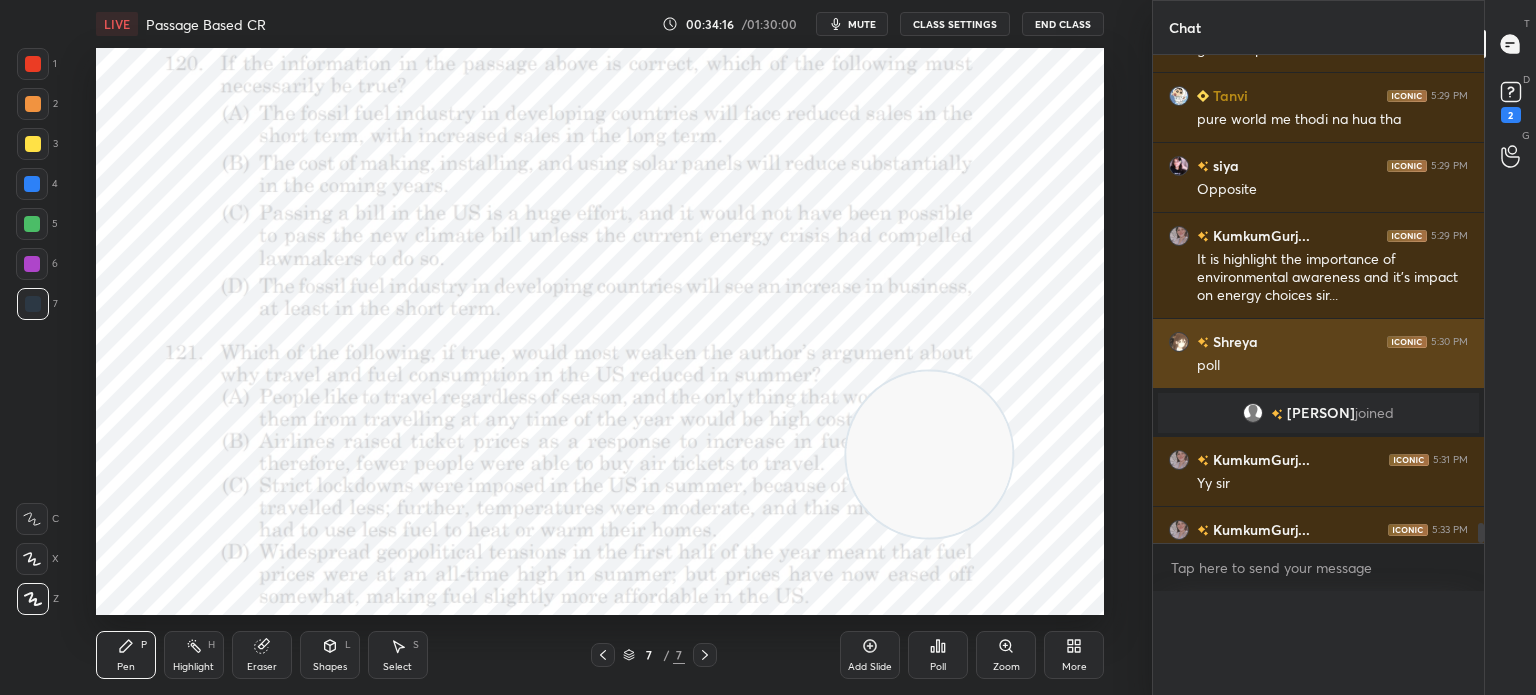 scroll, scrollTop: 151, scrollLeft: 293, axis: both 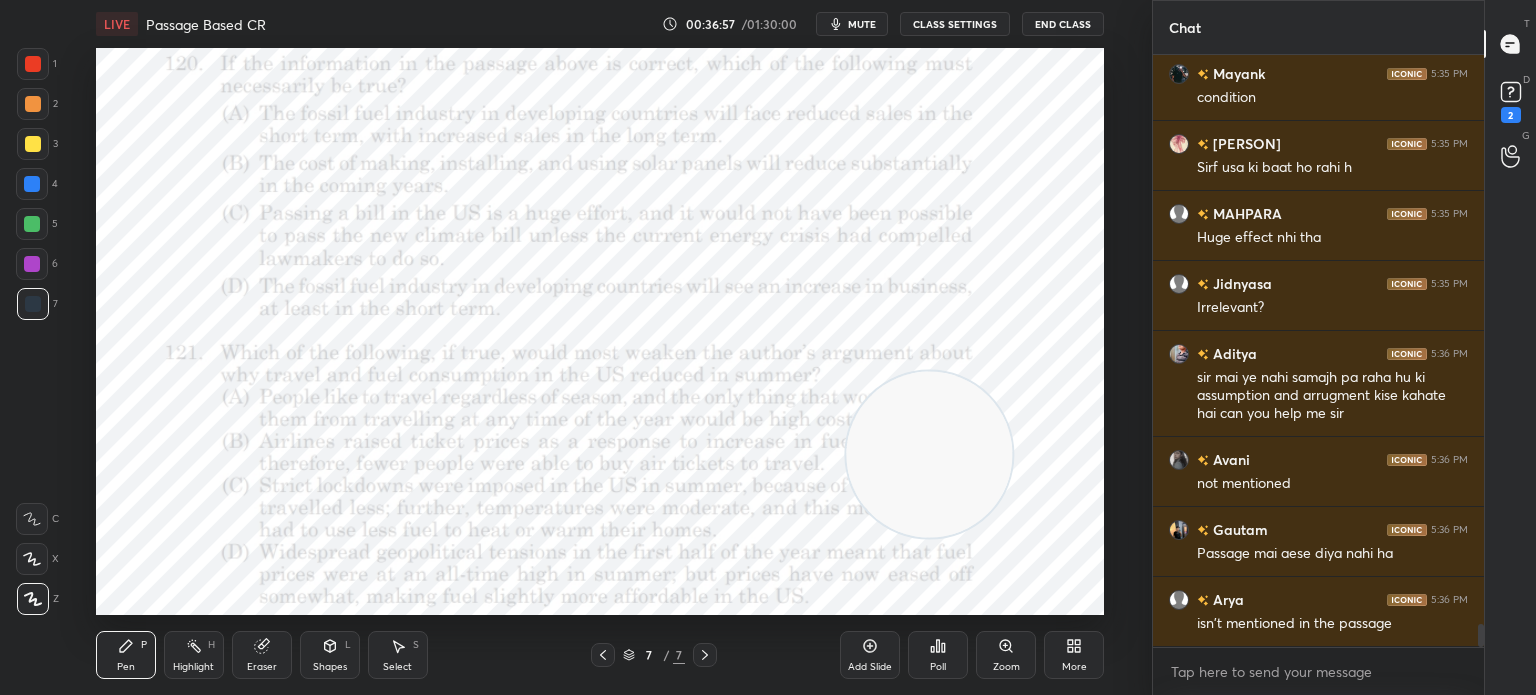 click on "Poll" at bounding box center [938, 655] 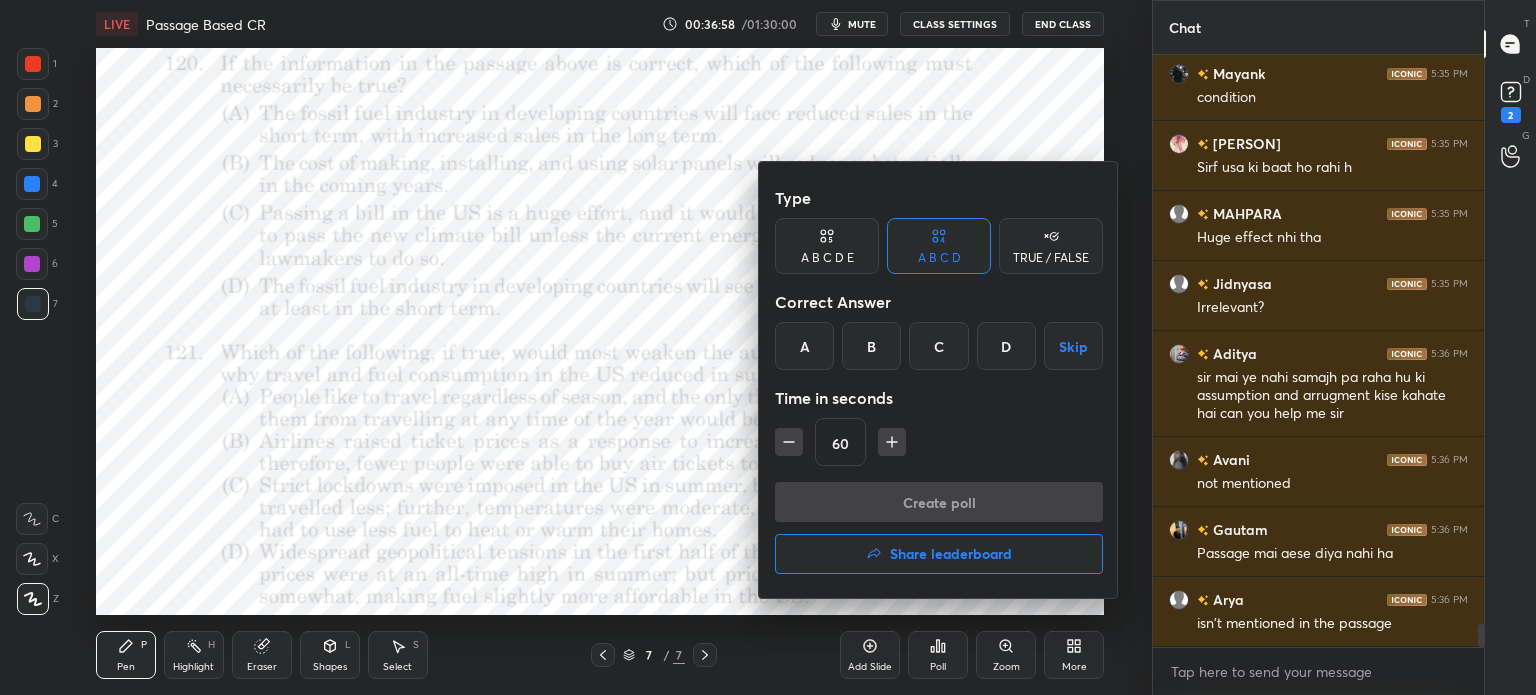 click on "C" at bounding box center [938, 346] 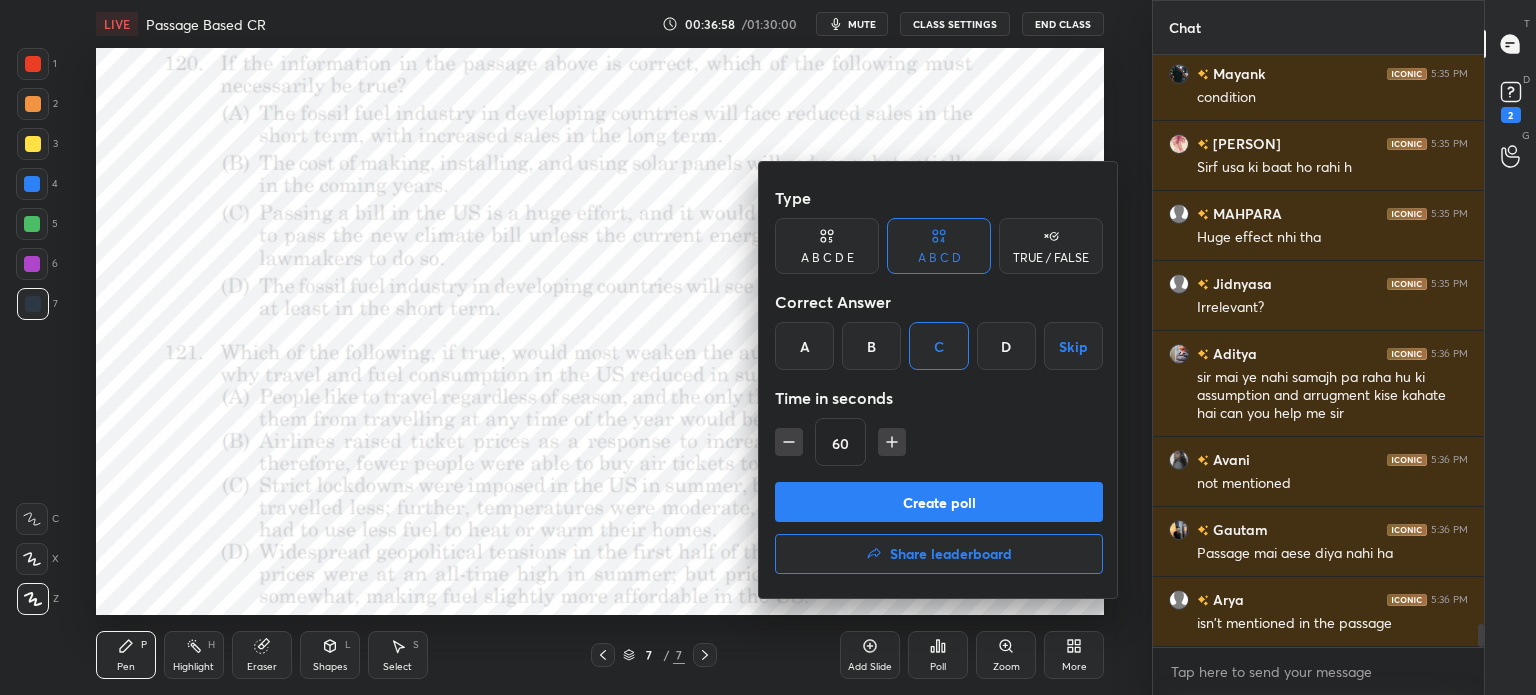 click on "Create poll" at bounding box center [939, 502] 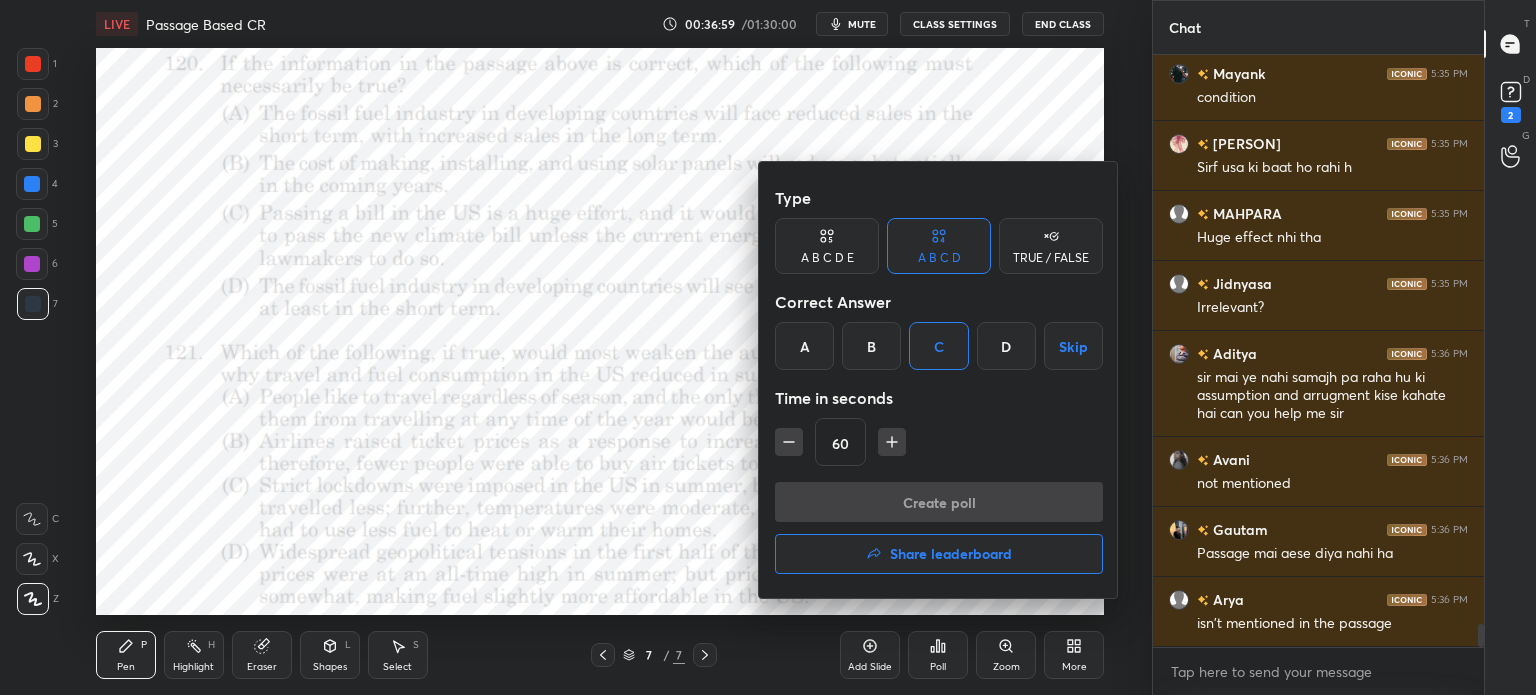 scroll, scrollTop: 6, scrollLeft: 6, axis: both 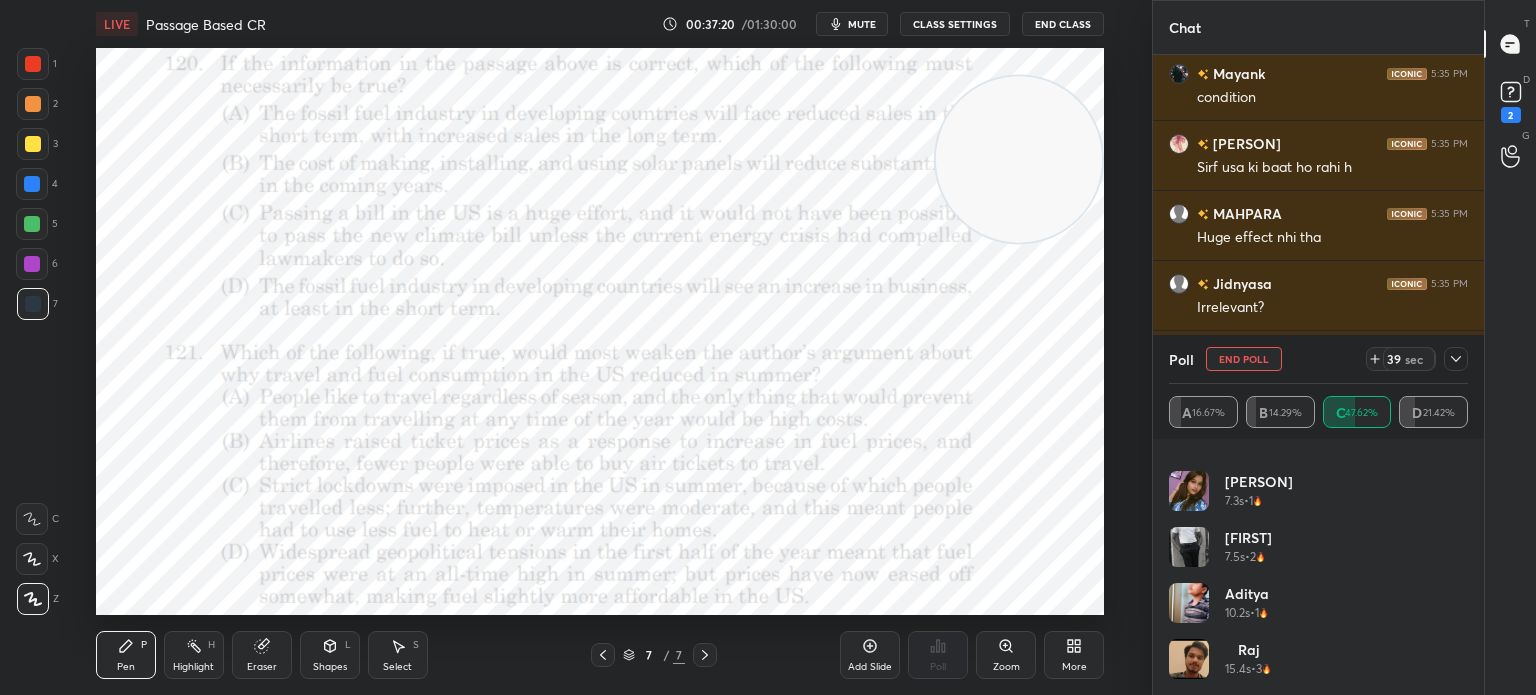 click 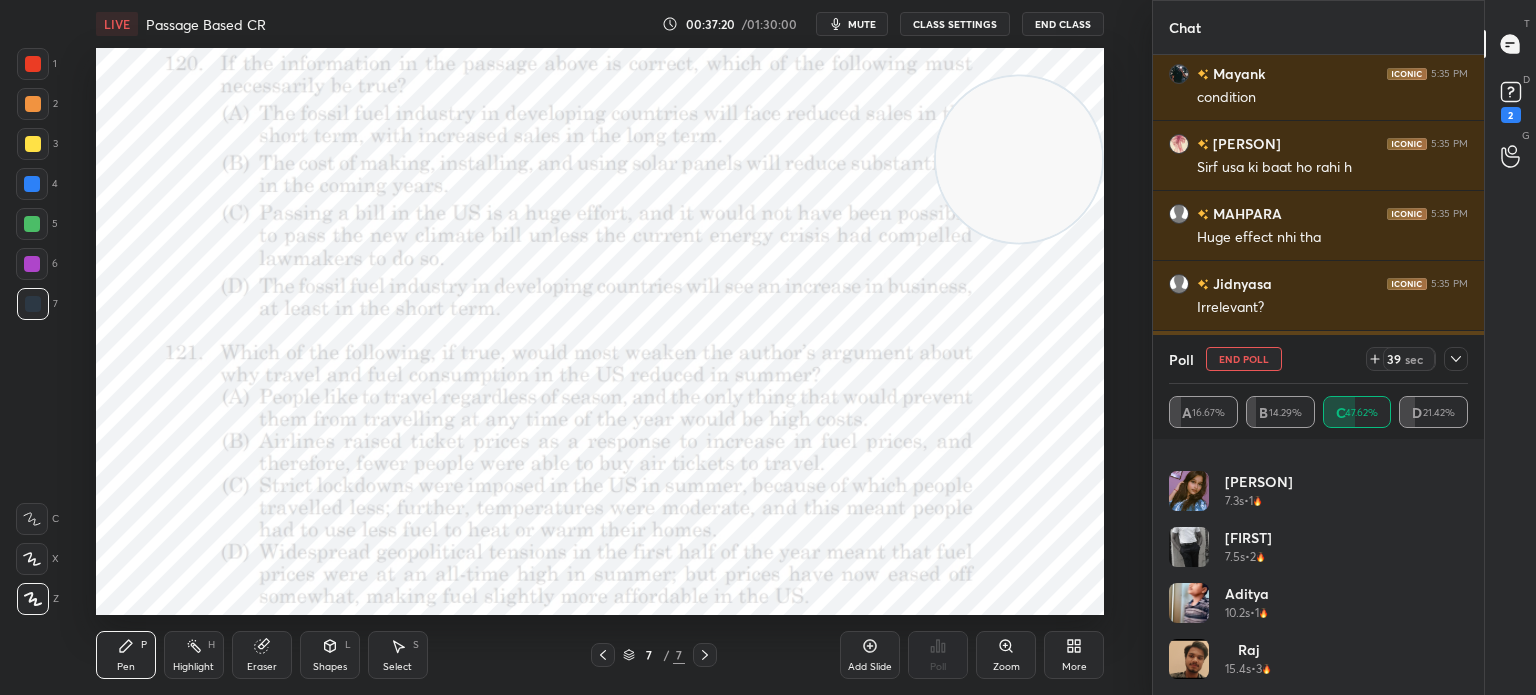 scroll, scrollTop: 184, scrollLeft: 293, axis: both 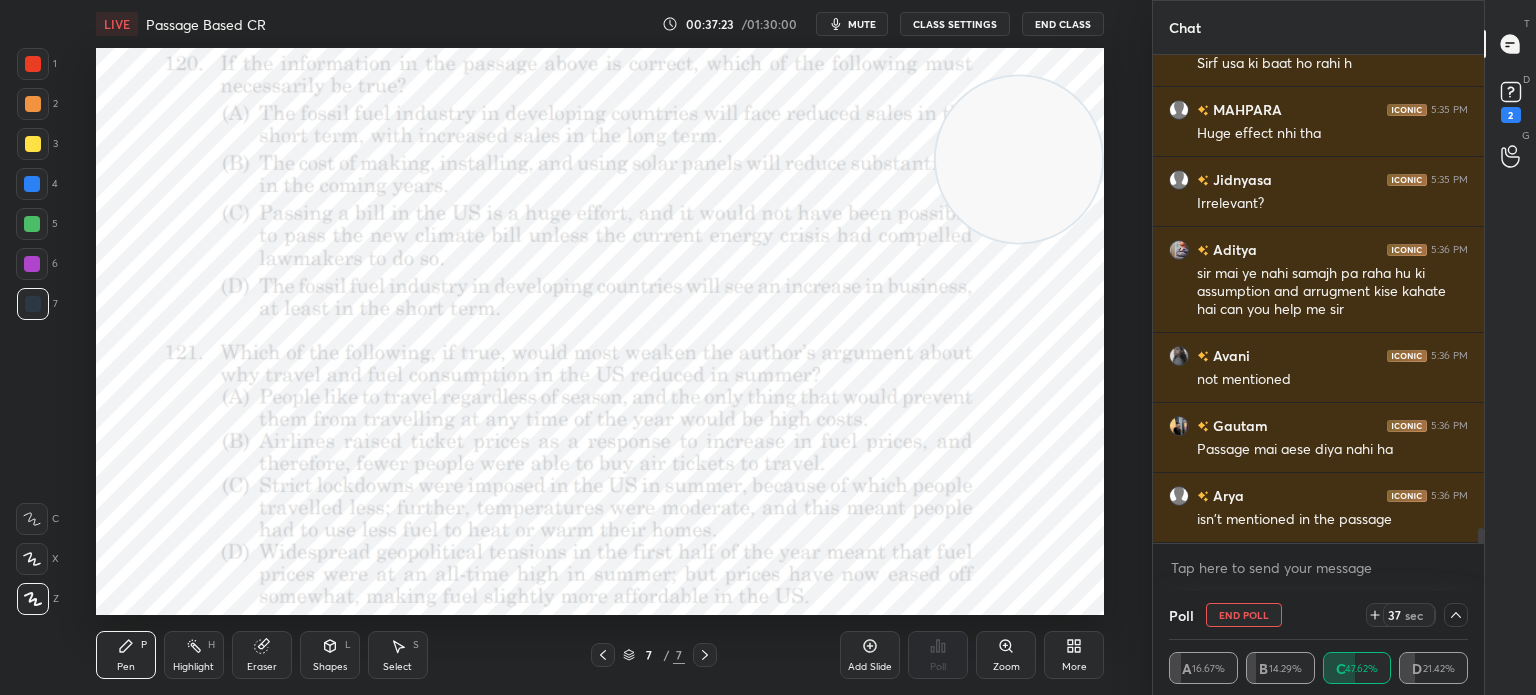 click 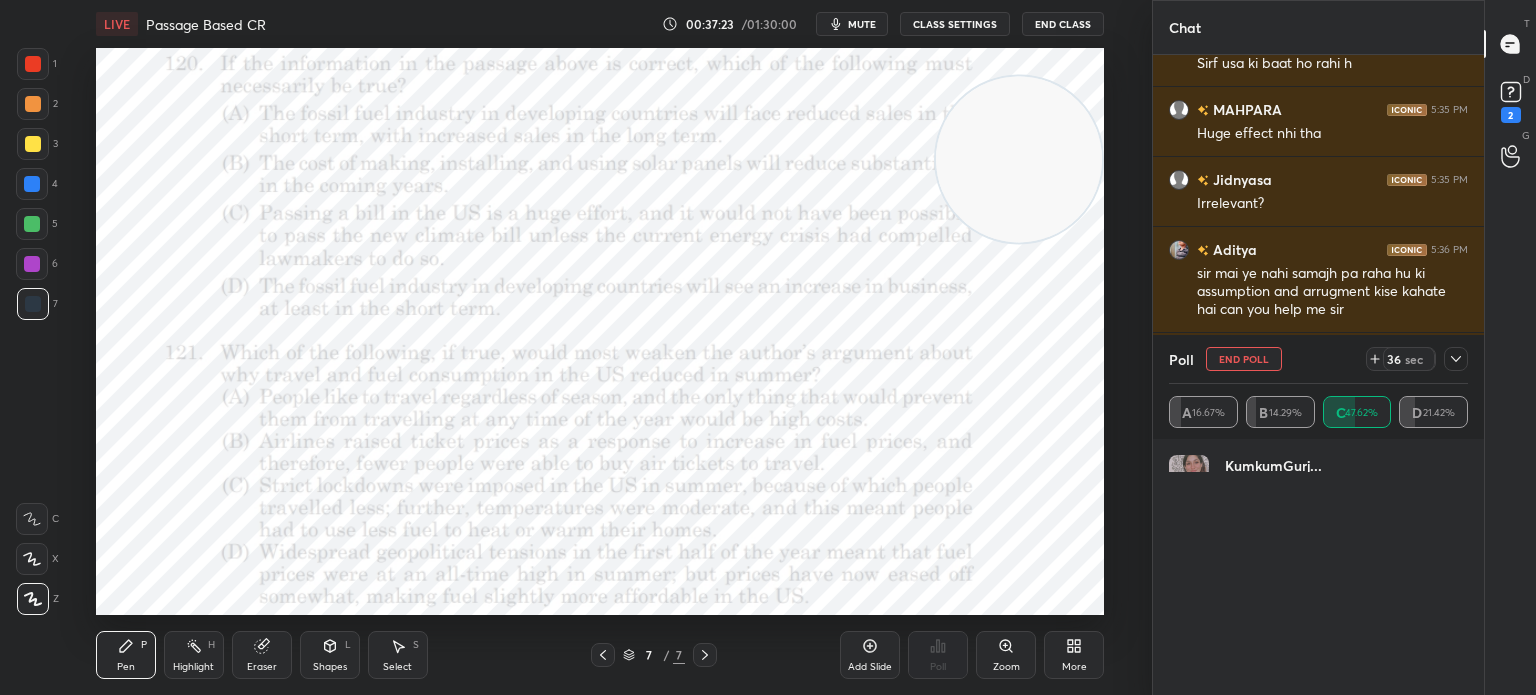 scroll, scrollTop: 6, scrollLeft: 6, axis: both 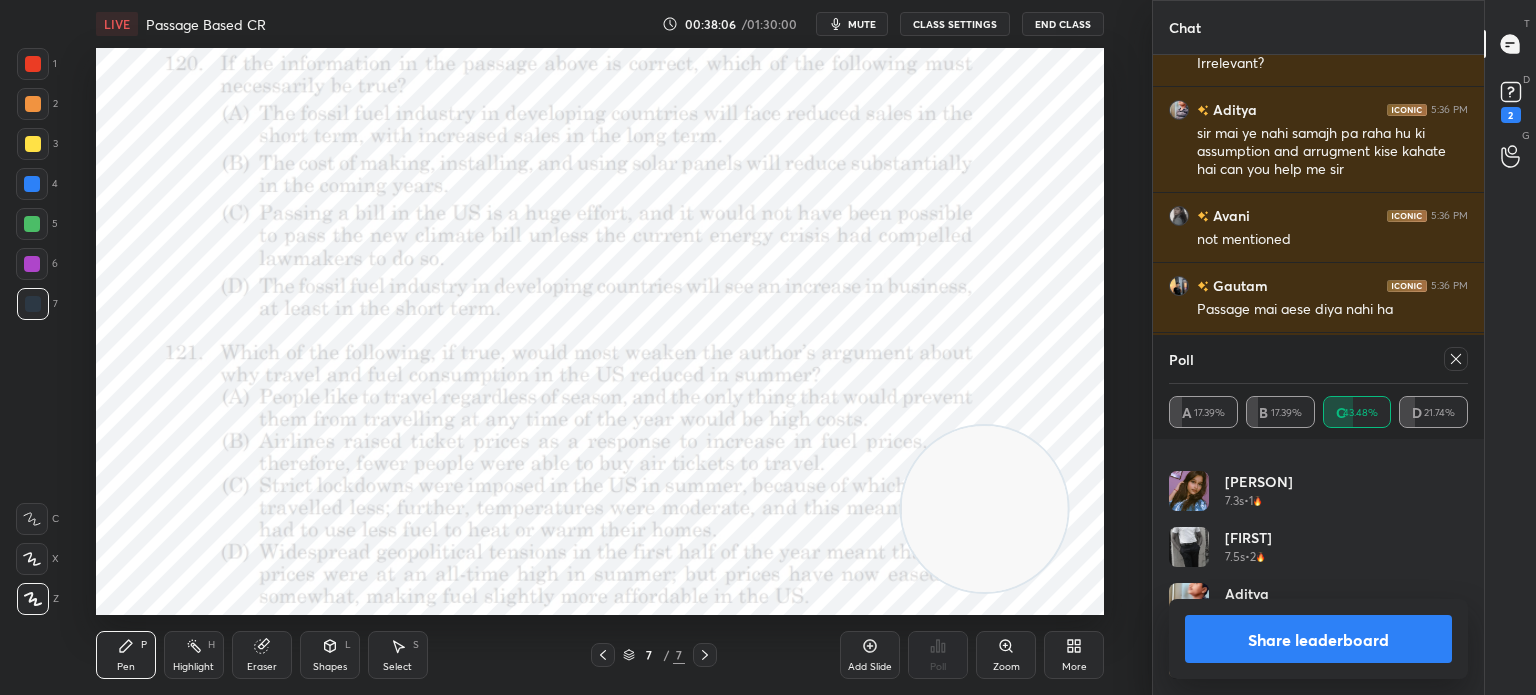 click 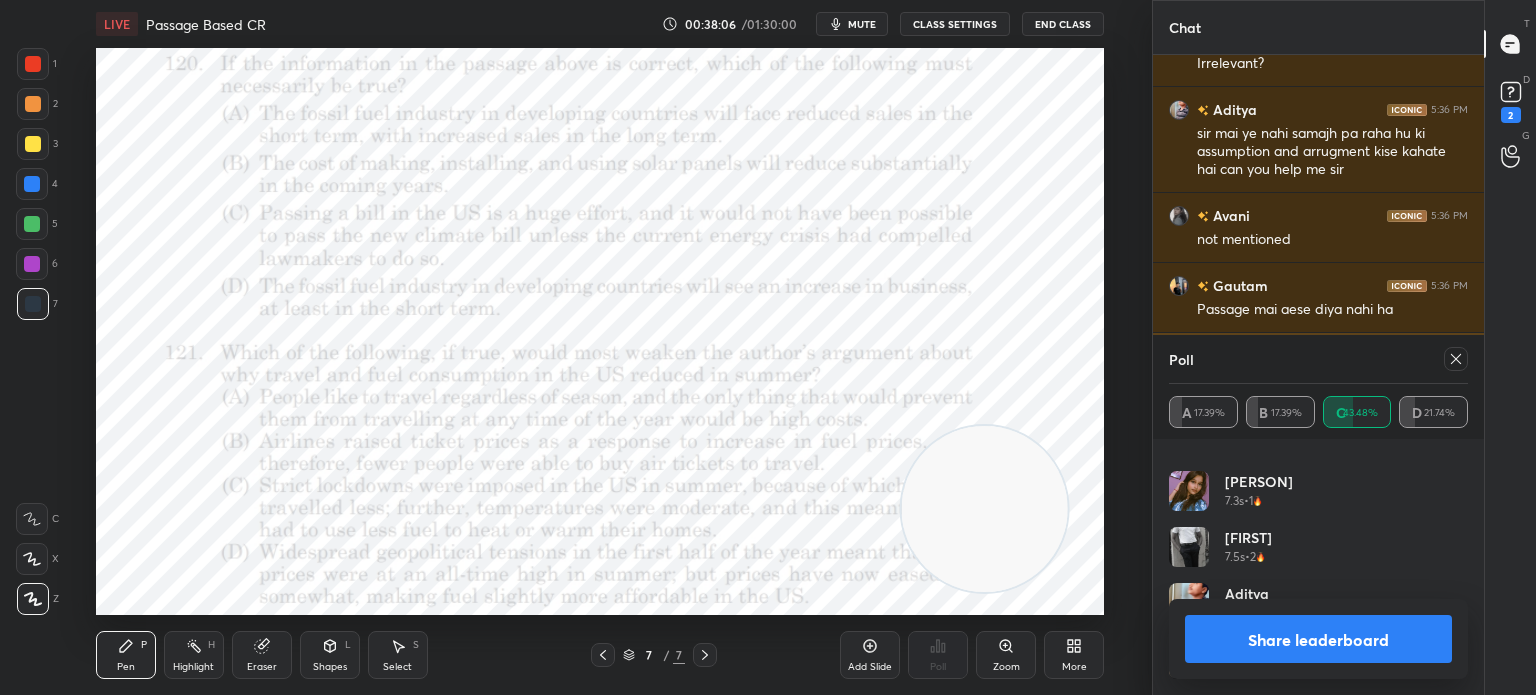 scroll, scrollTop: 151, scrollLeft: 293, axis: both 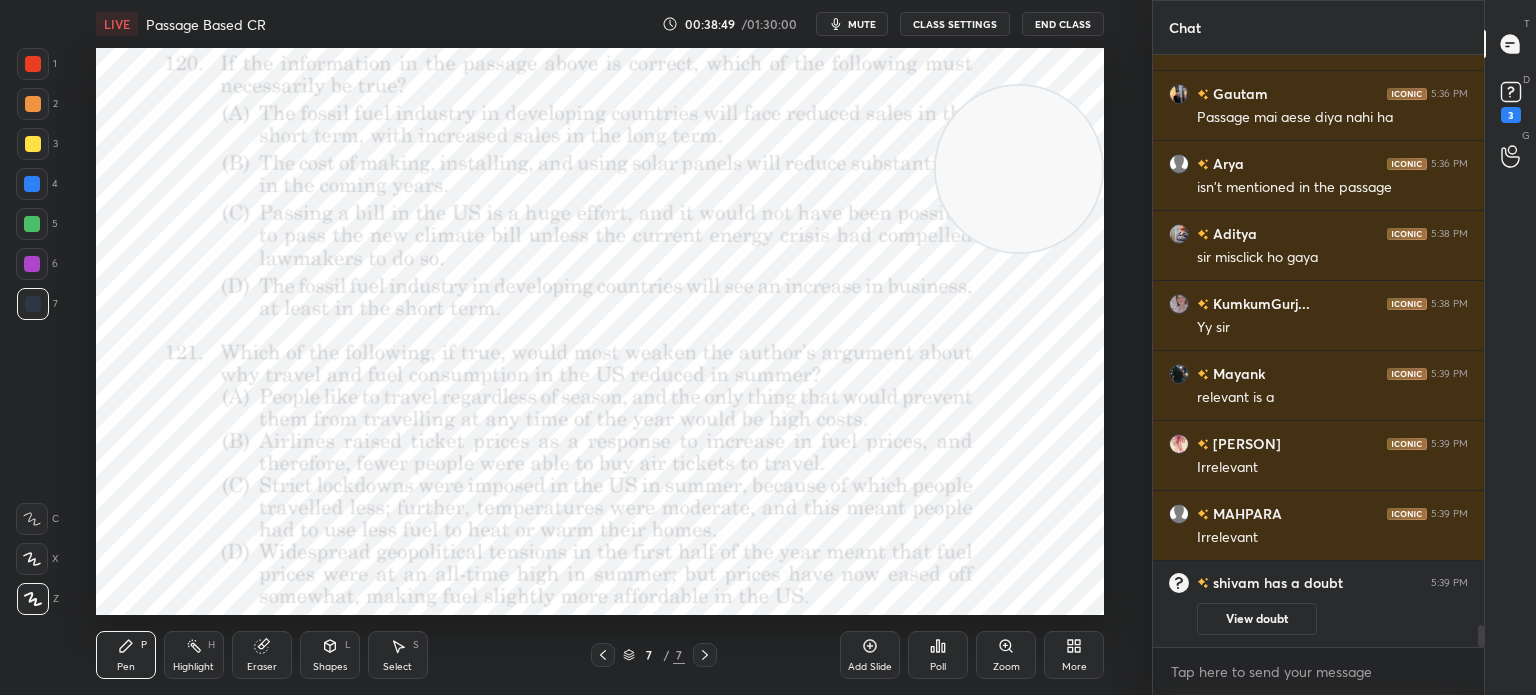click on "View doubt" at bounding box center (1257, 619) 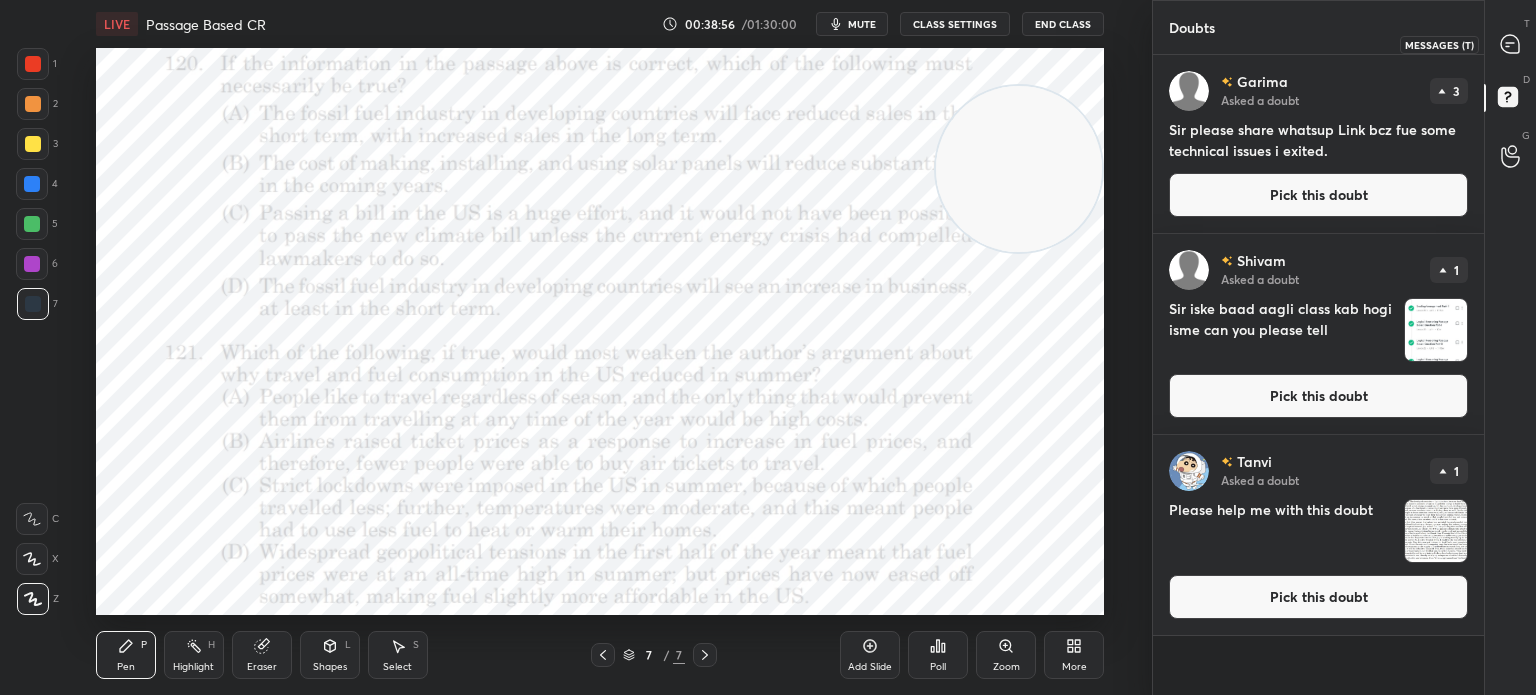 click 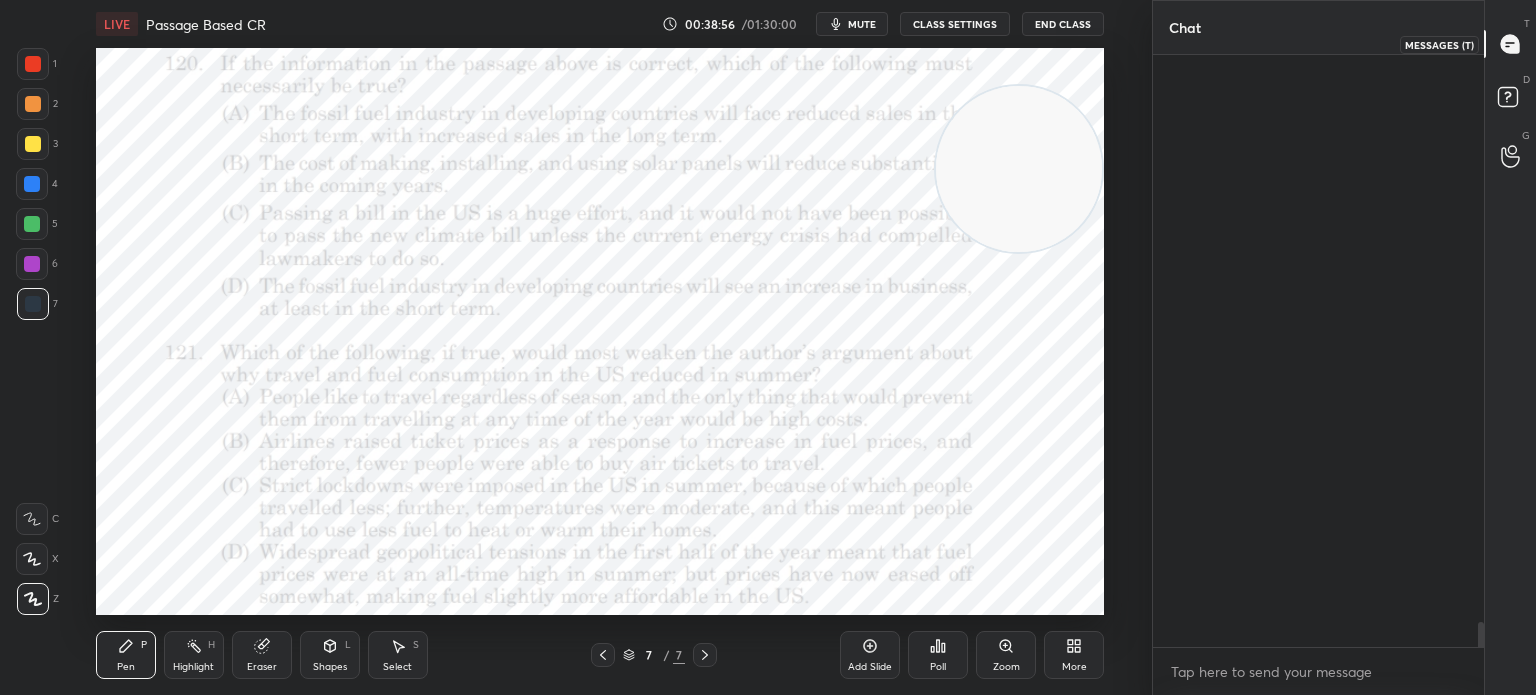 scroll, scrollTop: 15220, scrollLeft: 0, axis: vertical 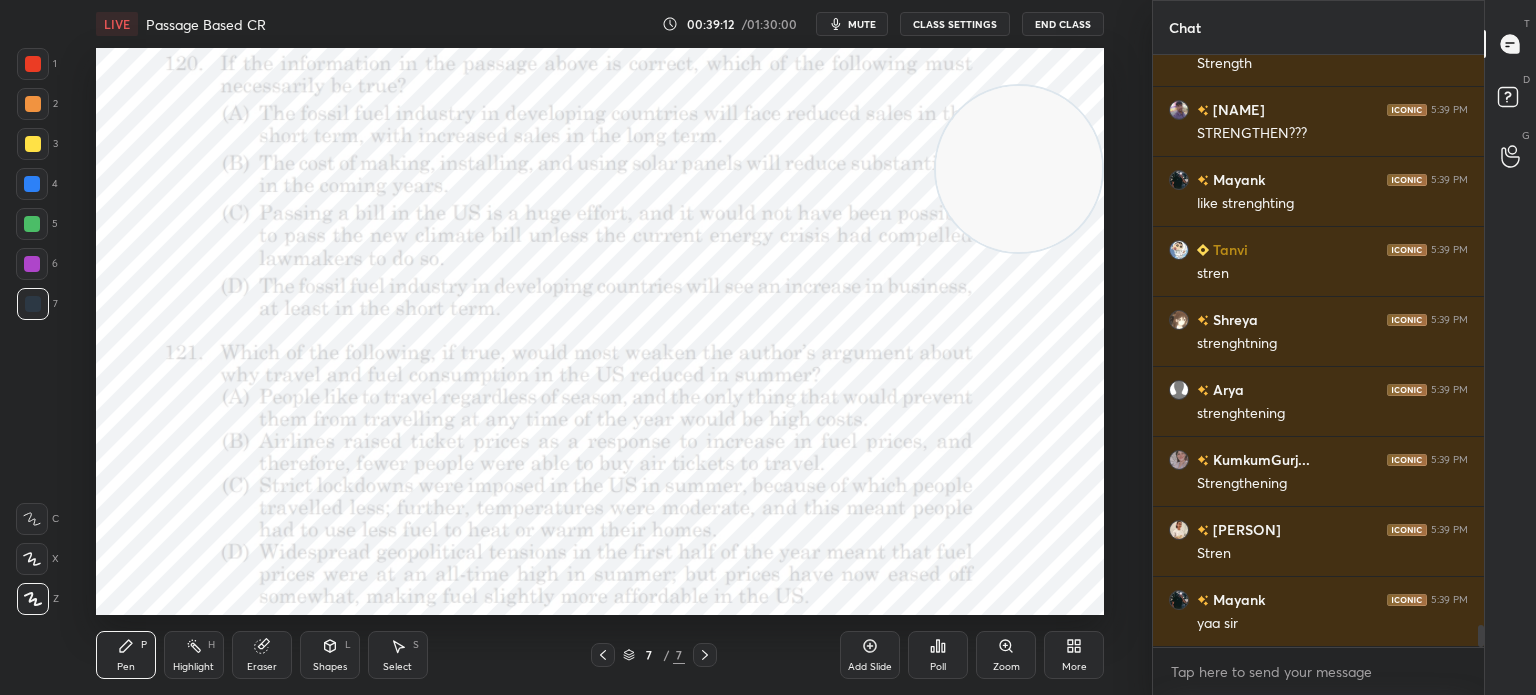 click on "Eraser" at bounding box center (262, 655) 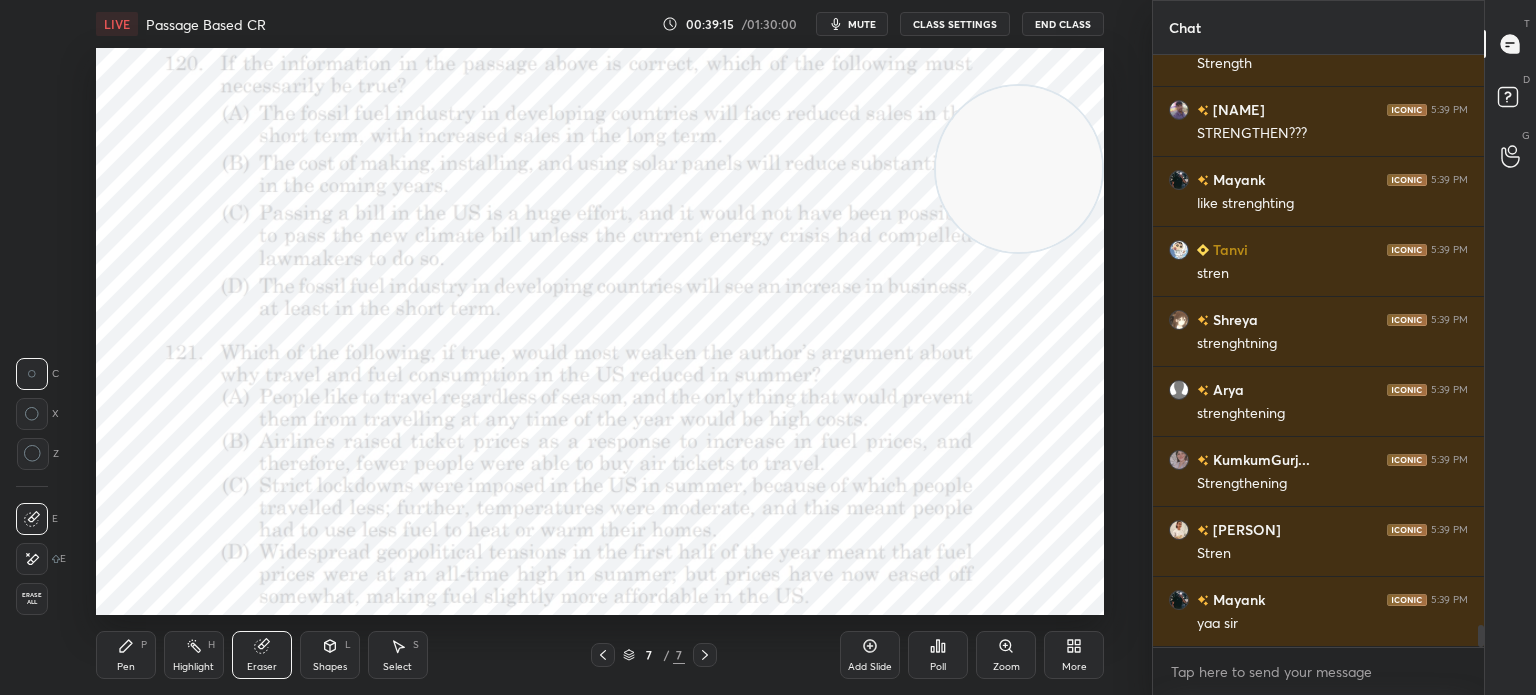 click on "Pen" at bounding box center [126, 667] 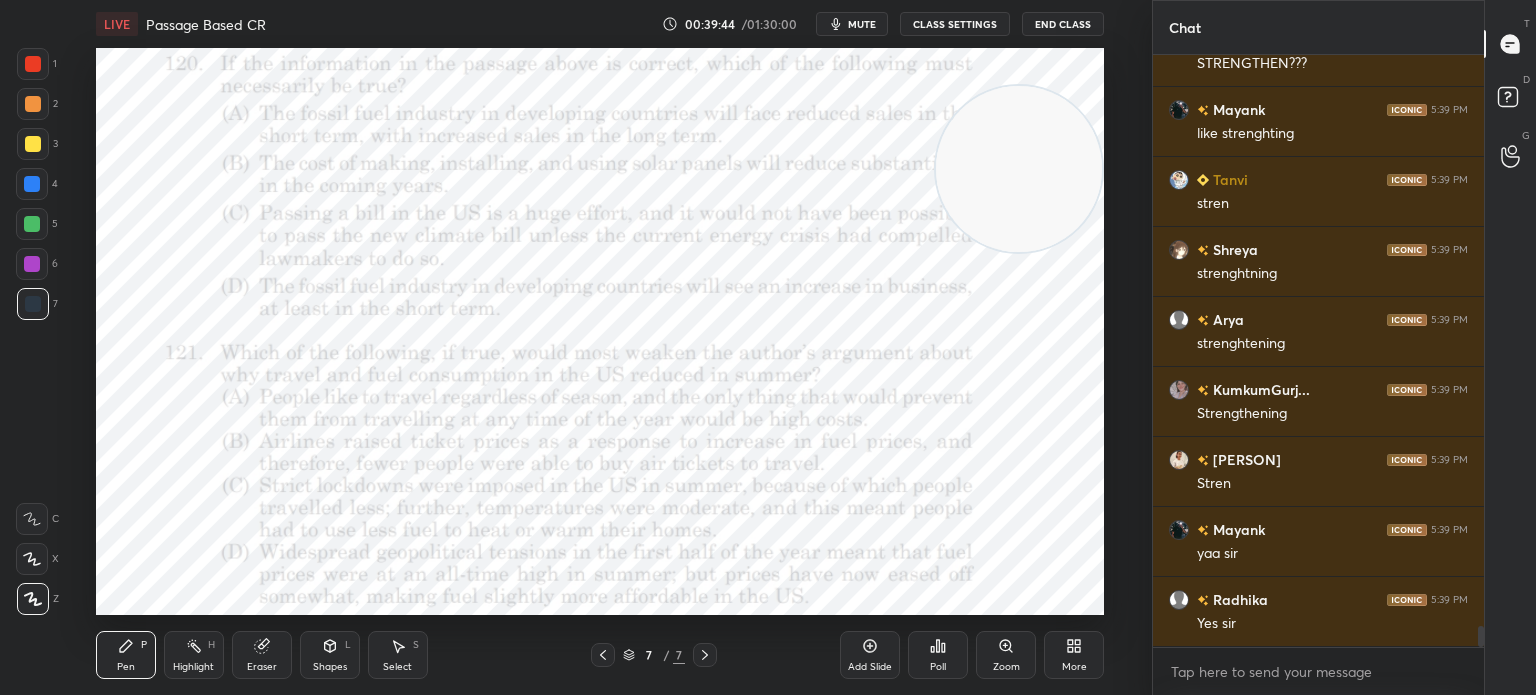 scroll, scrollTop: 15810, scrollLeft: 0, axis: vertical 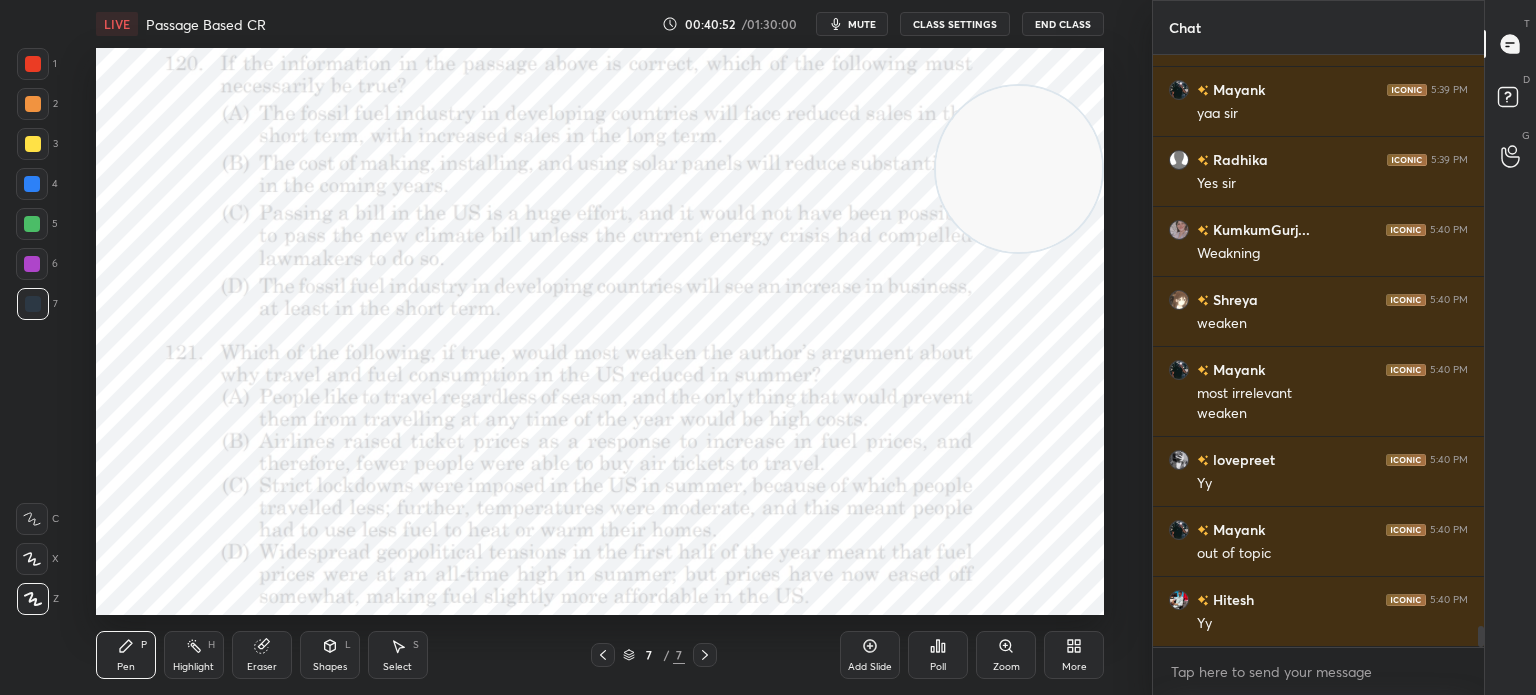 click on "More" at bounding box center [1074, 667] 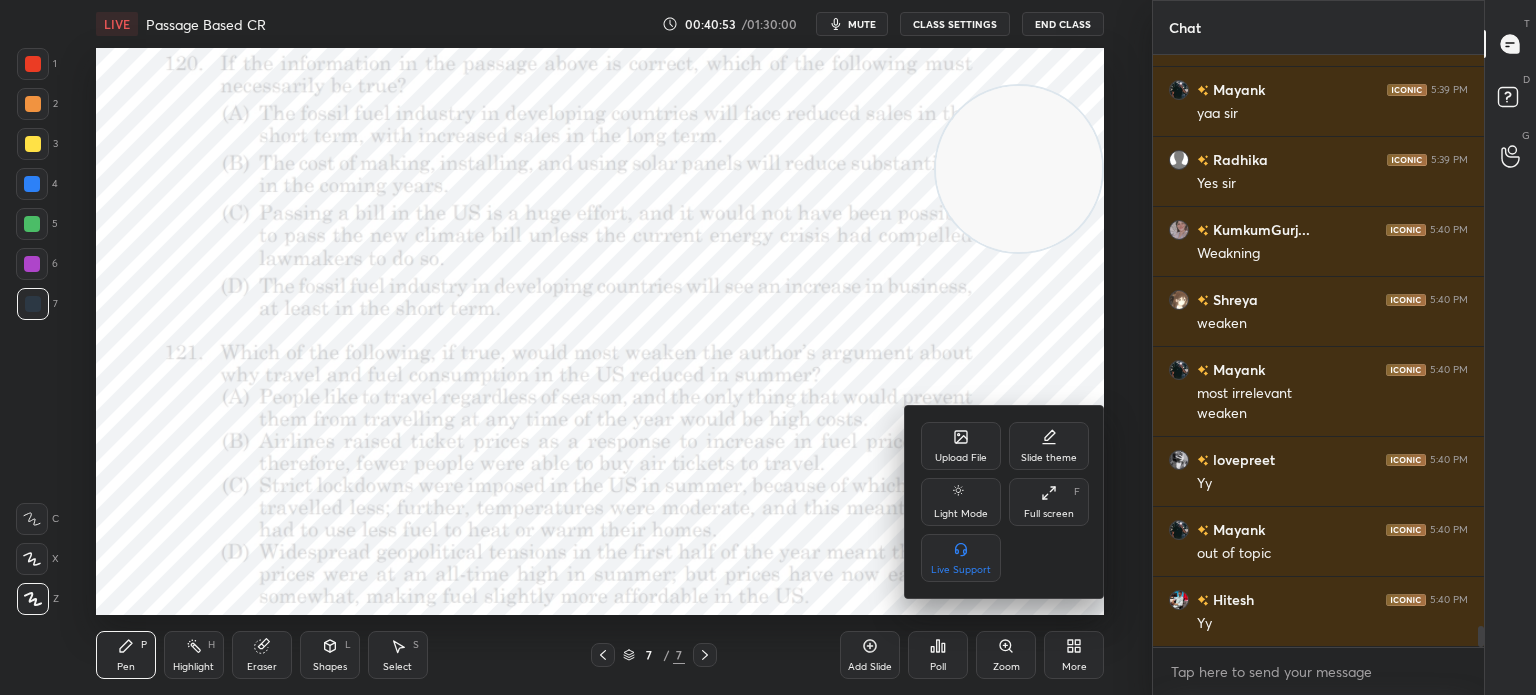 click on "Upload File" at bounding box center (961, 458) 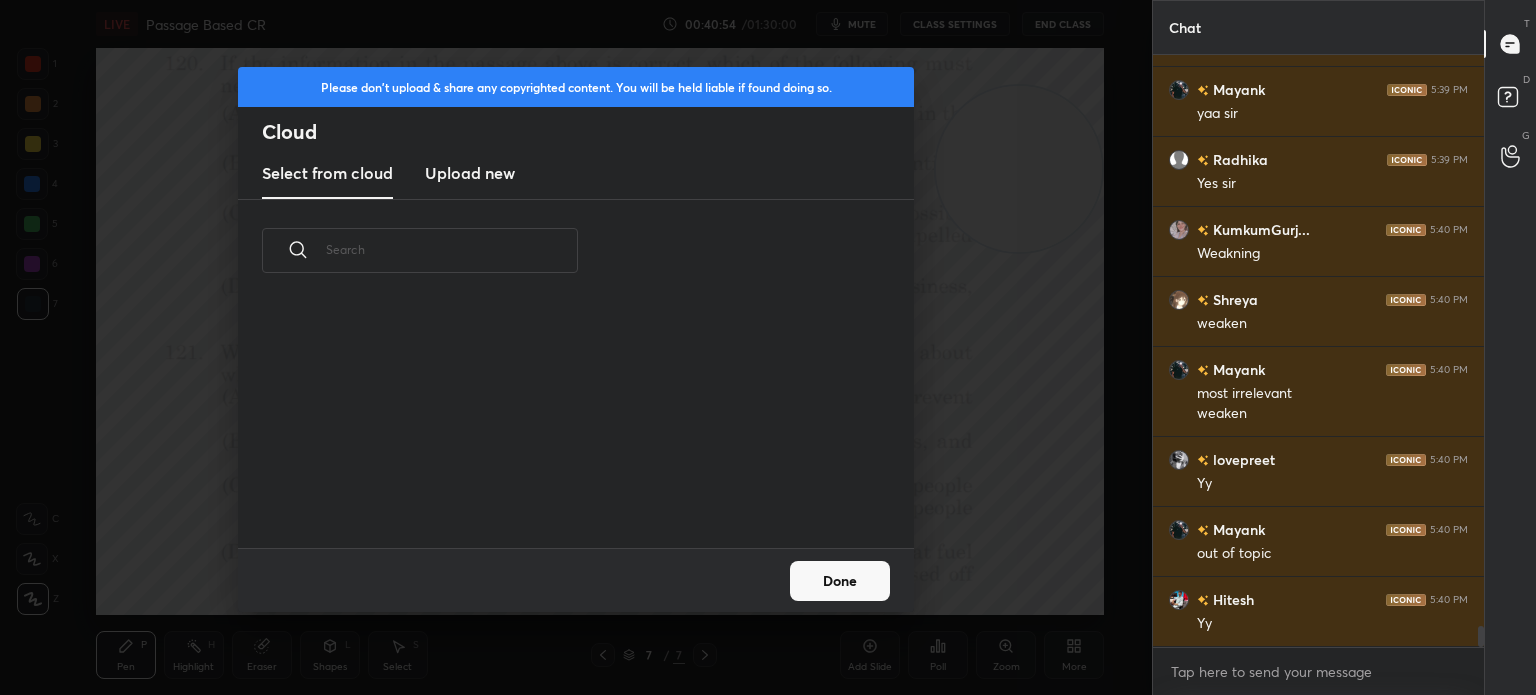 scroll, scrollTop: 5, scrollLeft: 10, axis: both 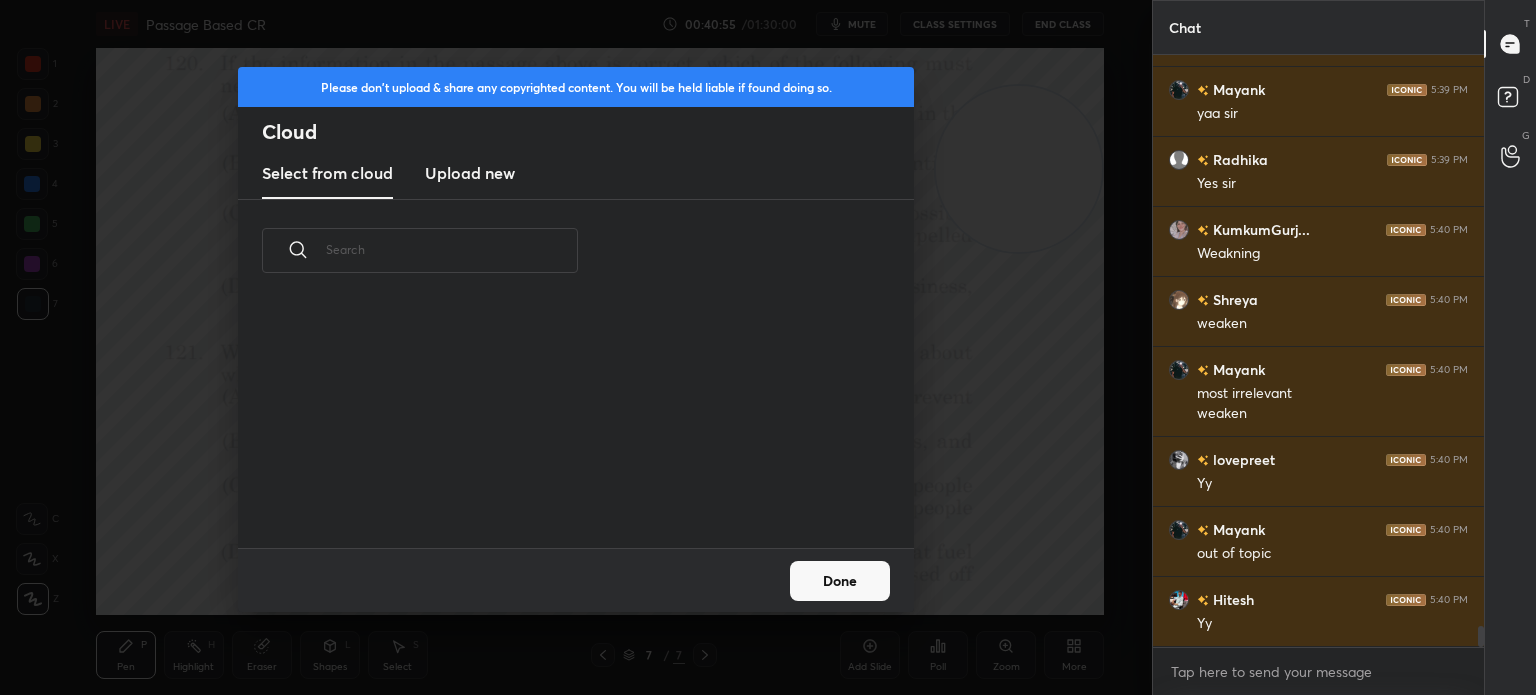 click on "Upload new" at bounding box center (470, 173) 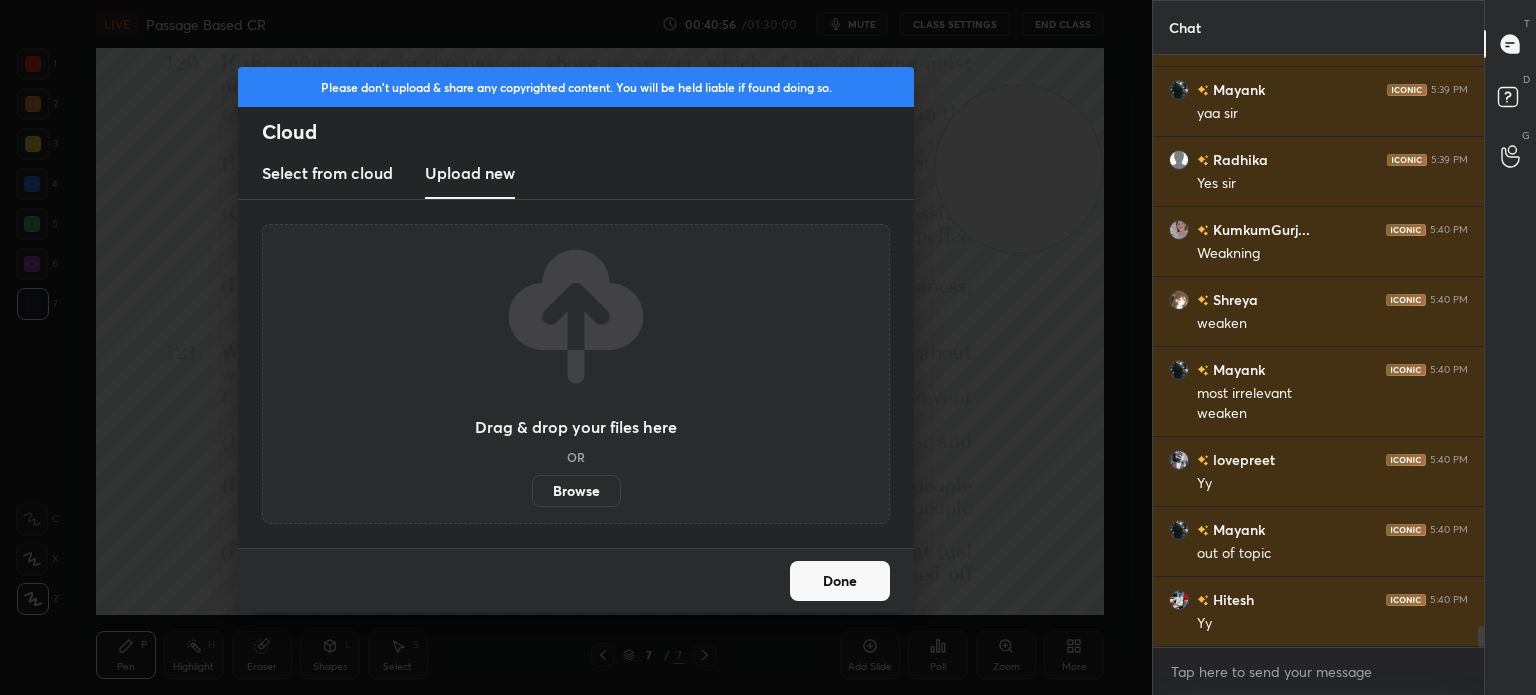 click on "Browse" at bounding box center (576, 491) 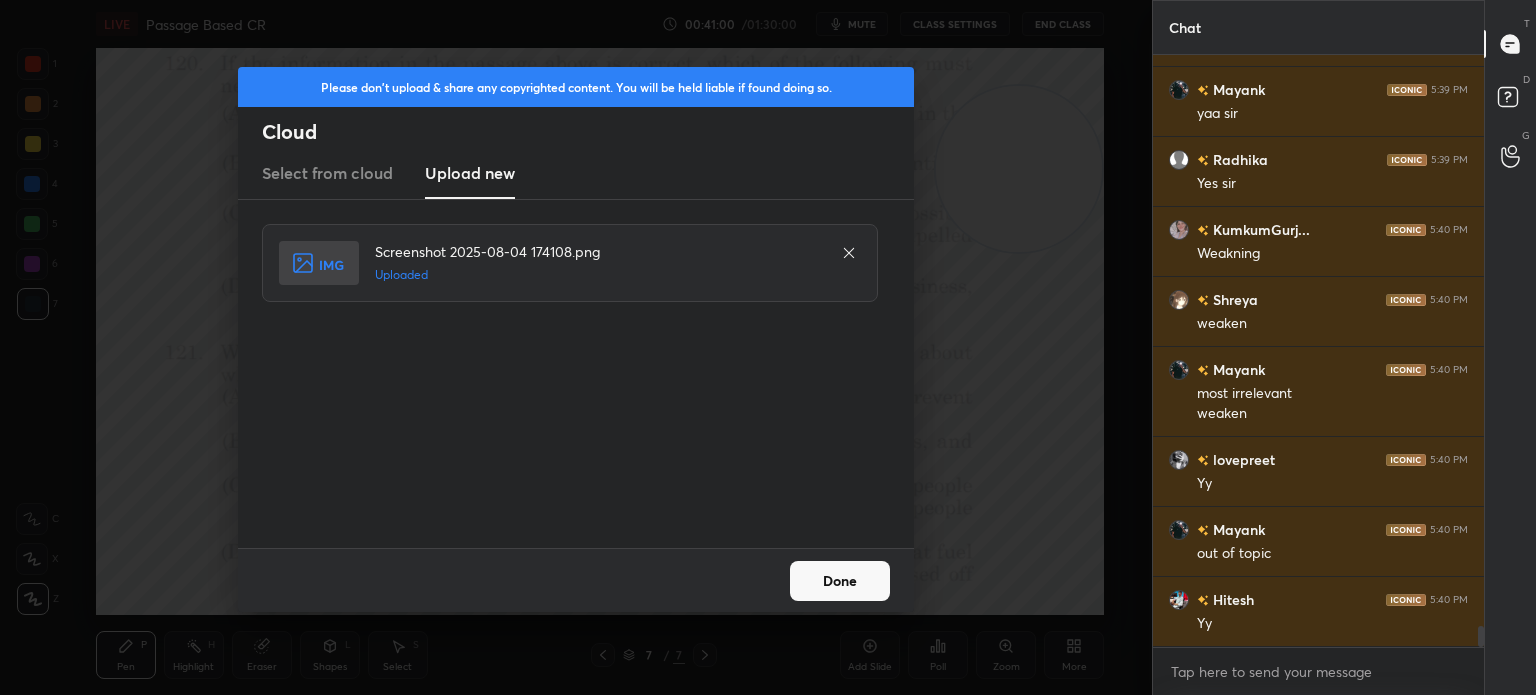 click on "Done" at bounding box center (840, 581) 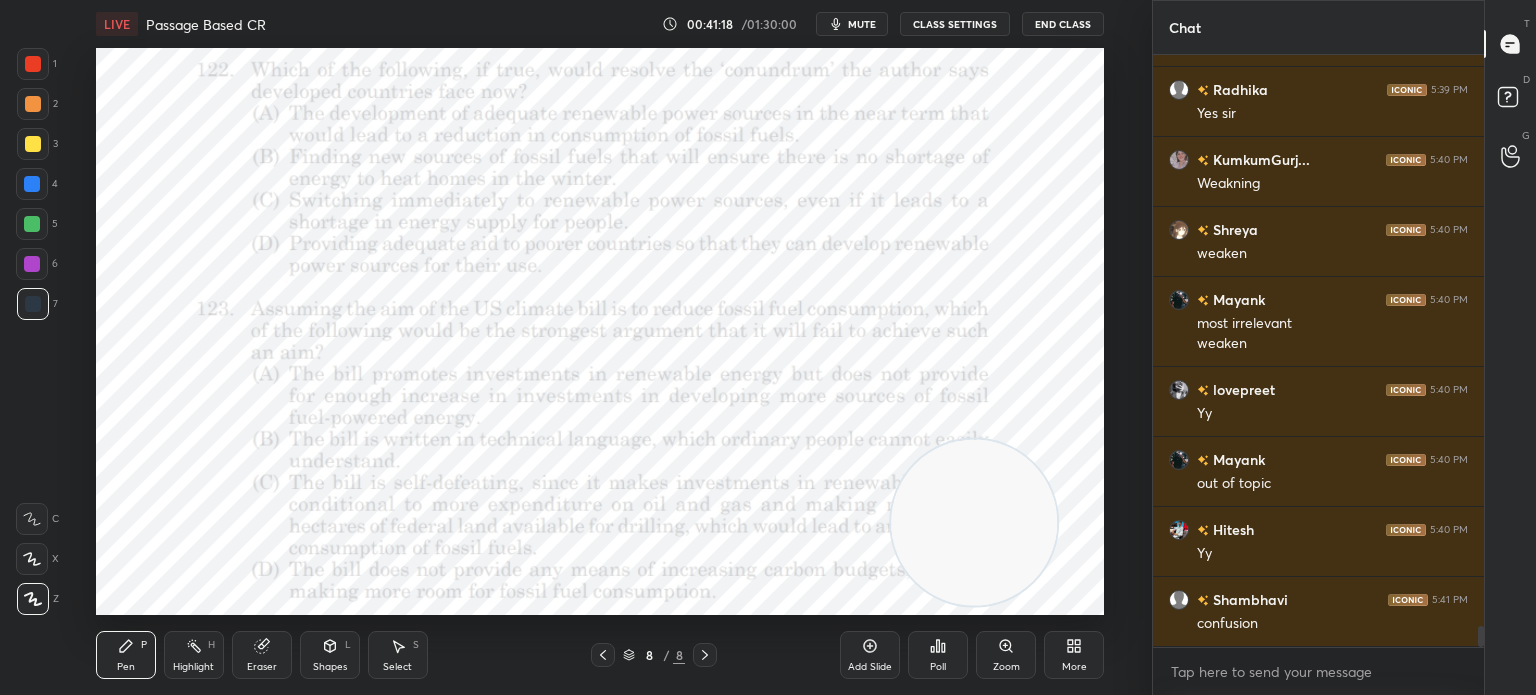 scroll, scrollTop: 16336, scrollLeft: 0, axis: vertical 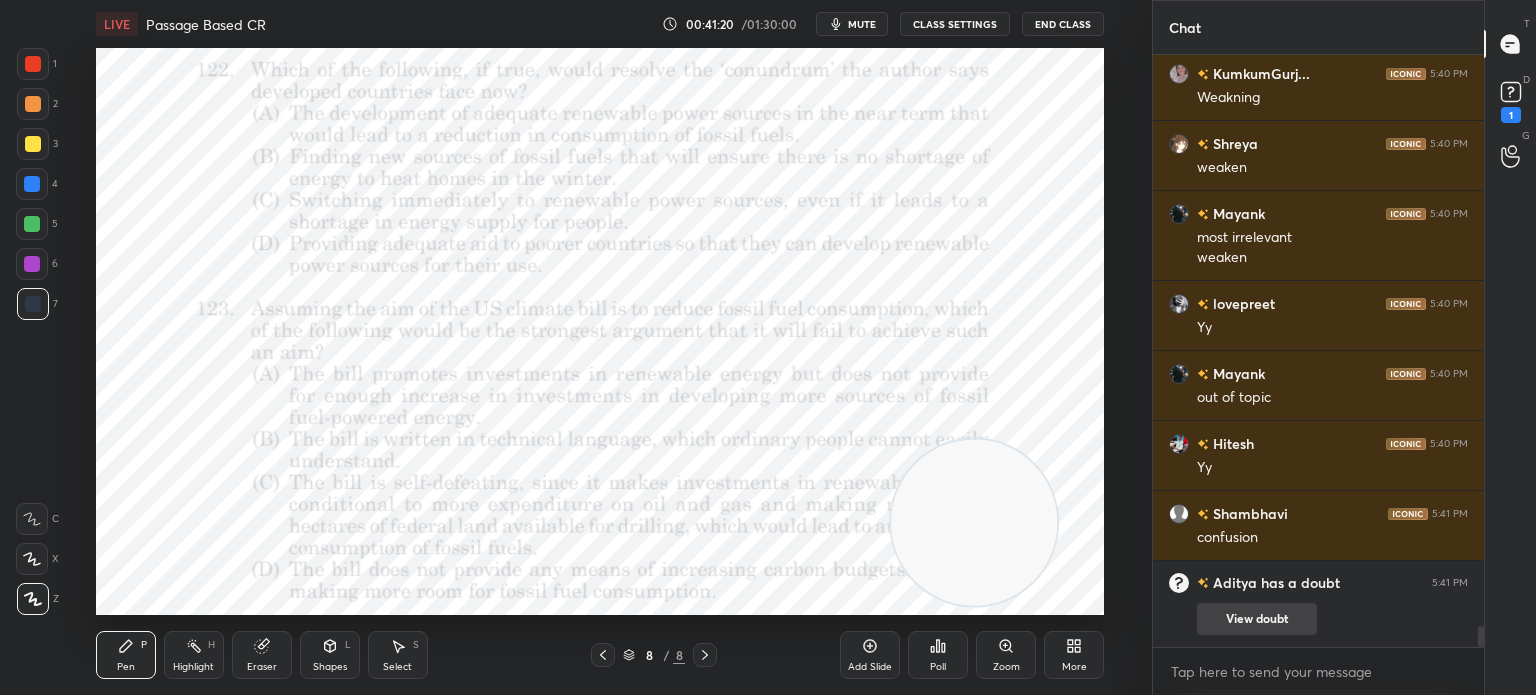 click on "View doubt" at bounding box center [1257, 619] 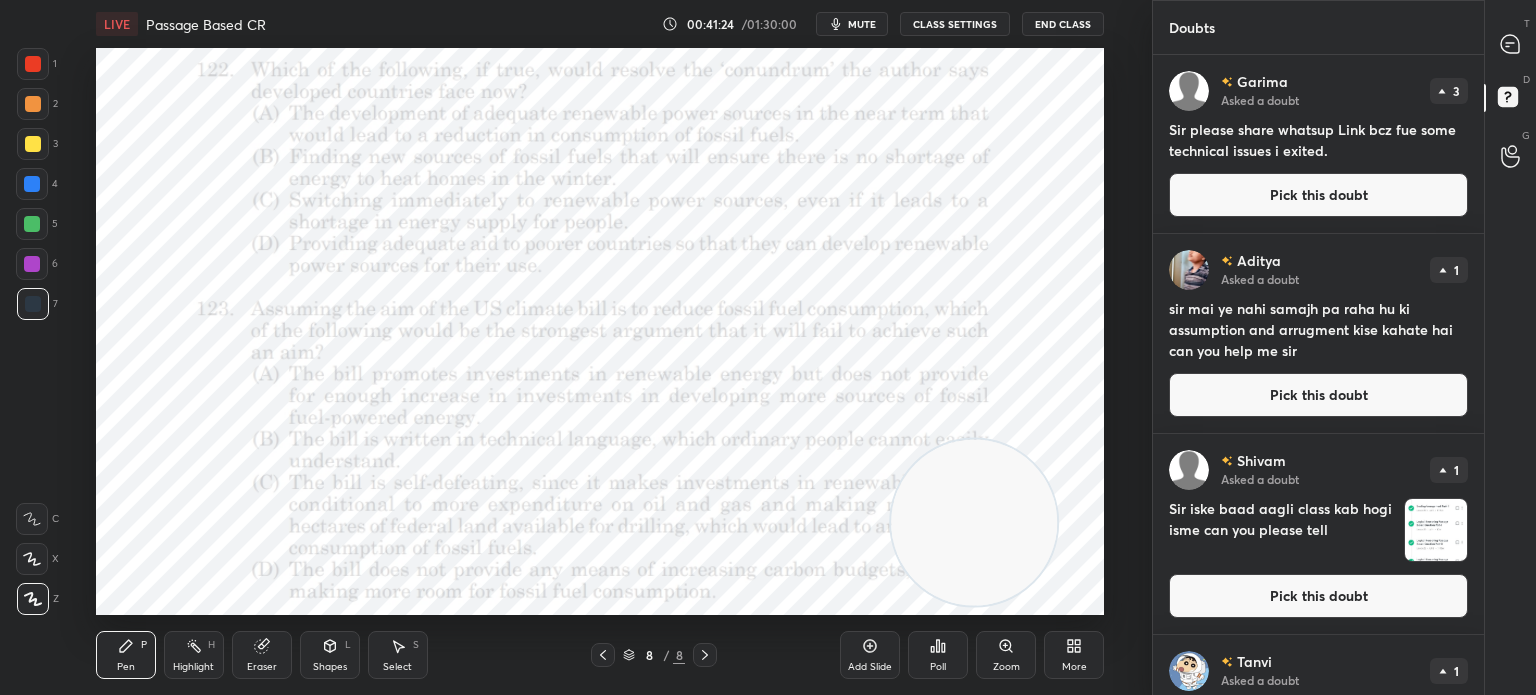scroll, scrollTop: 140, scrollLeft: 0, axis: vertical 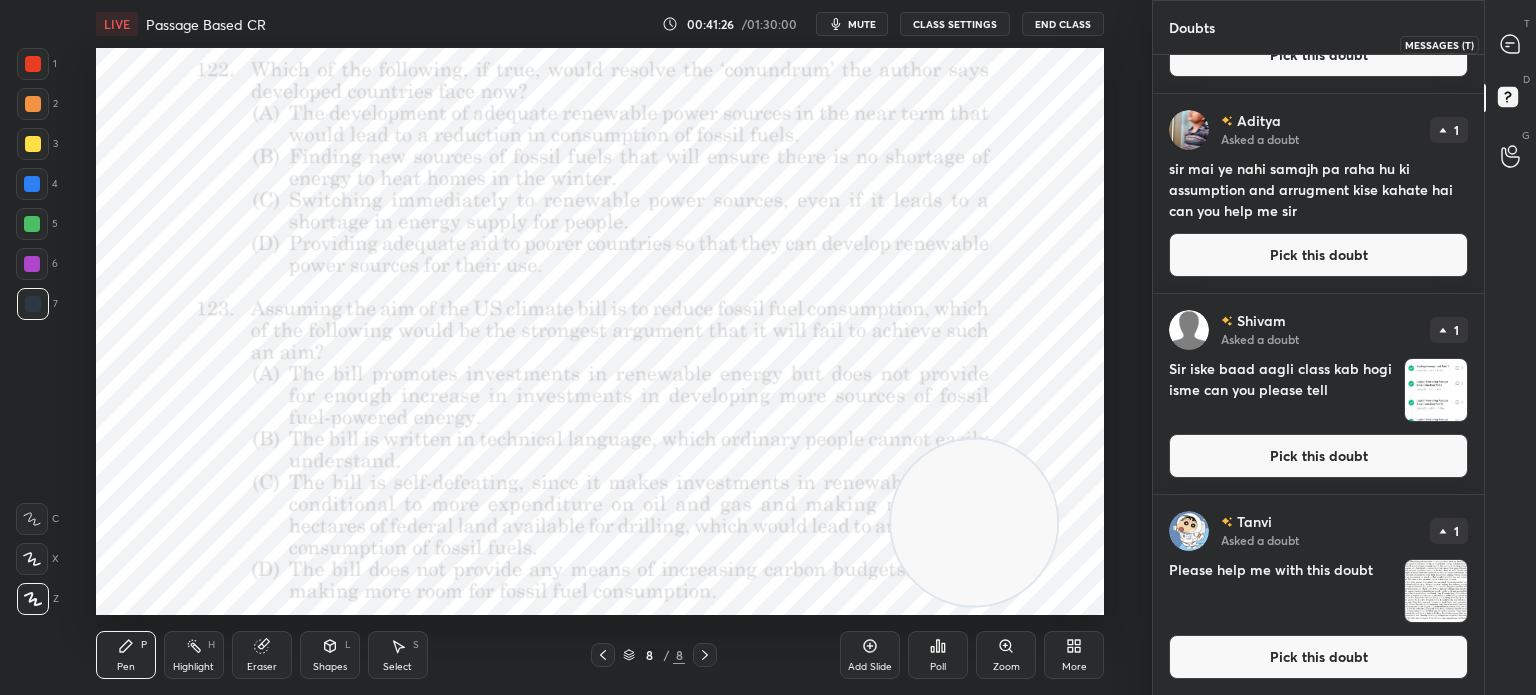 click 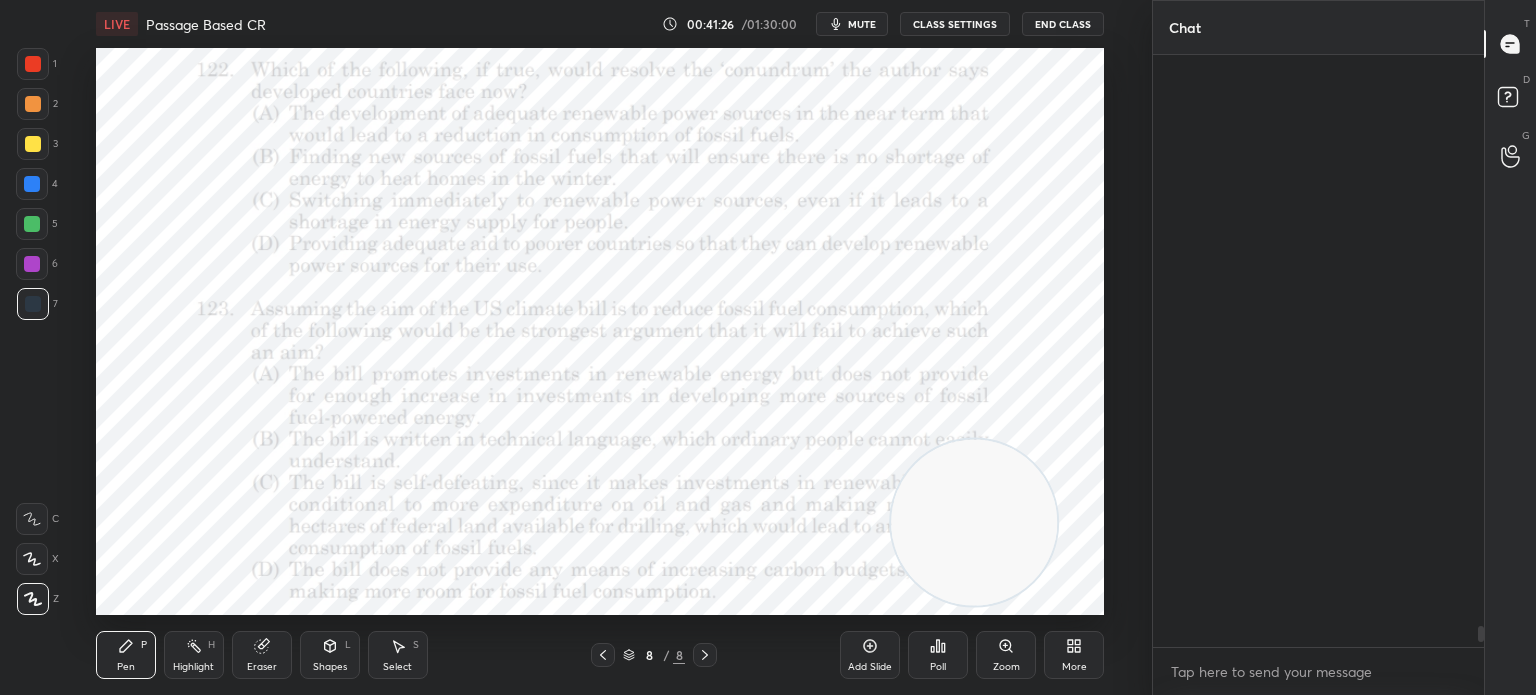 scroll, scrollTop: 15974, scrollLeft: 0, axis: vertical 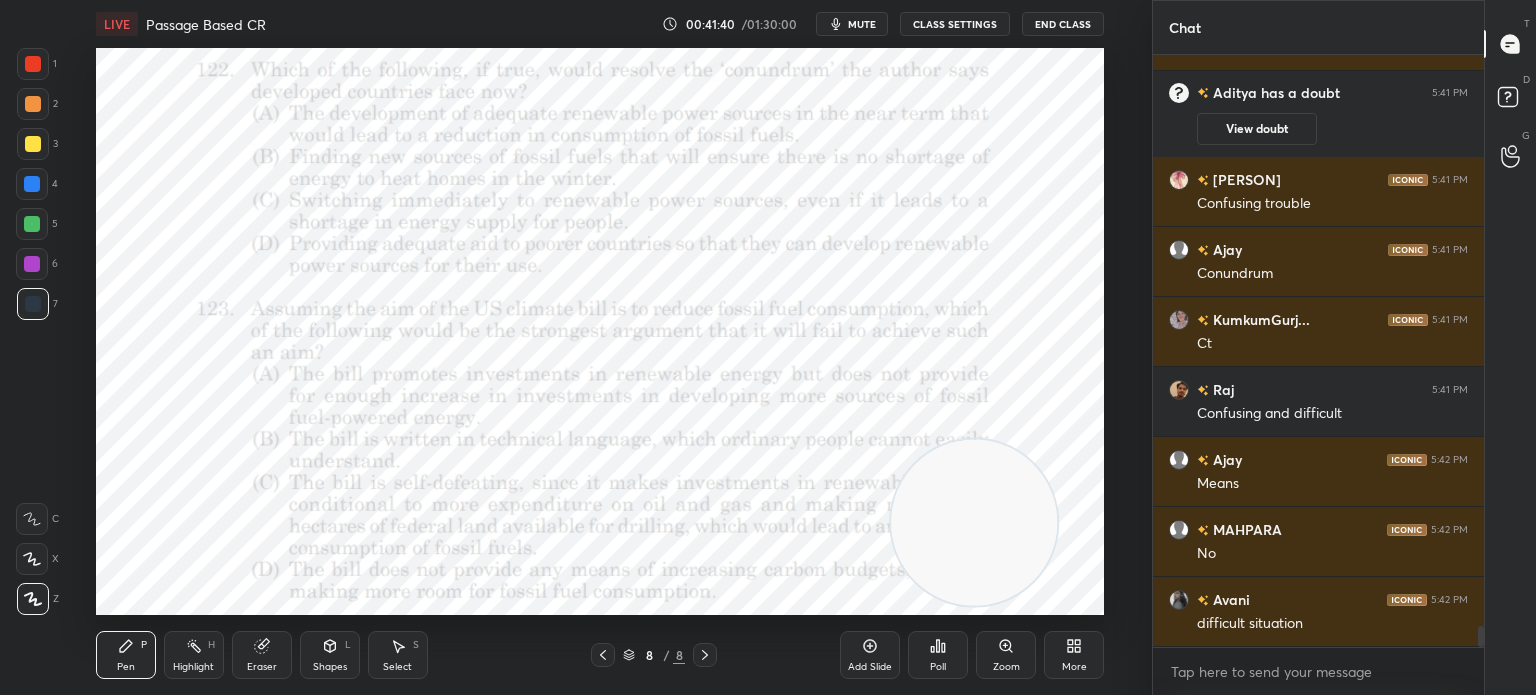 click on "Poll" at bounding box center [938, 655] 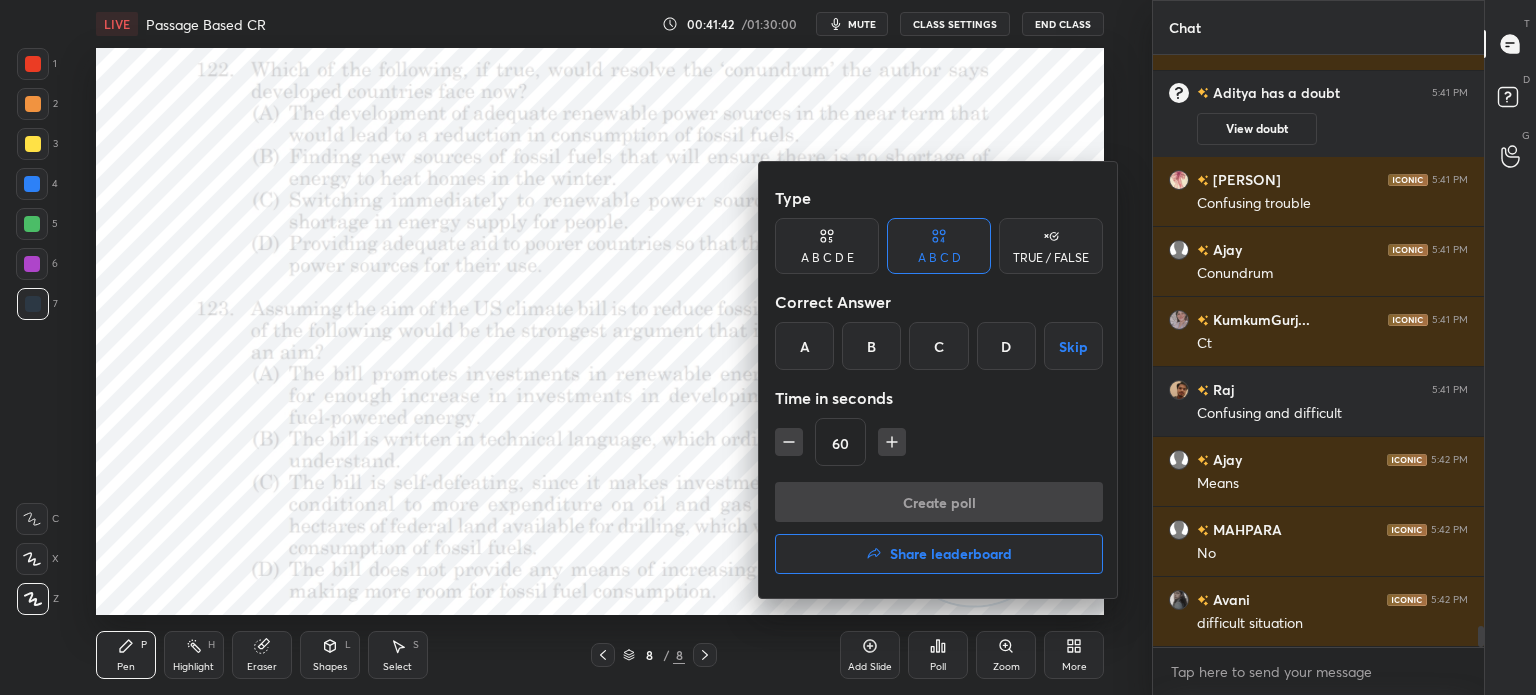 click on "A" at bounding box center (804, 346) 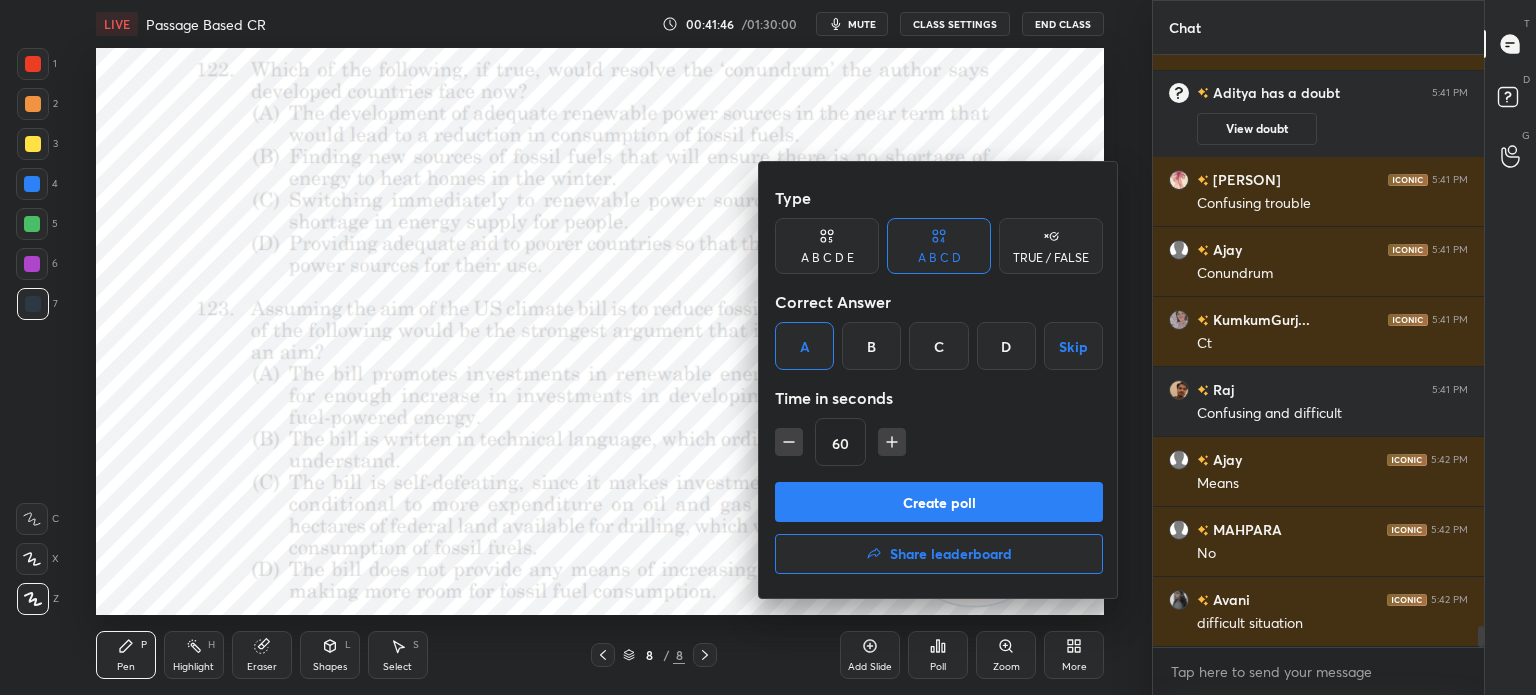click on "Create poll" at bounding box center [939, 502] 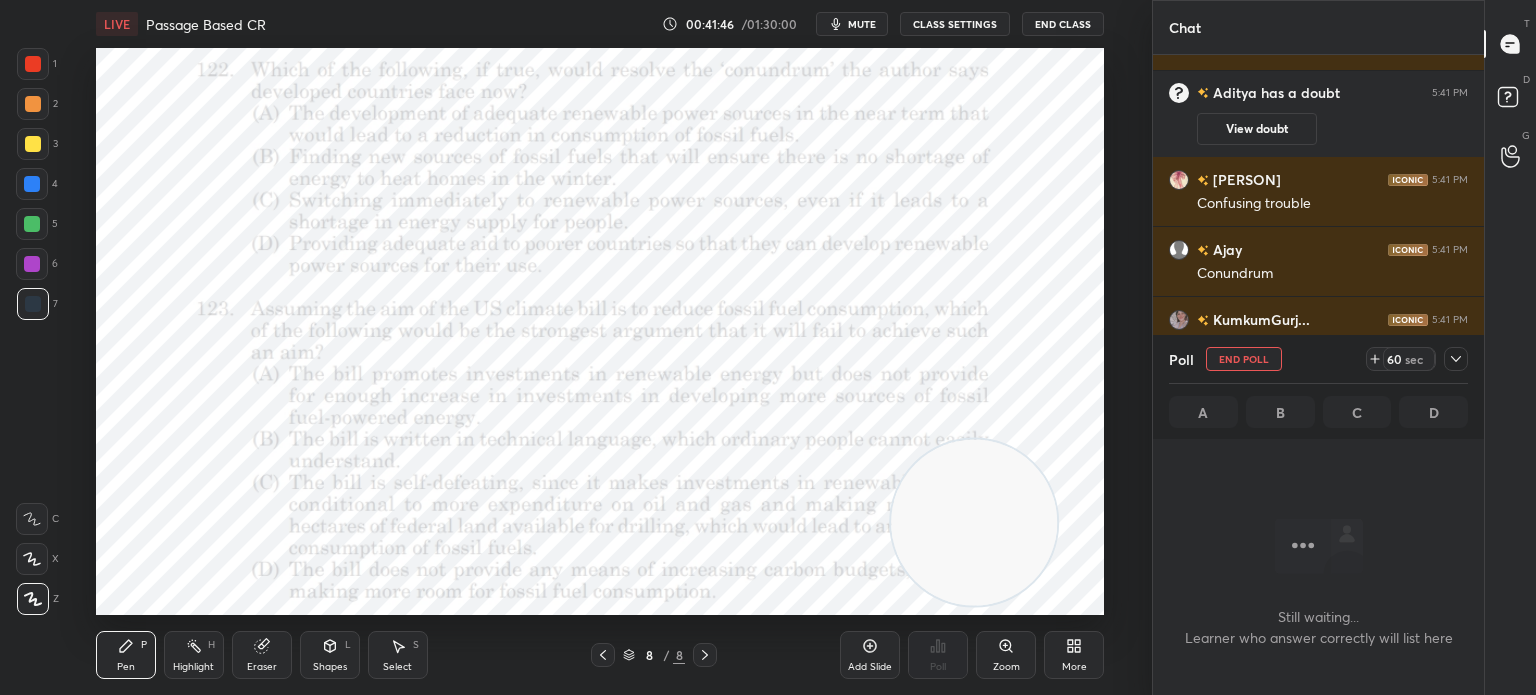 scroll, scrollTop: 6, scrollLeft: 6, axis: both 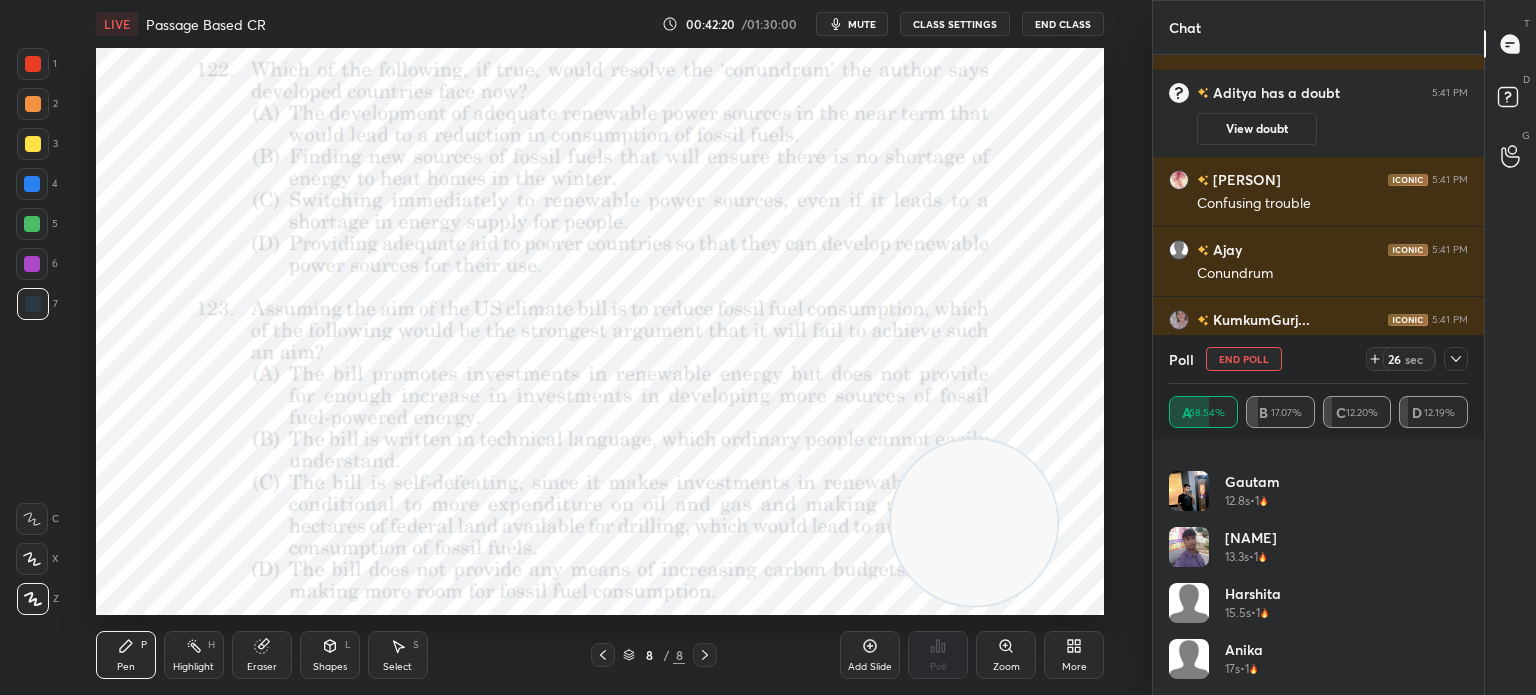 click 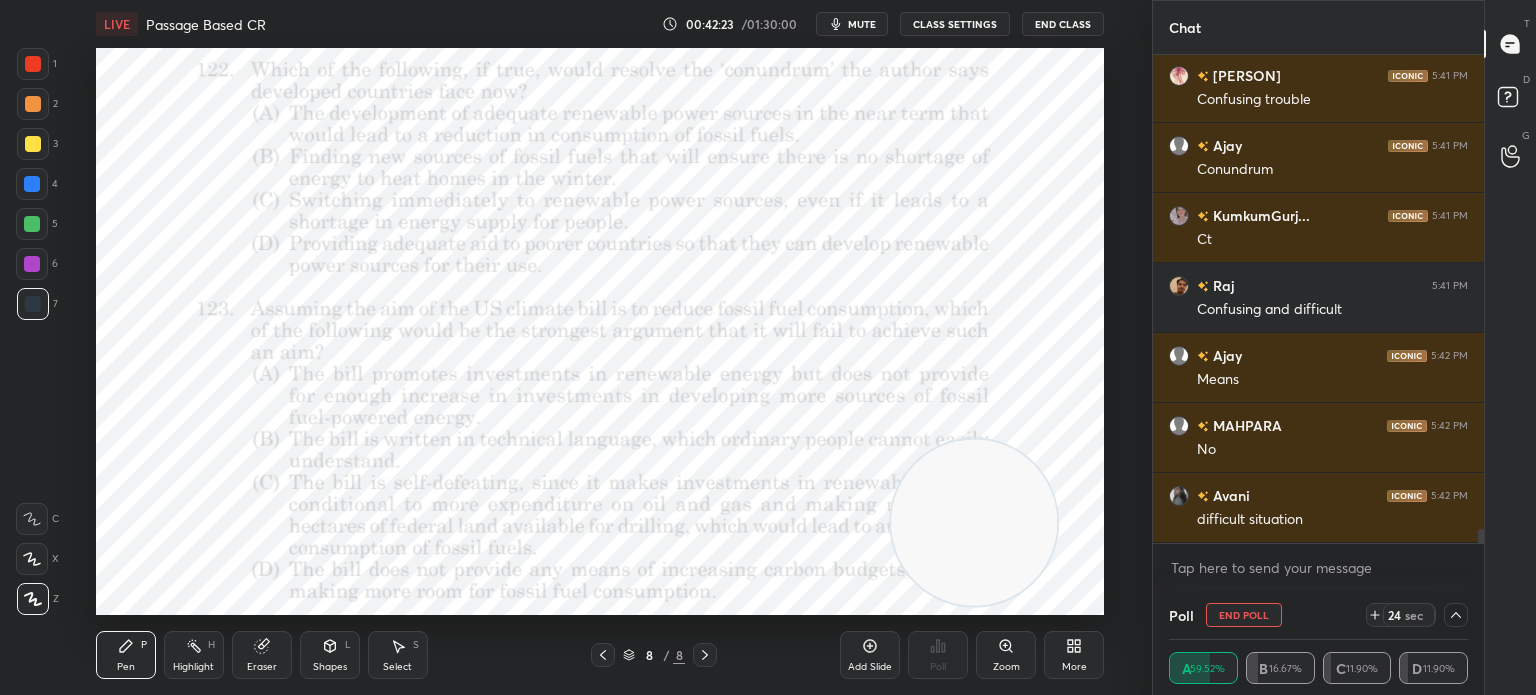 click 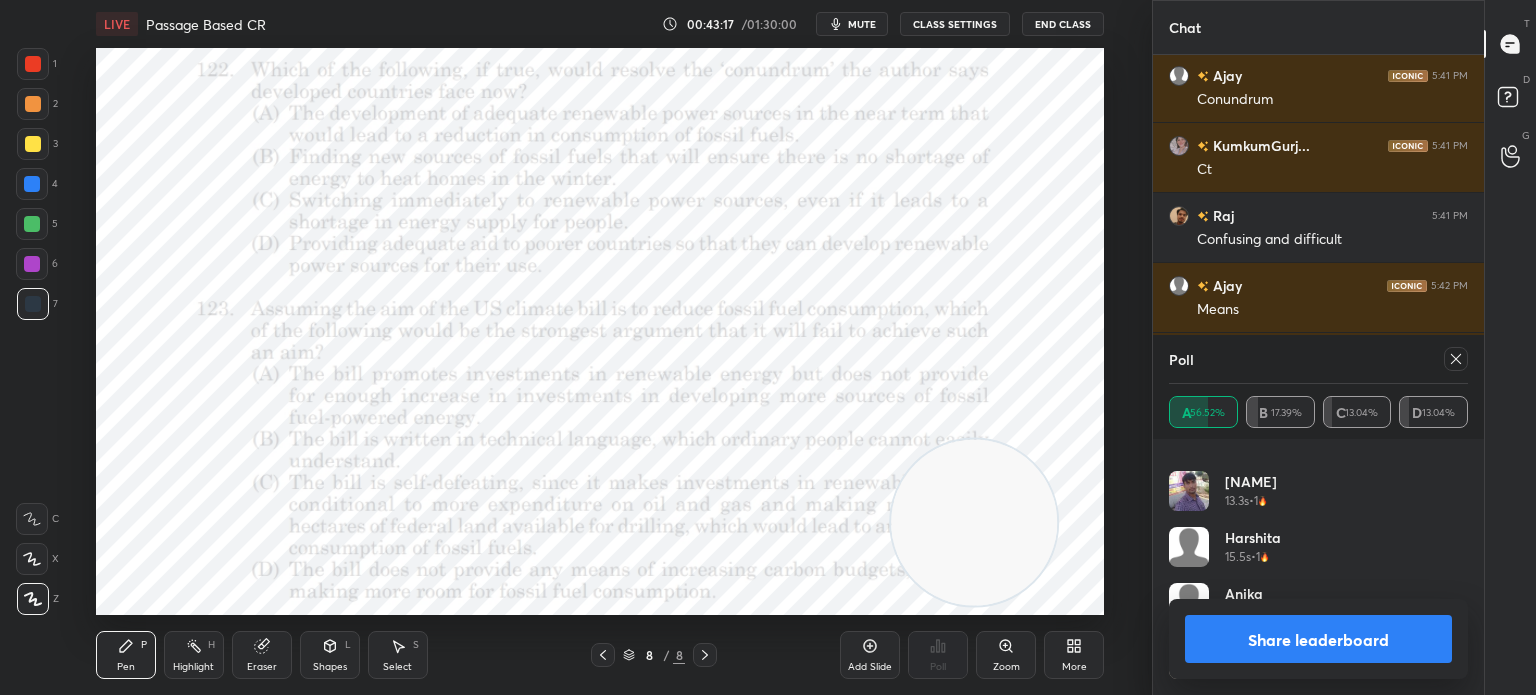 click 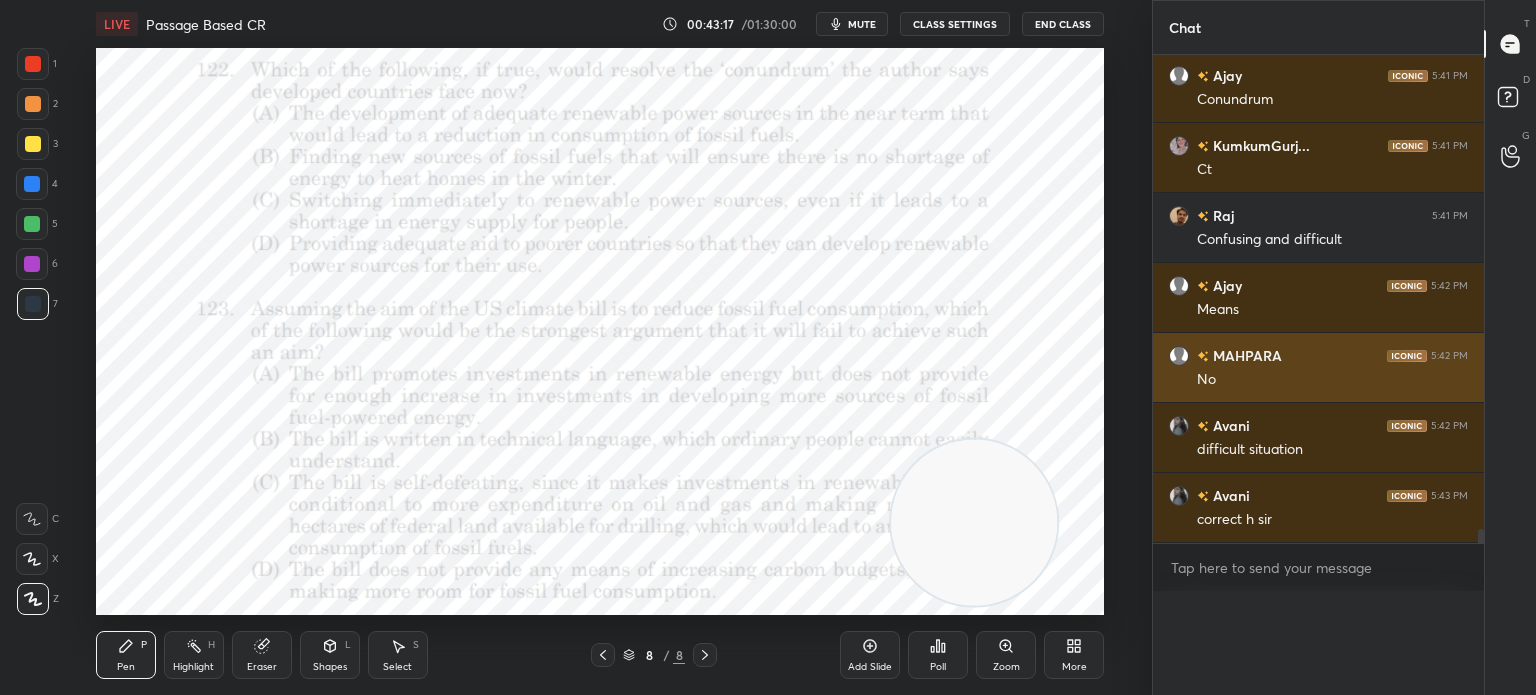 scroll, scrollTop: 137, scrollLeft: 293, axis: both 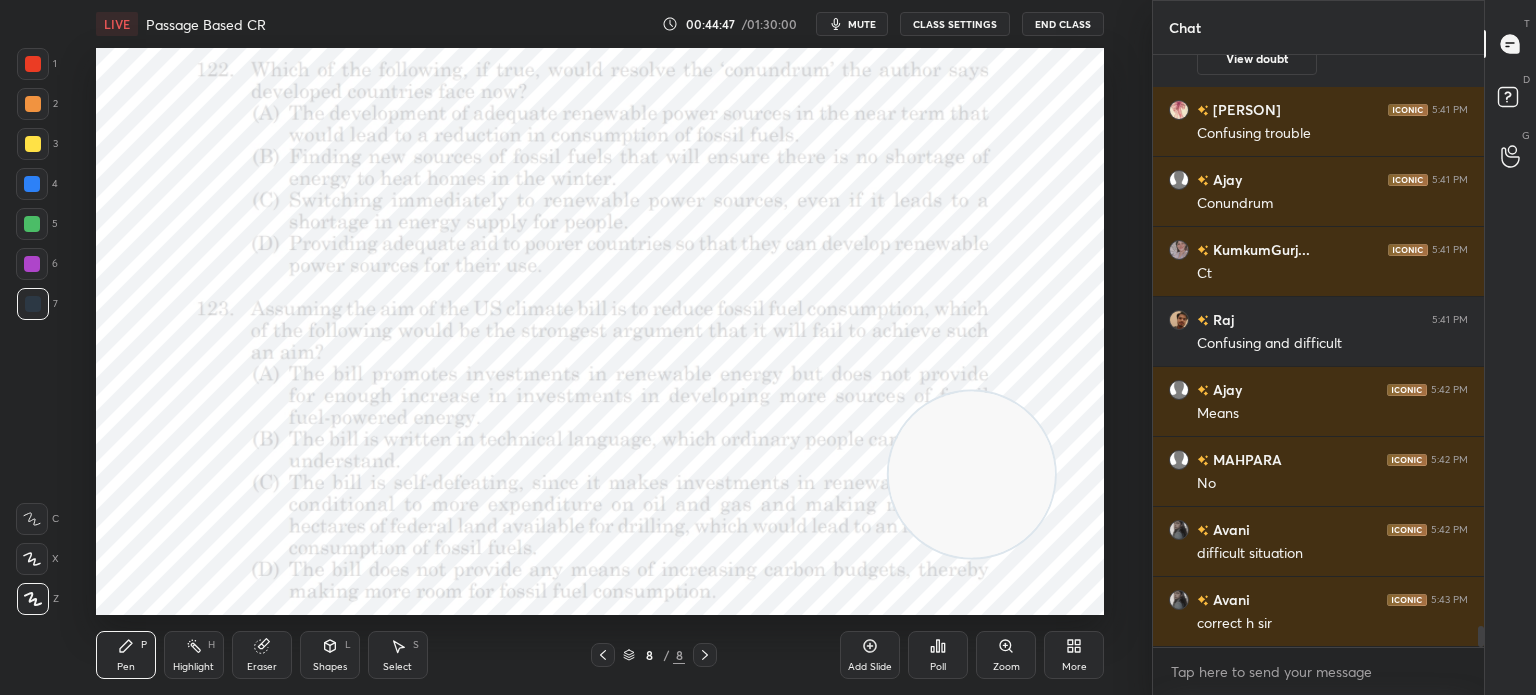 click on "Poll" at bounding box center [938, 655] 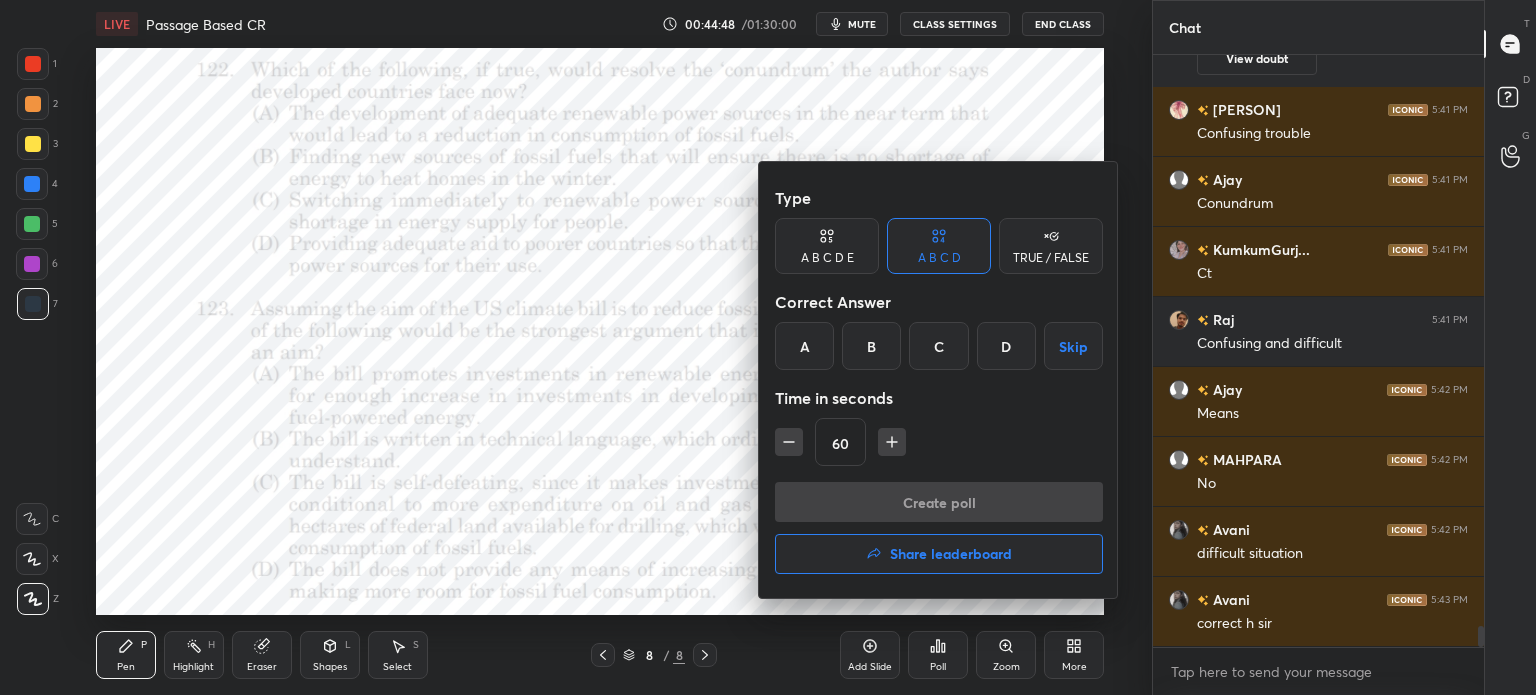 click on "C" at bounding box center [938, 346] 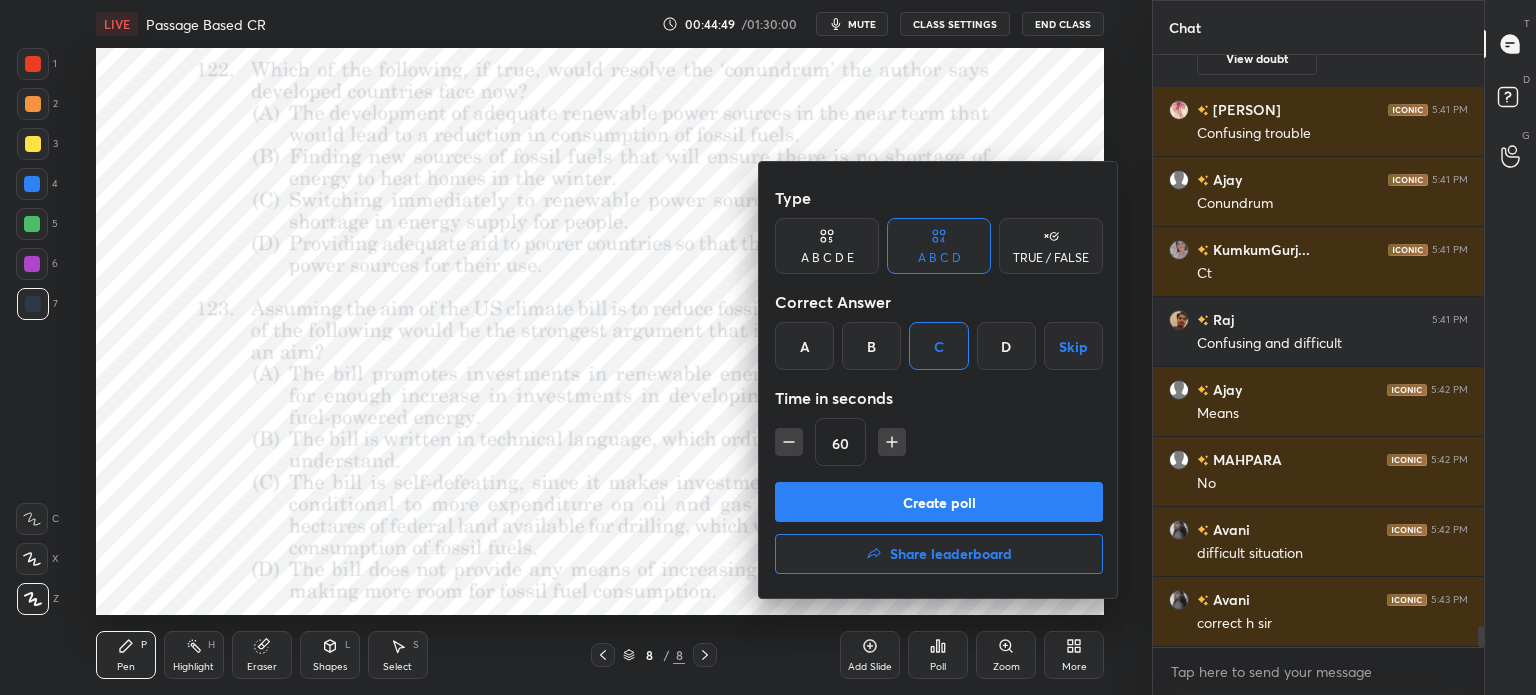 click on "Create poll" at bounding box center [939, 502] 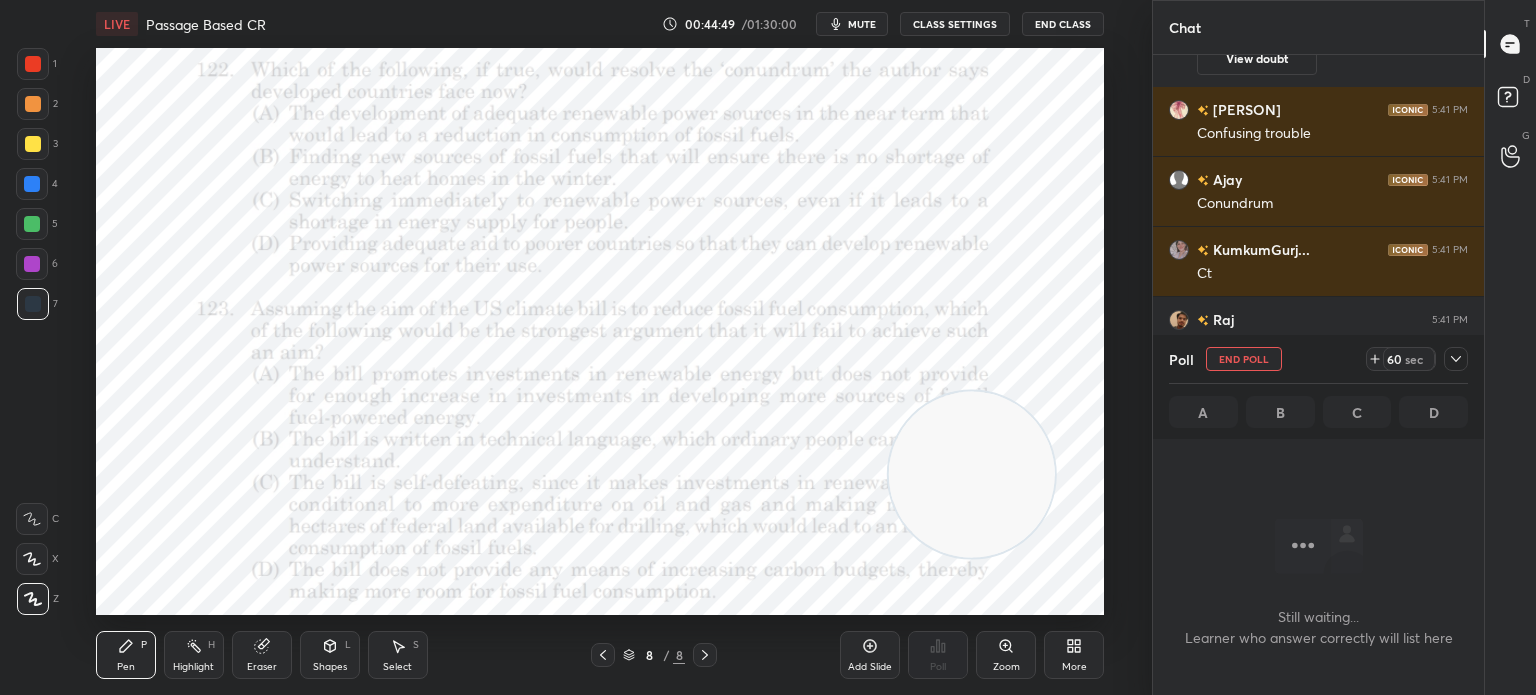 scroll, scrollTop: 6, scrollLeft: 6, axis: both 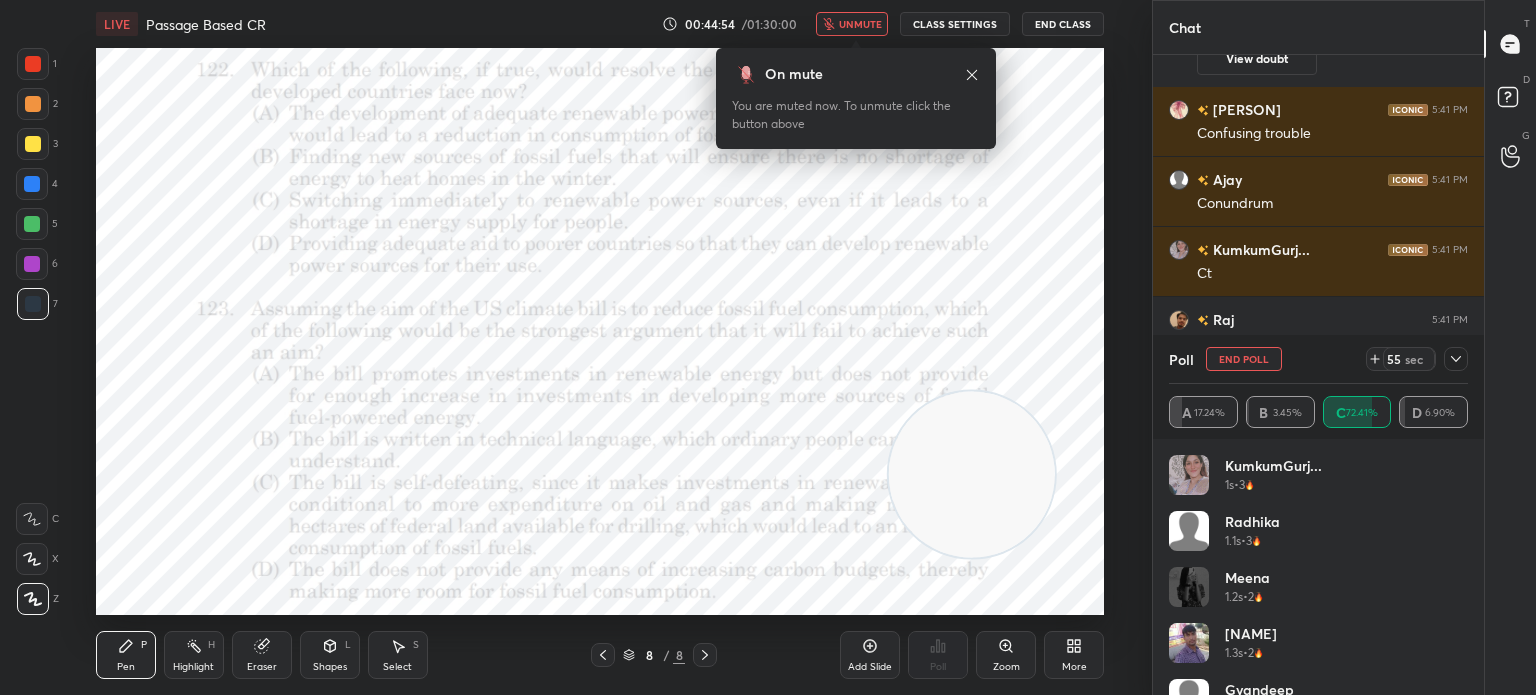 click on "unmute" at bounding box center [860, 24] 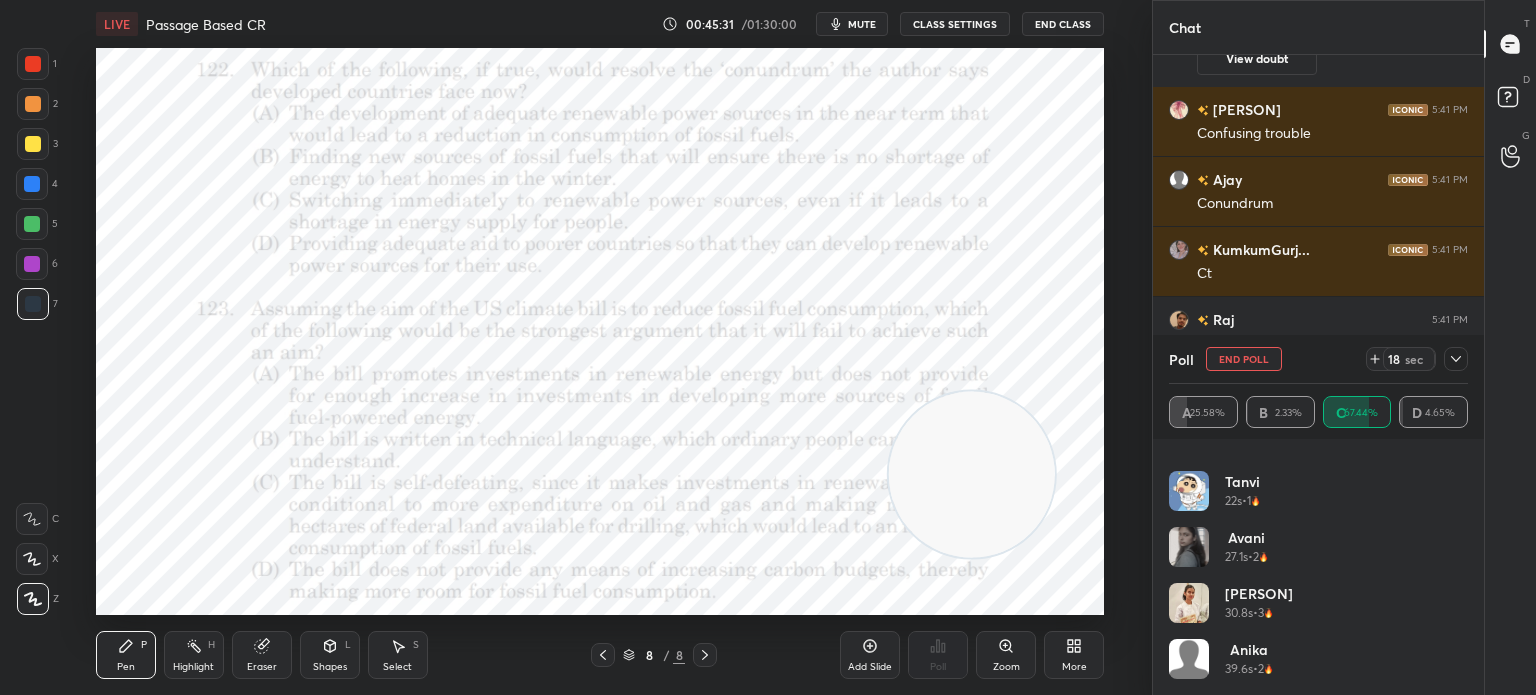scroll, scrollTop: 1496, scrollLeft: 0, axis: vertical 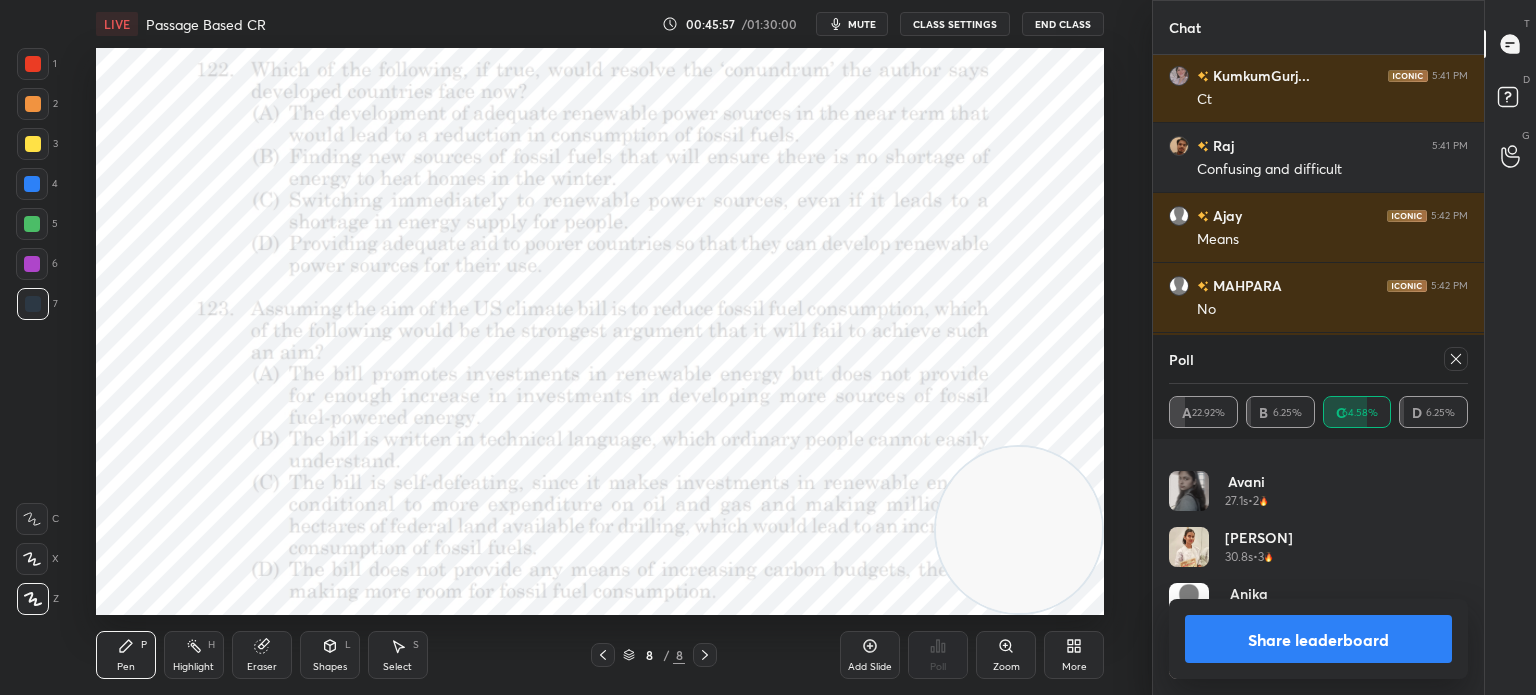 click 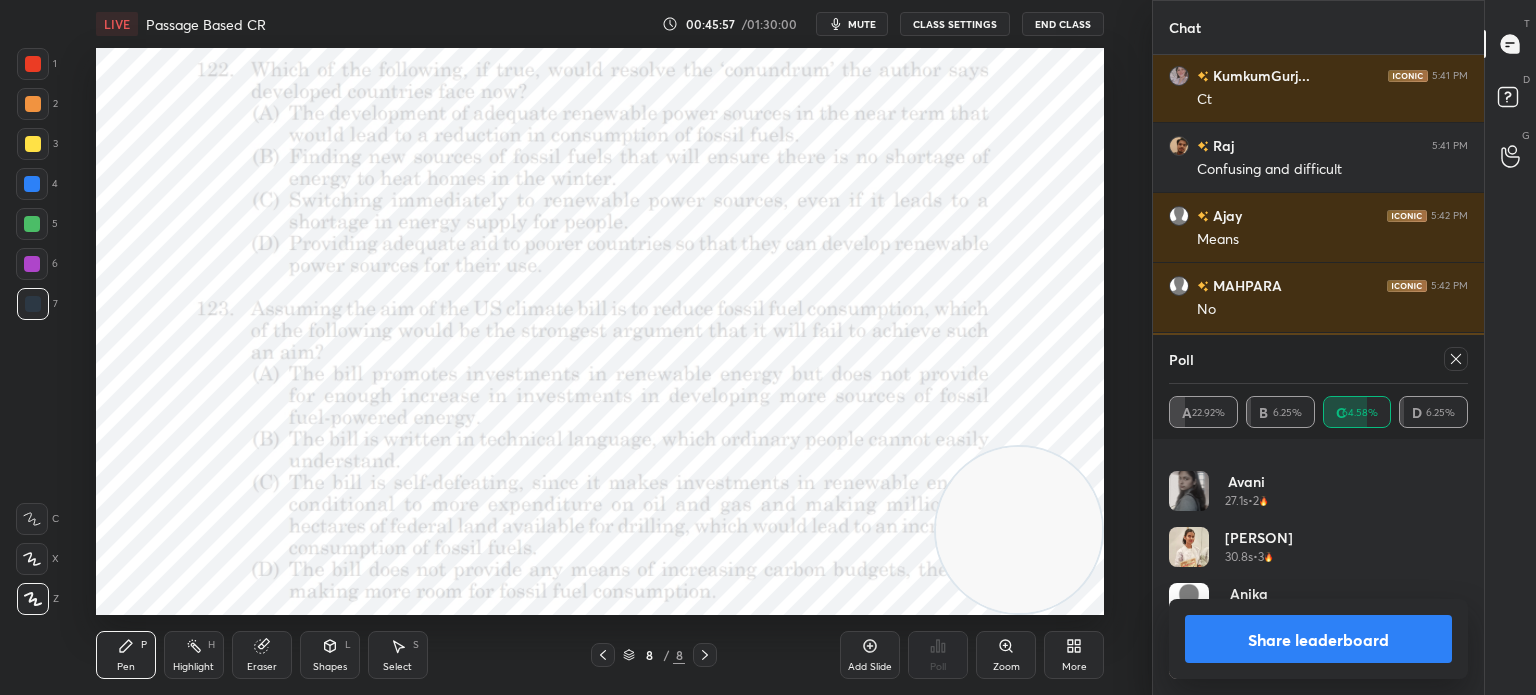 scroll, scrollTop: 121, scrollLeft: 293, axis: both 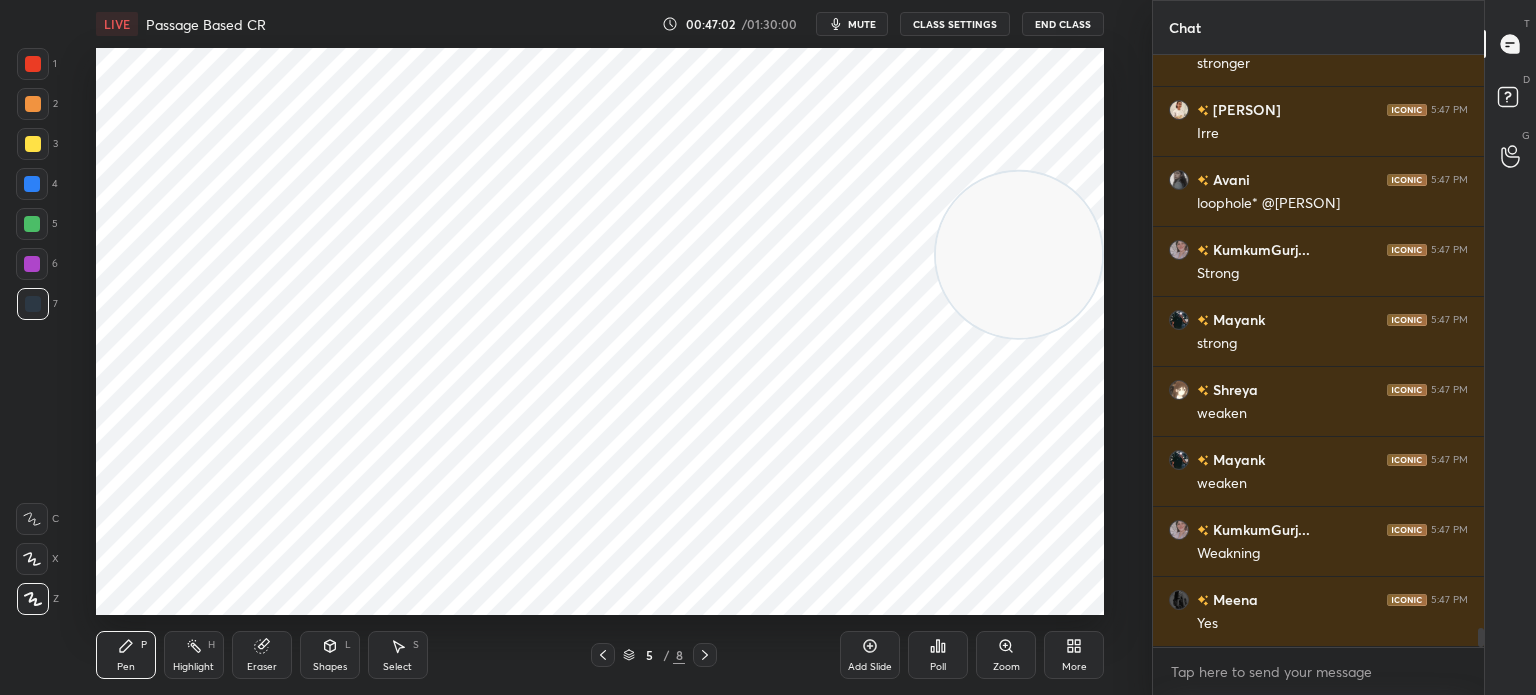 click on "Eraser" at bounding box center [262, 667] 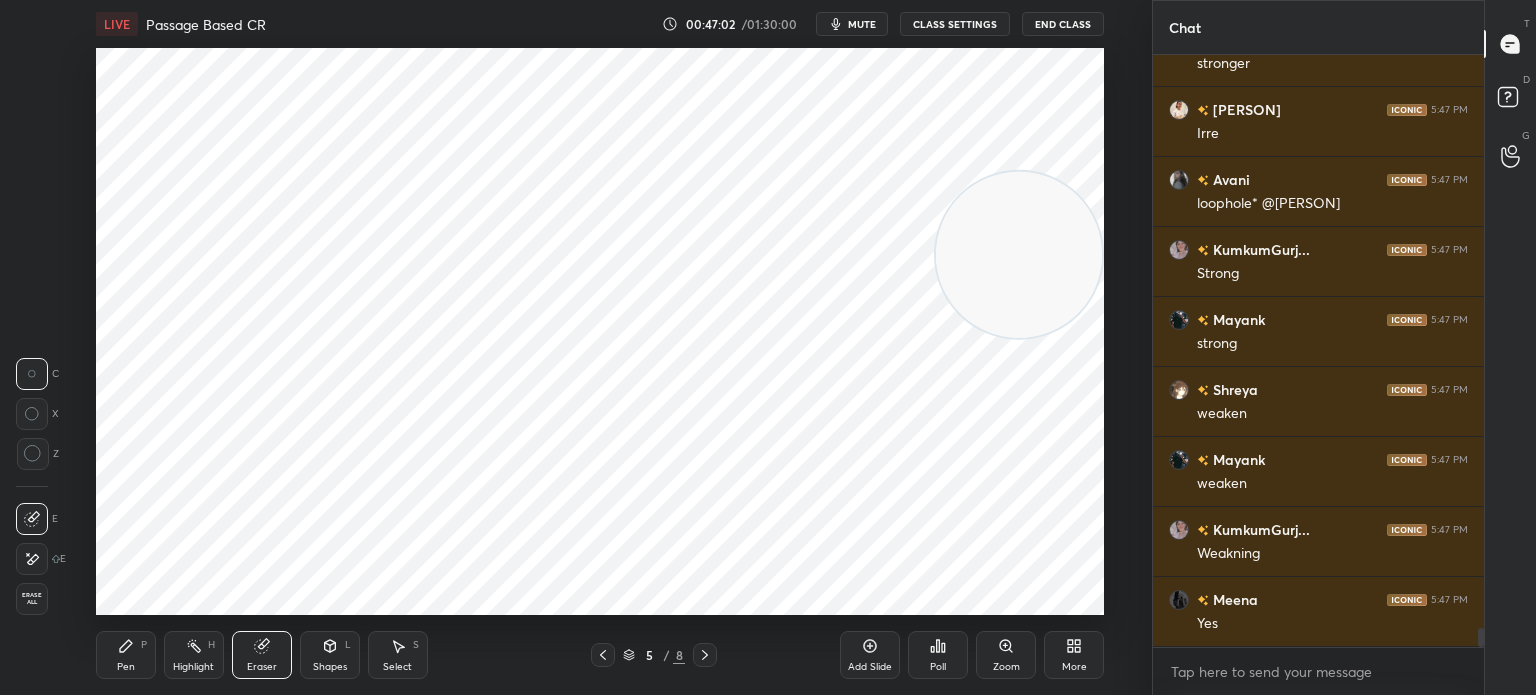 click on "Erase all" at bounding box center (32, 599) 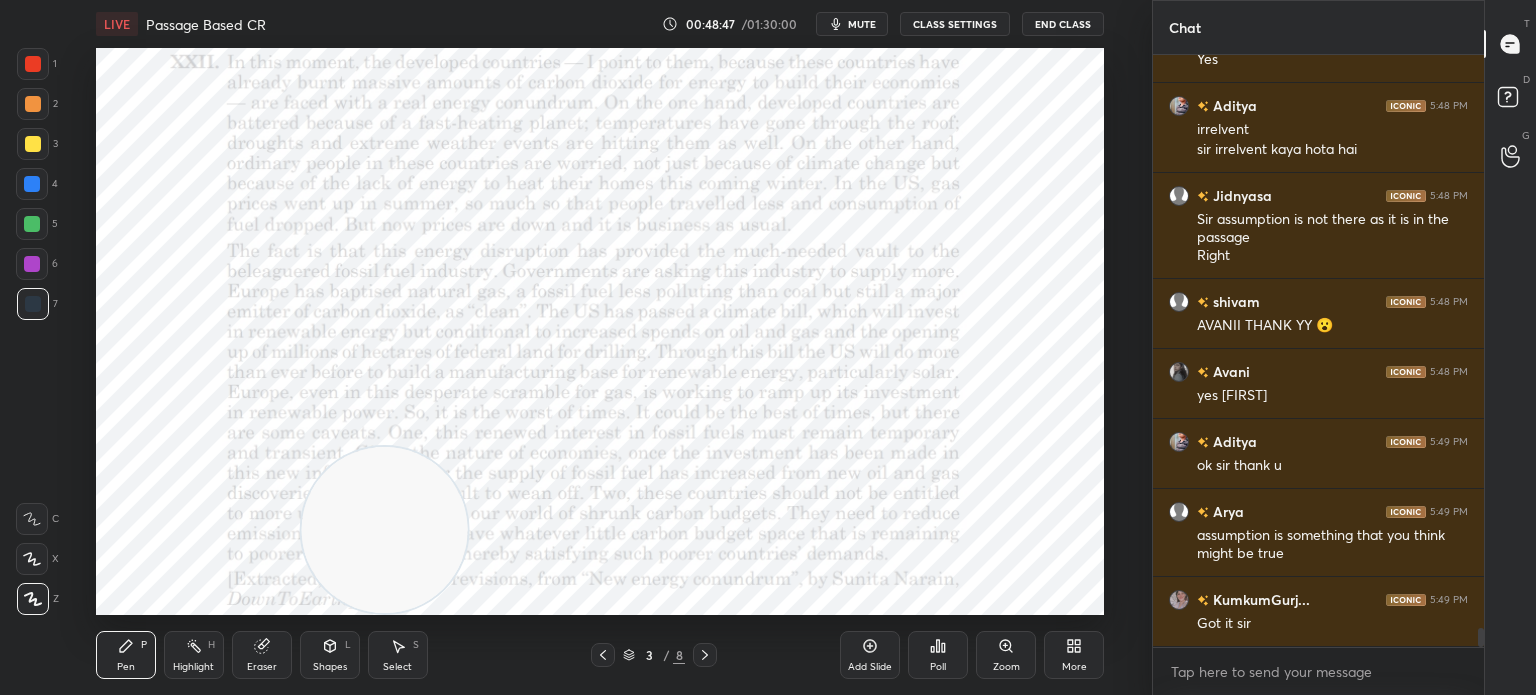 scroll, scrollTop: 18378, scrollLeft: 0, axis: vertical 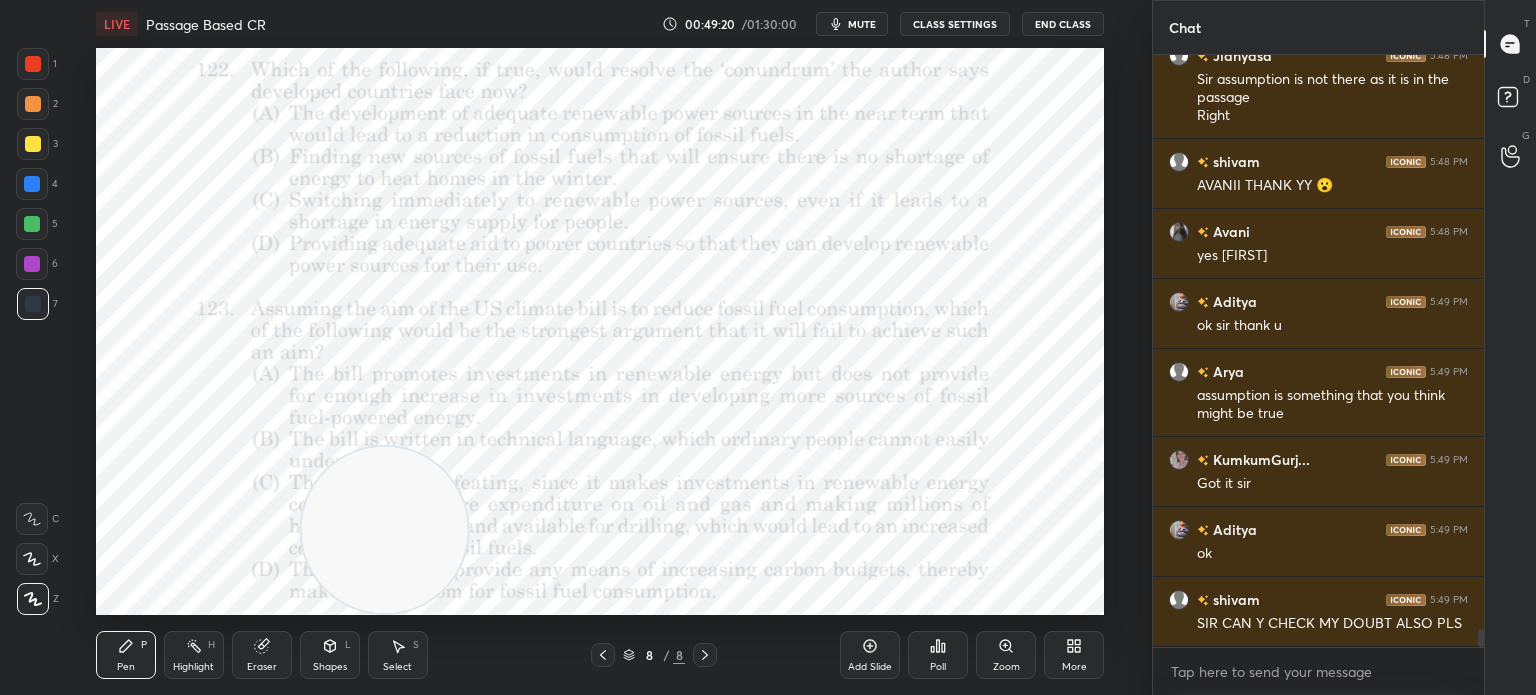 click on "More" at bounding box center (1074, 655) 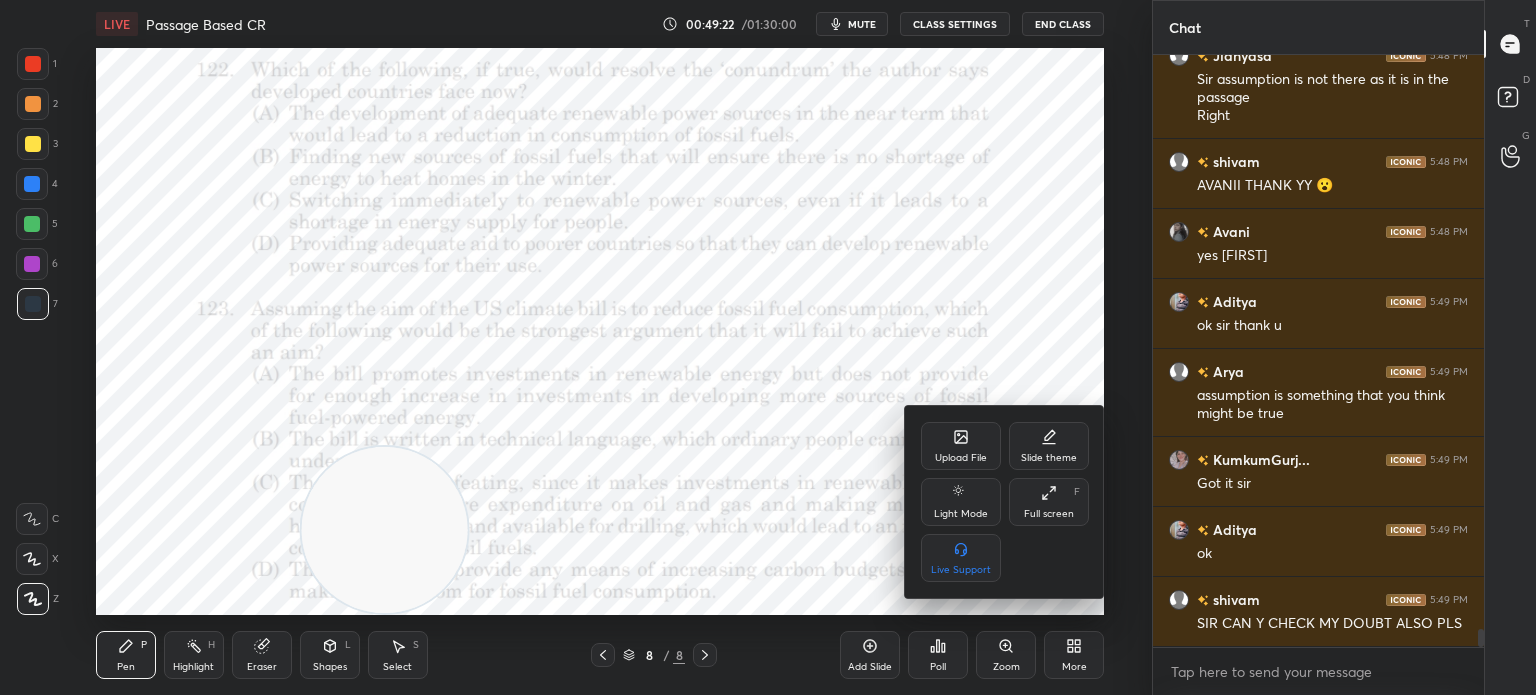 click on "Upload File" at bounding box center [961, 458] 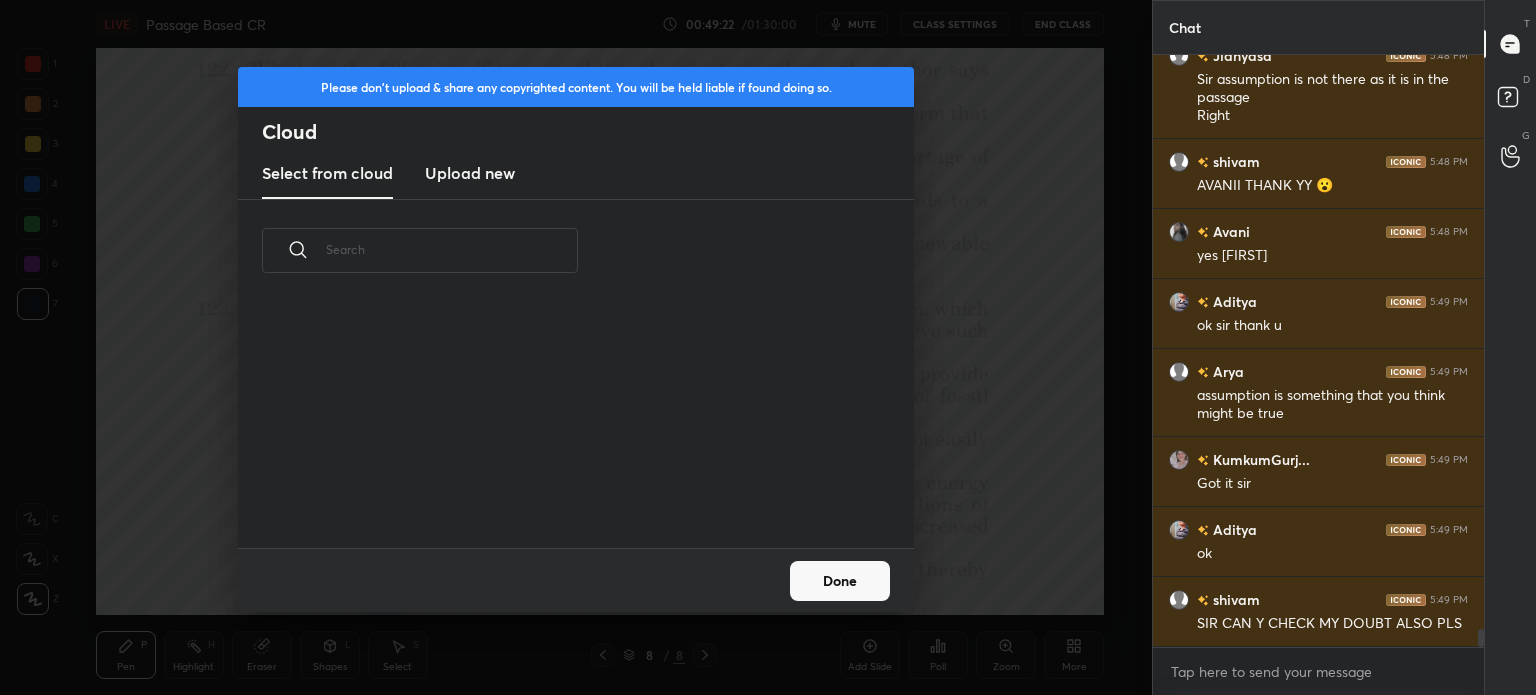 scroll, scrollTop: 5, scrollLeft: 10, axis: both 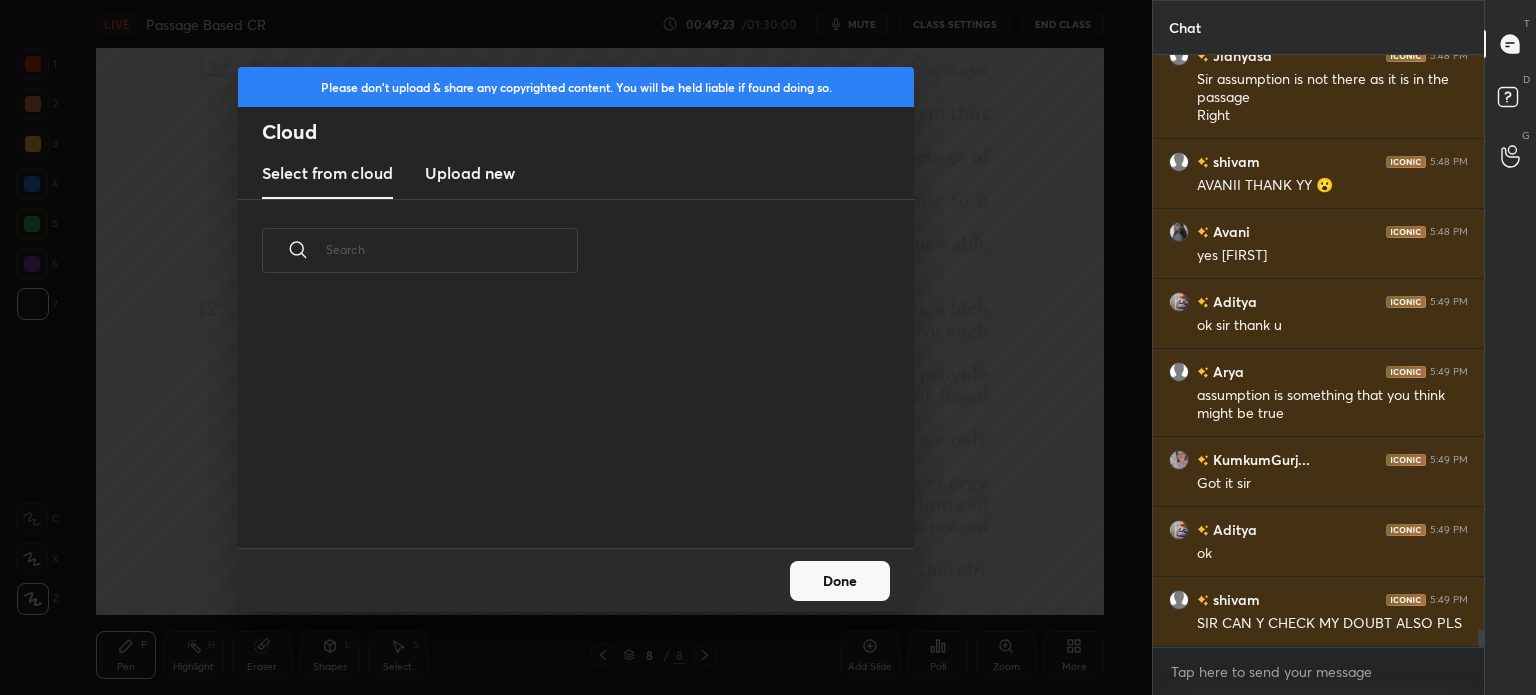 click on "Upload new" at bounding box center [470, 173] 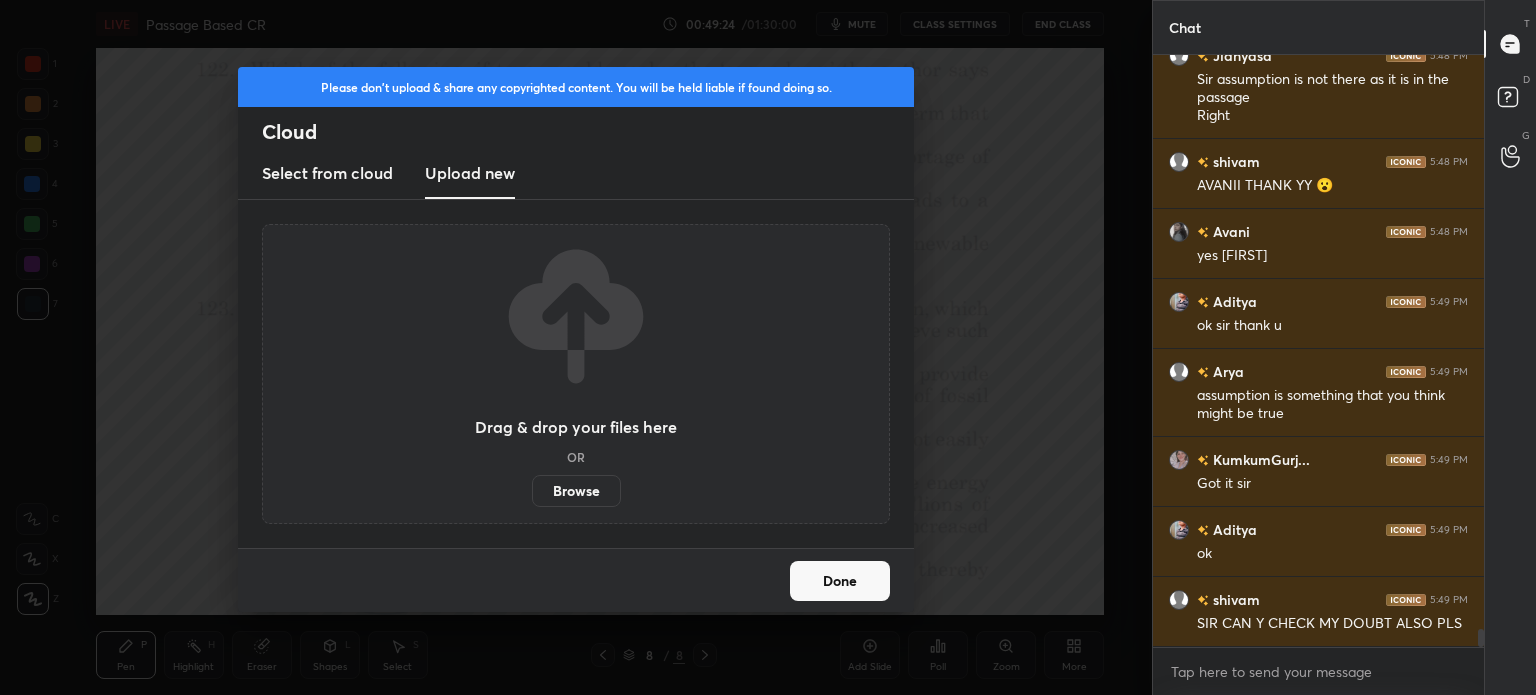 click on "Browse" at bounding box center [576, 491] 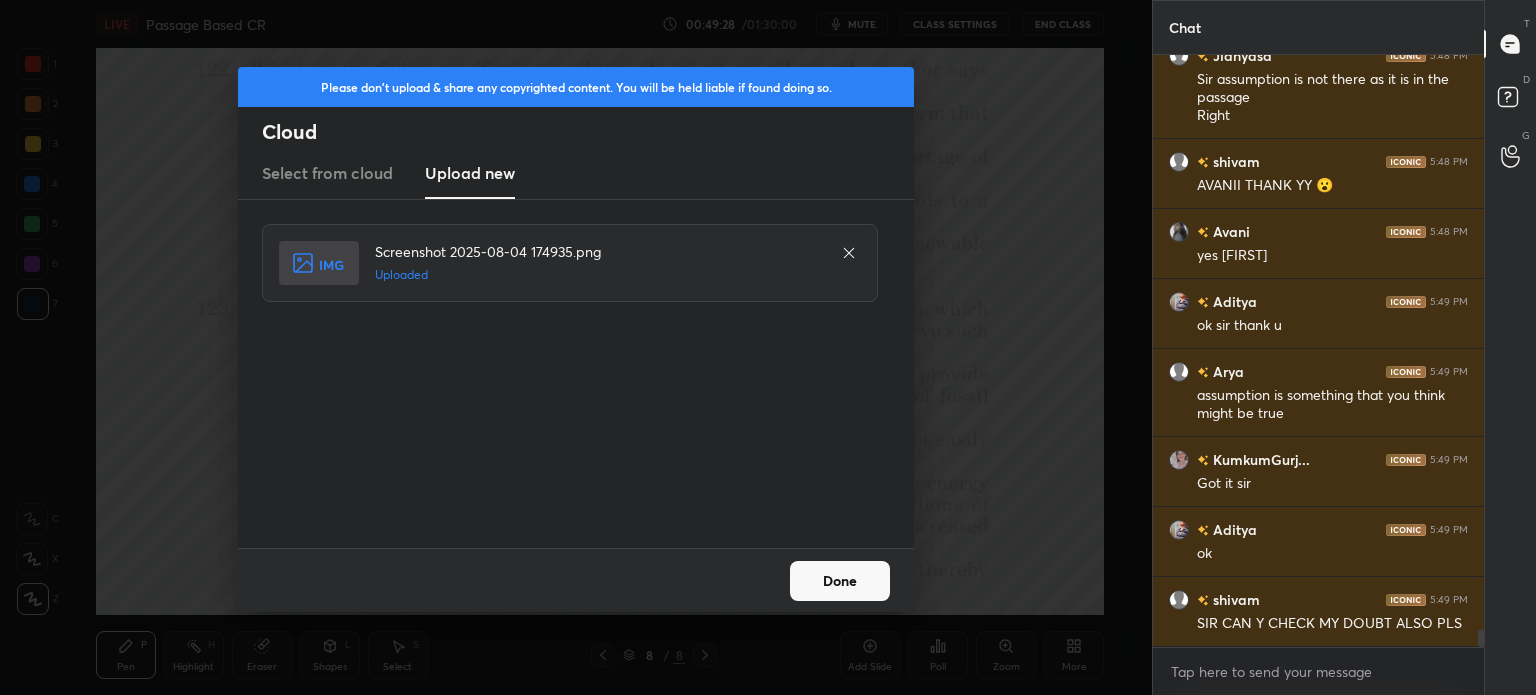 click on "Done" at bounding box center [840, 581] 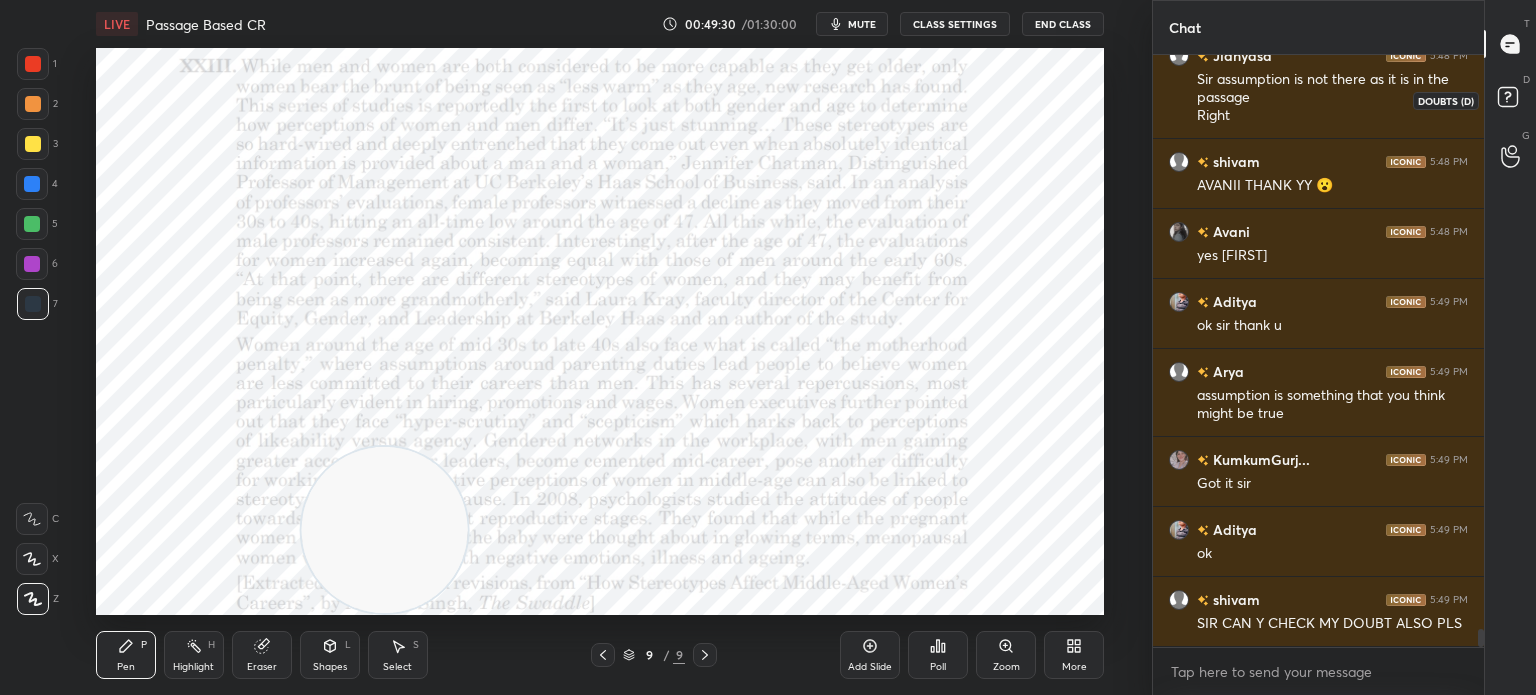click 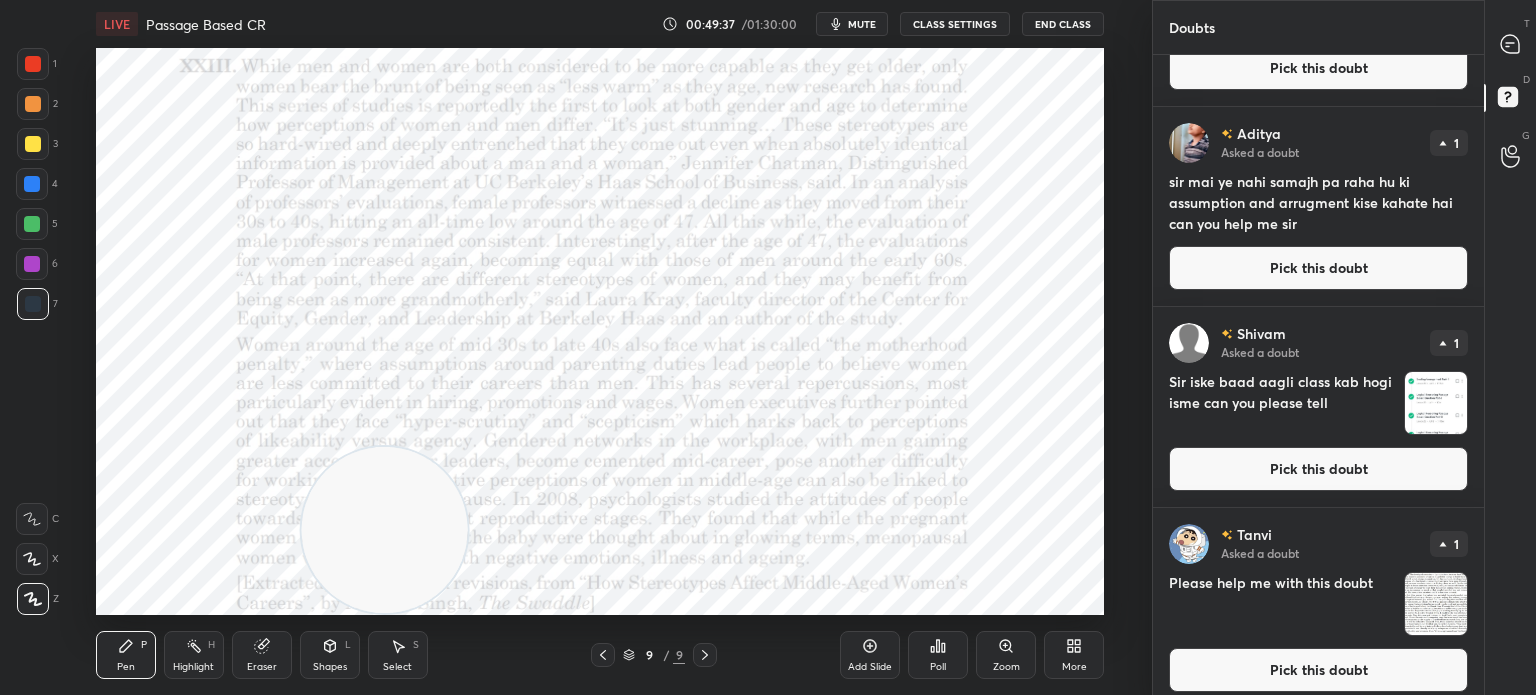 scroll, scrollTop: 140, scrollLeft: 0, axis: vertical 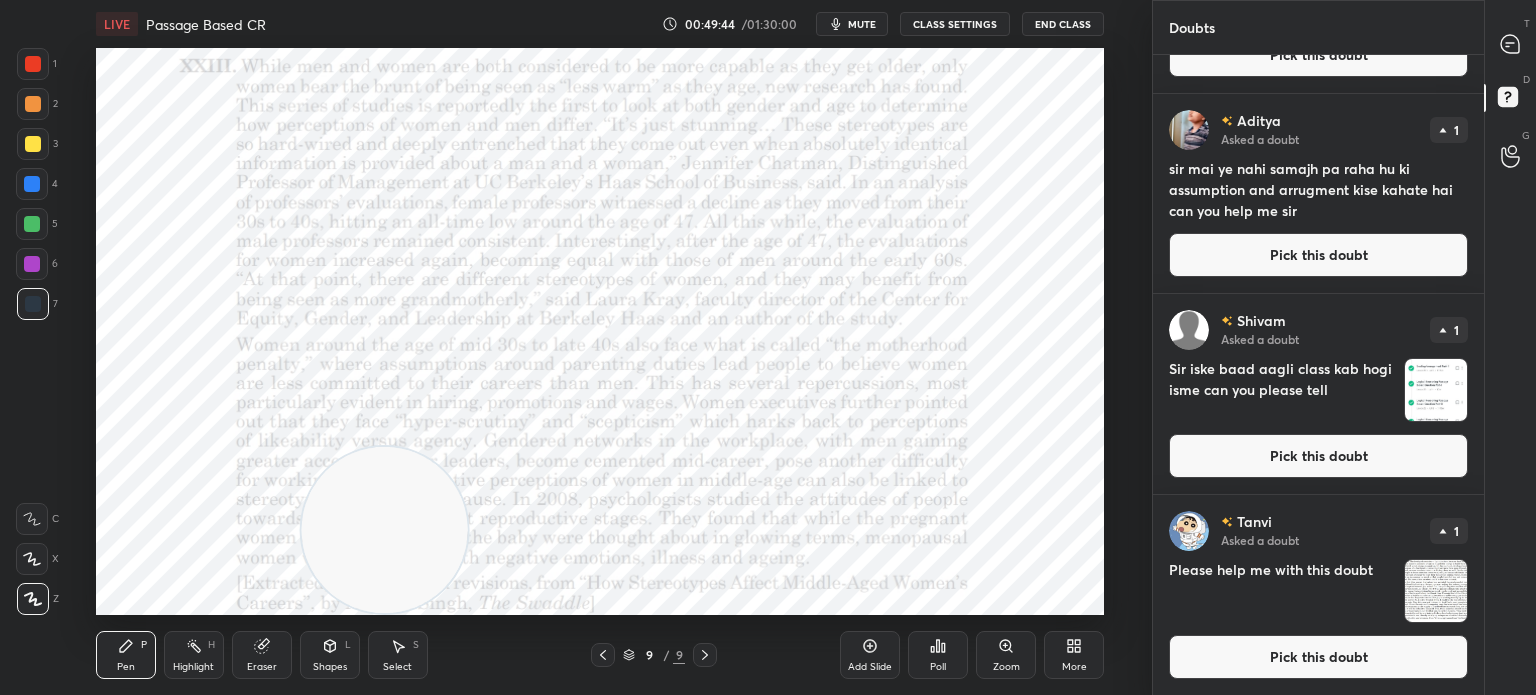 click at bounding box center [1436, 390] 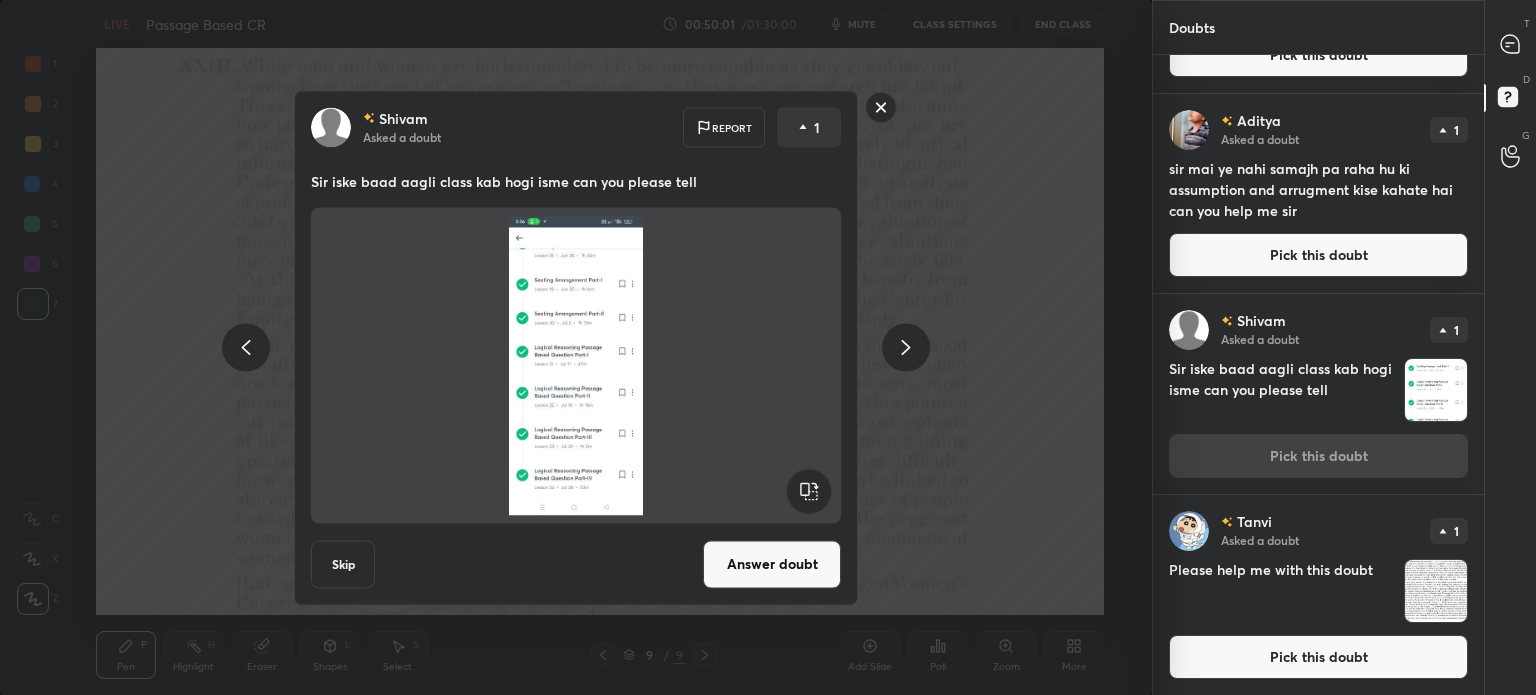 click 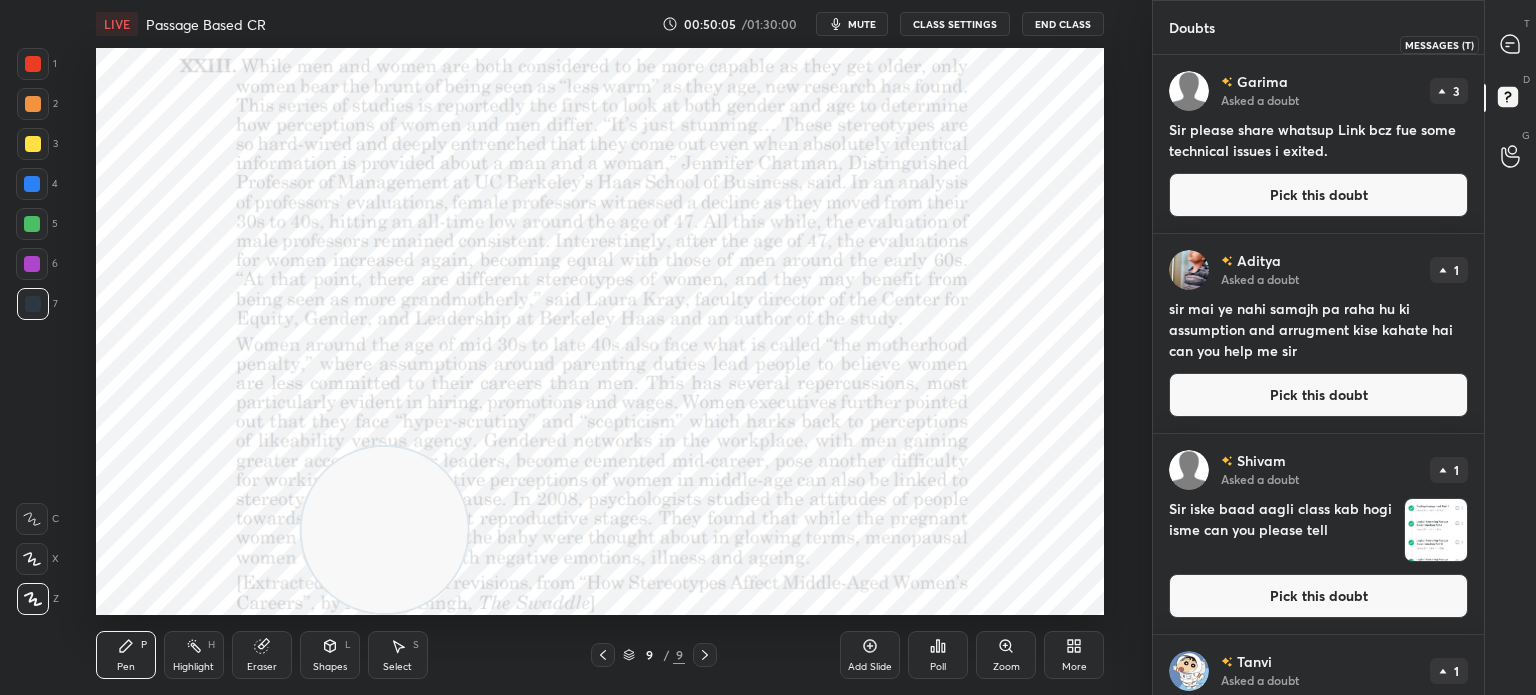 click 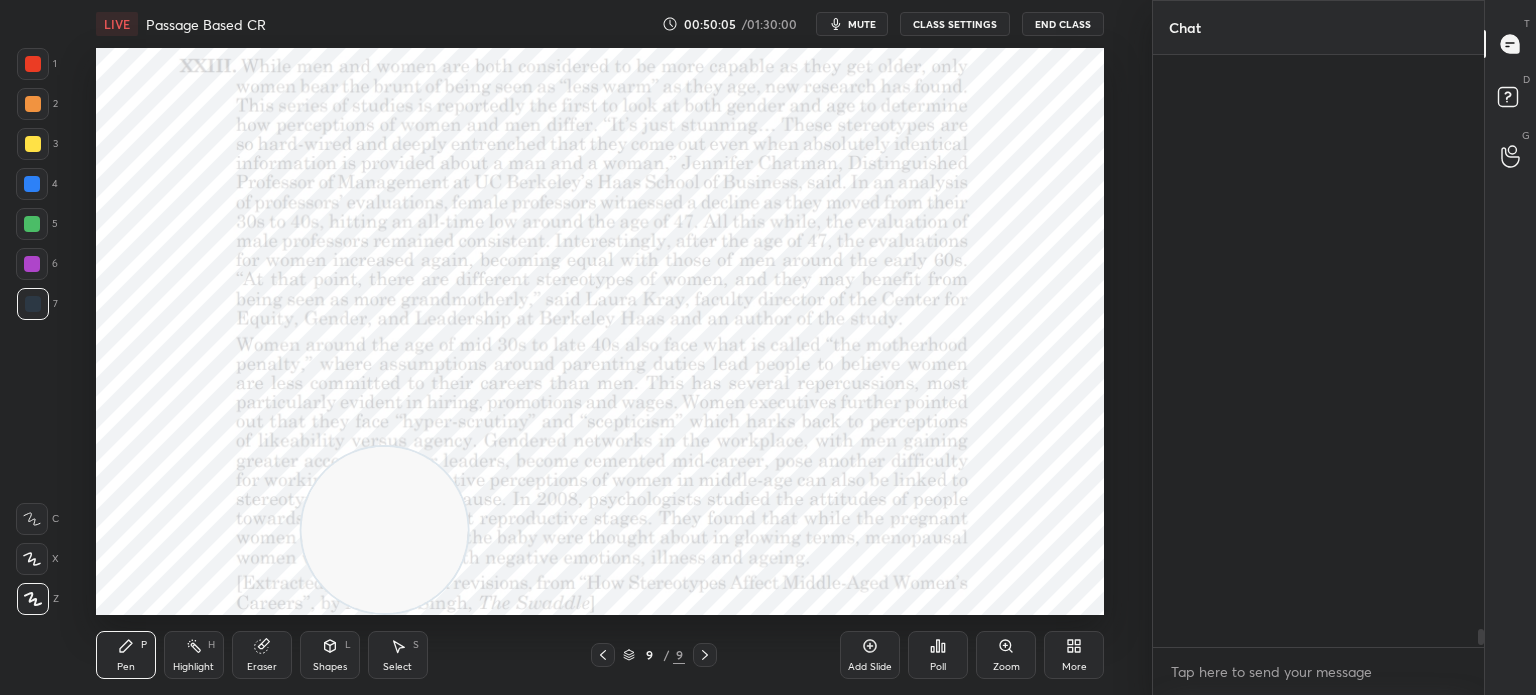 scroll, scrollTop: 18448, scrollLeft: 0, axis: vertical 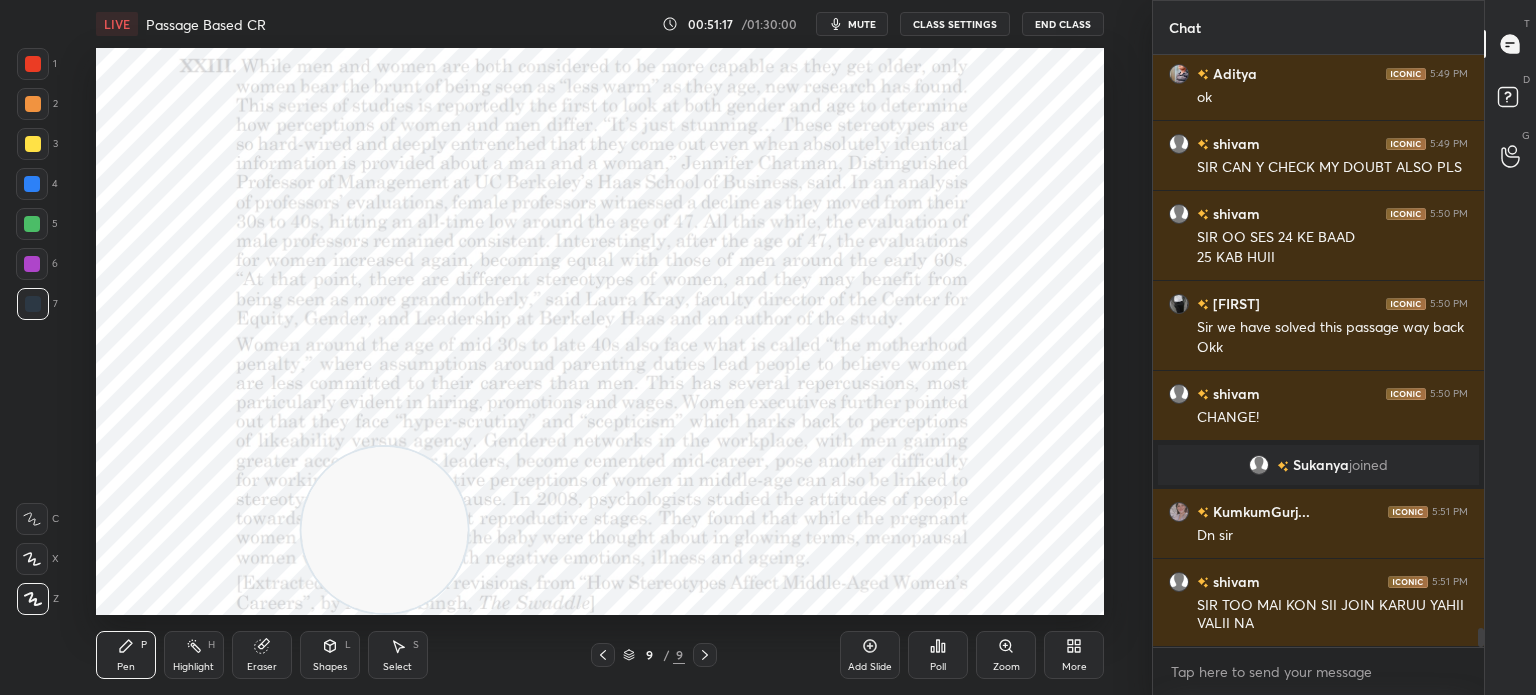 click on "Eraser" at bounding box center (262, 655) 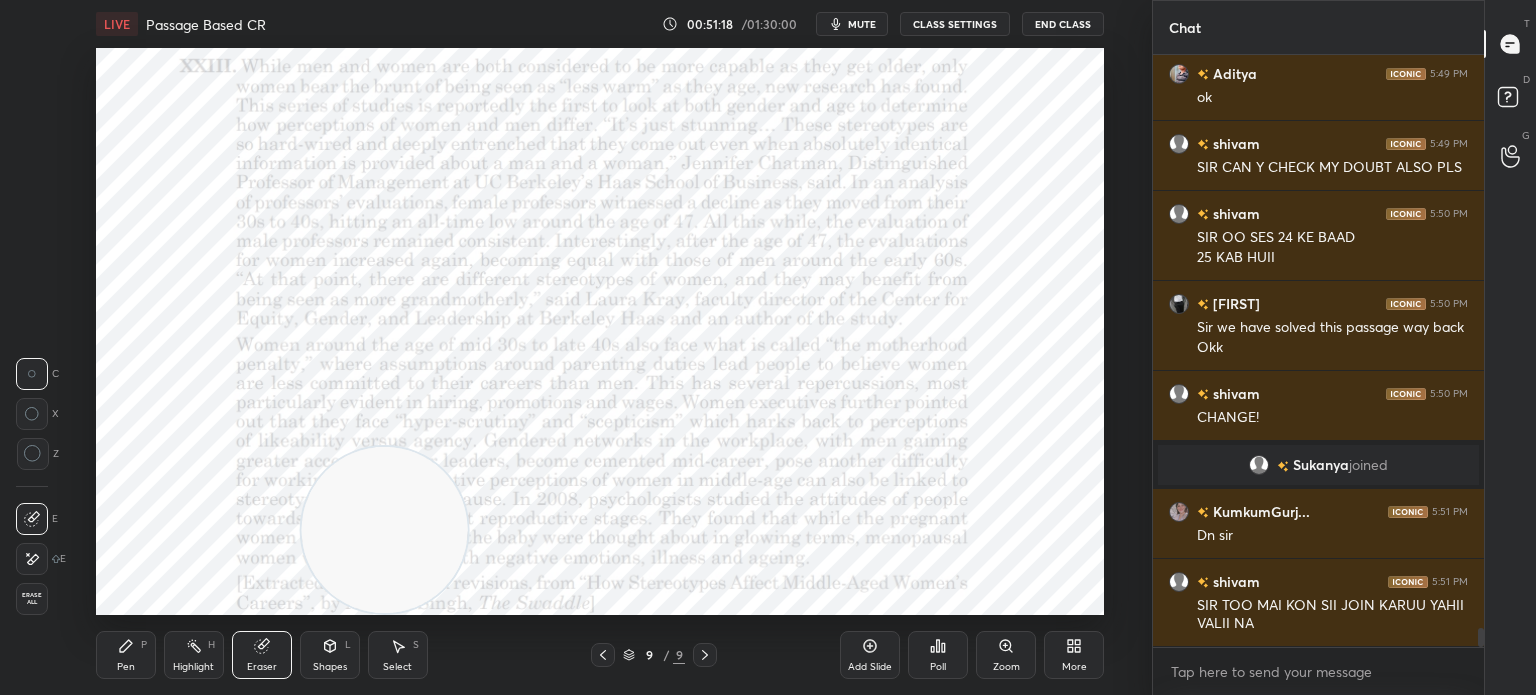 click on "Erase all" at bounding box center [32, 599] 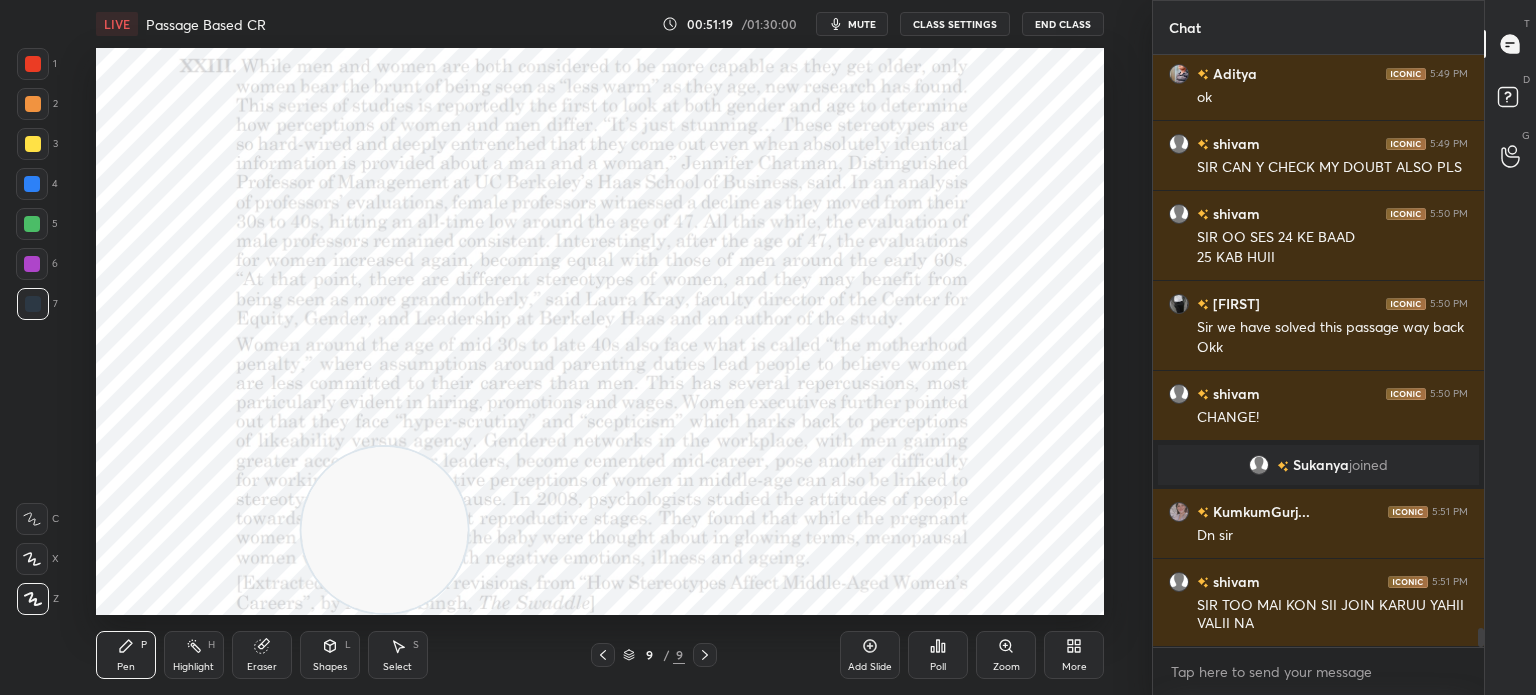 scroll, scrollTop: 18014, scrollLeft: 0, axis: vertical 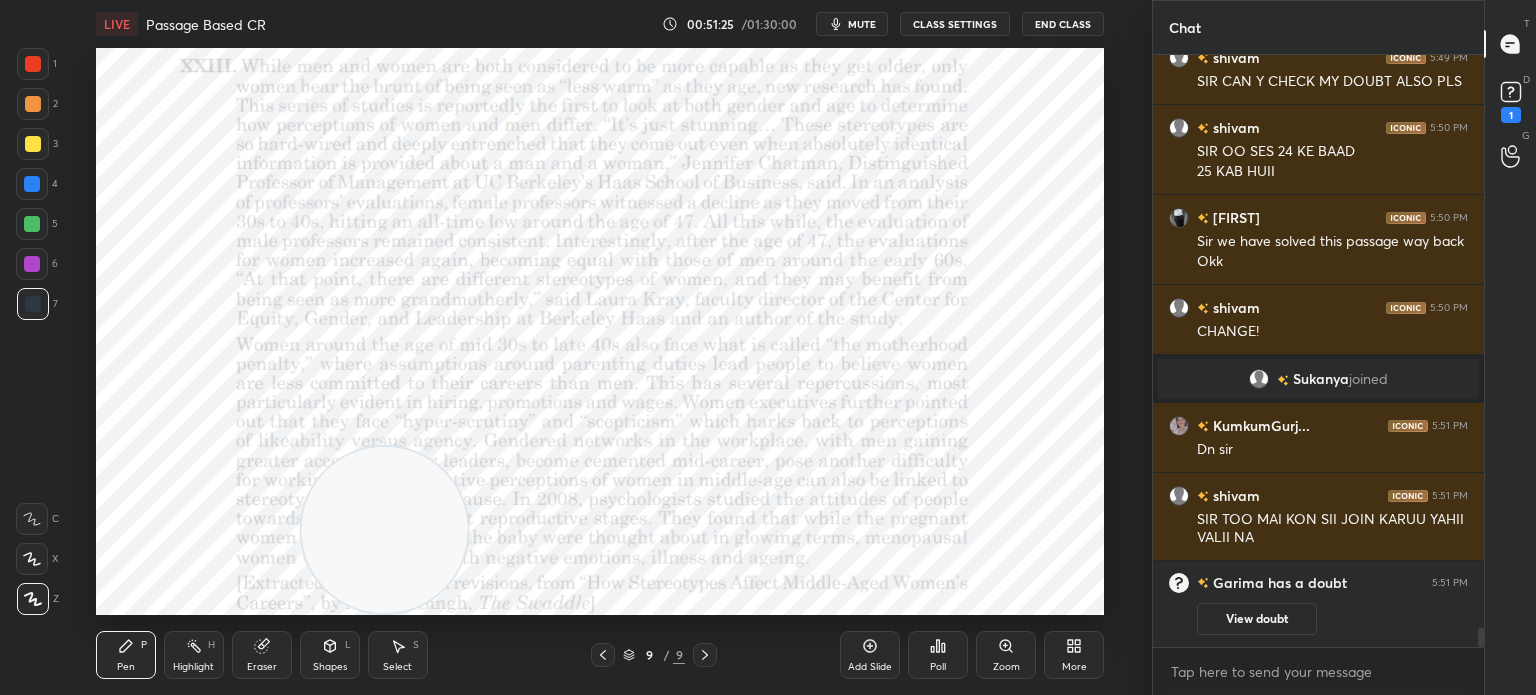 click on "View doubt" at bounding box center [1257, 619] 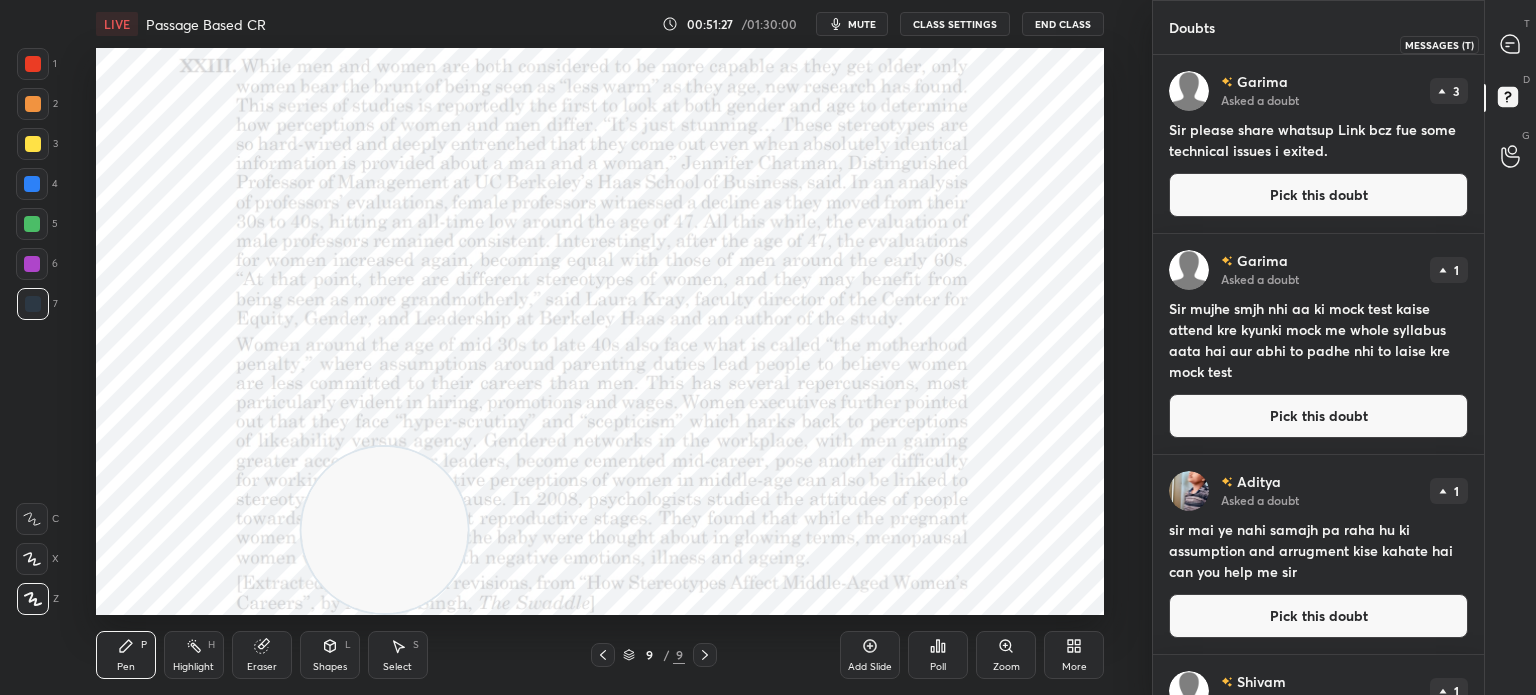 click 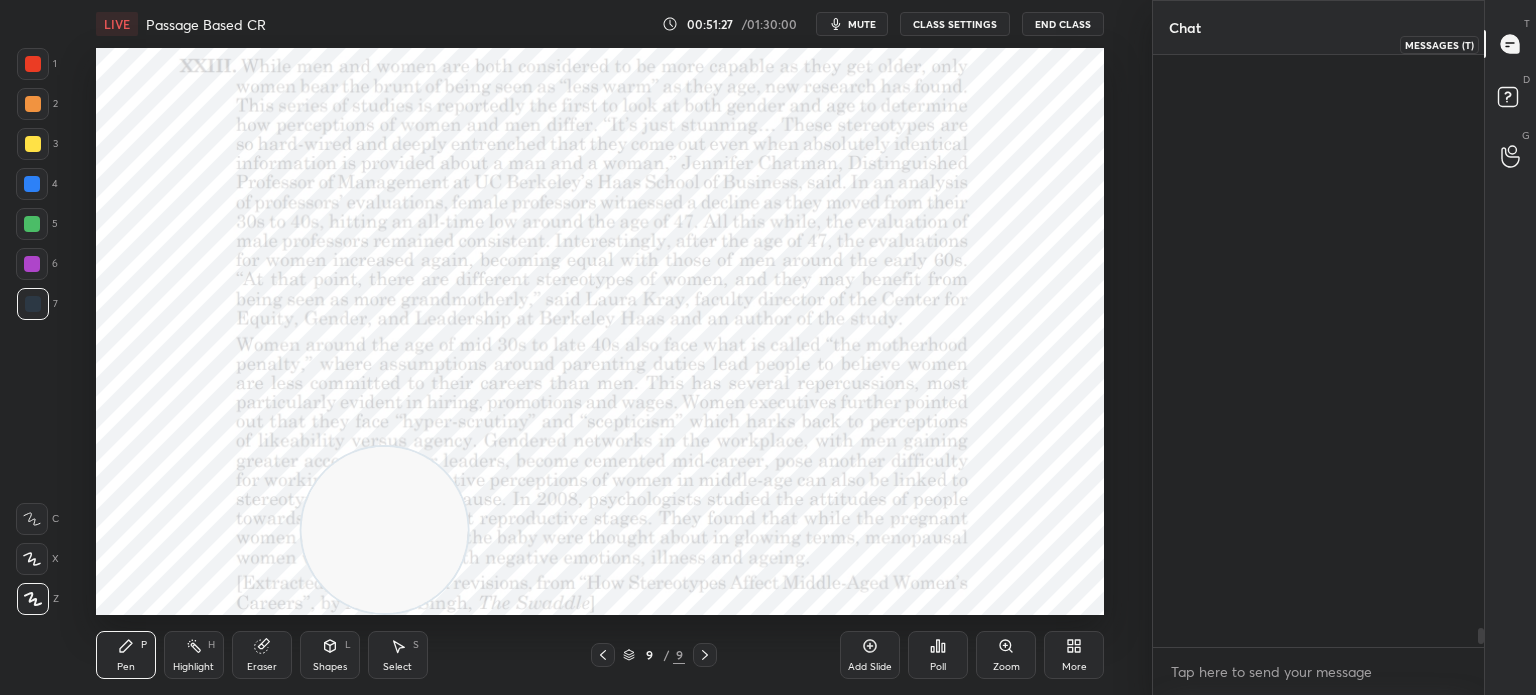scroll, scrollTop: 18000, scrollLeft: 0, axis: vertical 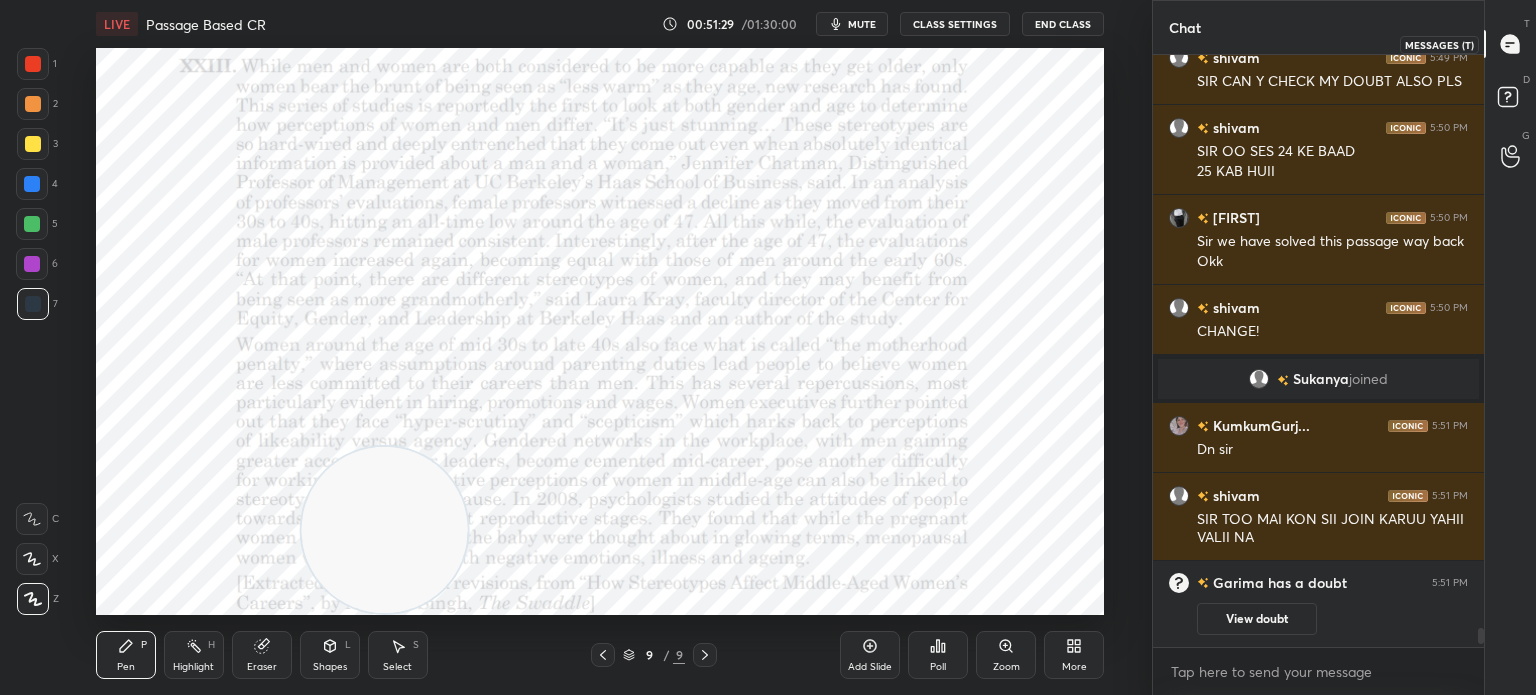 click 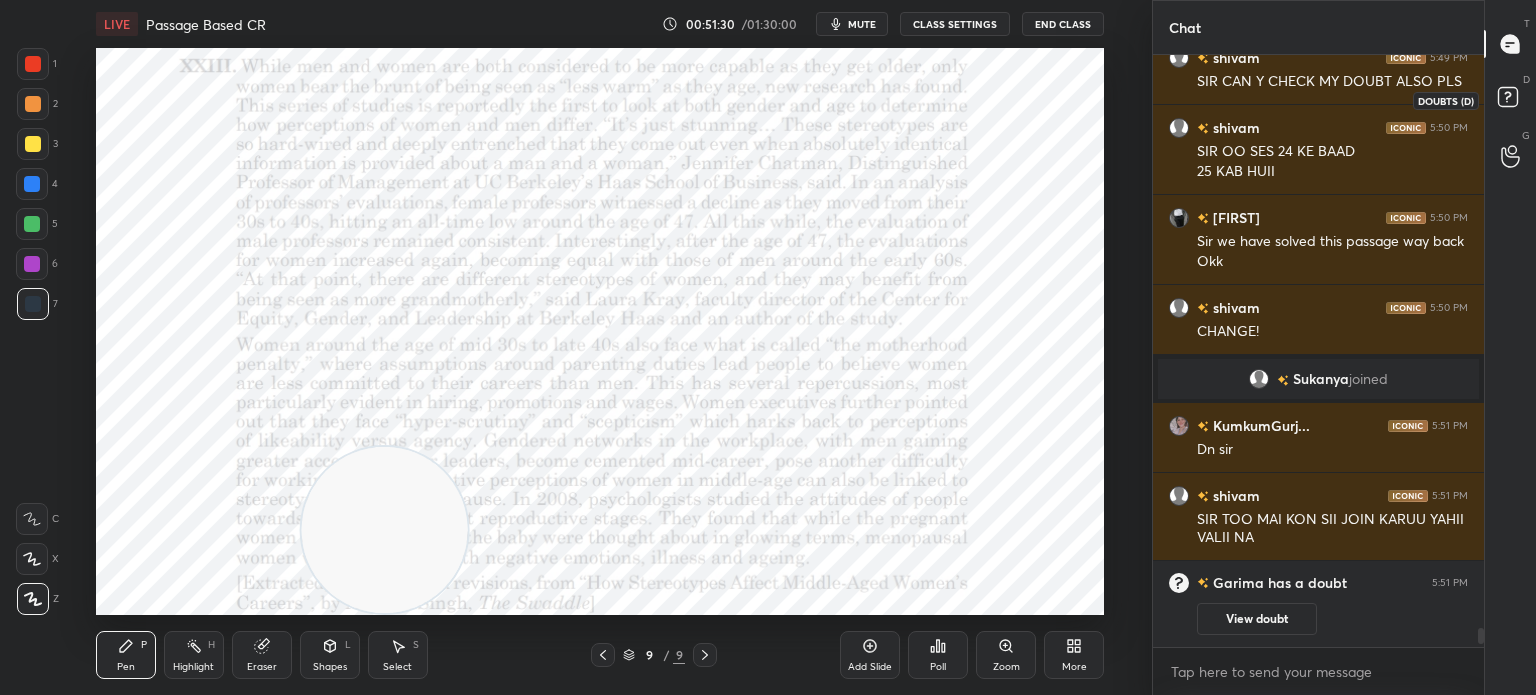 click 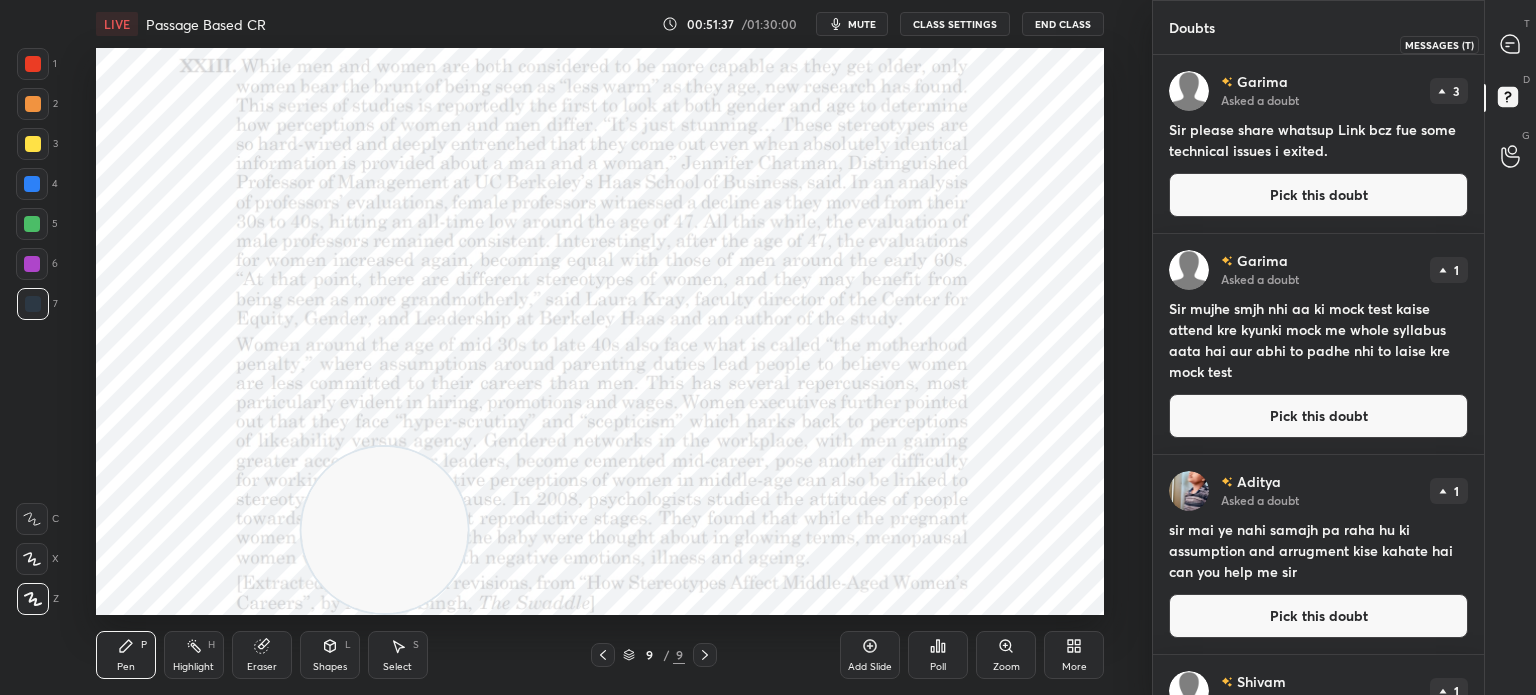 click 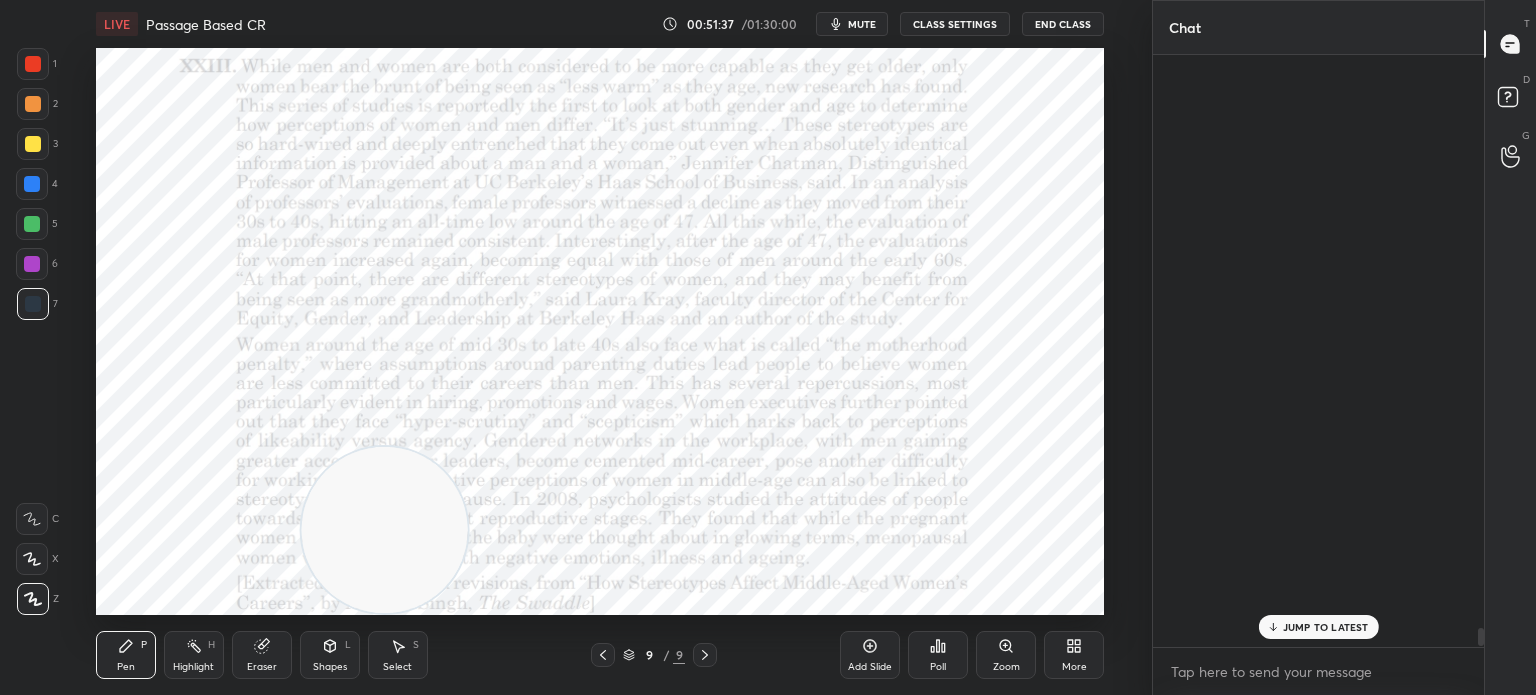 scroll, scrollTop: 18050, scrollLeft: 0, axis: vertical 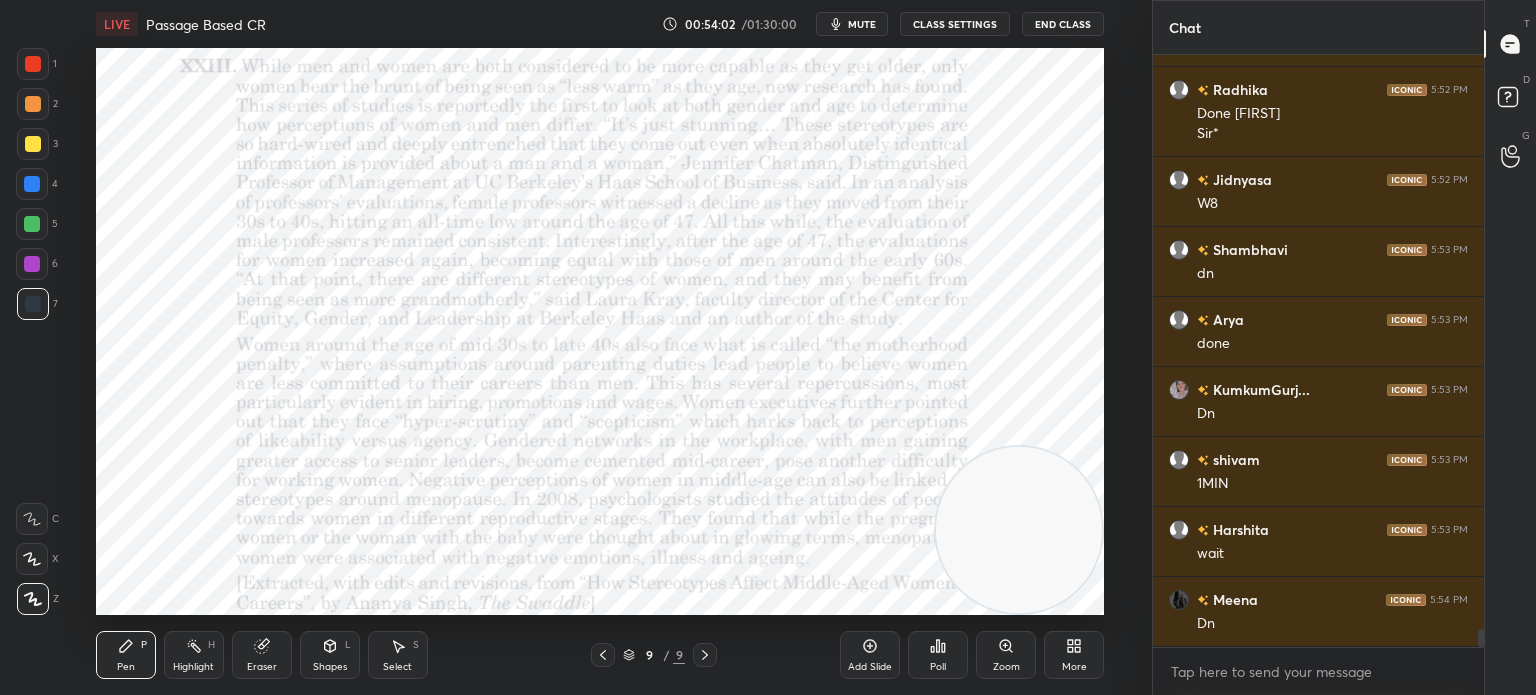 click on "Eraser" at bounding box center [262, 655] 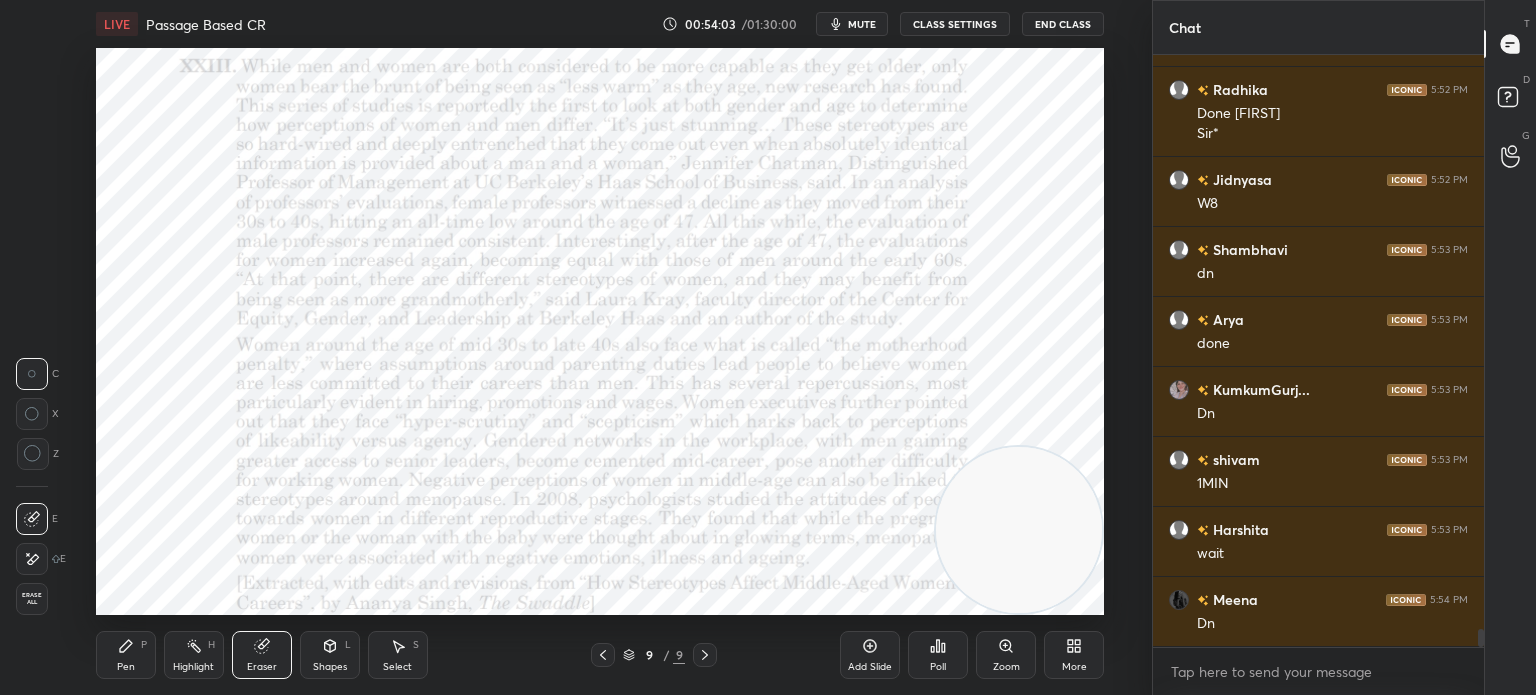 click on "Erase all" at bounding box center (32, 599) 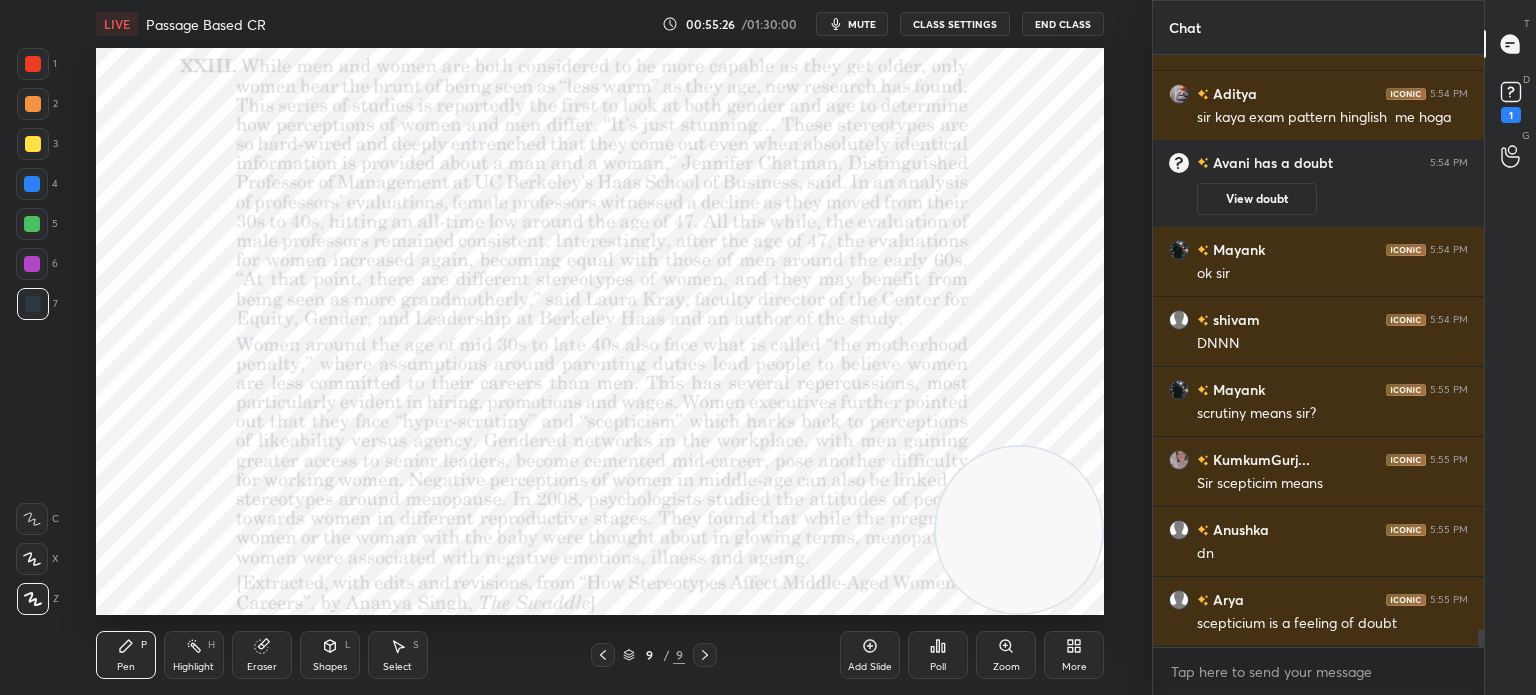 scroll, scrollTop: 19136, scrollLeft: 0, axis: vertical 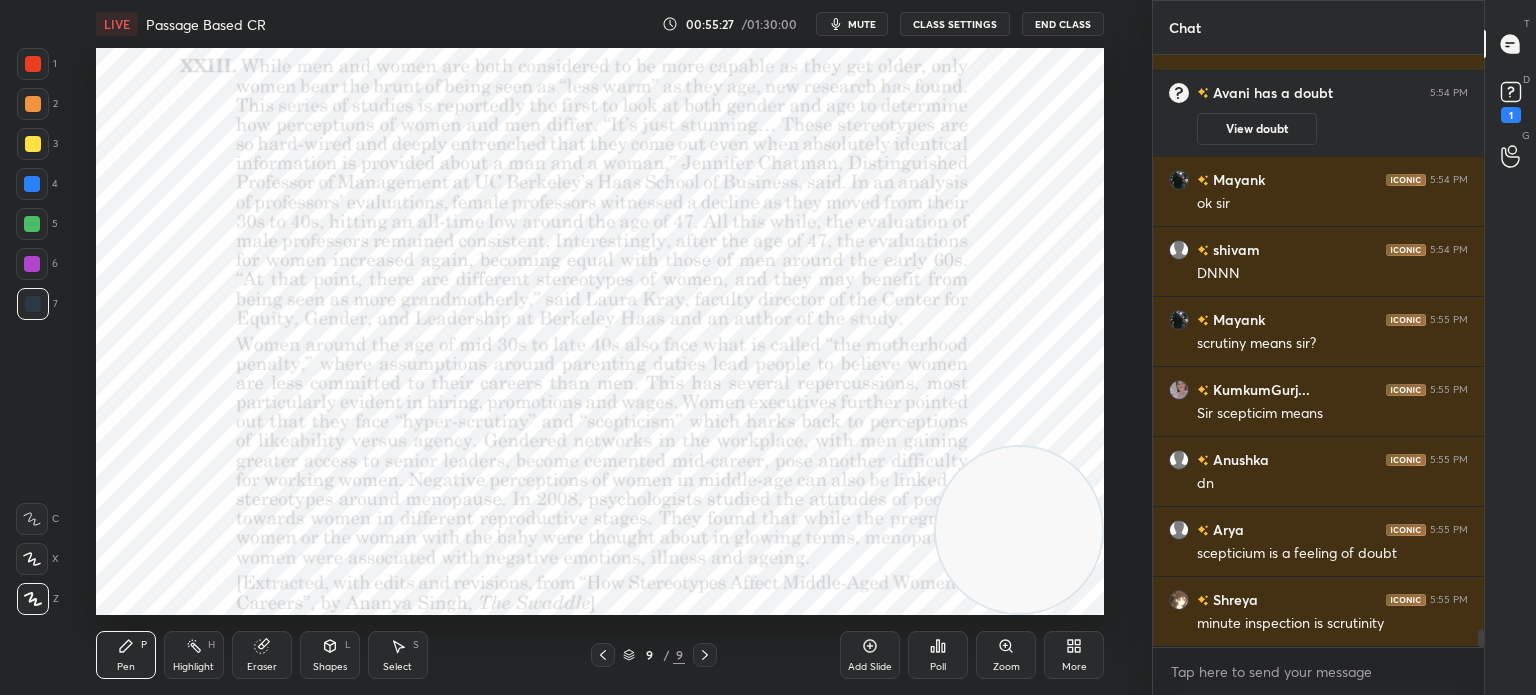 click on "More" at bounding box center [1074, 667] 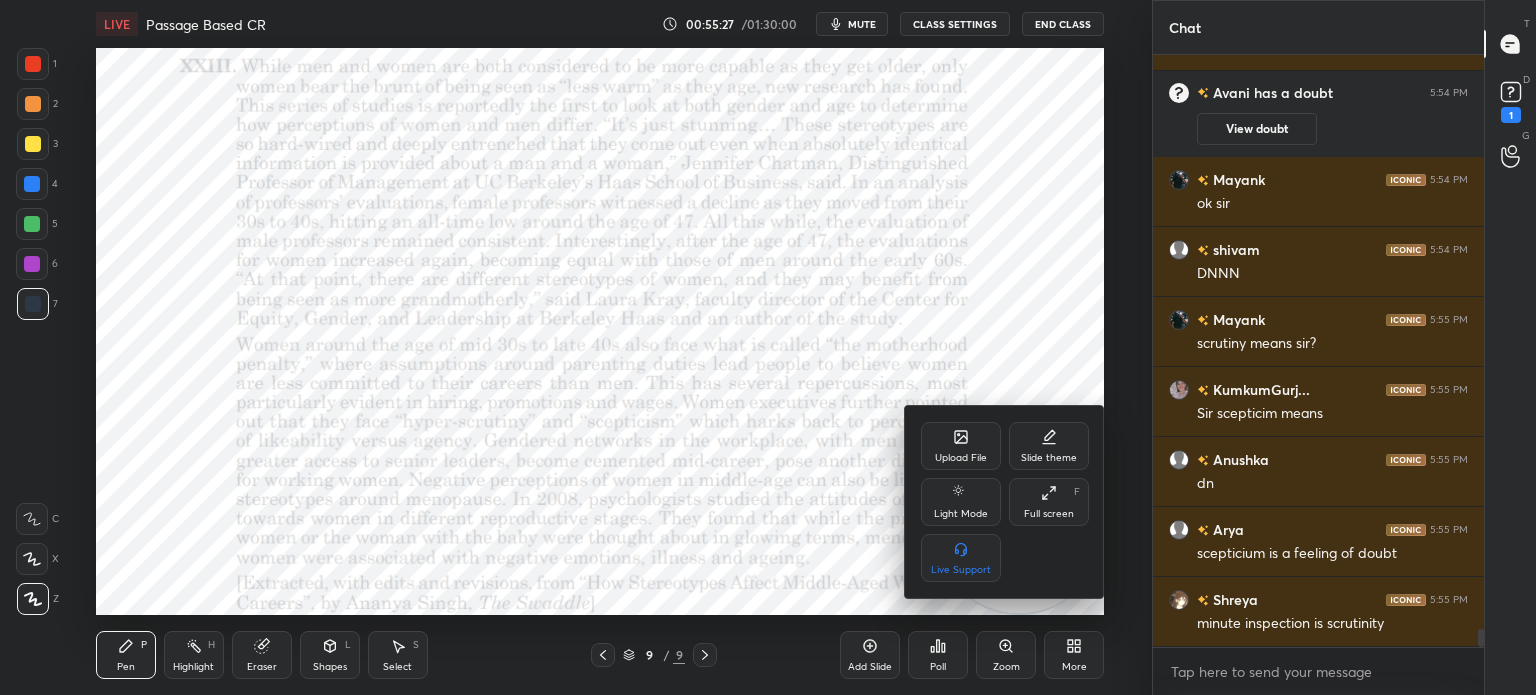 scroll, scrollTop: 19206, scrollLeft: 0, axis: vertical 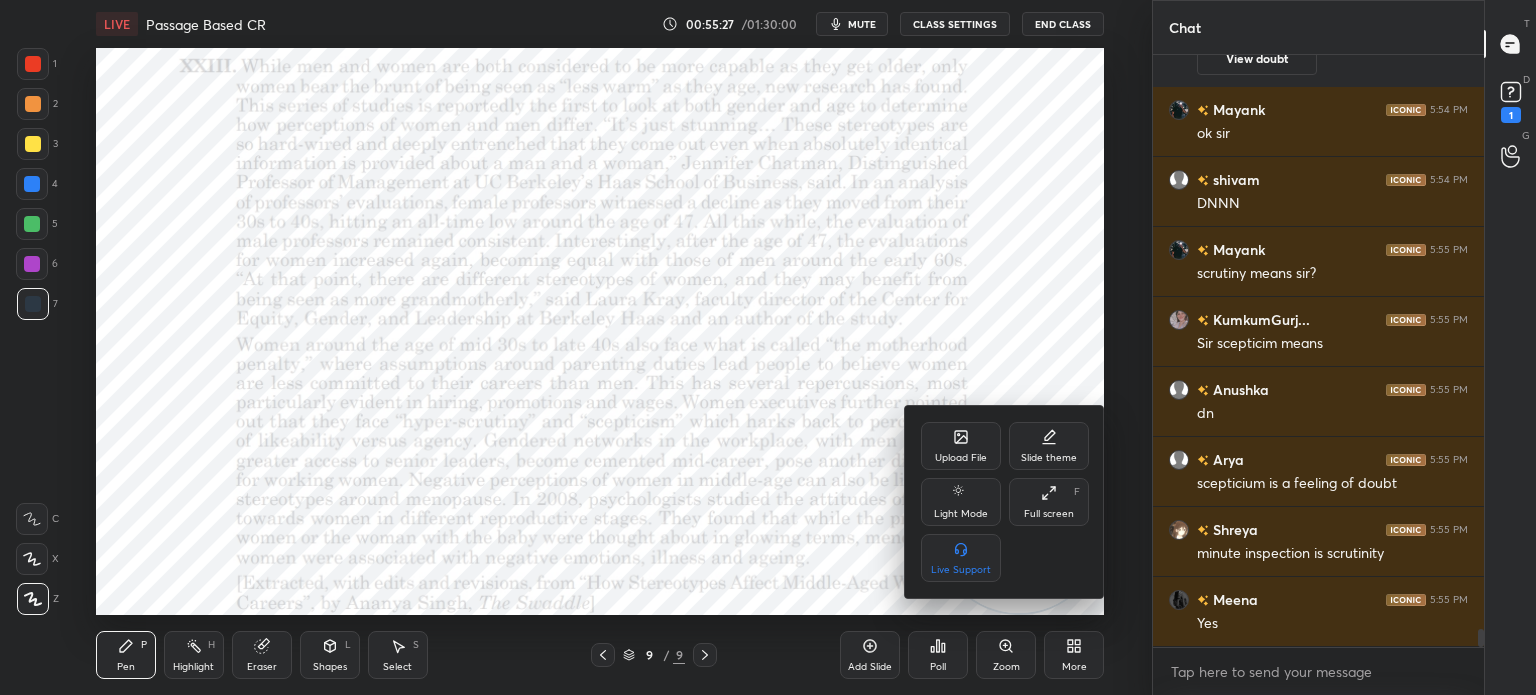 click on "Upload File" at bounding box center (961, 446) 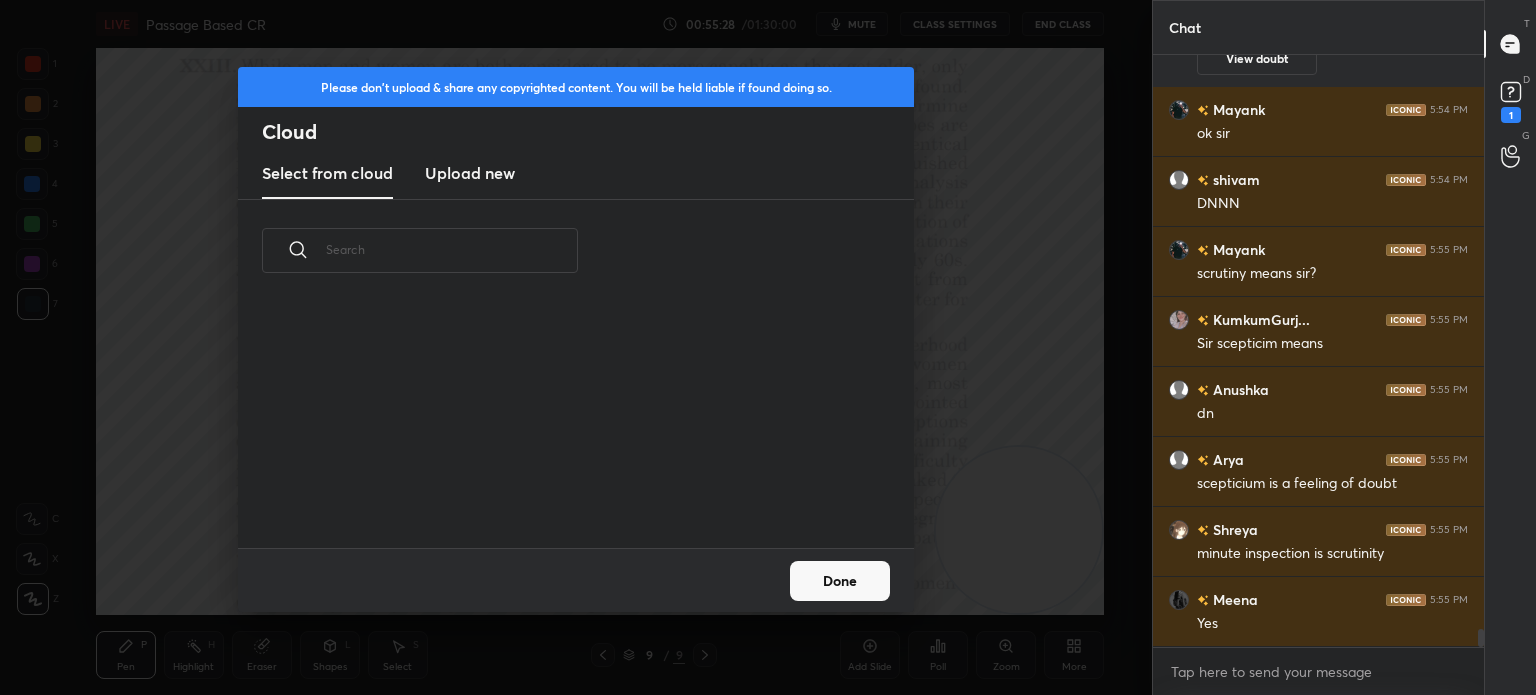 scroll, scrollTop: 5, scrollLeft: 10, axis: both 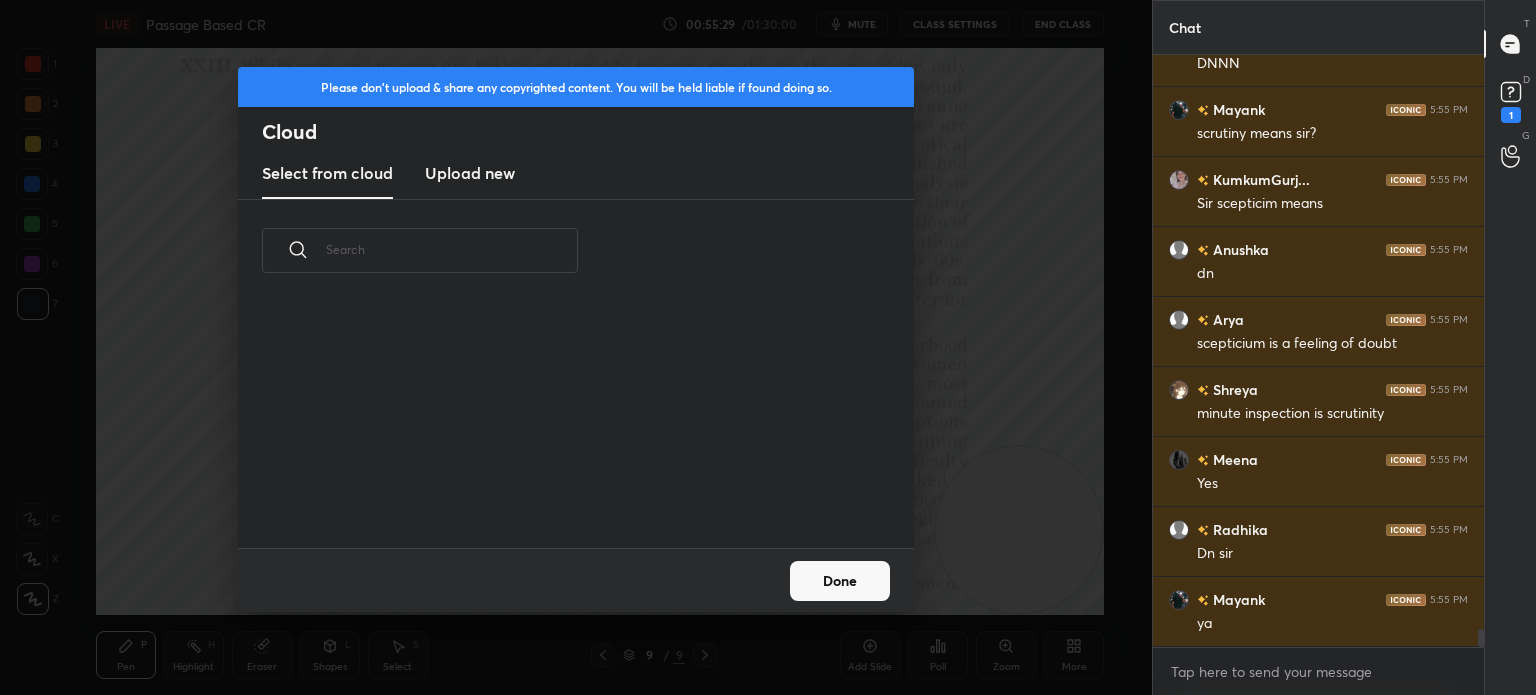 click on "Upload new" at bounding box center [470, 173] 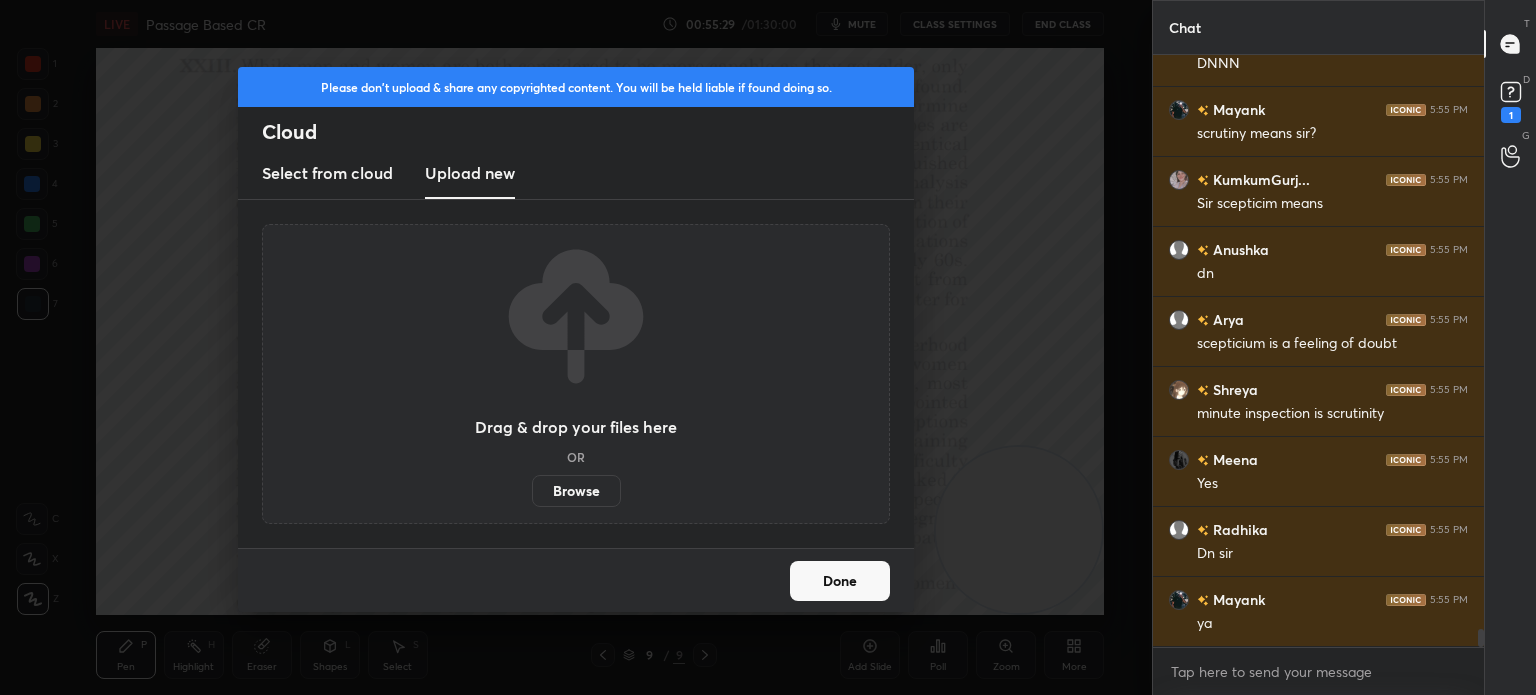 scroll, scrollTop: 19486, scrollLeft: 0, axis: vertical 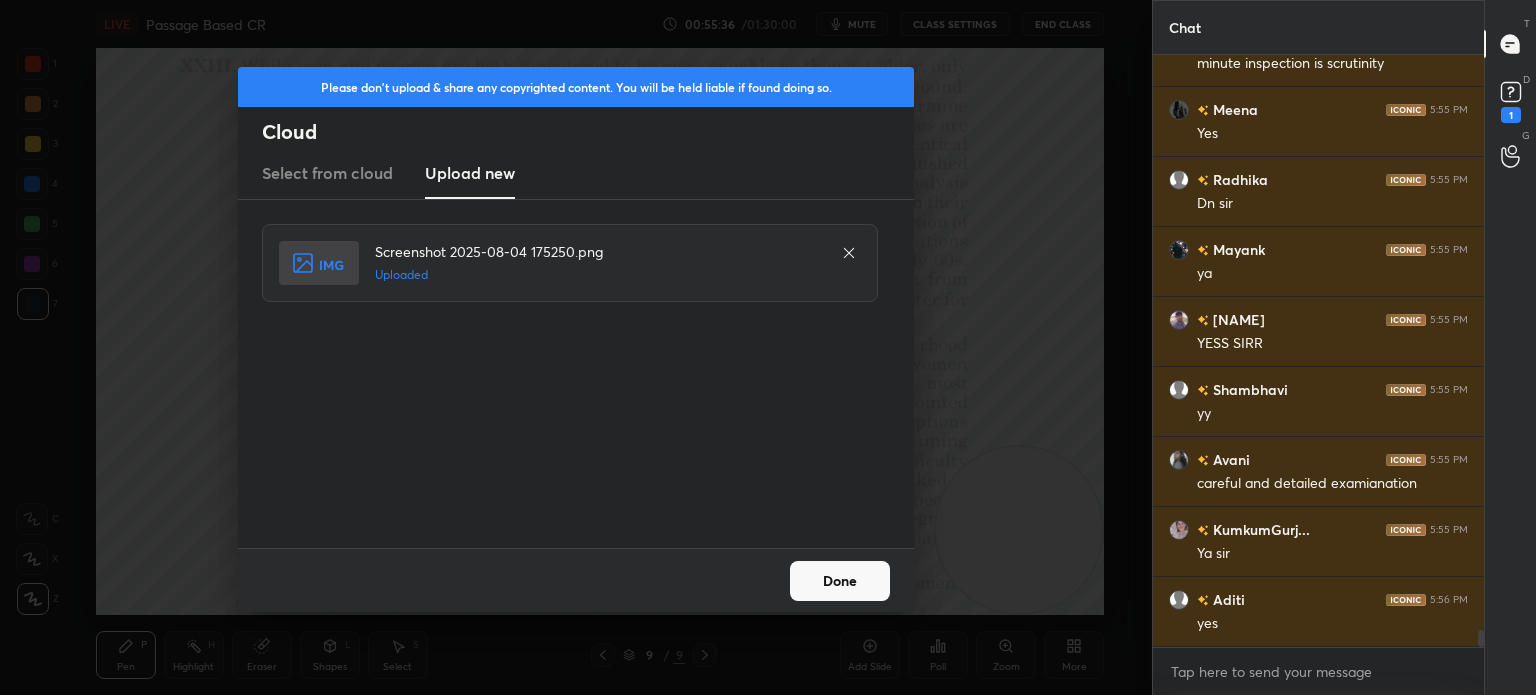 click on "Done" at bounding box center (840, 581) 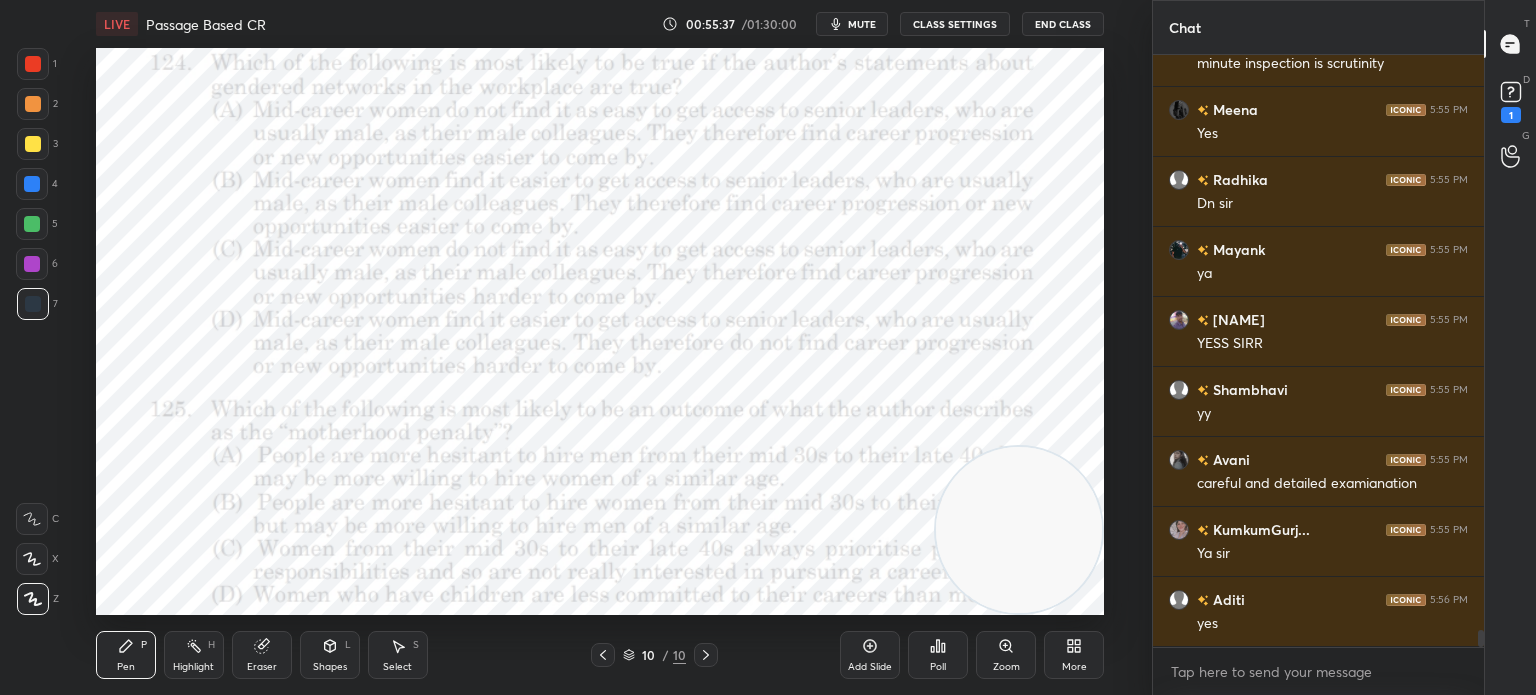 scroll, scrollTop: 19766, scrollLeft: 0, axis: vertical 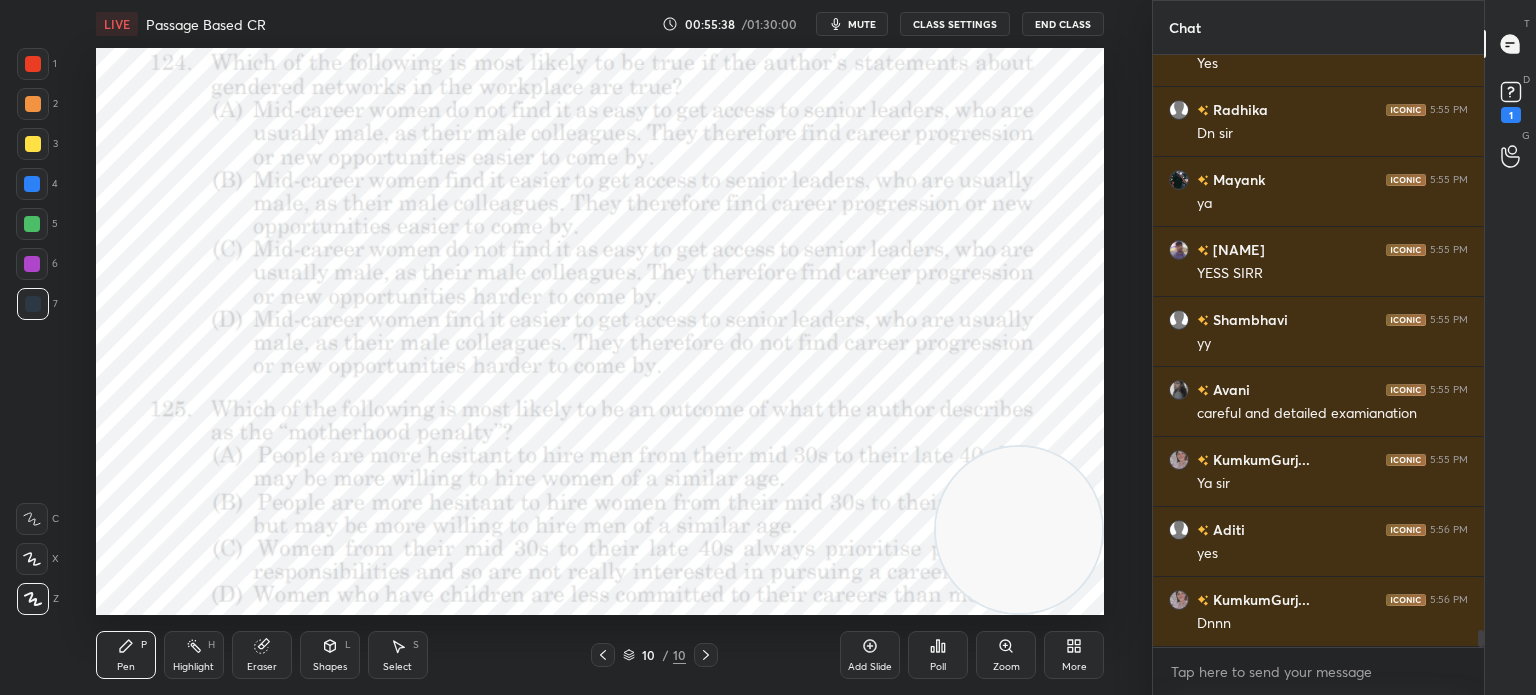 click on "More" at bounding box center [1074, 667] 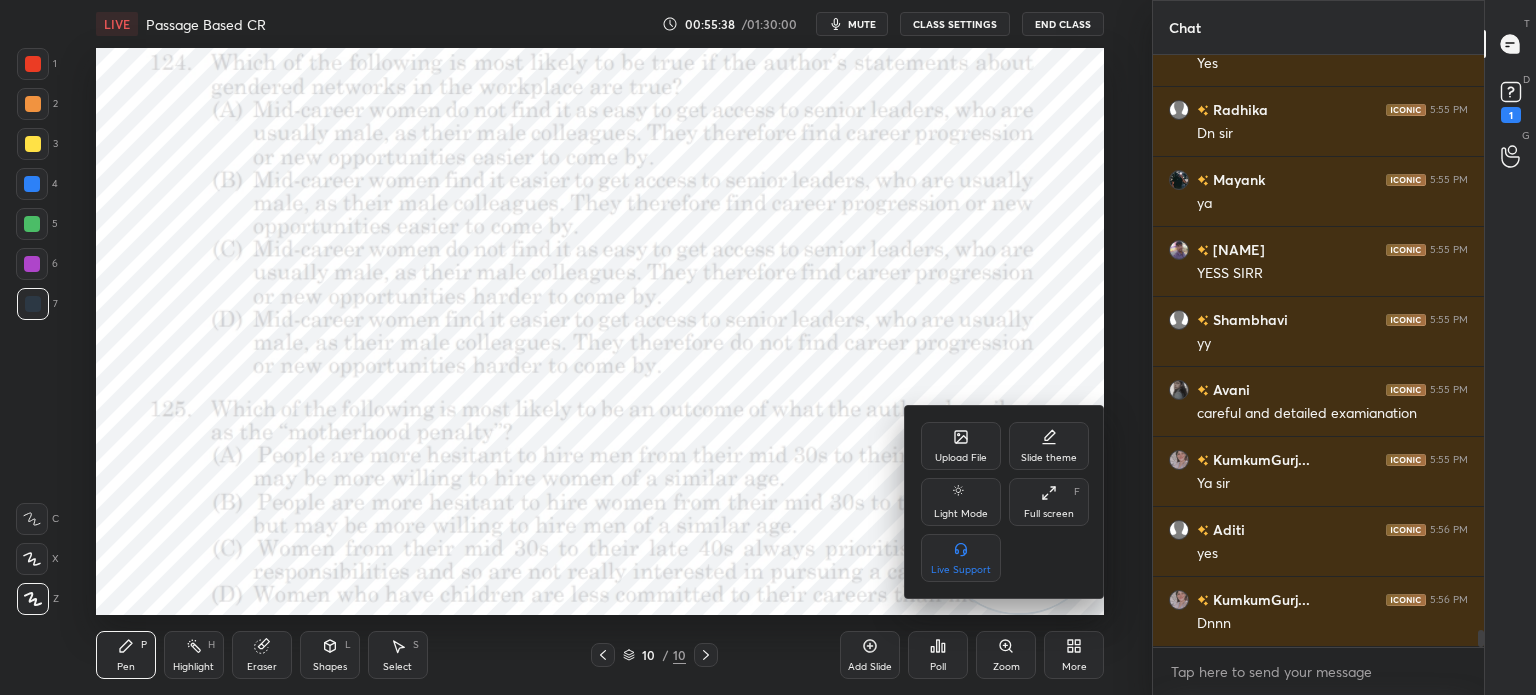 click on "Upload File" at bounding box center [961, 446] 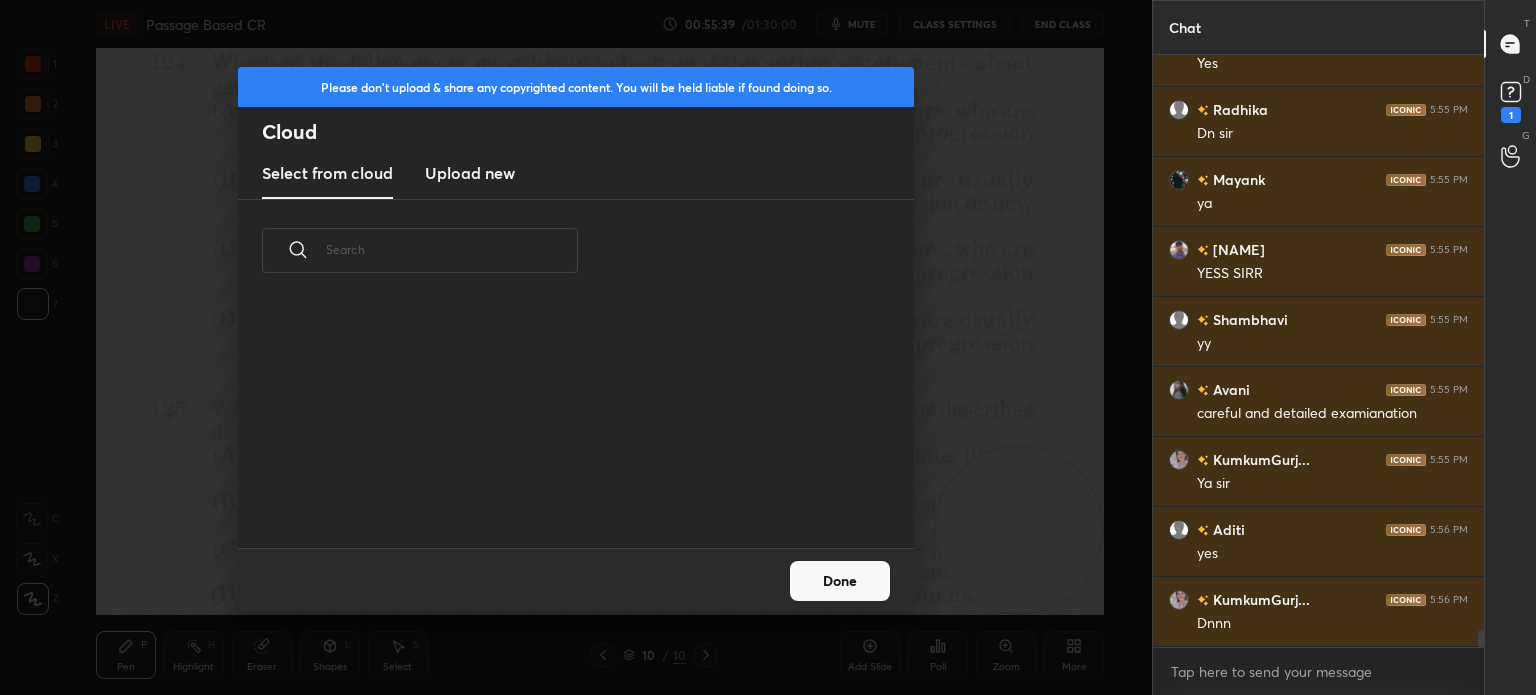 scroll, scrollTop: 5, scrollLeft: 10, axis: both 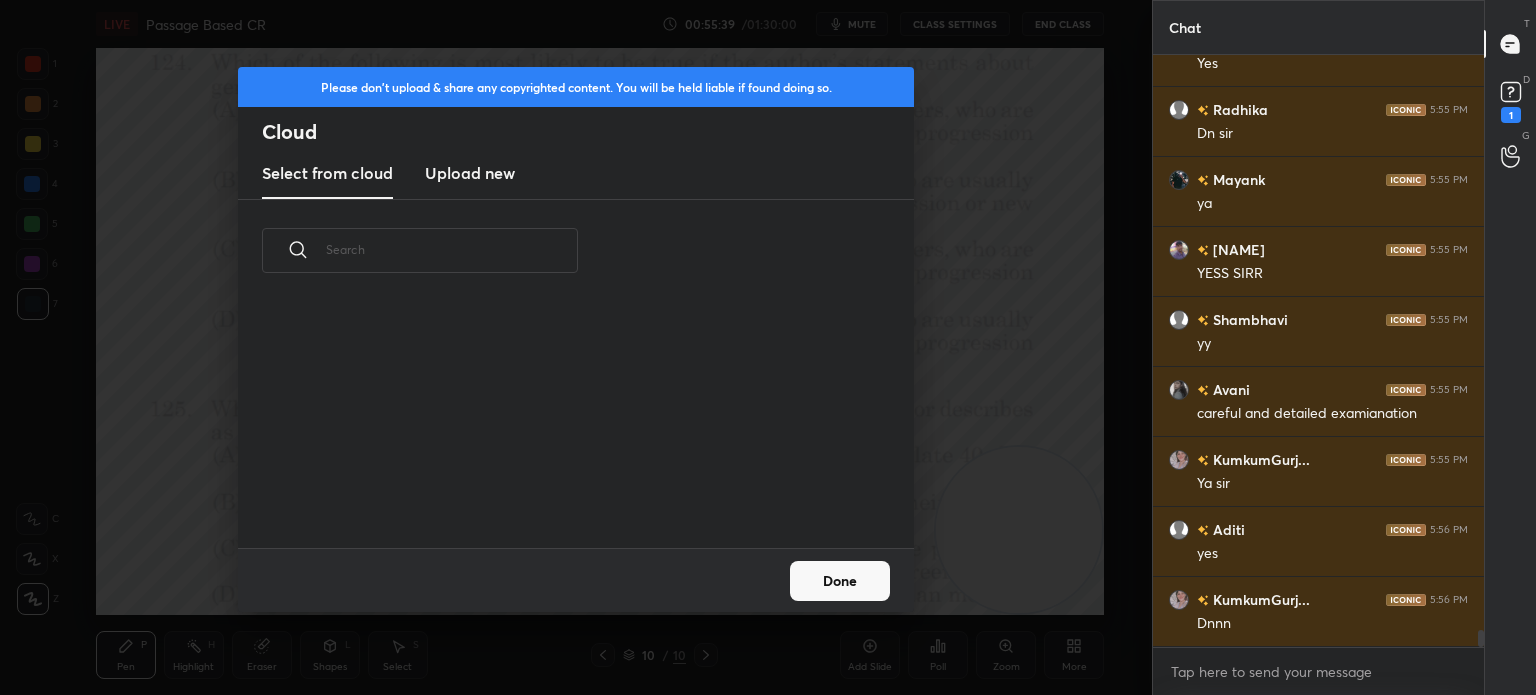 click on "Upload new" at bounding box center [470, 173] 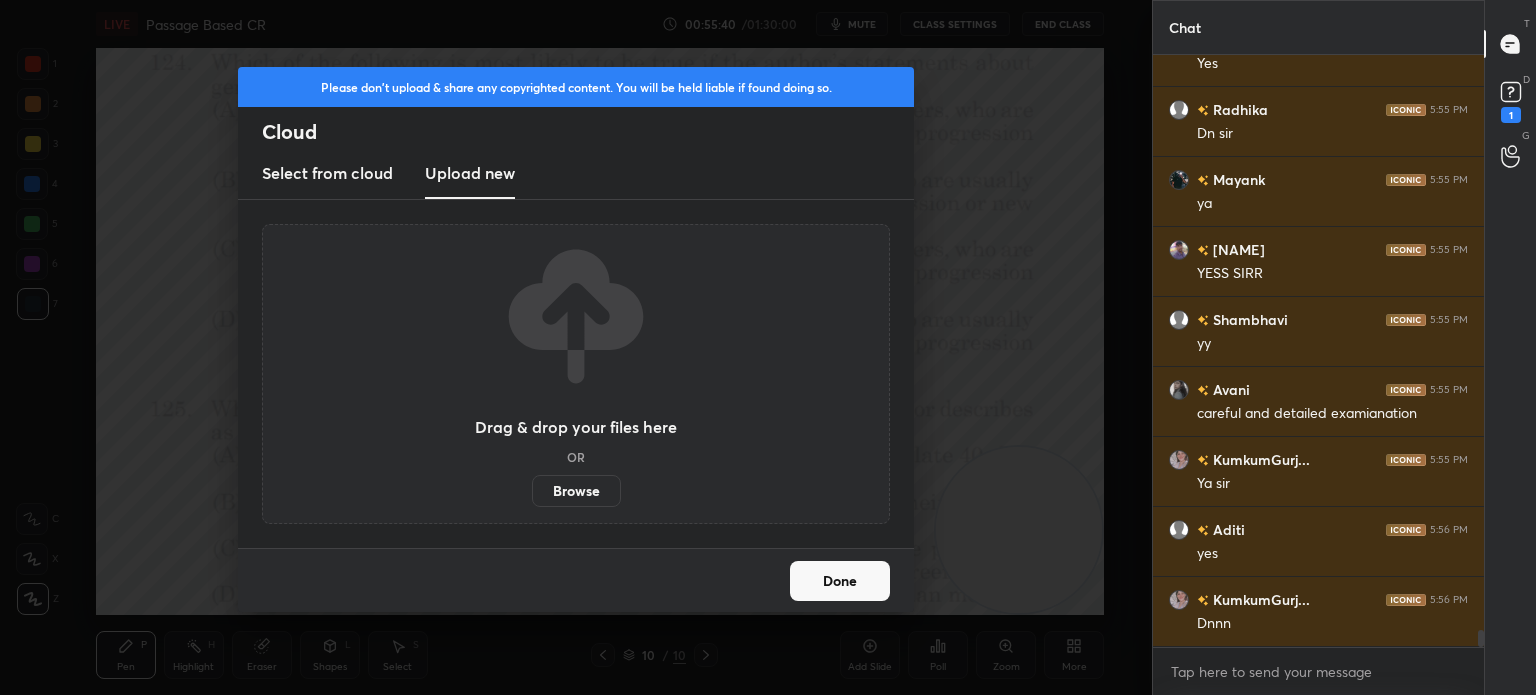 click on "Browse" at bounding box center (576, 491) 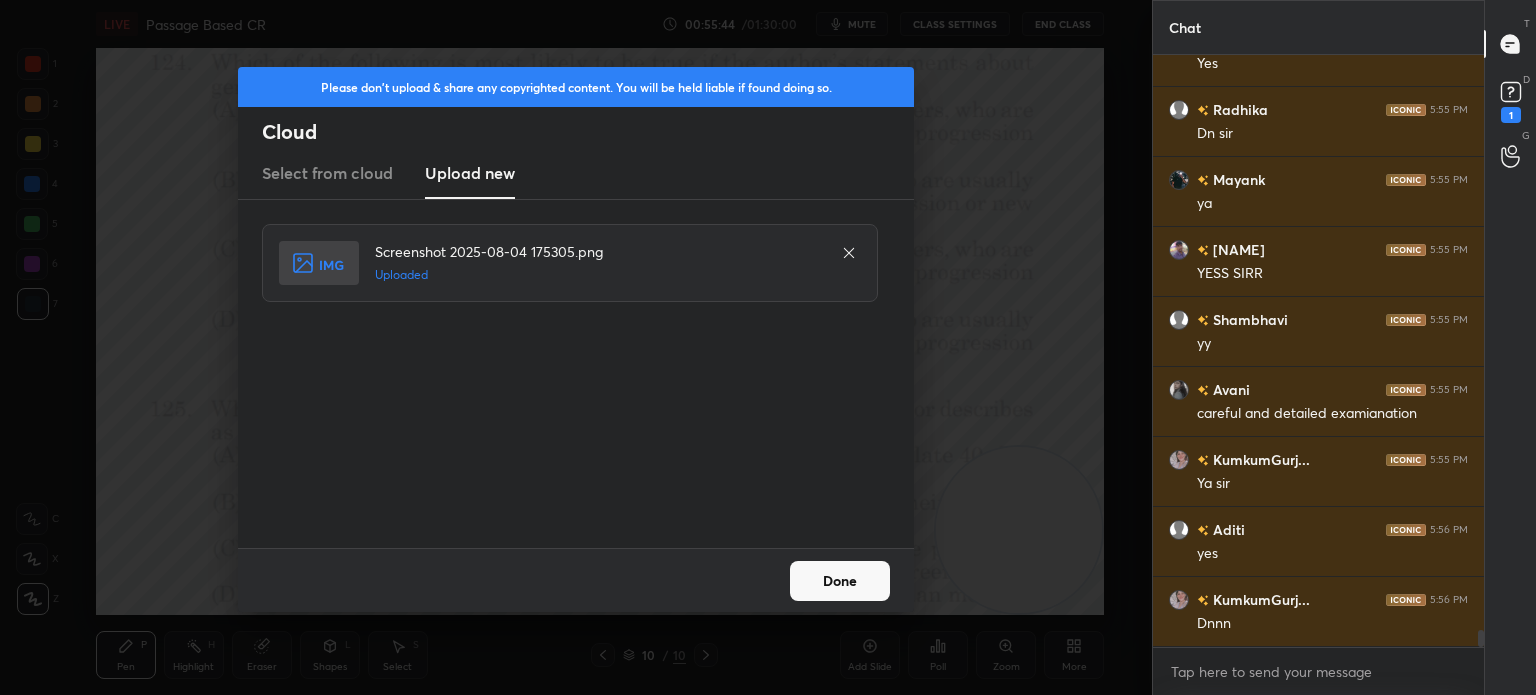 click on "Done" at bounding box center (840, 581) 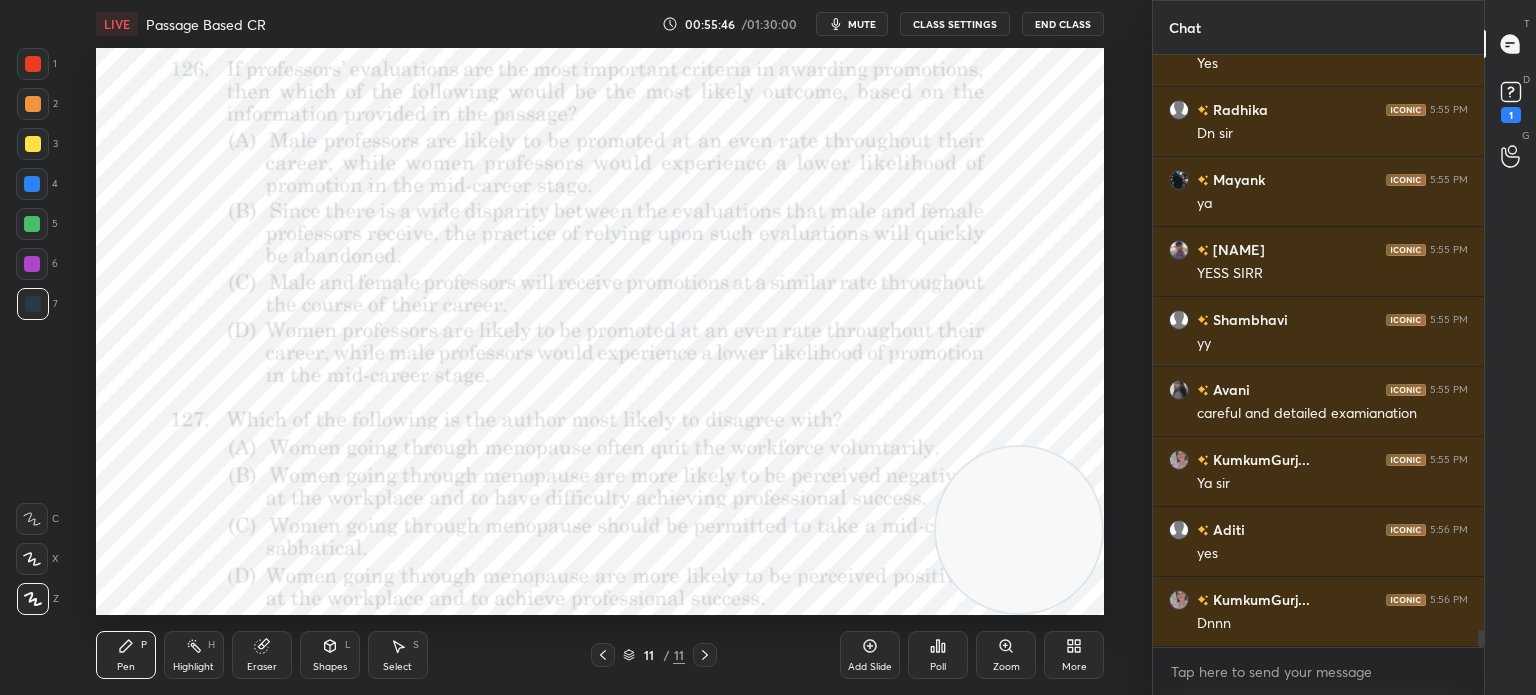 click 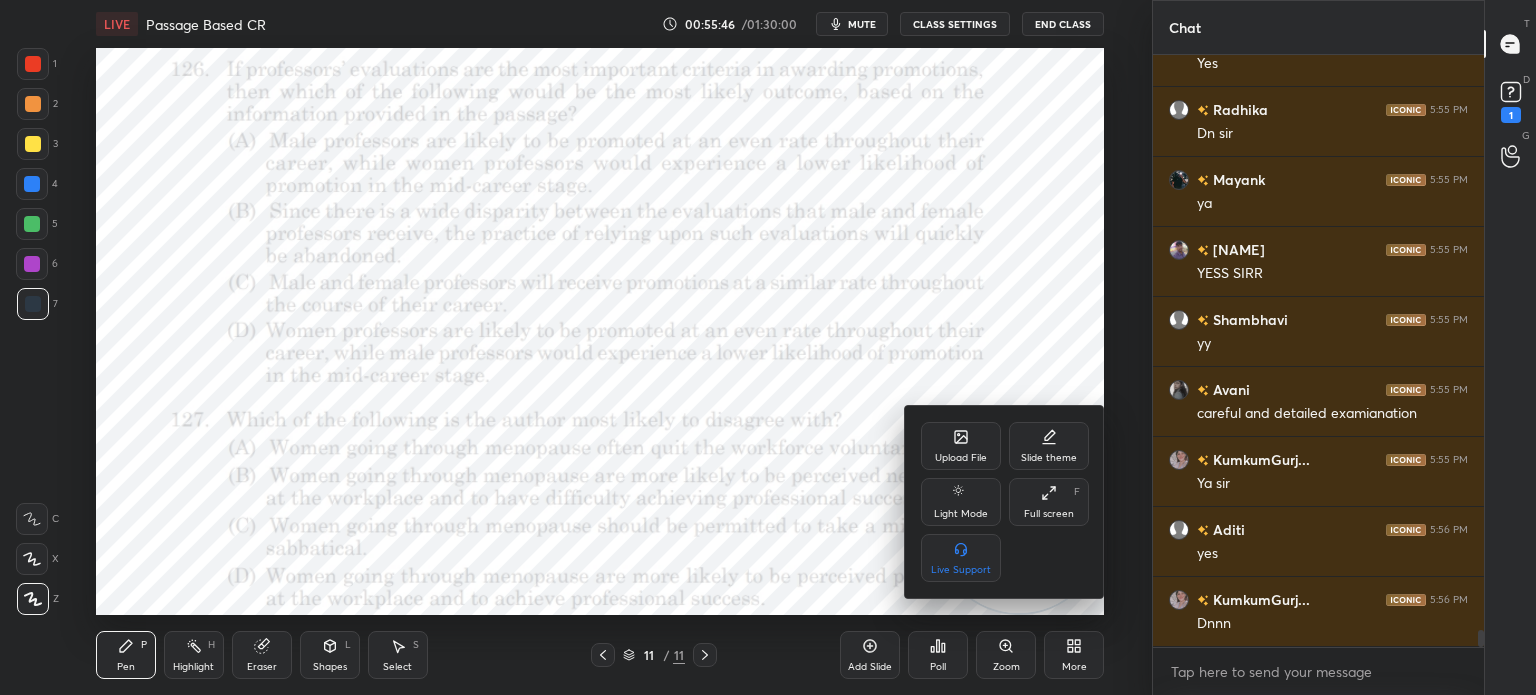 click on "Upload File" at bounding box center (961, 446) 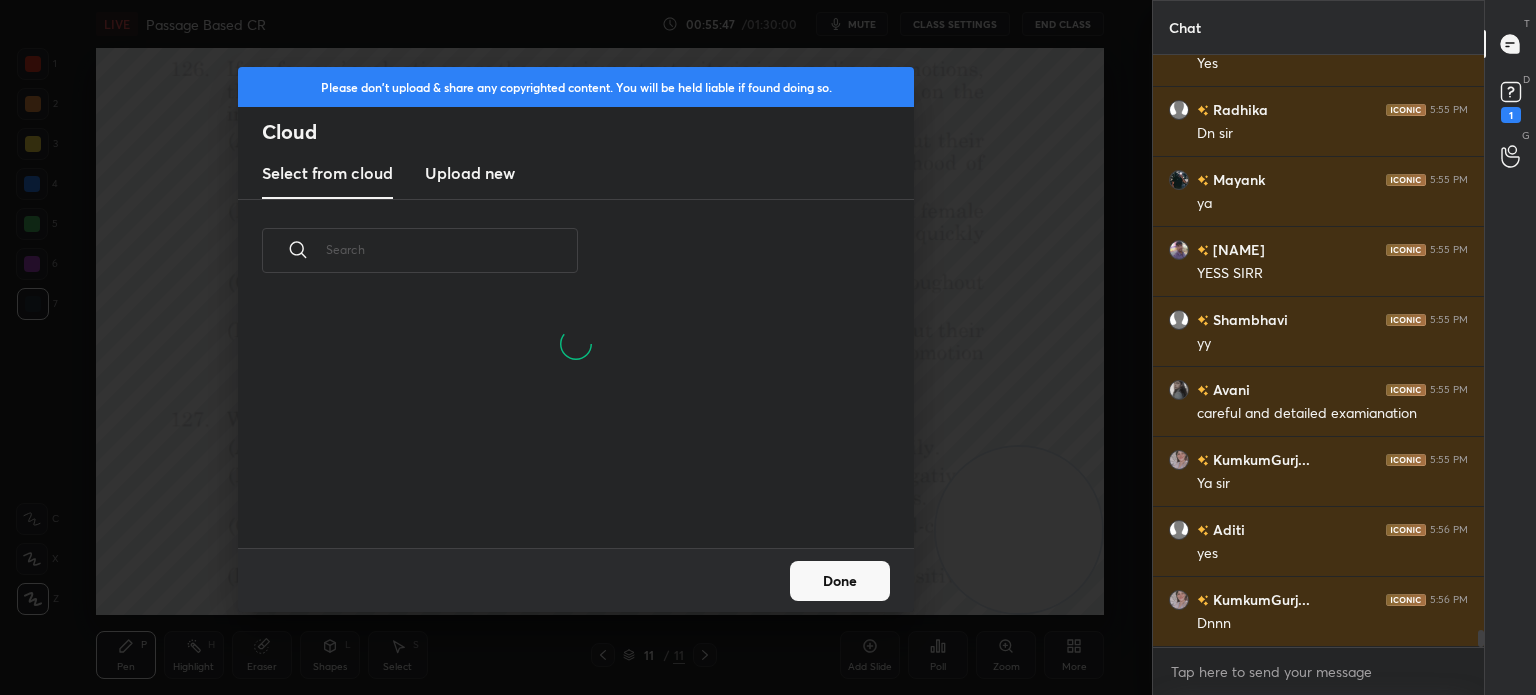 click on "Upload new" at bounding box center (470, 173) 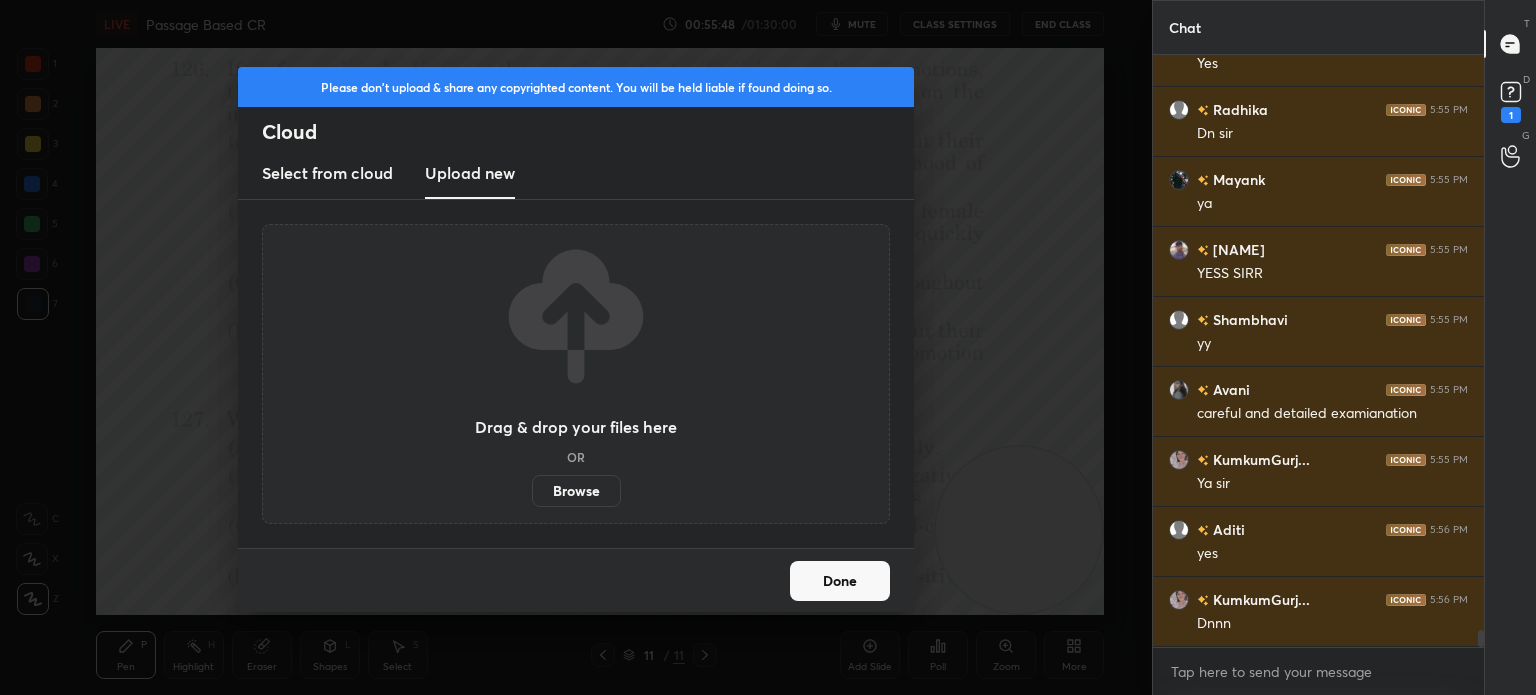 click on "Browse" at bounding box center (576, 491) 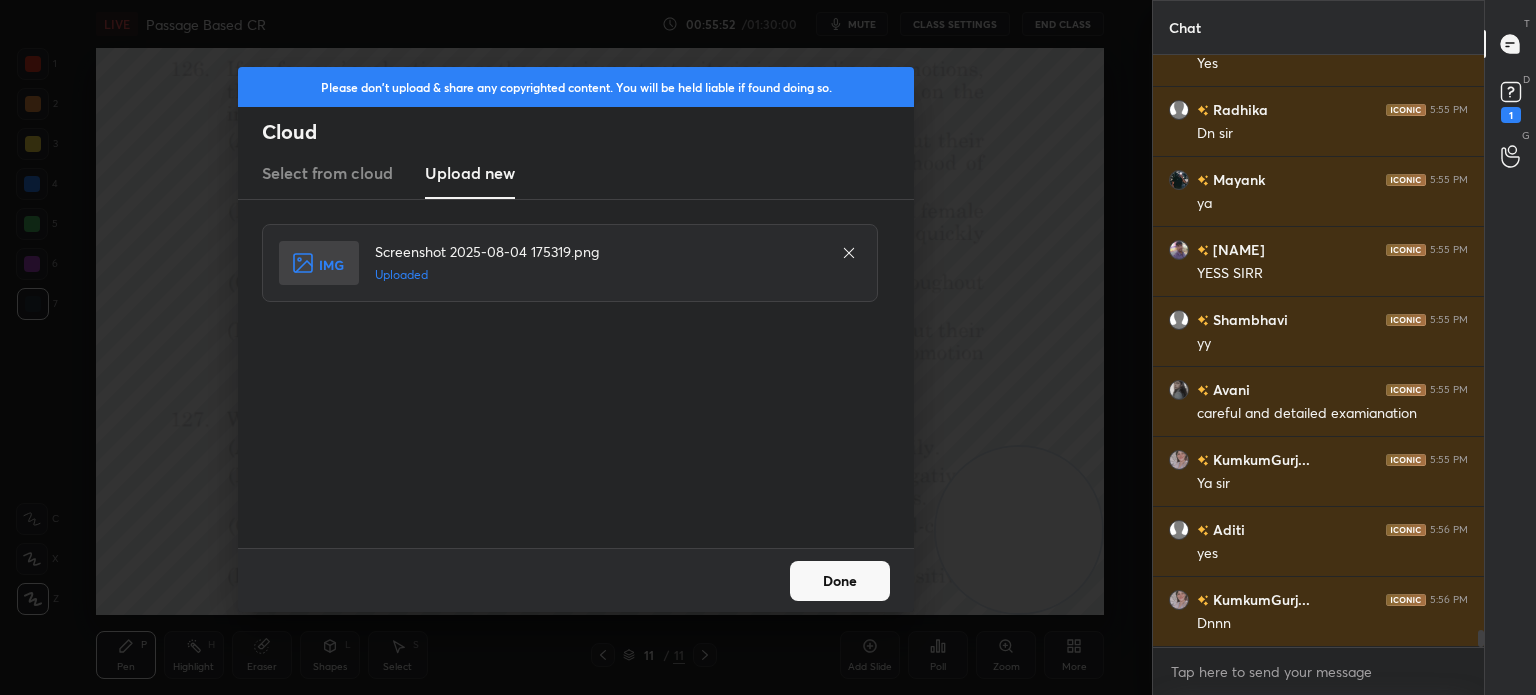 click on "Done" at bounding box center (840, 581) 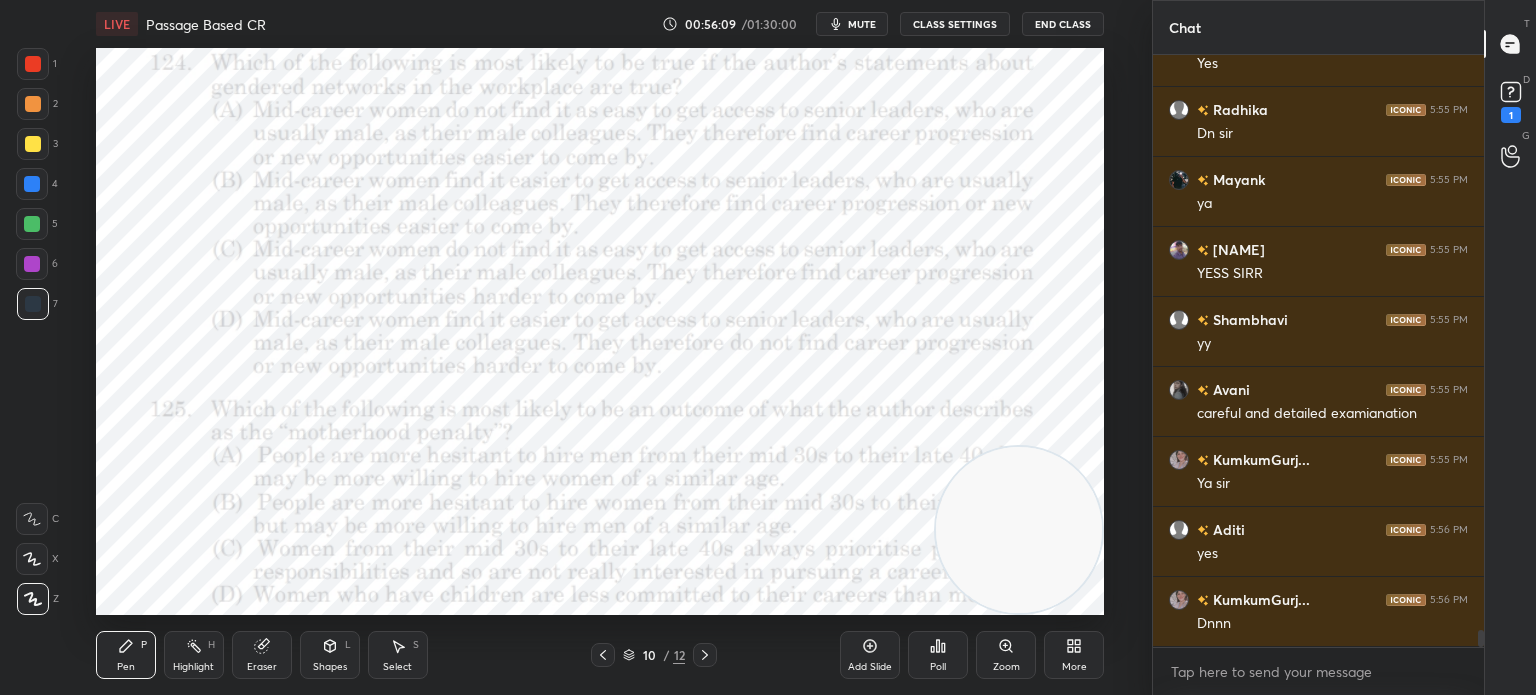scroll, scrollTop: 19836, scrollLeft: 0, axis: vertical 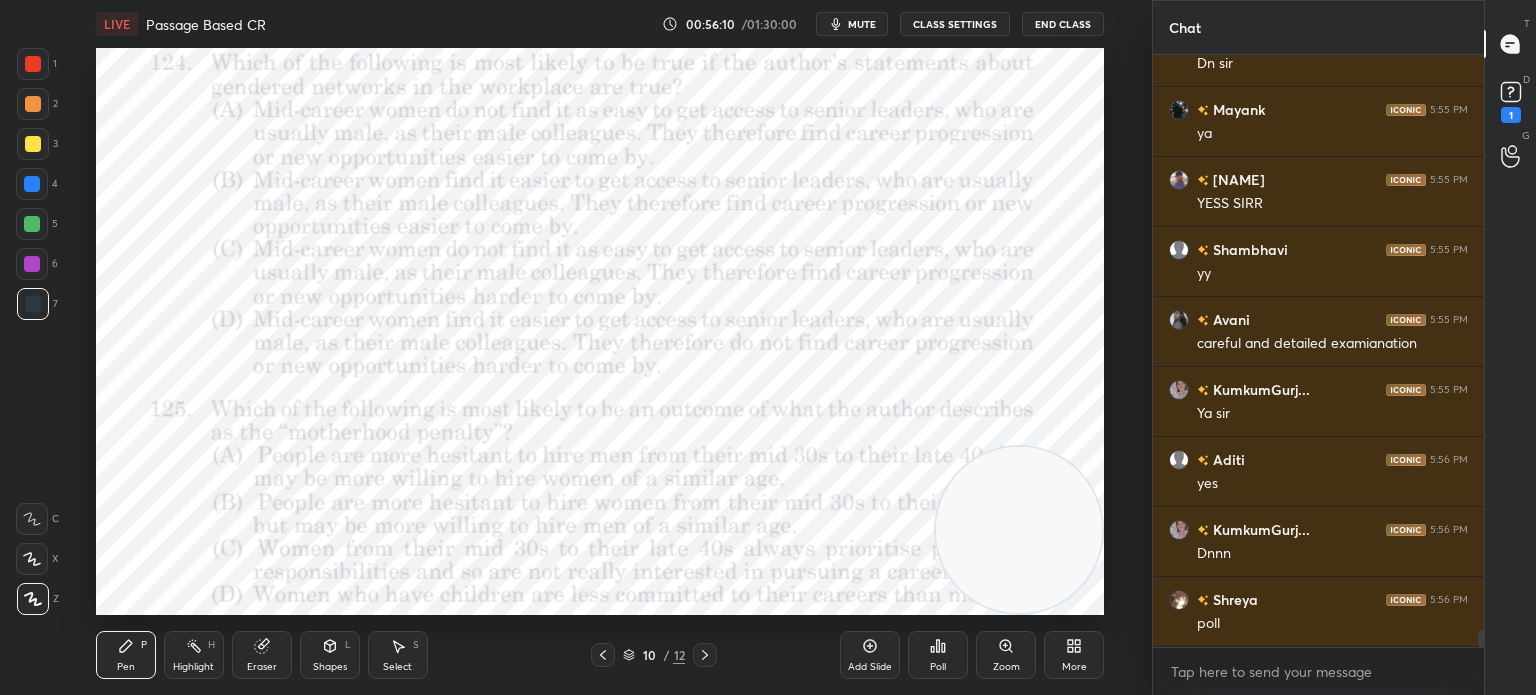 click 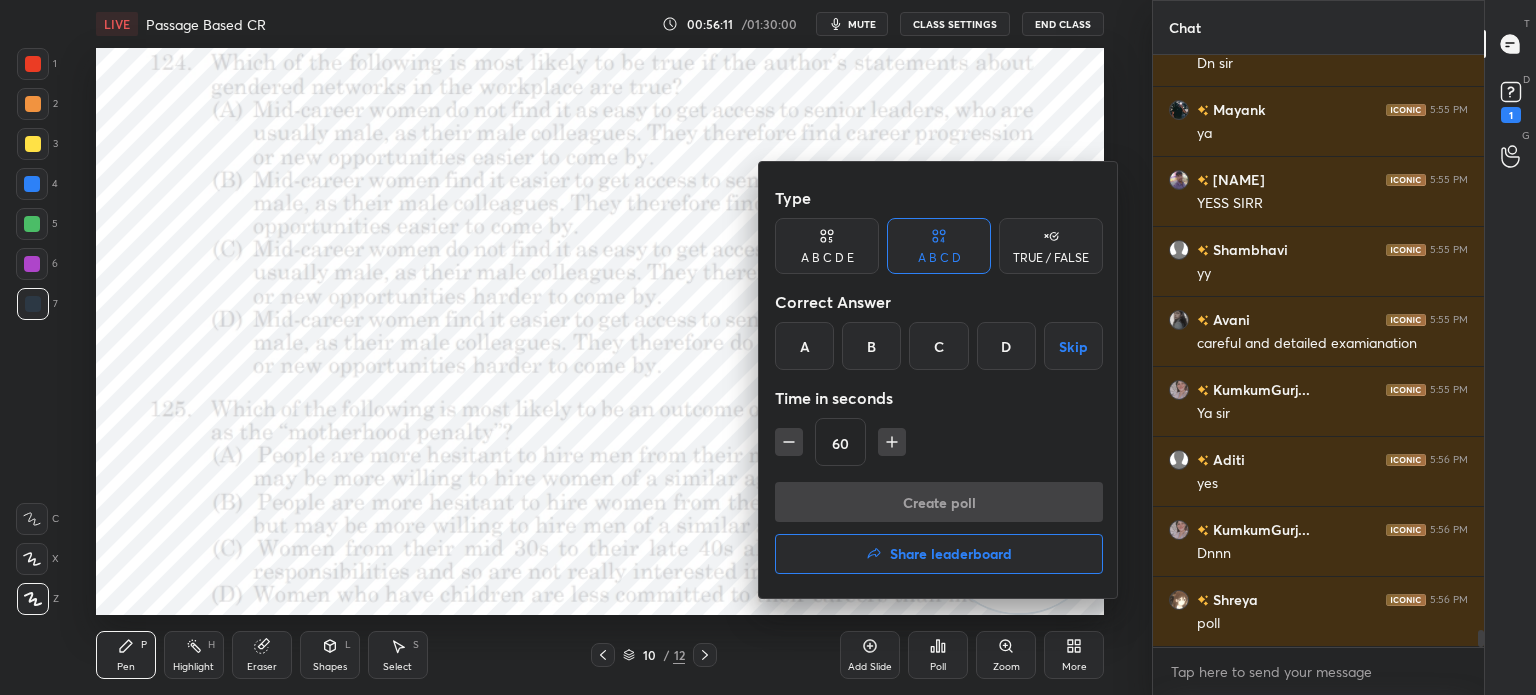 click on "C" at bounding box center (938, 346) 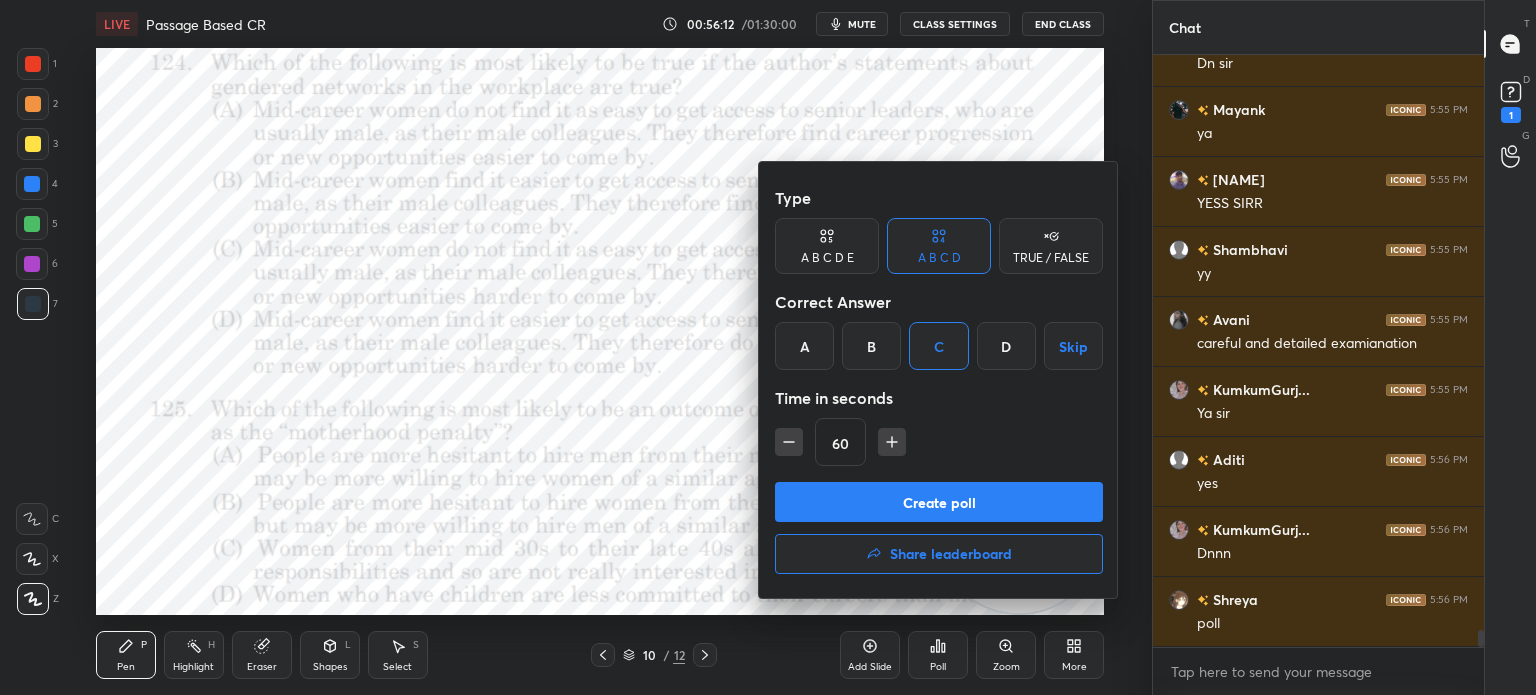 click on "Create poll" at bounding box center (939, 502) 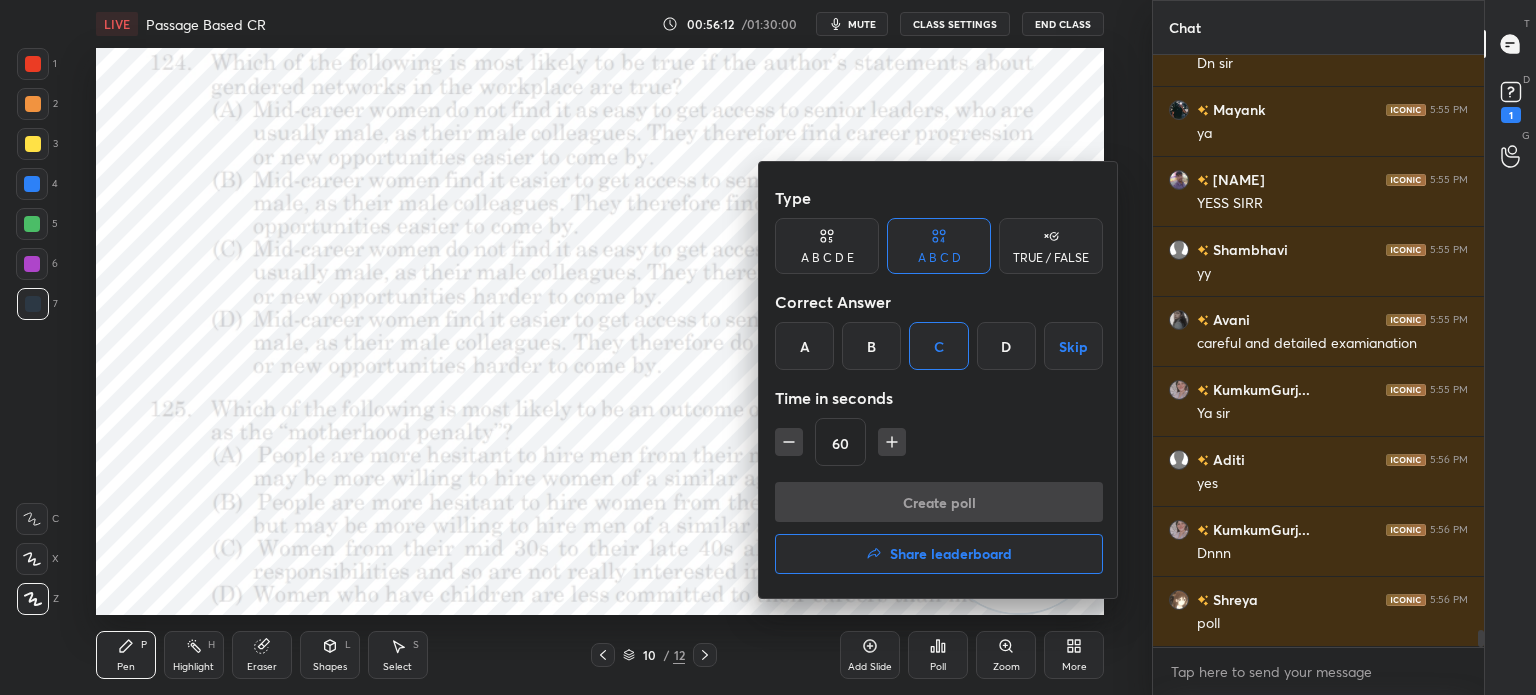 scroll, scrollTop: 6, scrollLeft: 6, axis: both 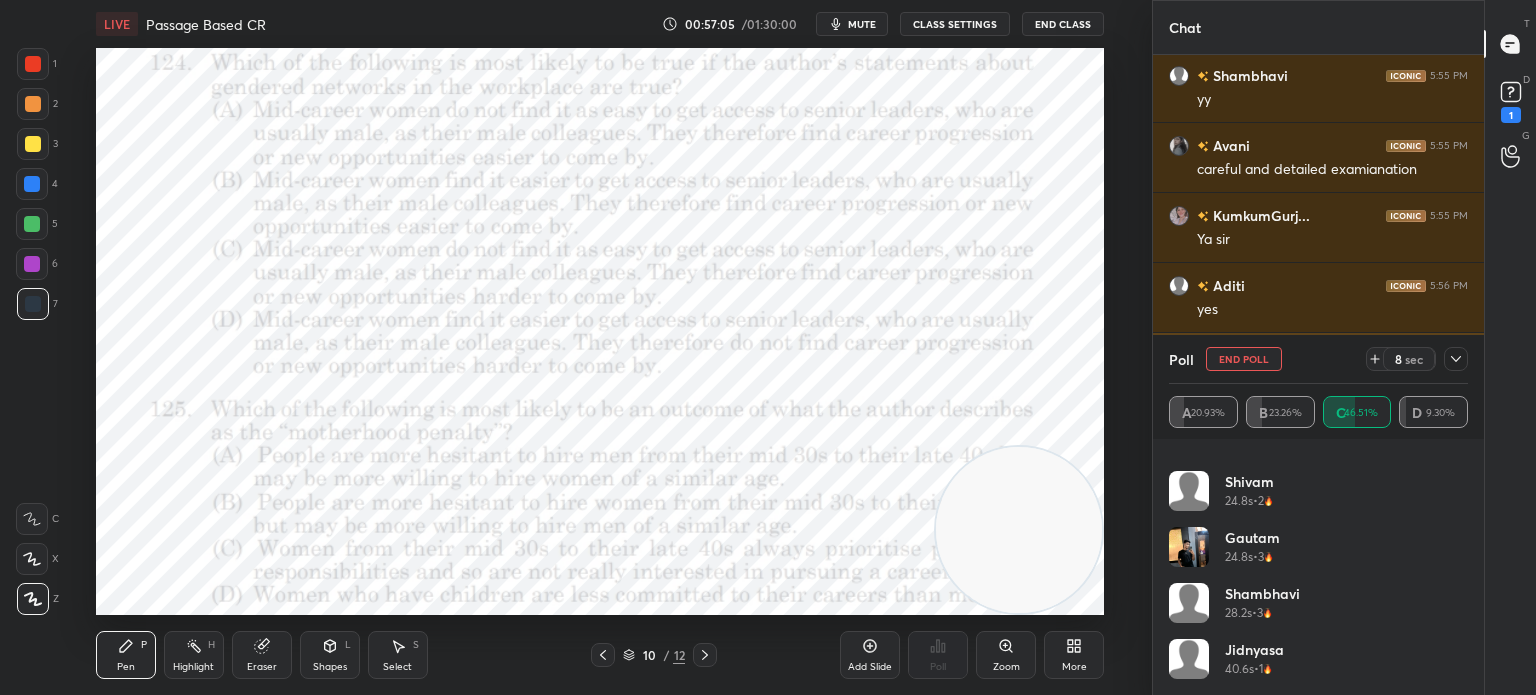 click 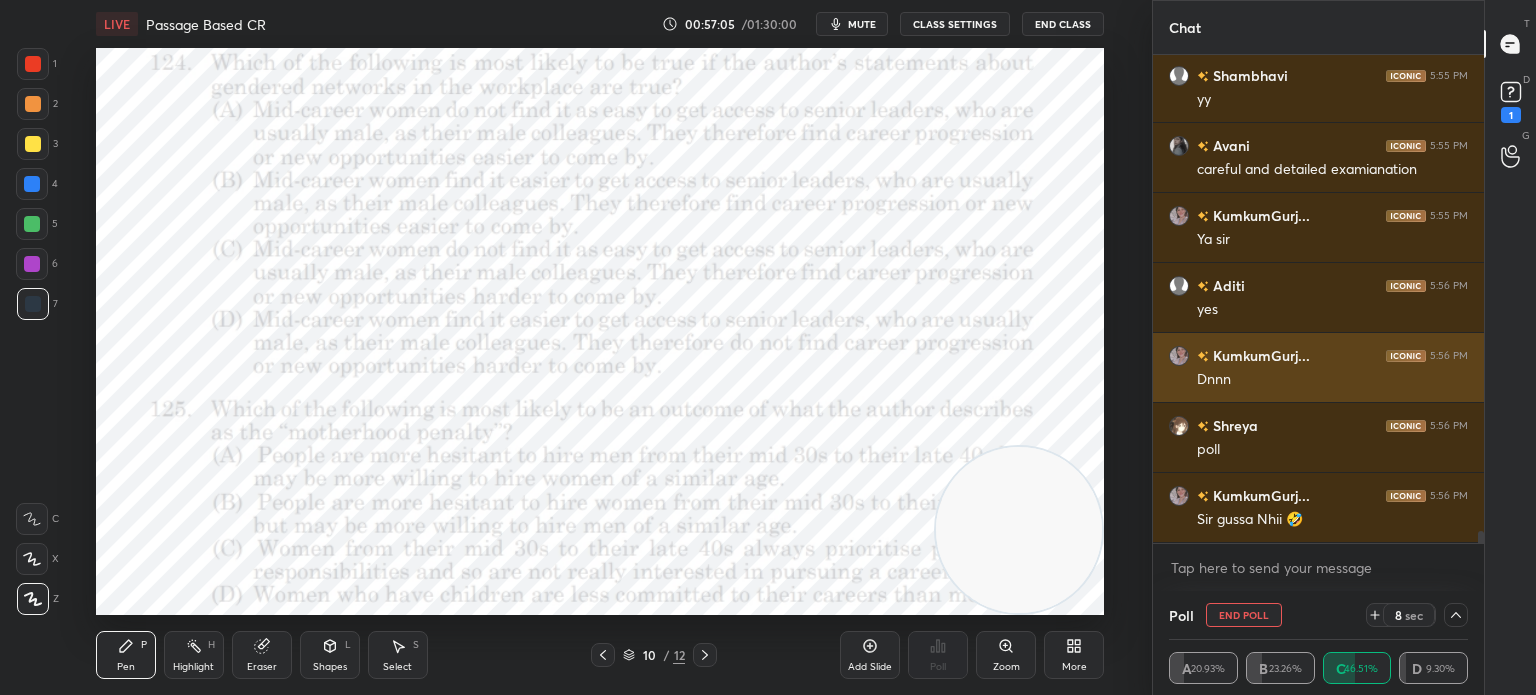 scroll, scrollTop: 0, scrollLeft: 0, axis: both 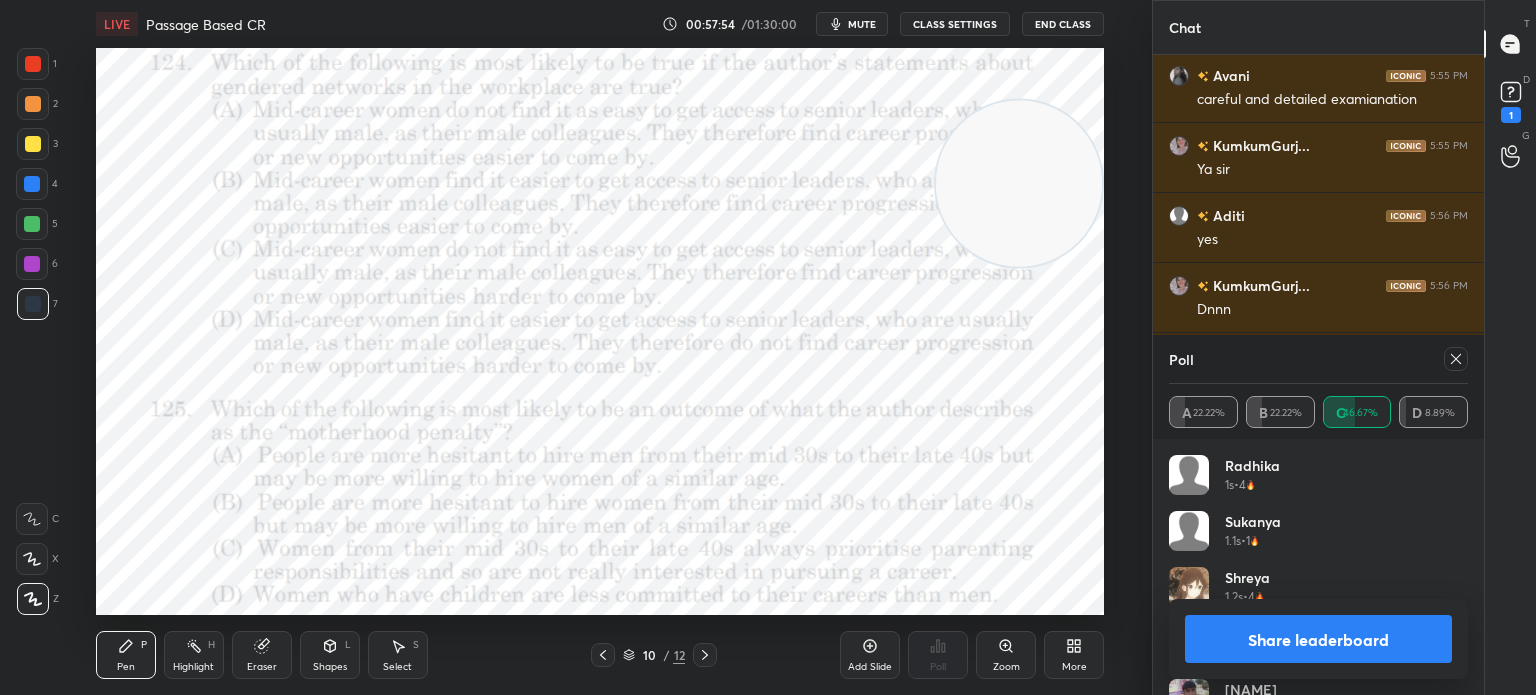 click 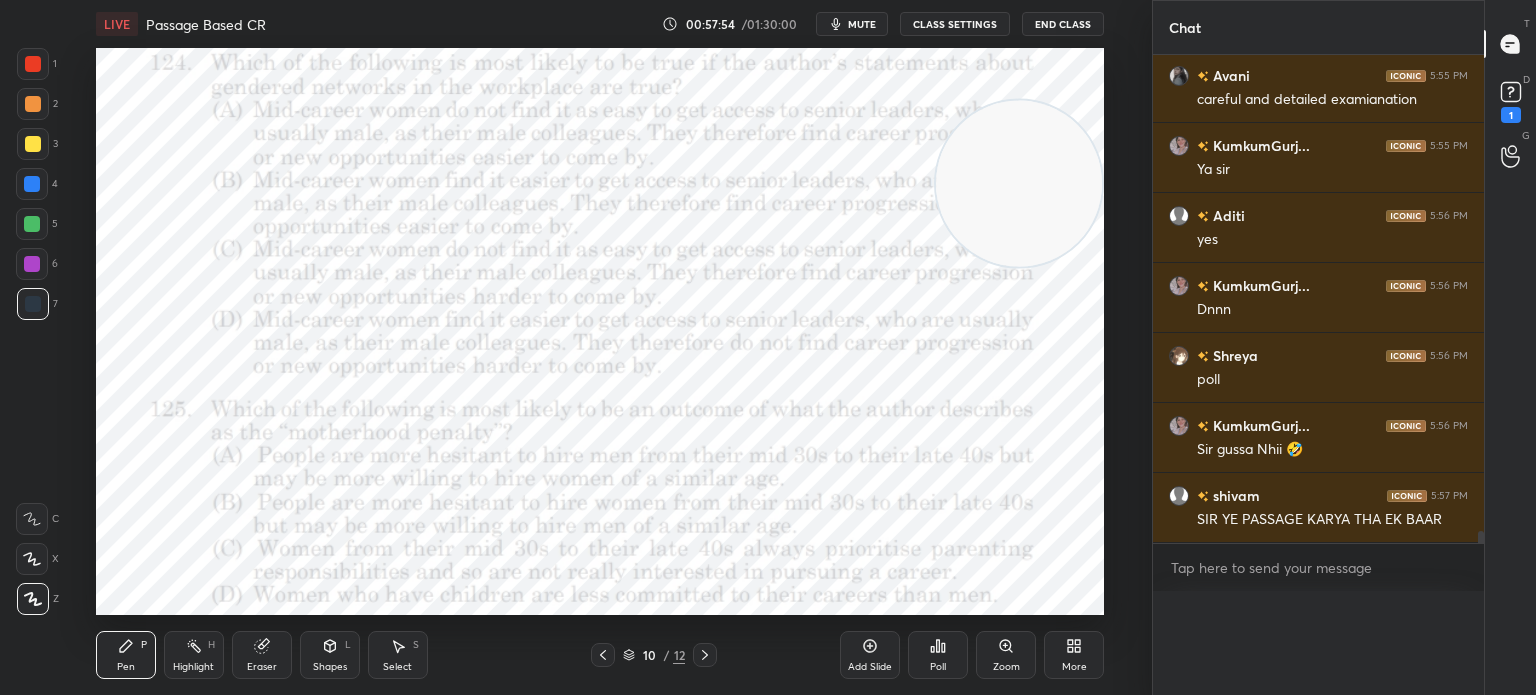 scroll, scrollTop: 20, scrollLeft: 293, axis: both 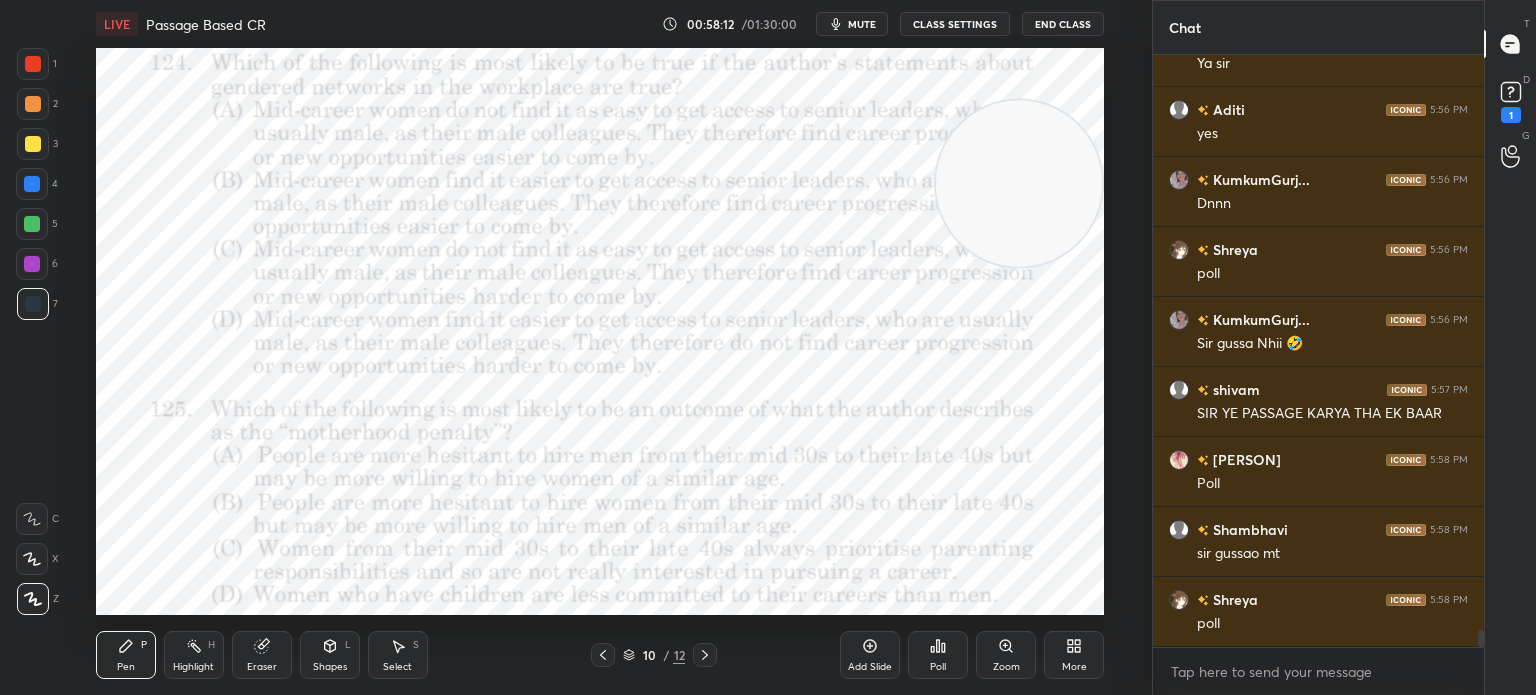 click on "Poll" at bounding box center (938, 655) 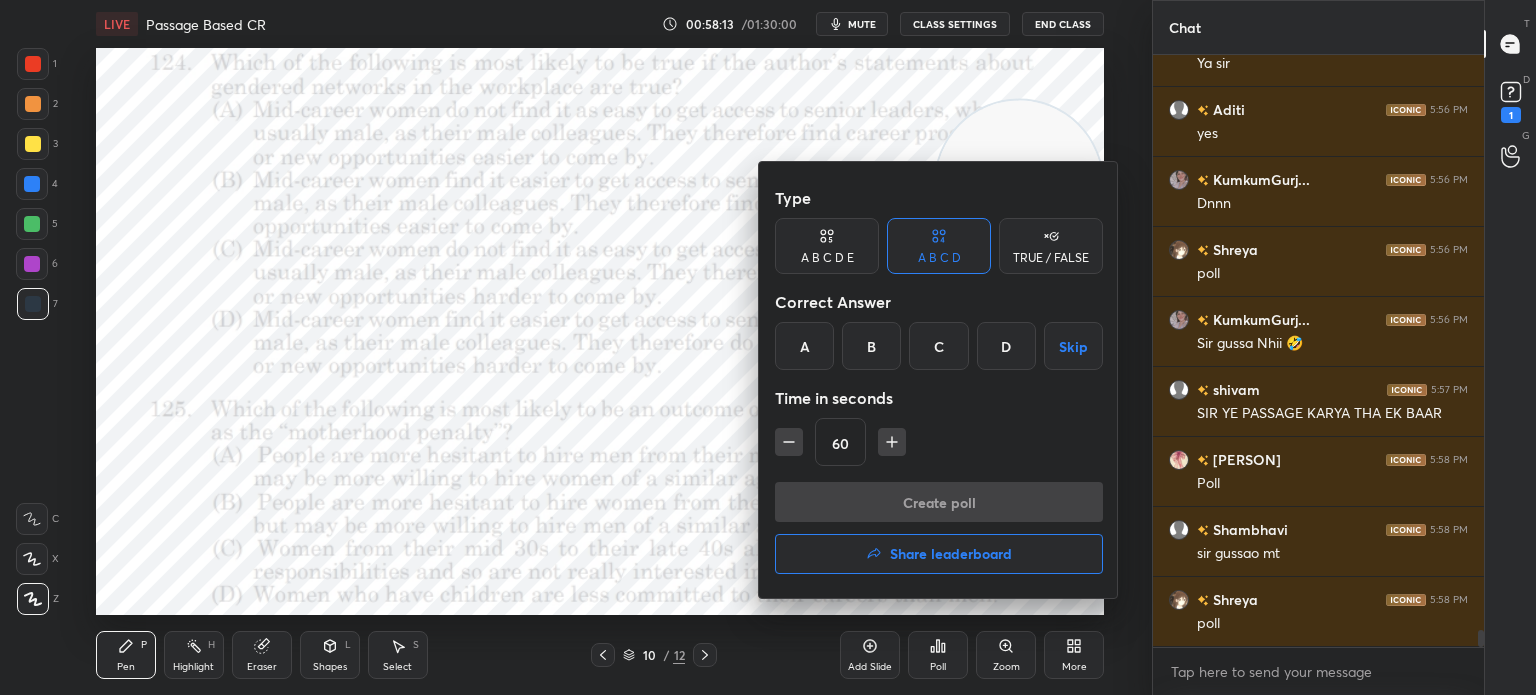 click on "B" at bounding box center (871, 346) 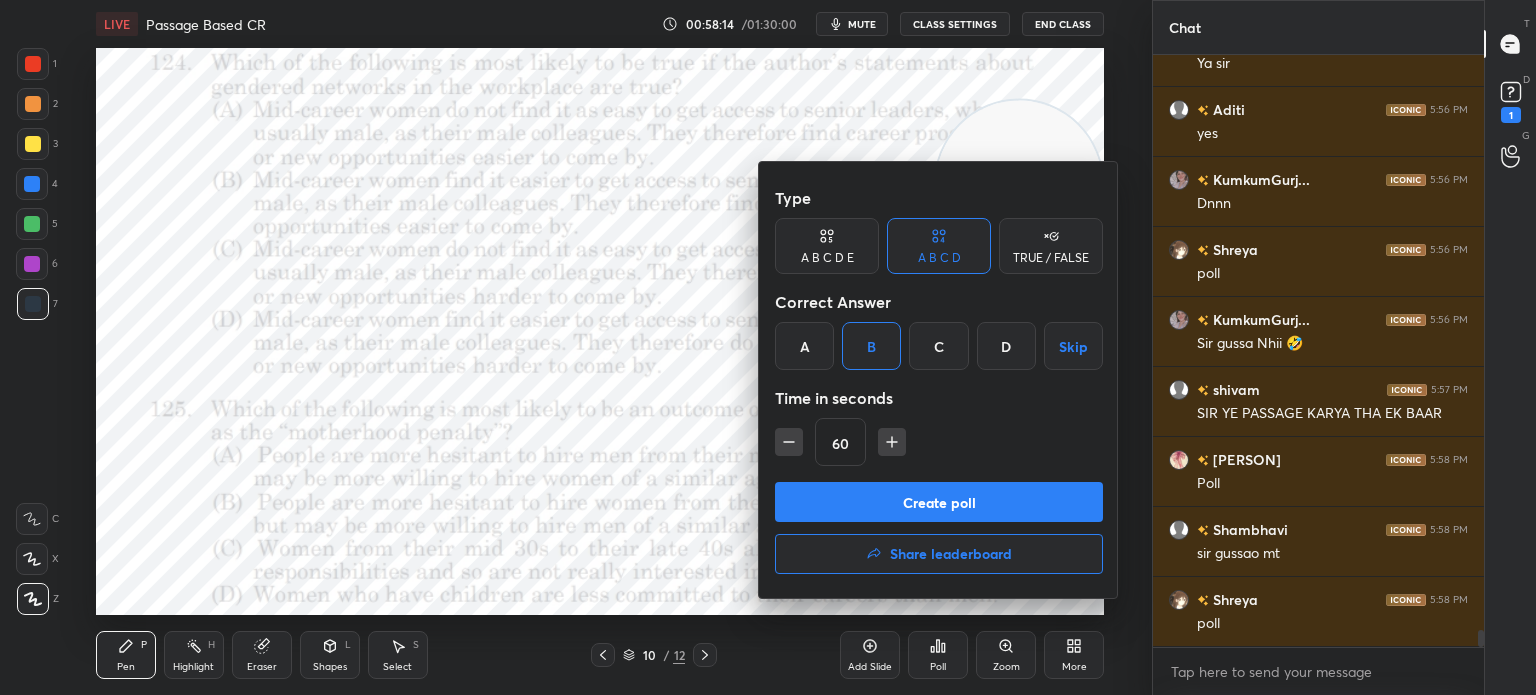 click on "Create poll" at bounding box center (939, 502) 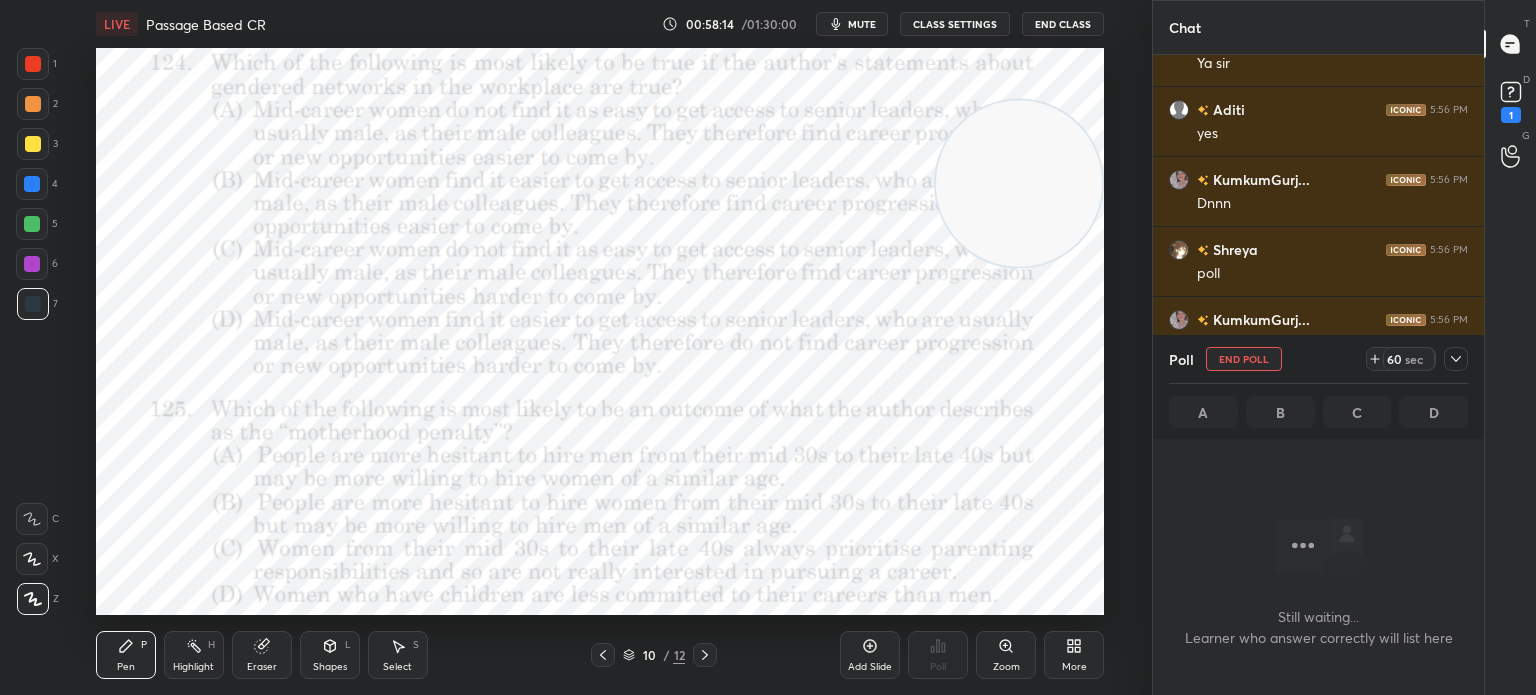 scroll, scrollTop: 6, scrollLeft: 6, axis: both 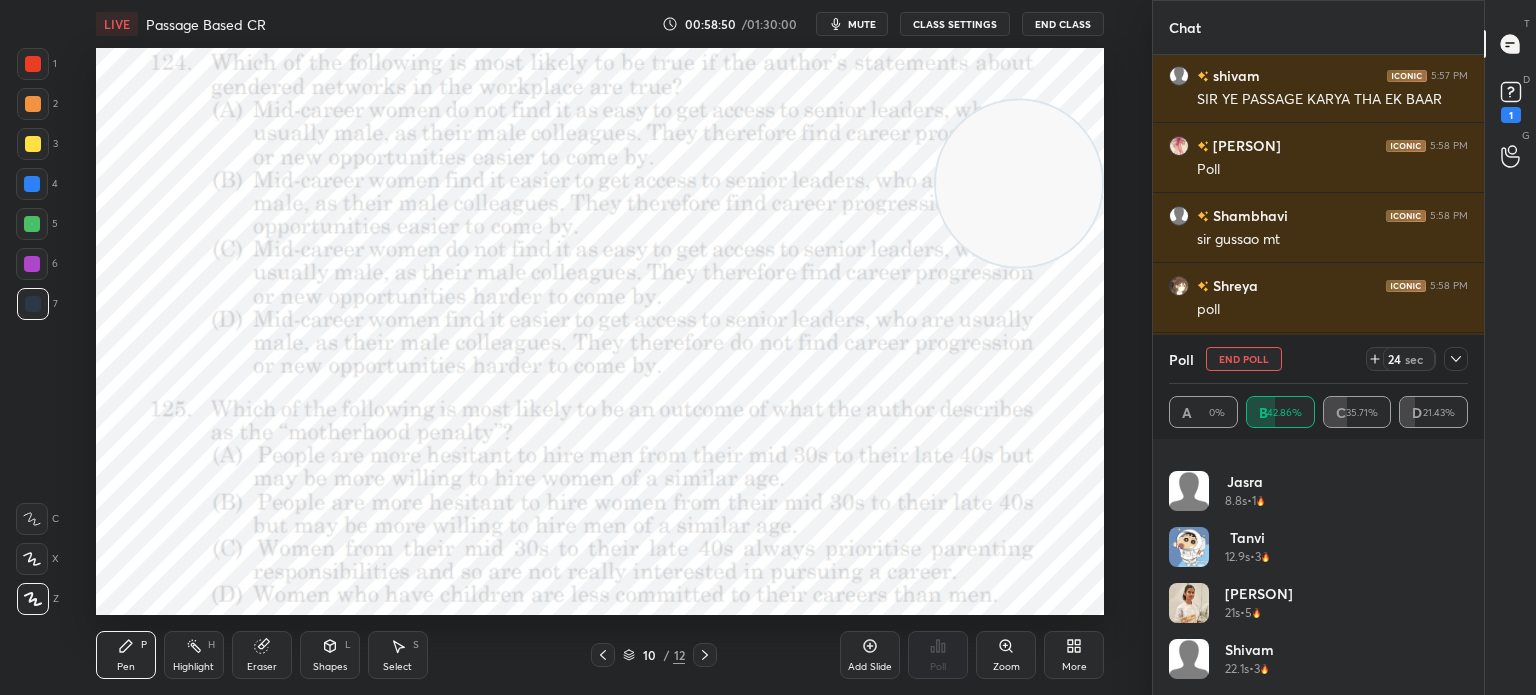 click 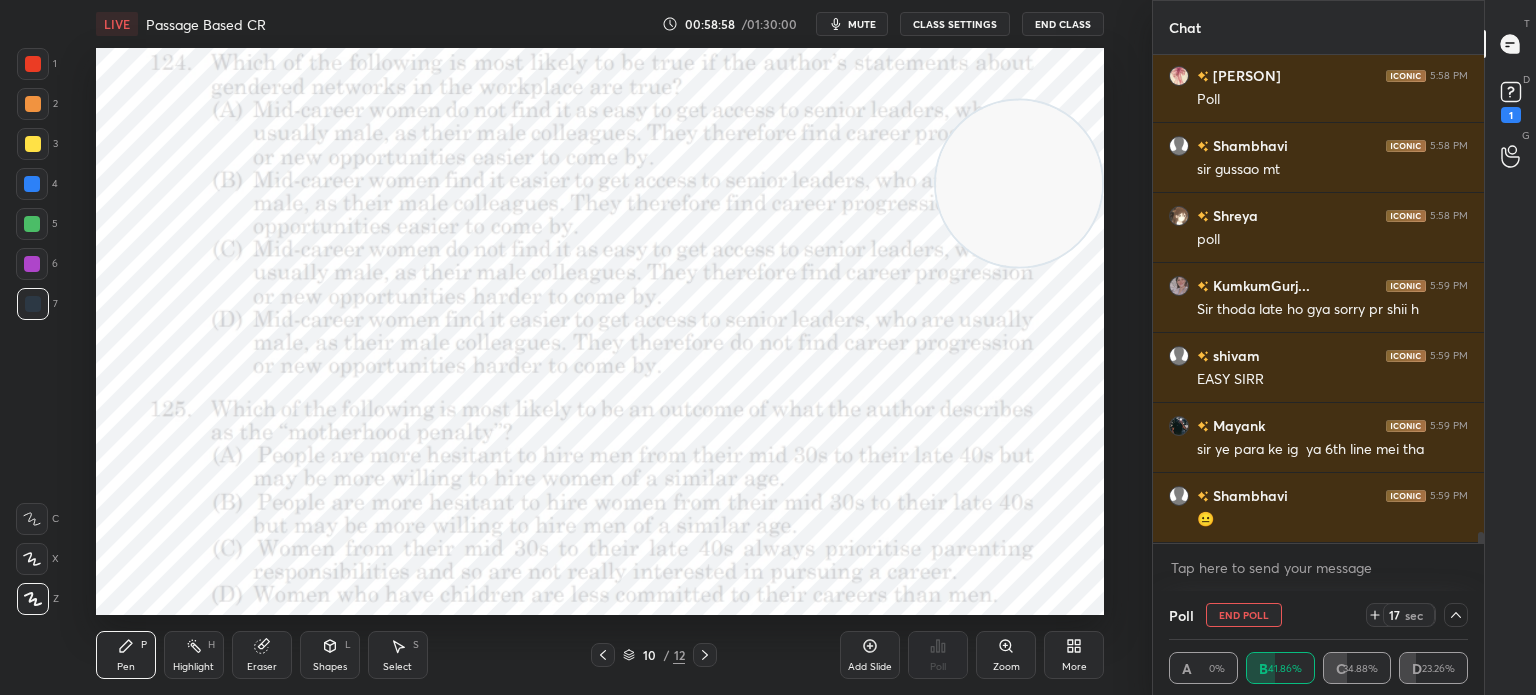 scroll, scrollTop: 20640, scrollLeft: 0, axis: vertical 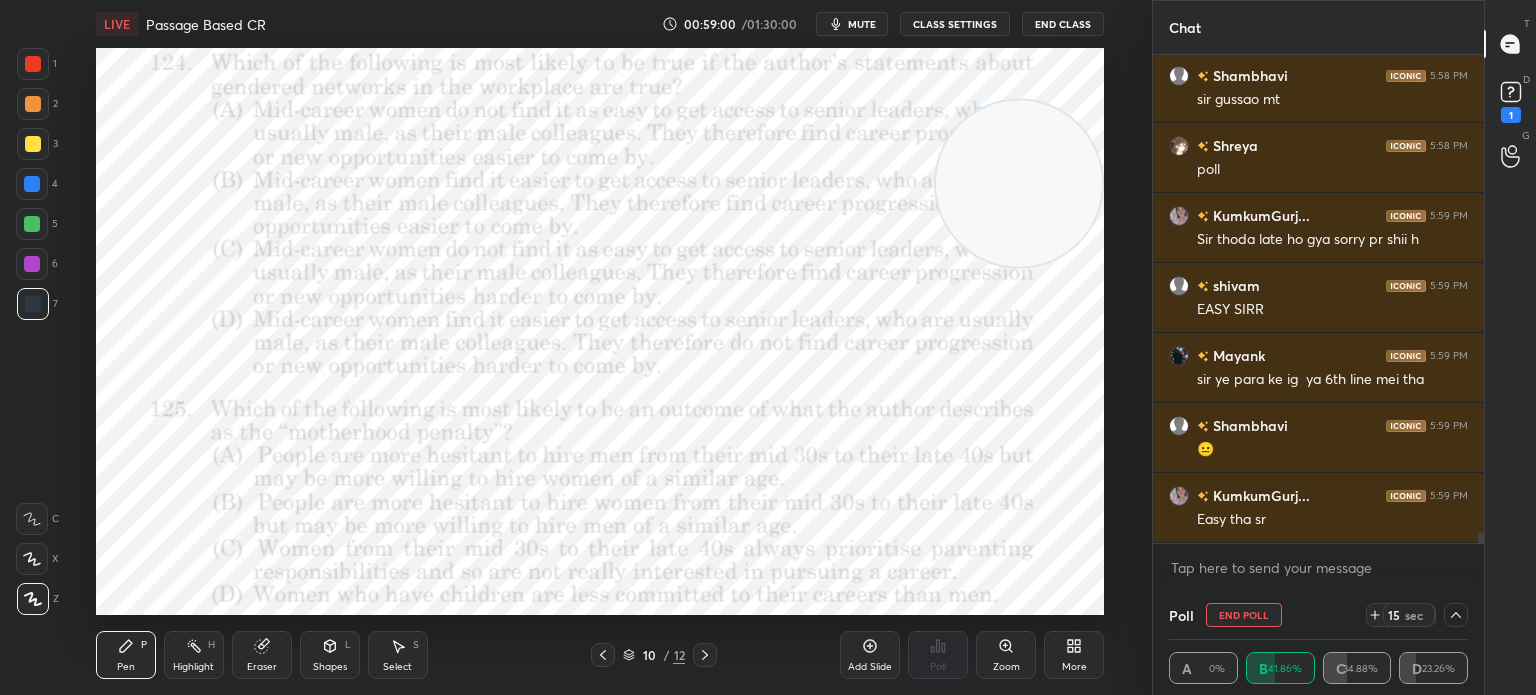 click 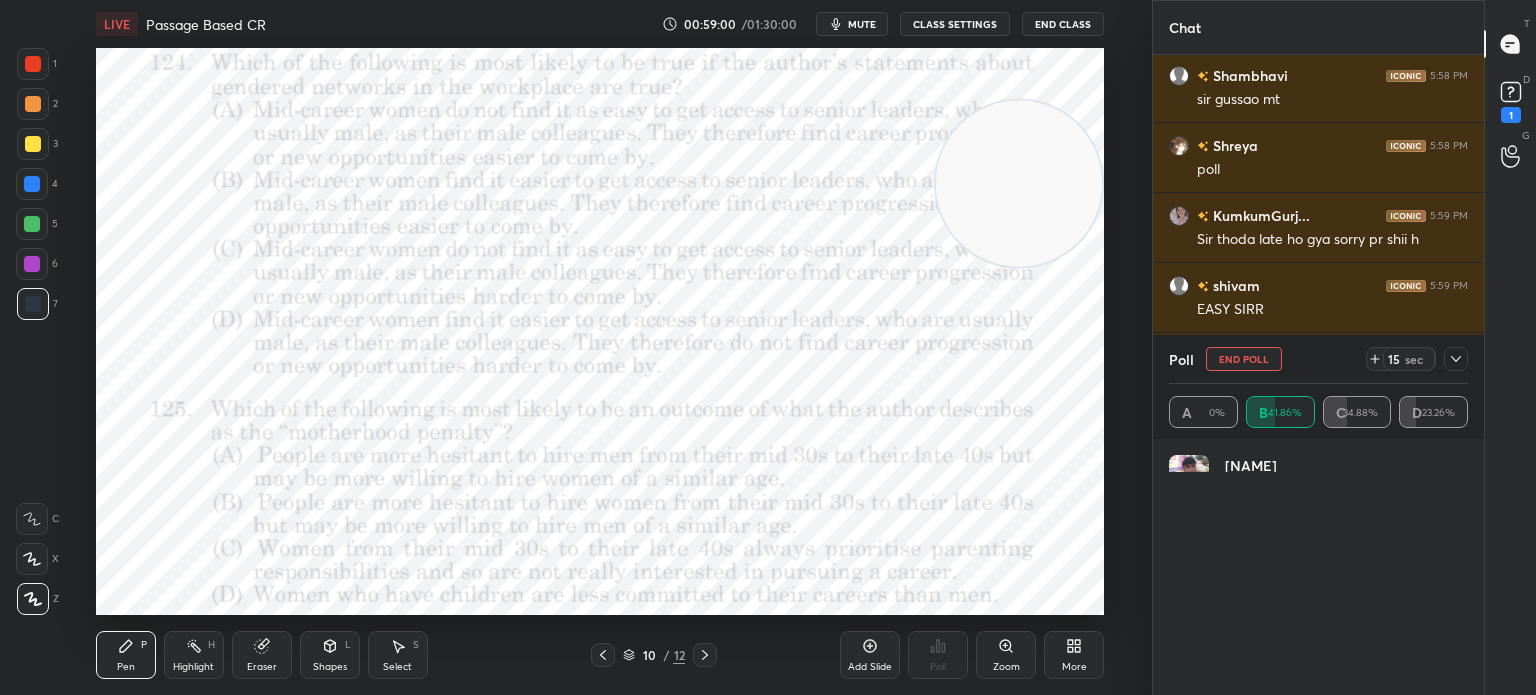 scroll, scrollTop: 0, scrollLeft: 0, axis: both 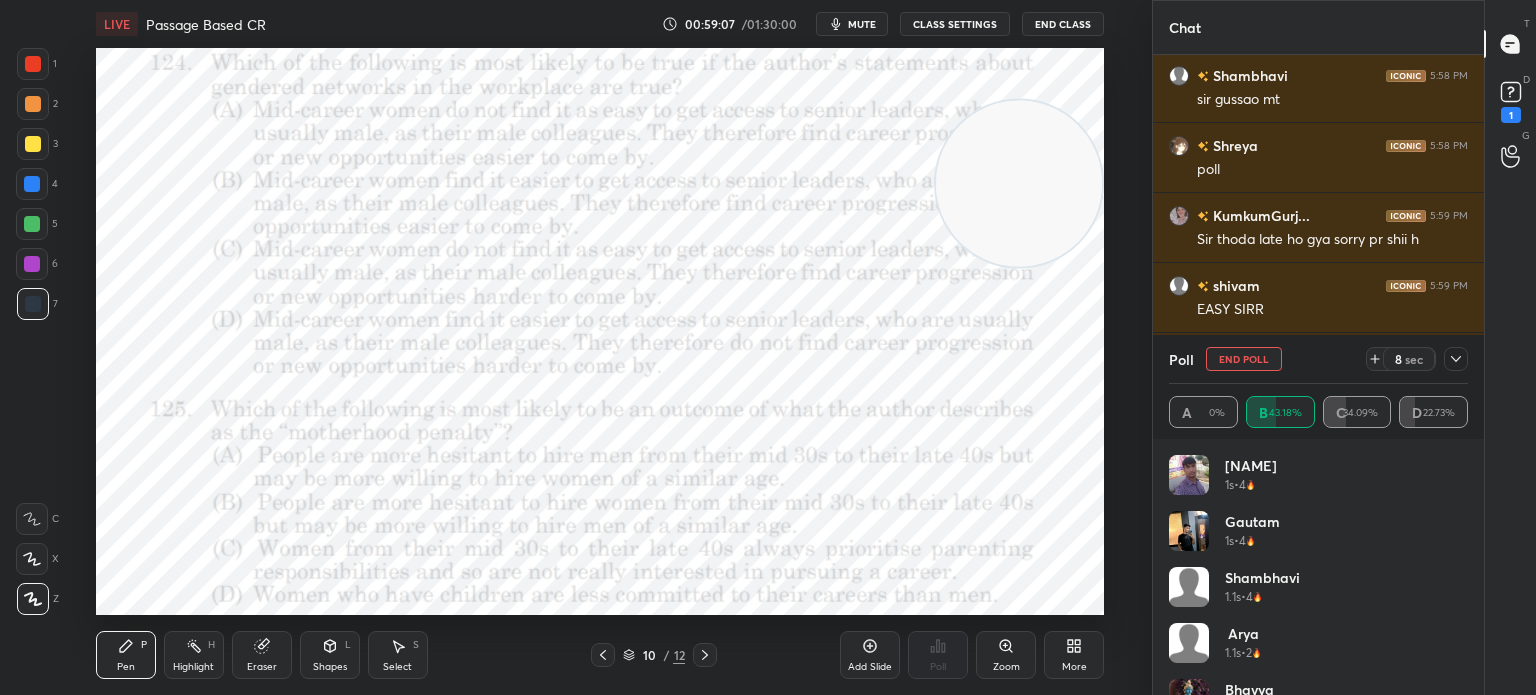 click 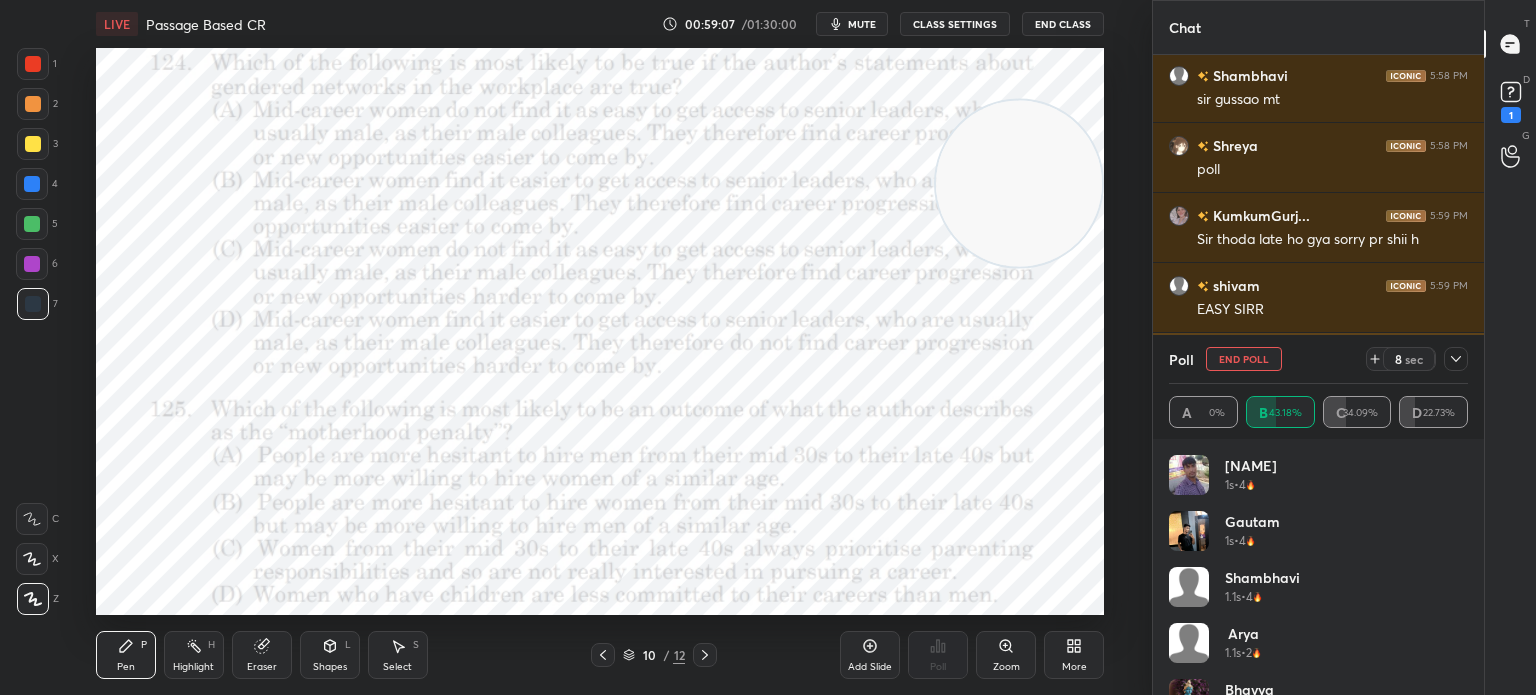 scroll, scrollTop: 175, scrollLeft: 293, axis: both 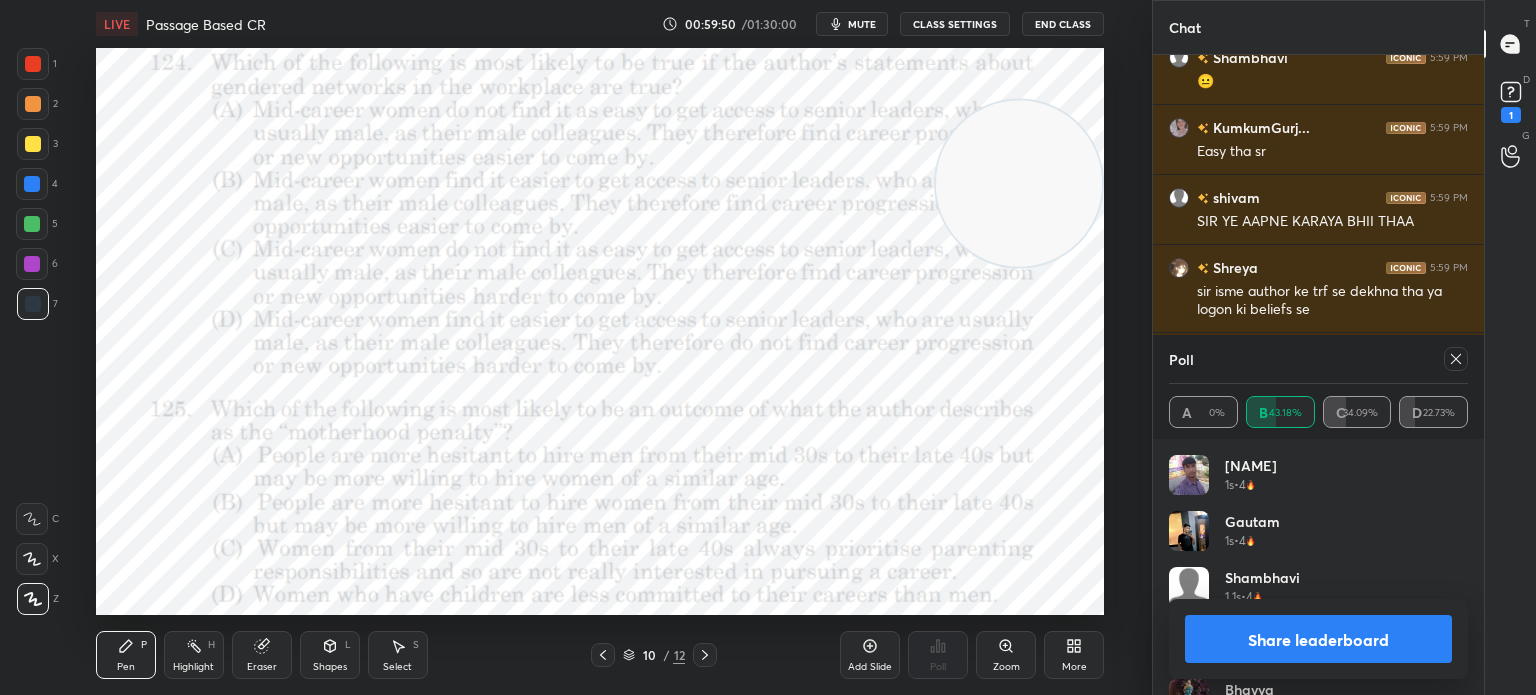 click 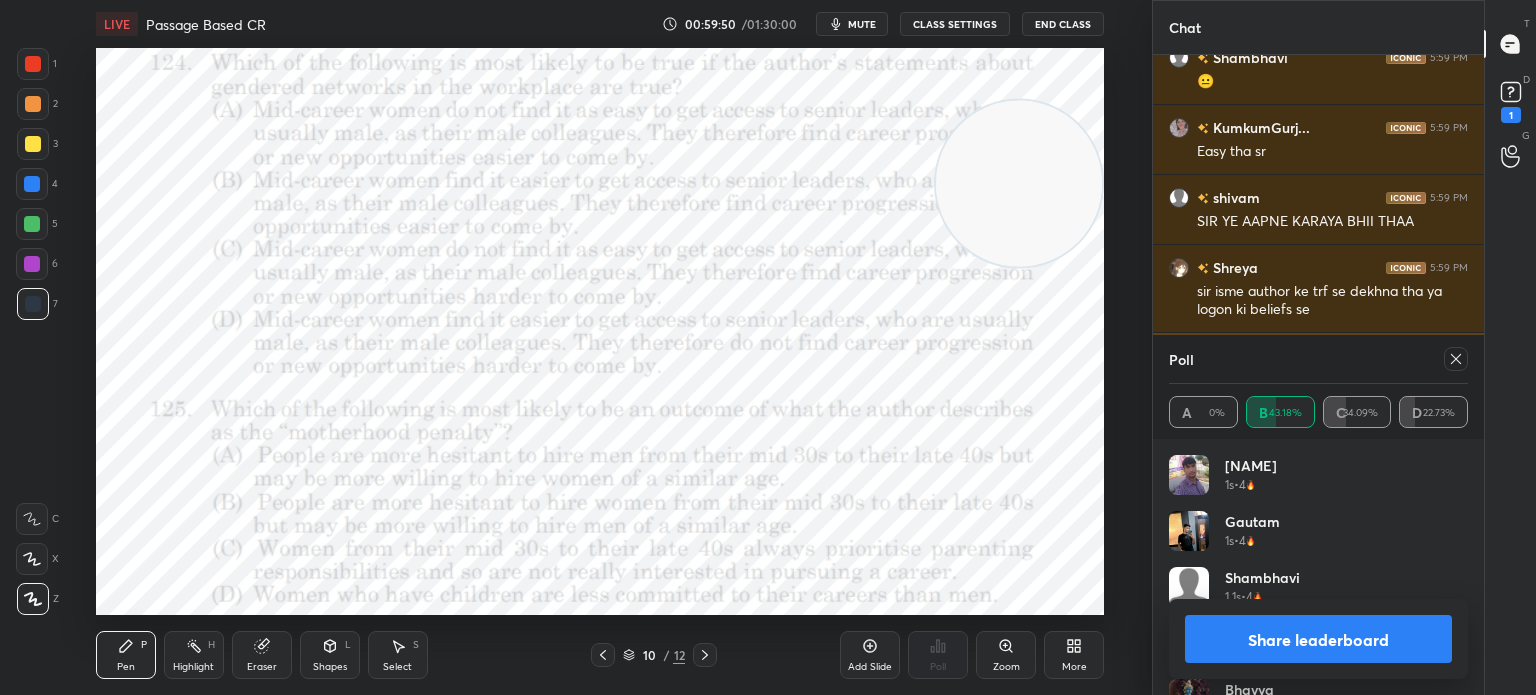 scroll, scrollTop: 136, scrollLeft: 293, axis: both 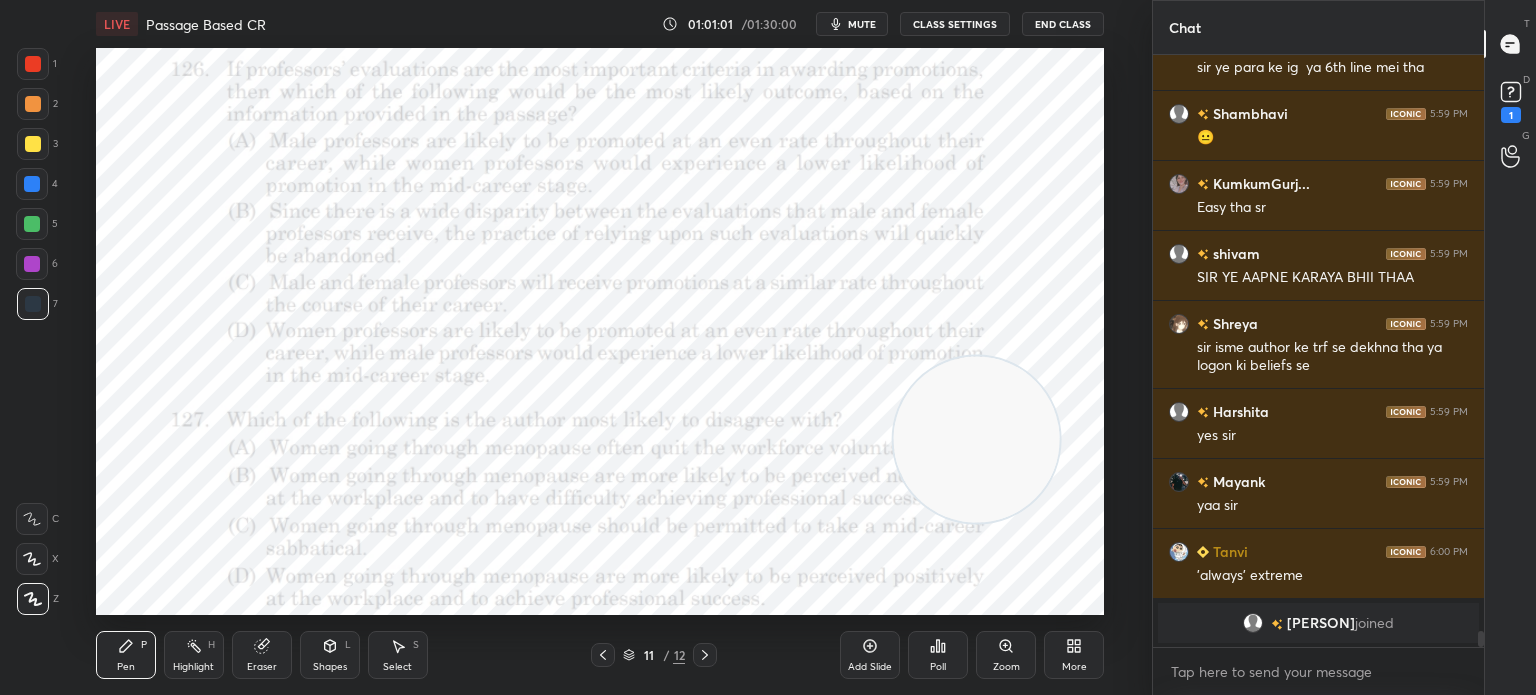 click on "Poll" at bounding box center (938, 667) 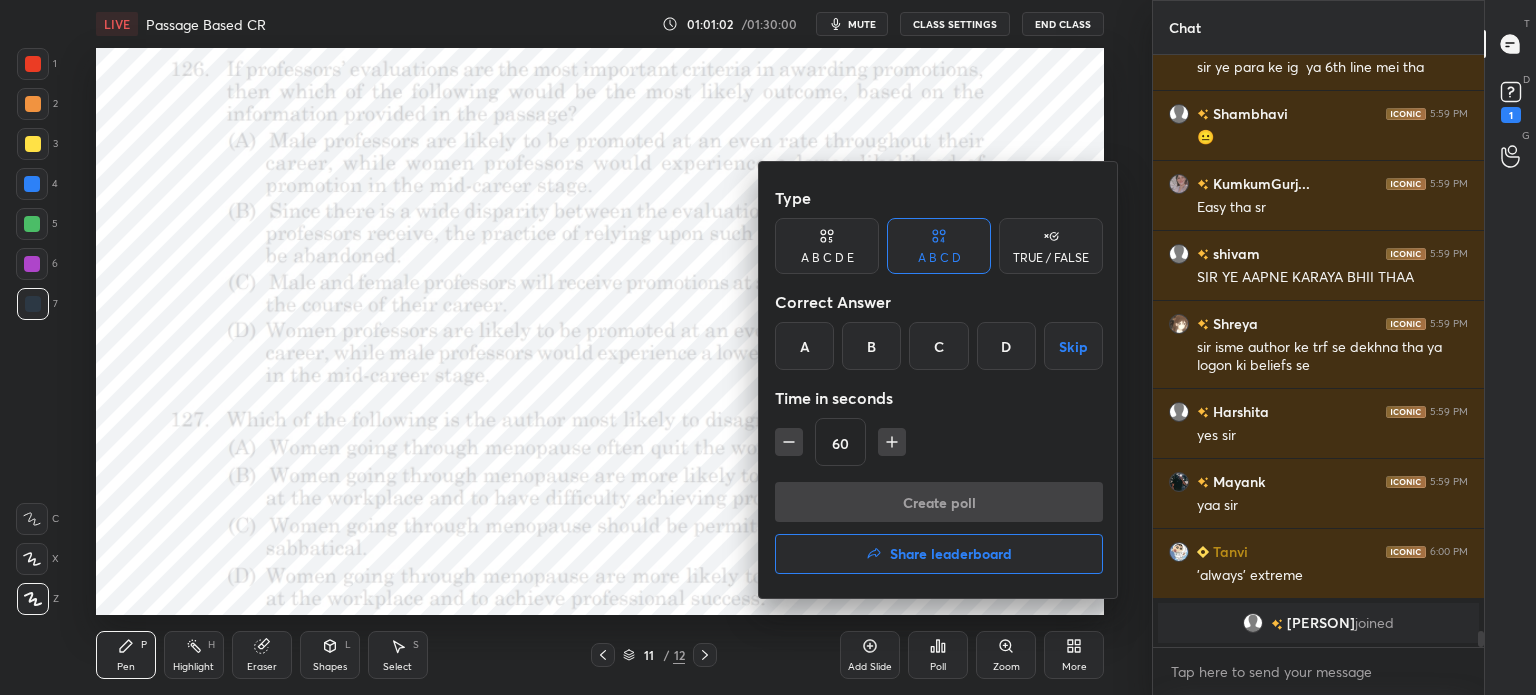 click on "A" at bounding box center (804, 346) 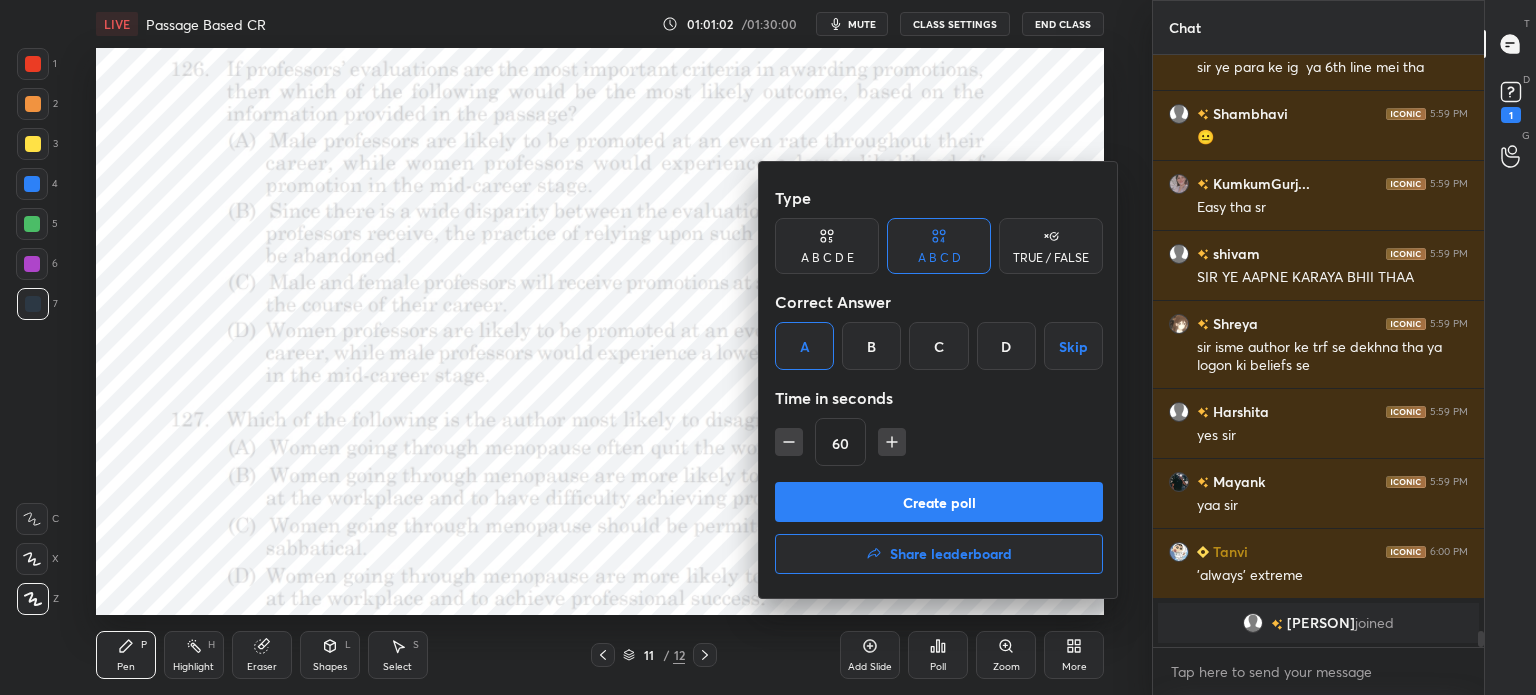 click on "Create poll" at bounding box center [939, 502] 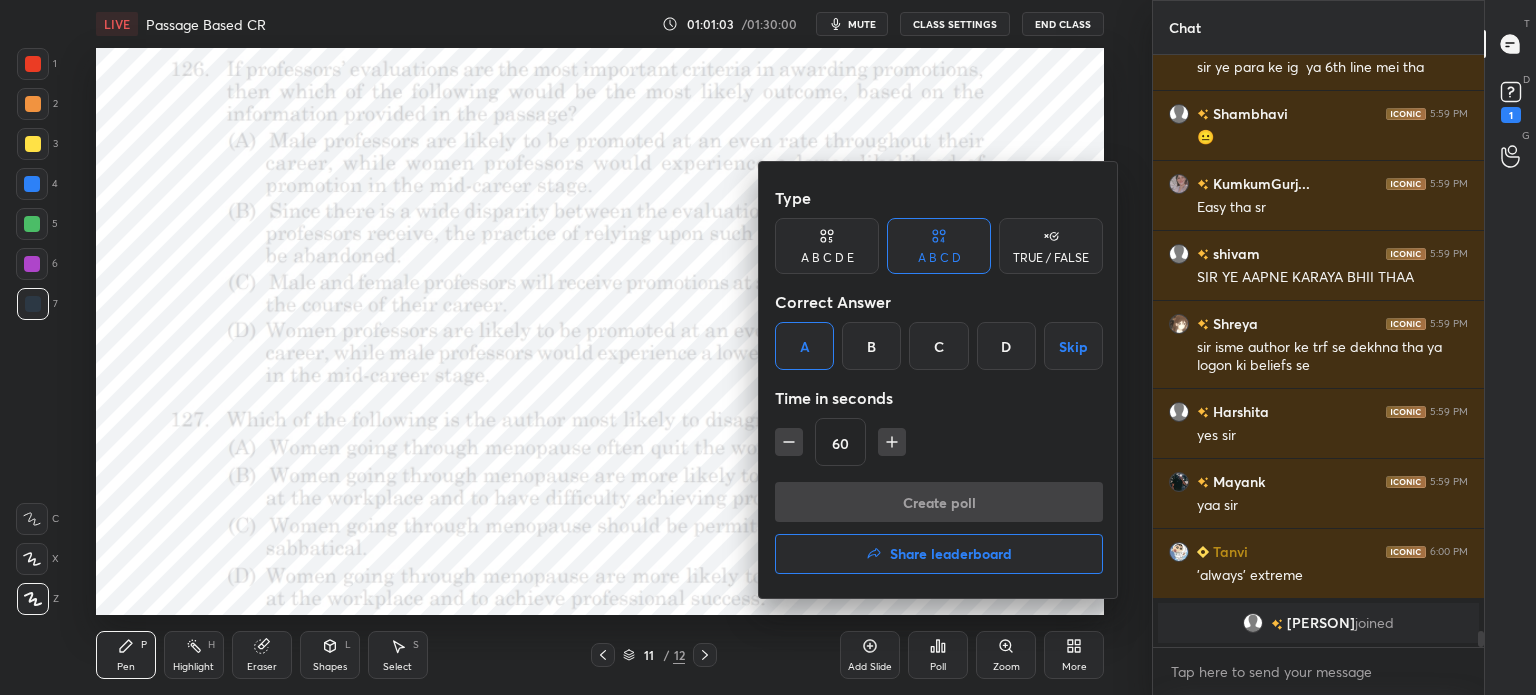 scroll, scrollTop: 6, scrollLeft: 6, axis: both 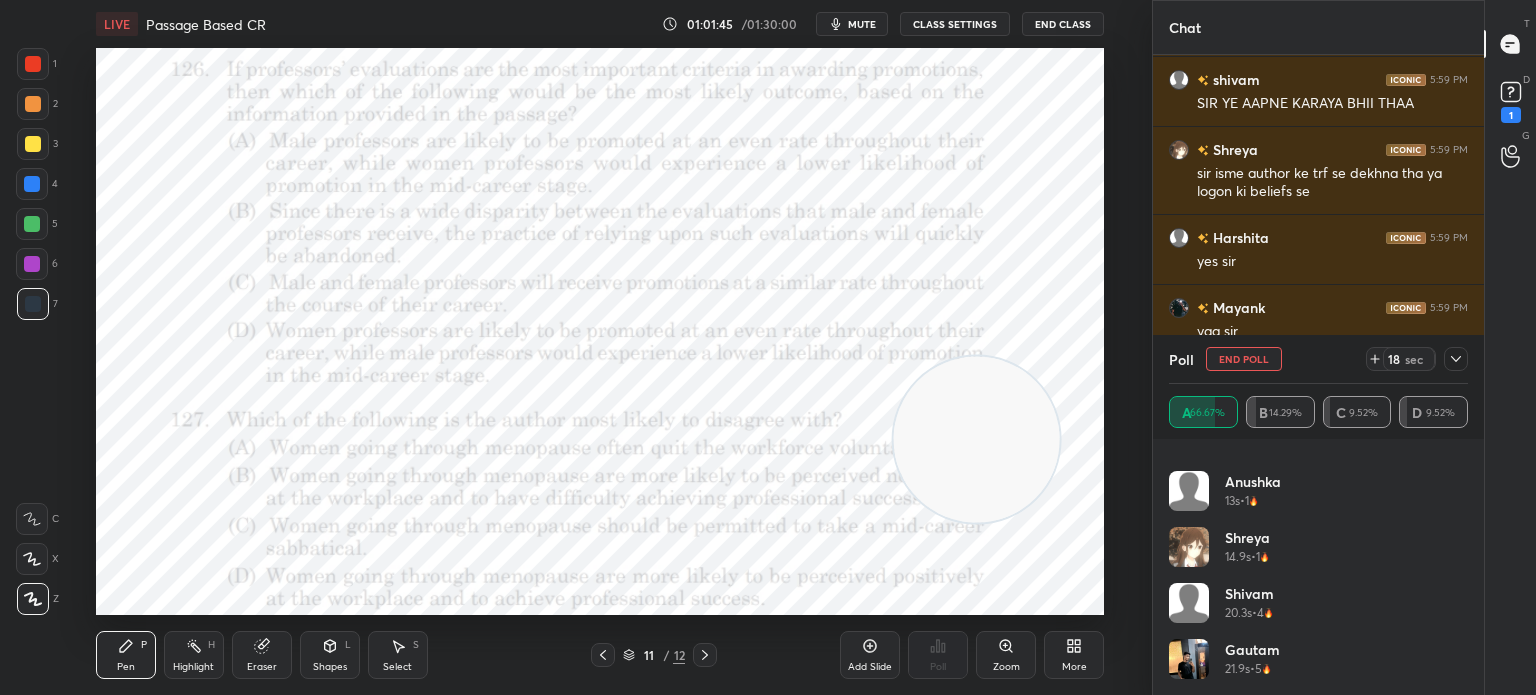 click on "[PERSON] 14.9s  •  1" at bounding box center (1318, 555) 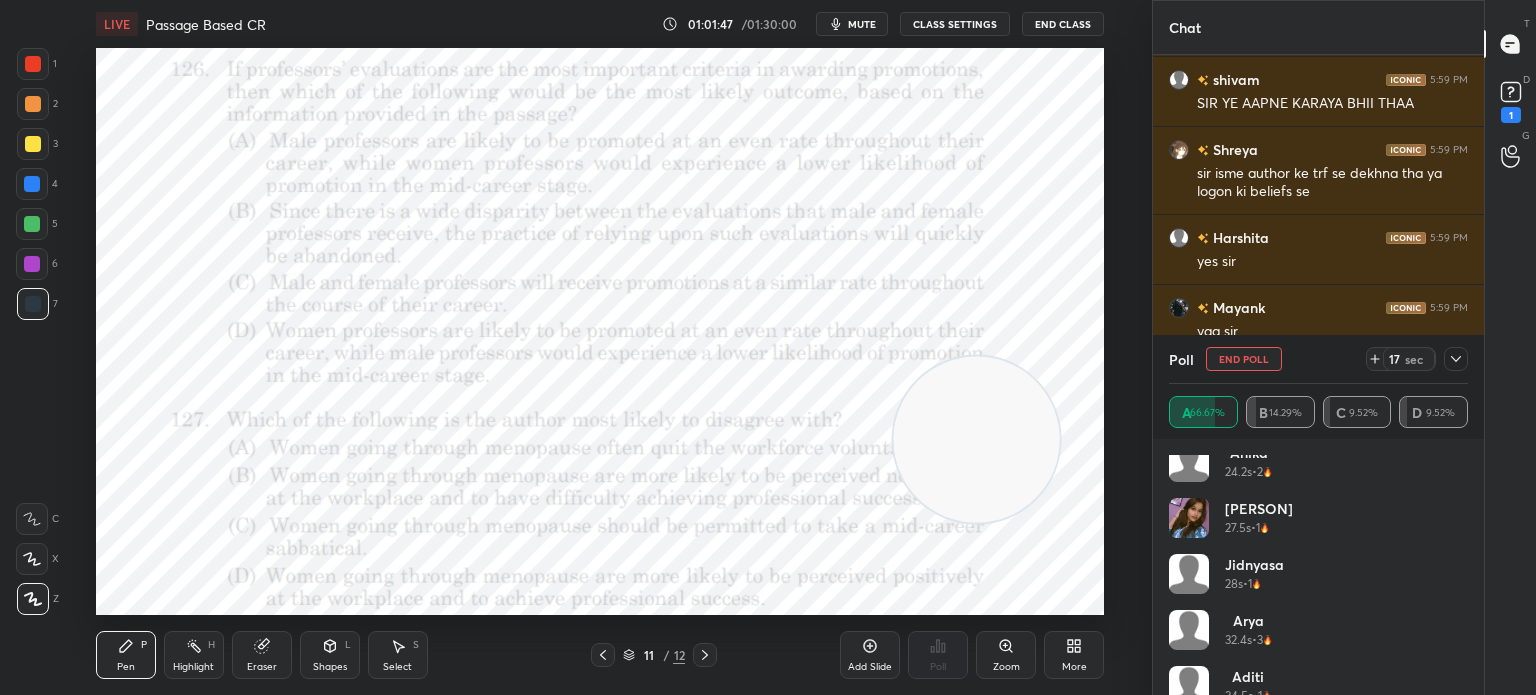 scroll, scrollTop: 1328, scrollLeft: 0, axis: vertical 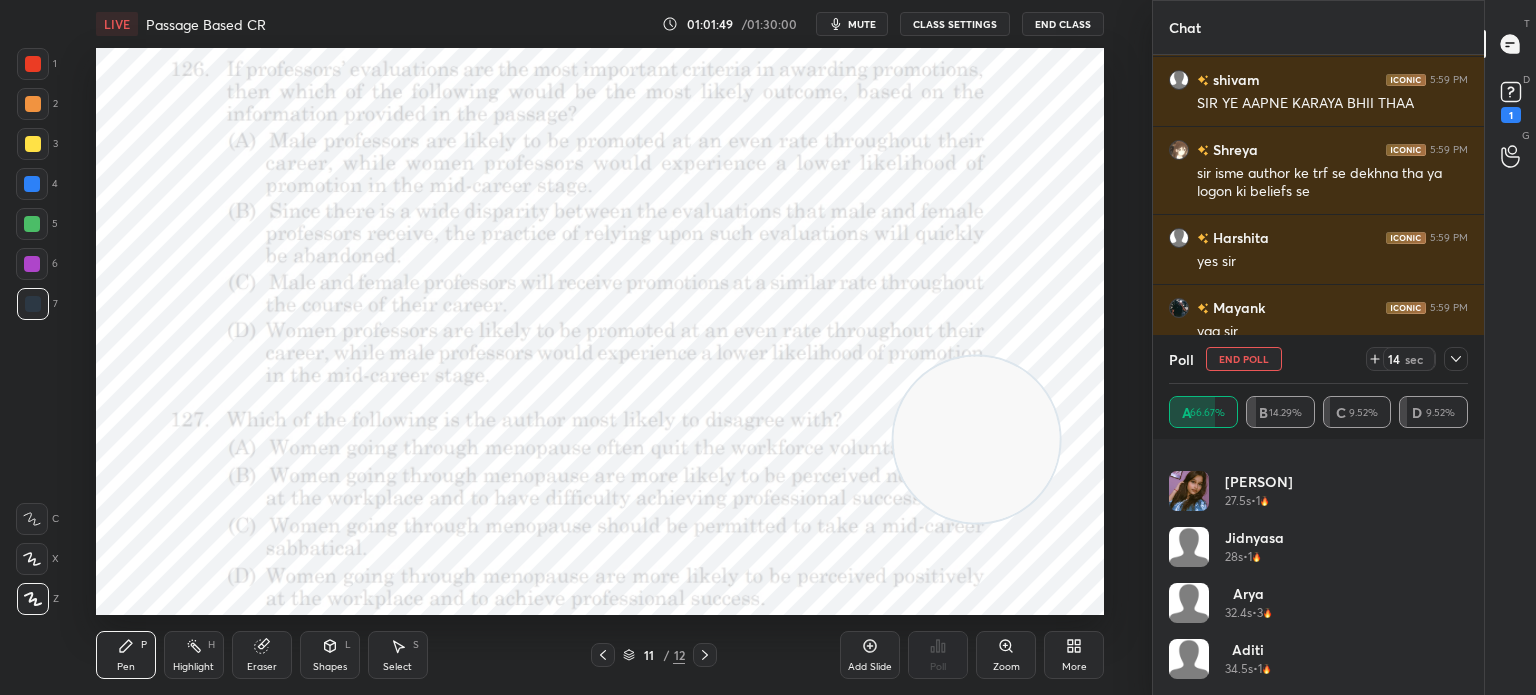 click 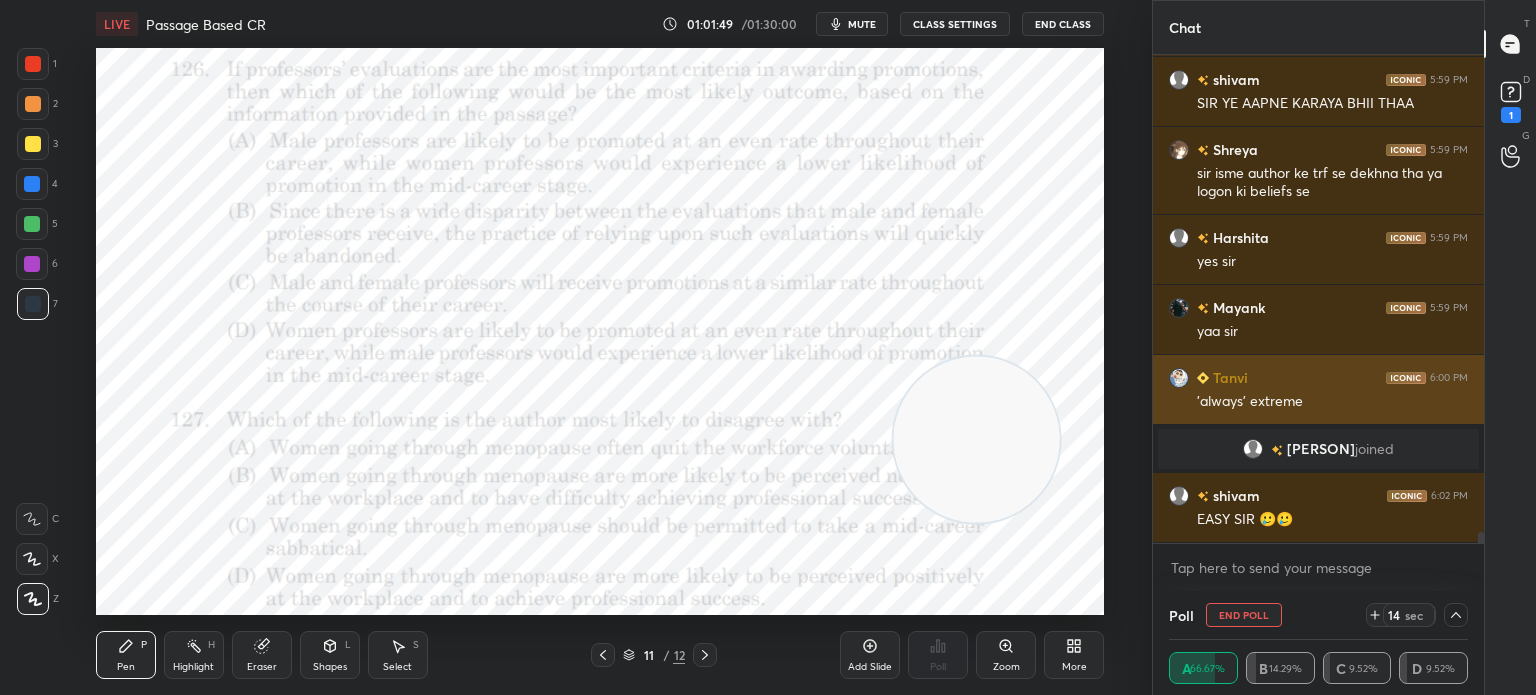 scroll, scrollTop: 0, scrollLeft: 0, axis: both 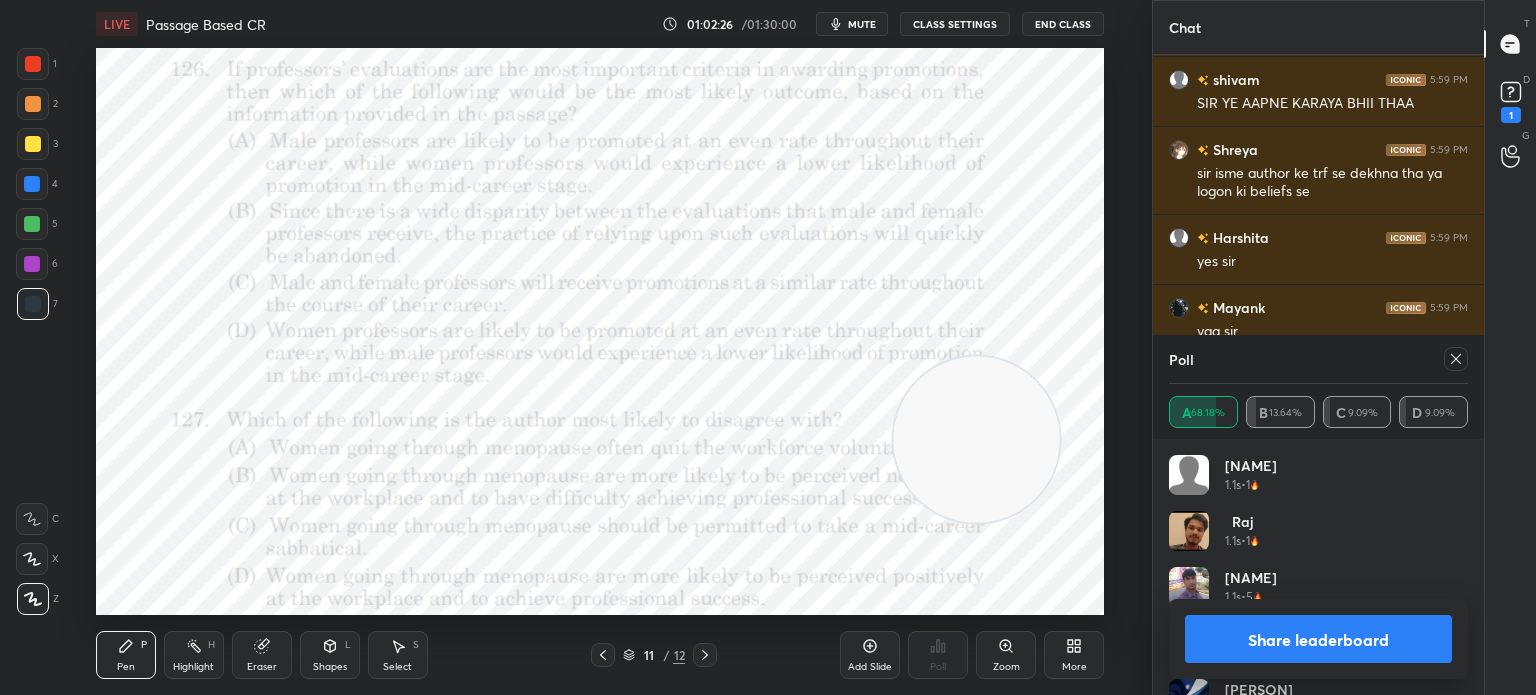 click 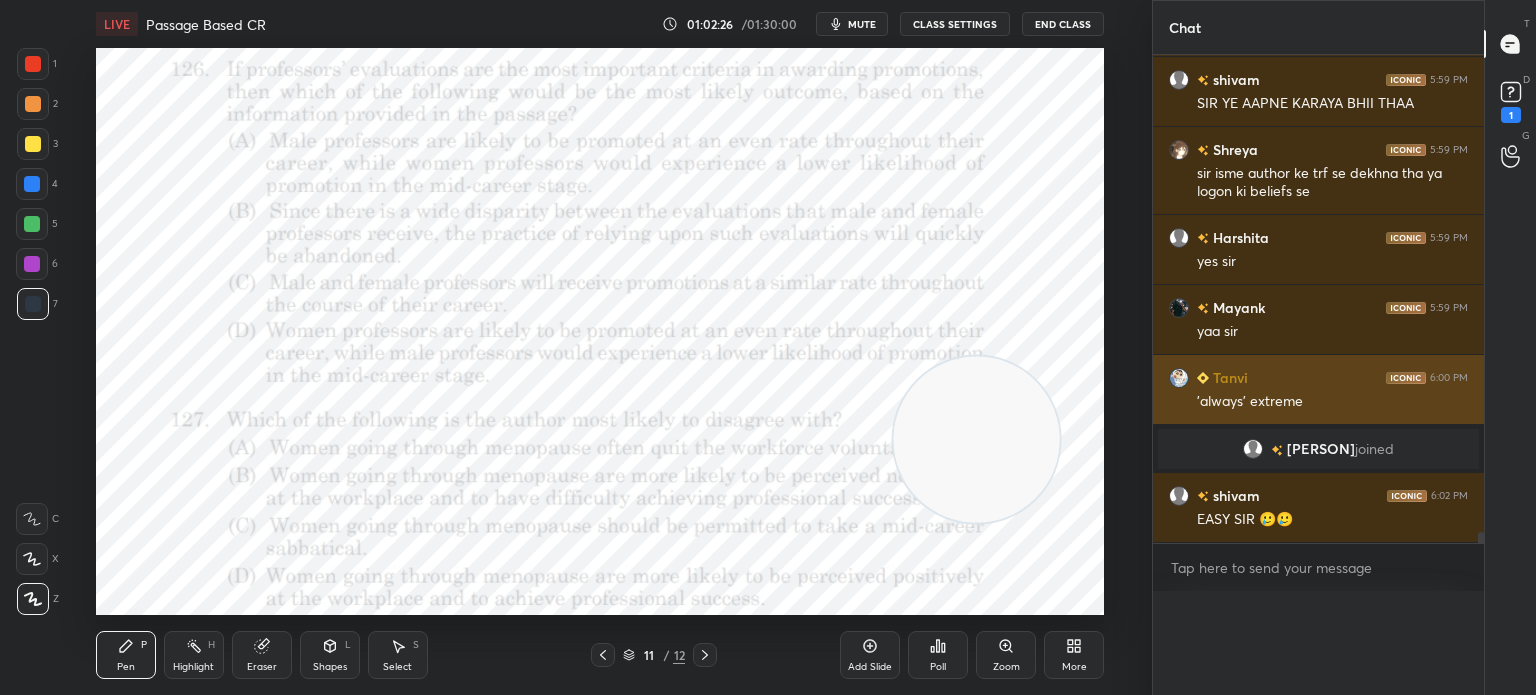 scroll, scrollTop: 7, scrollLeft: 6, axis: both 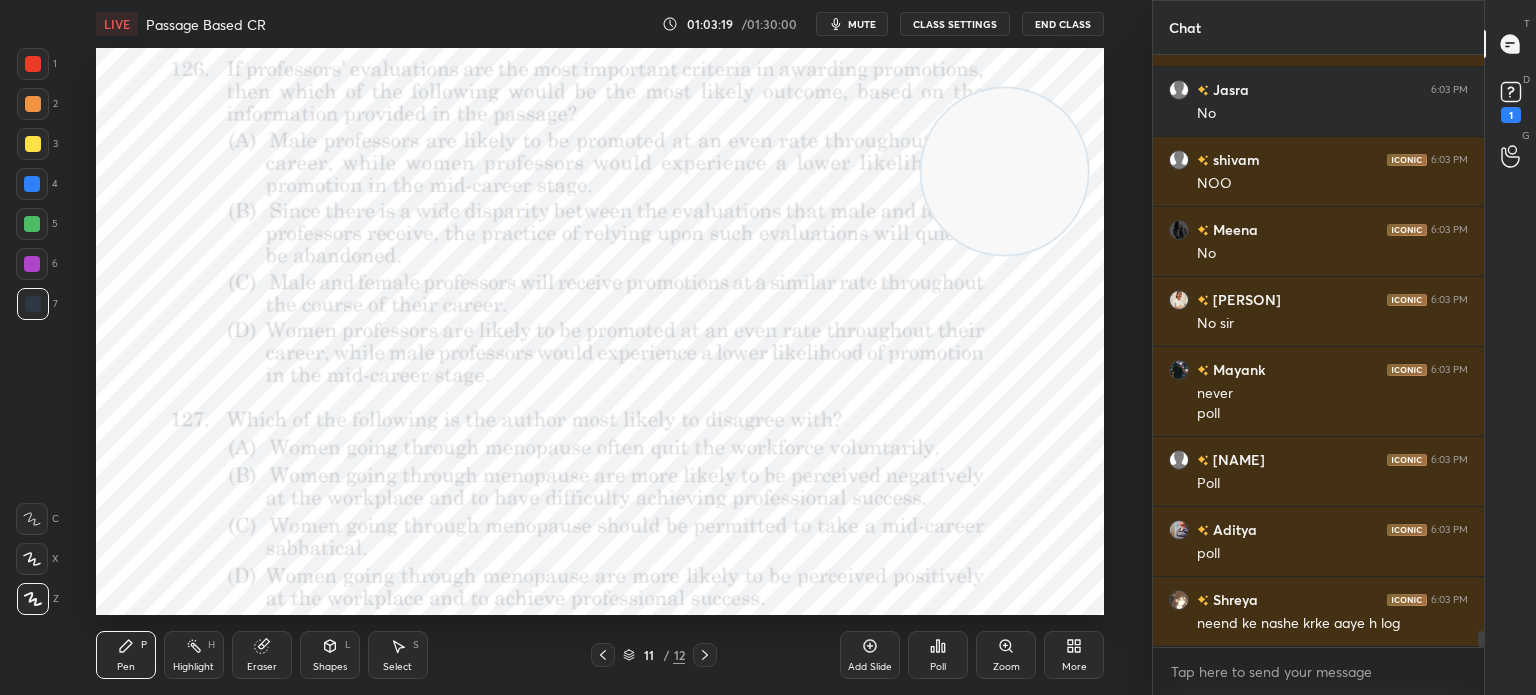 click on "Poll" at bounding box center [938, 667] 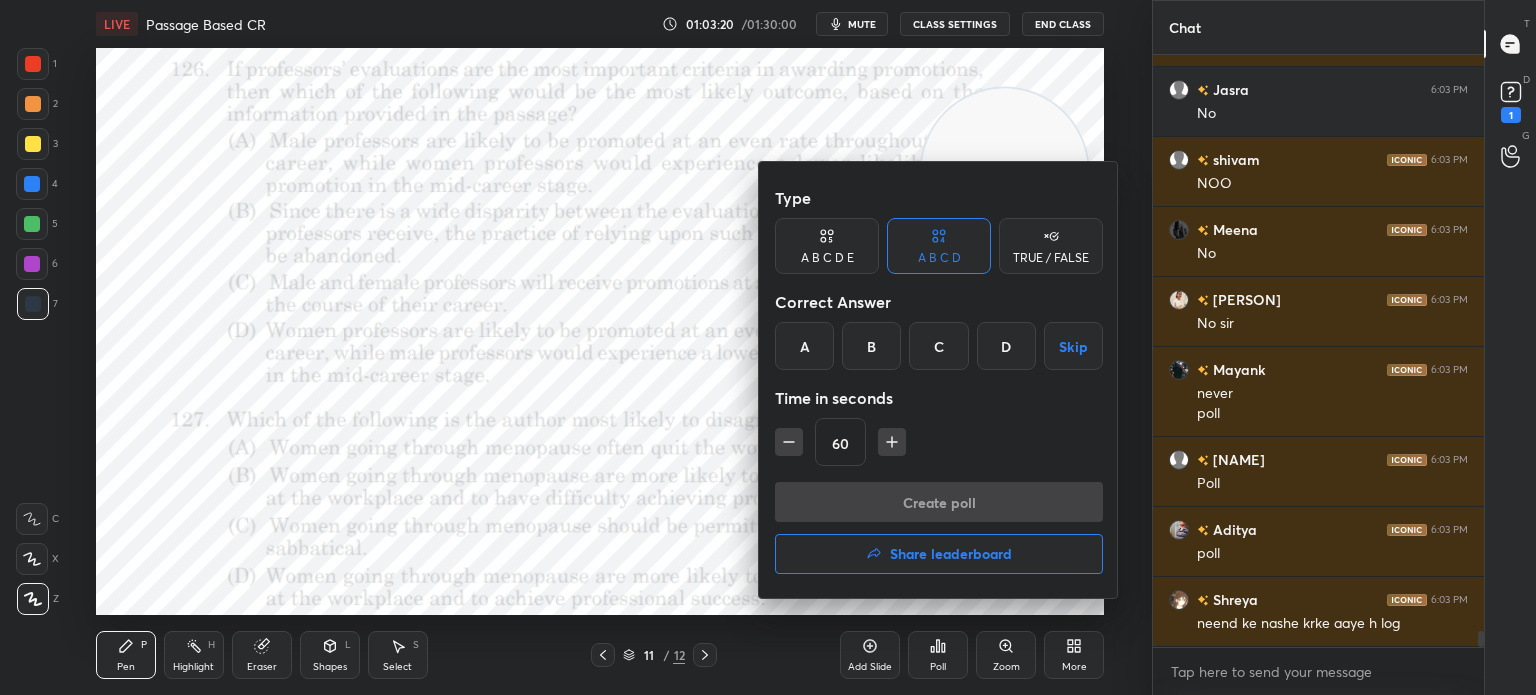 click on "D" at bounding box center (1006, 346) 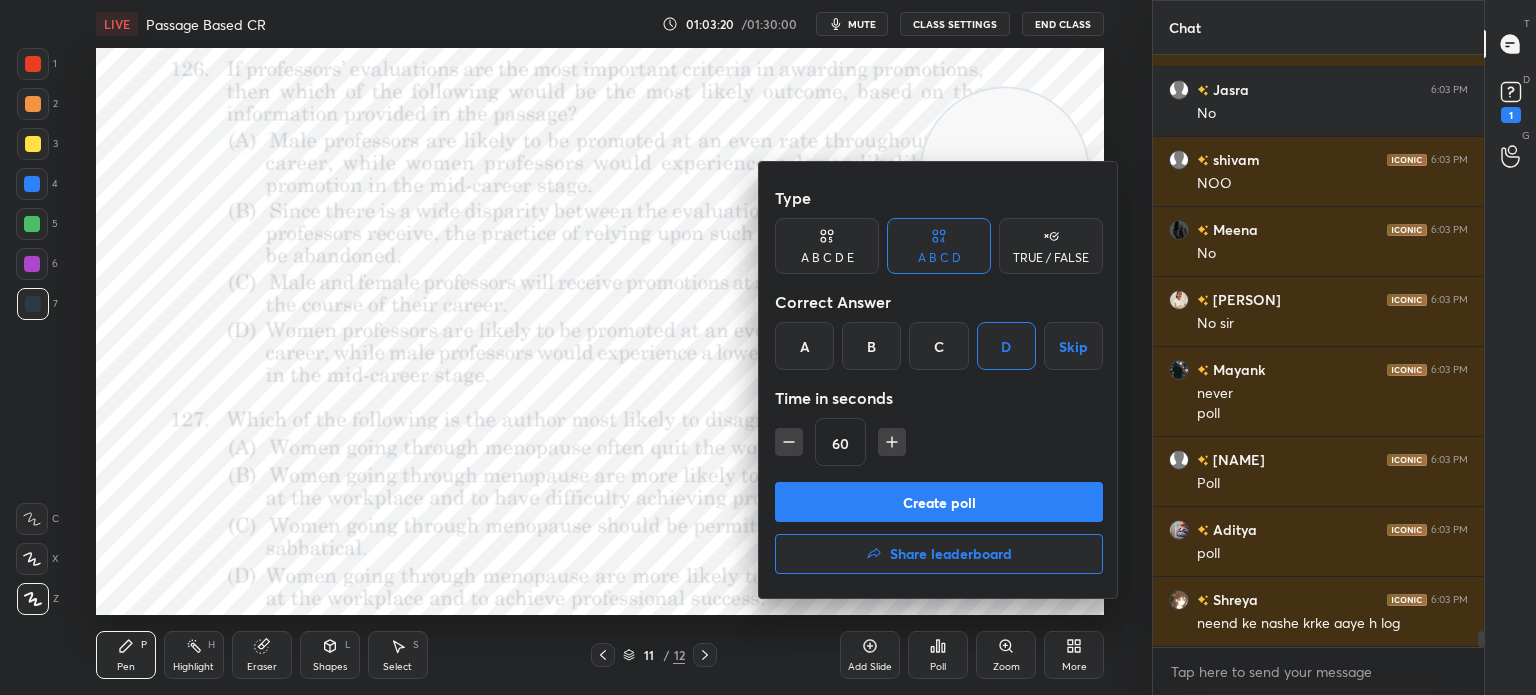 click on "Create poll" at bounding box center (939, 502) 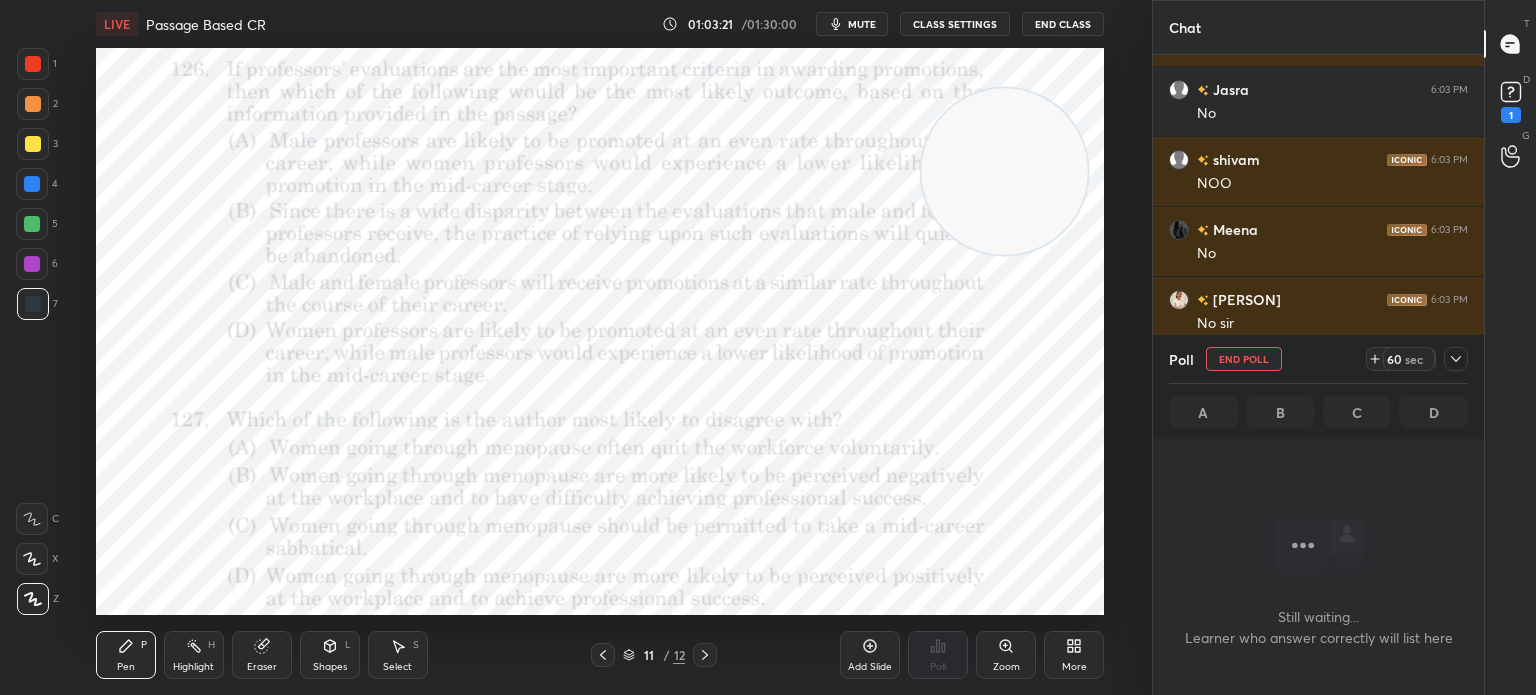 scroll, scrollTop: 6, scrollLeft: 6, axis: both 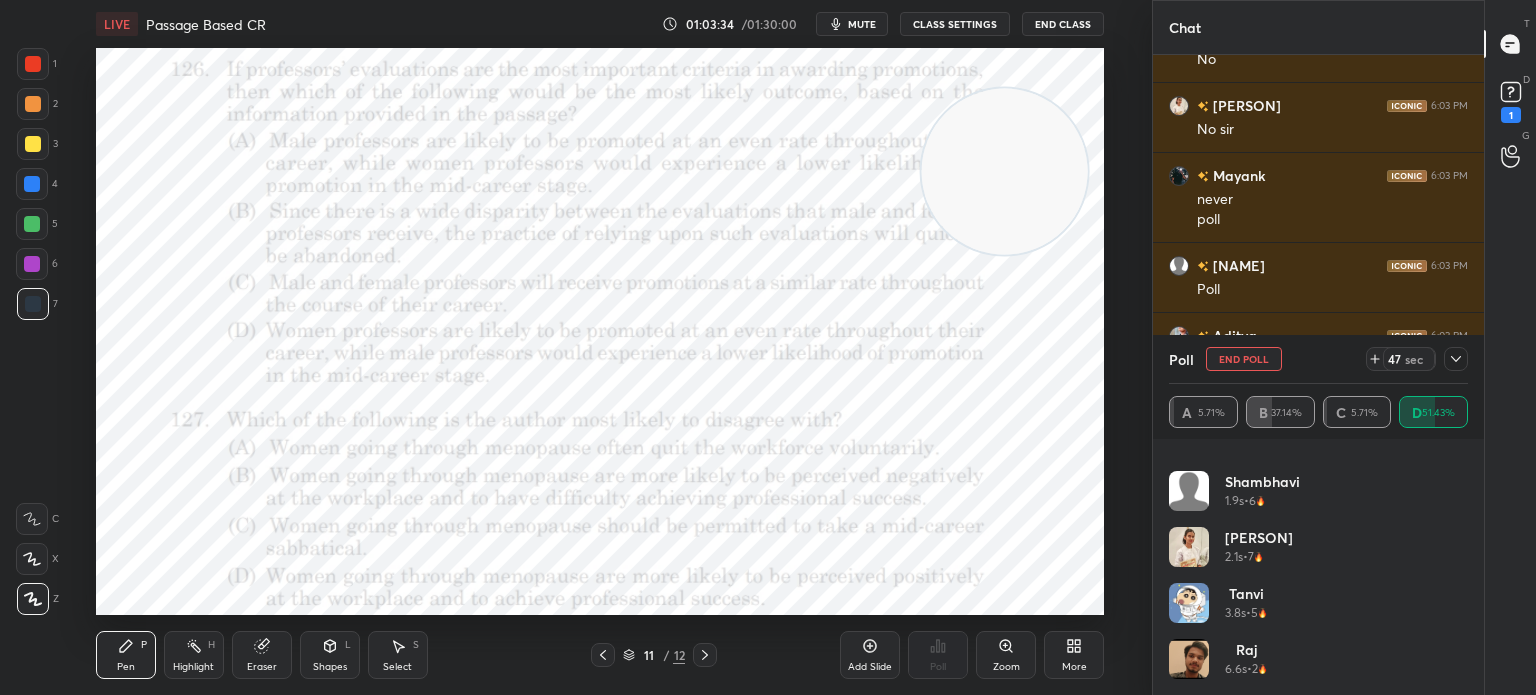 click 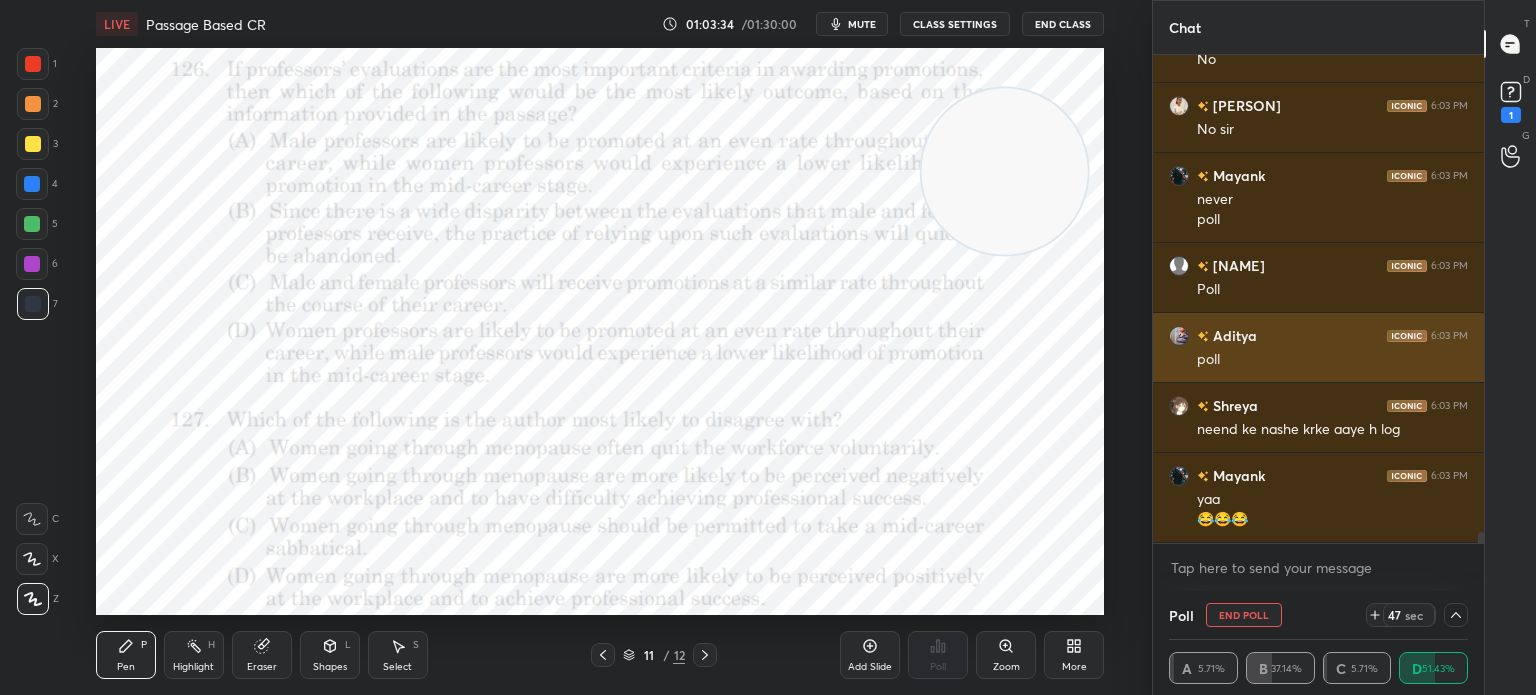 scroll, scrollTop: 184, scrollLeft: 293, axis: both 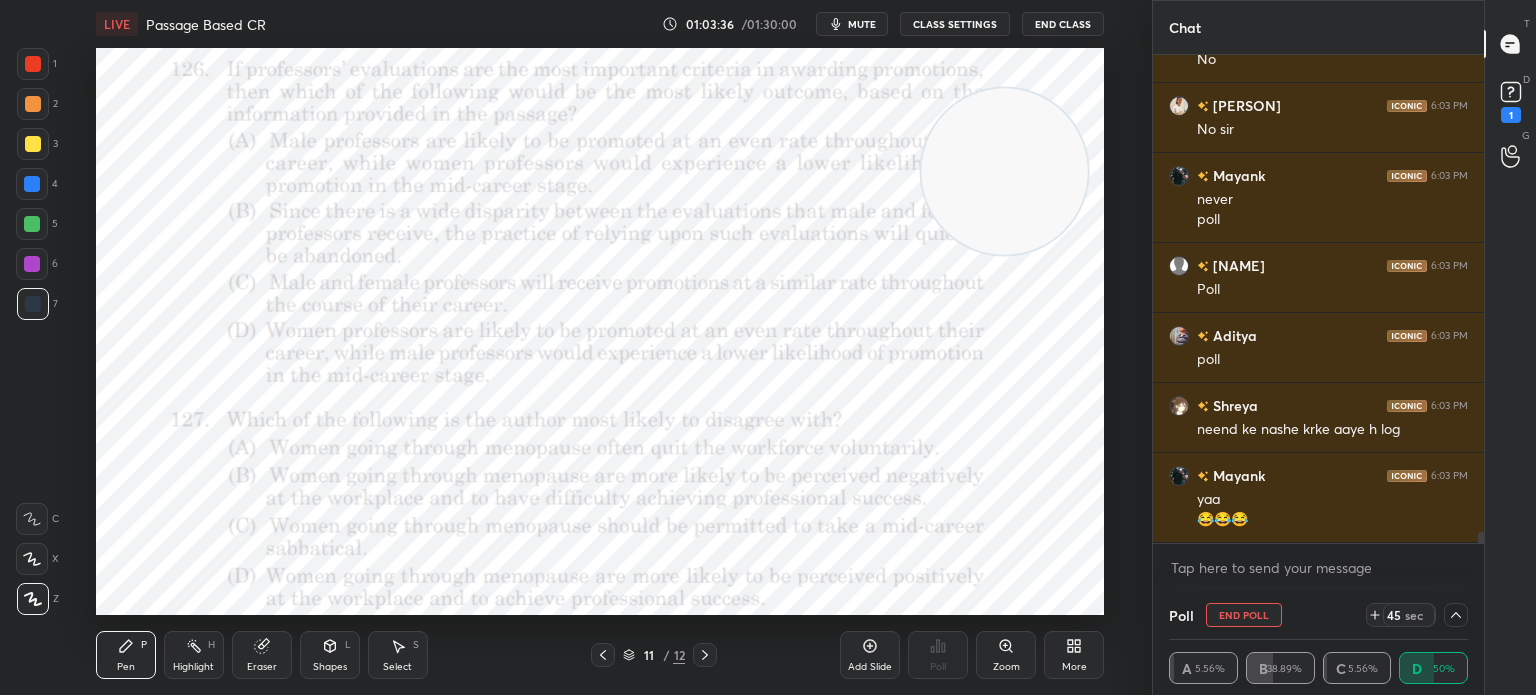 click 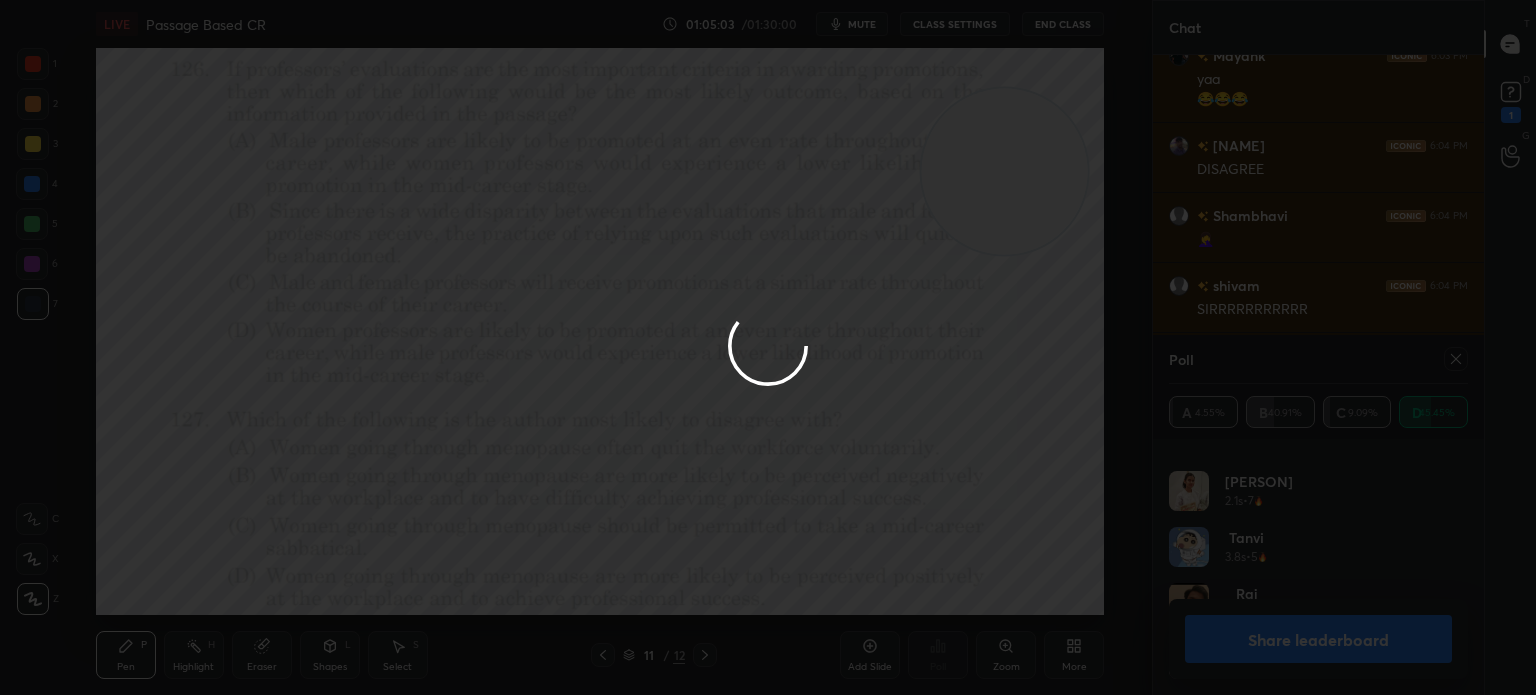 scroll, scrollTop: 21748, scrollLeft: 0, axis: vertical 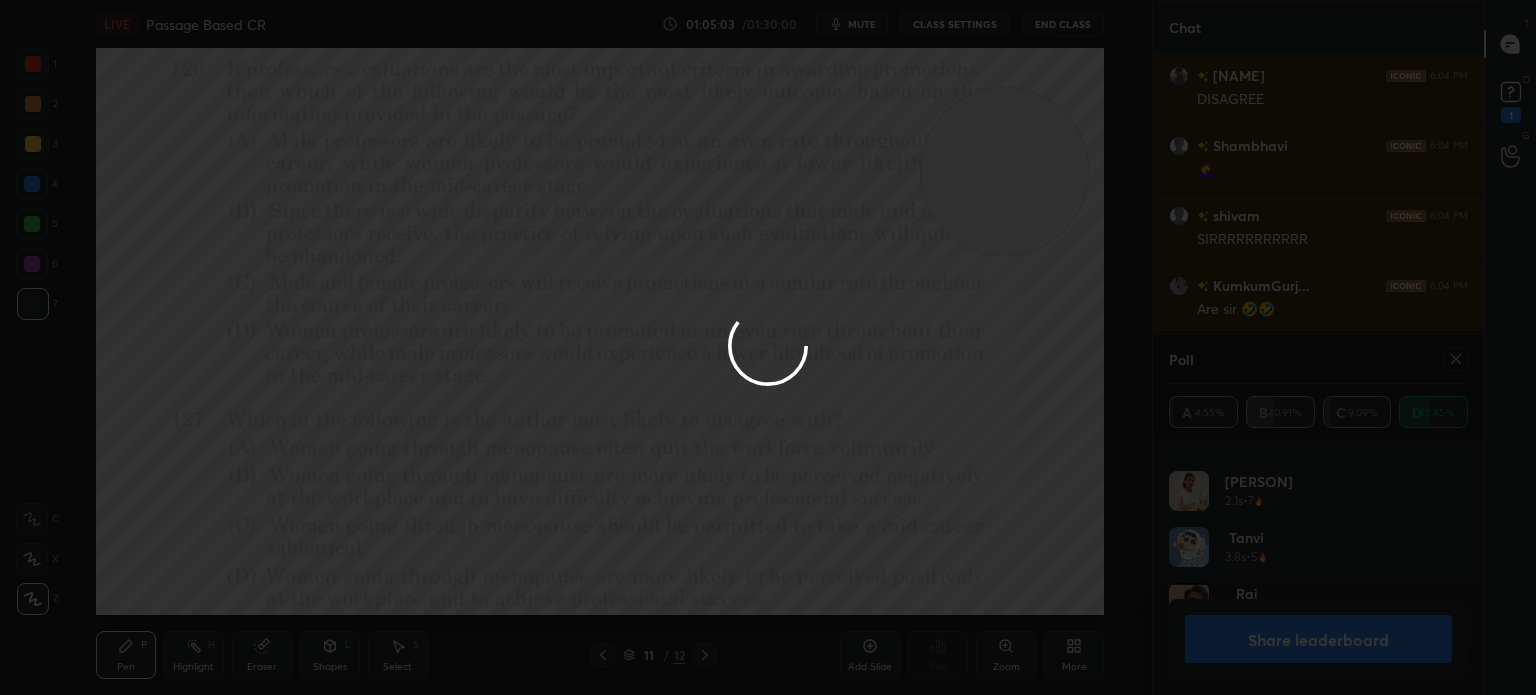 click at bounding box center (768, 347) 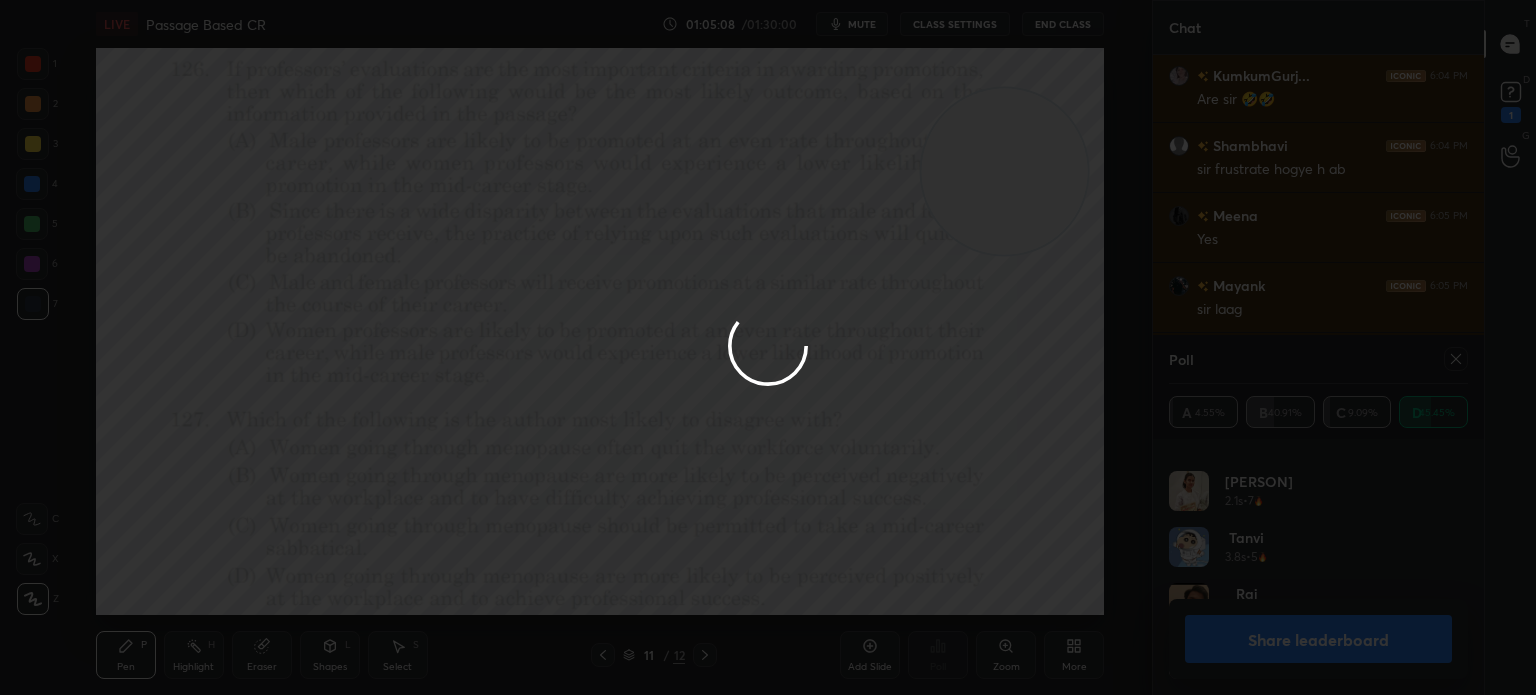 scroll, scrollTop: 22028, scrollLeft: 0, axis: vertical 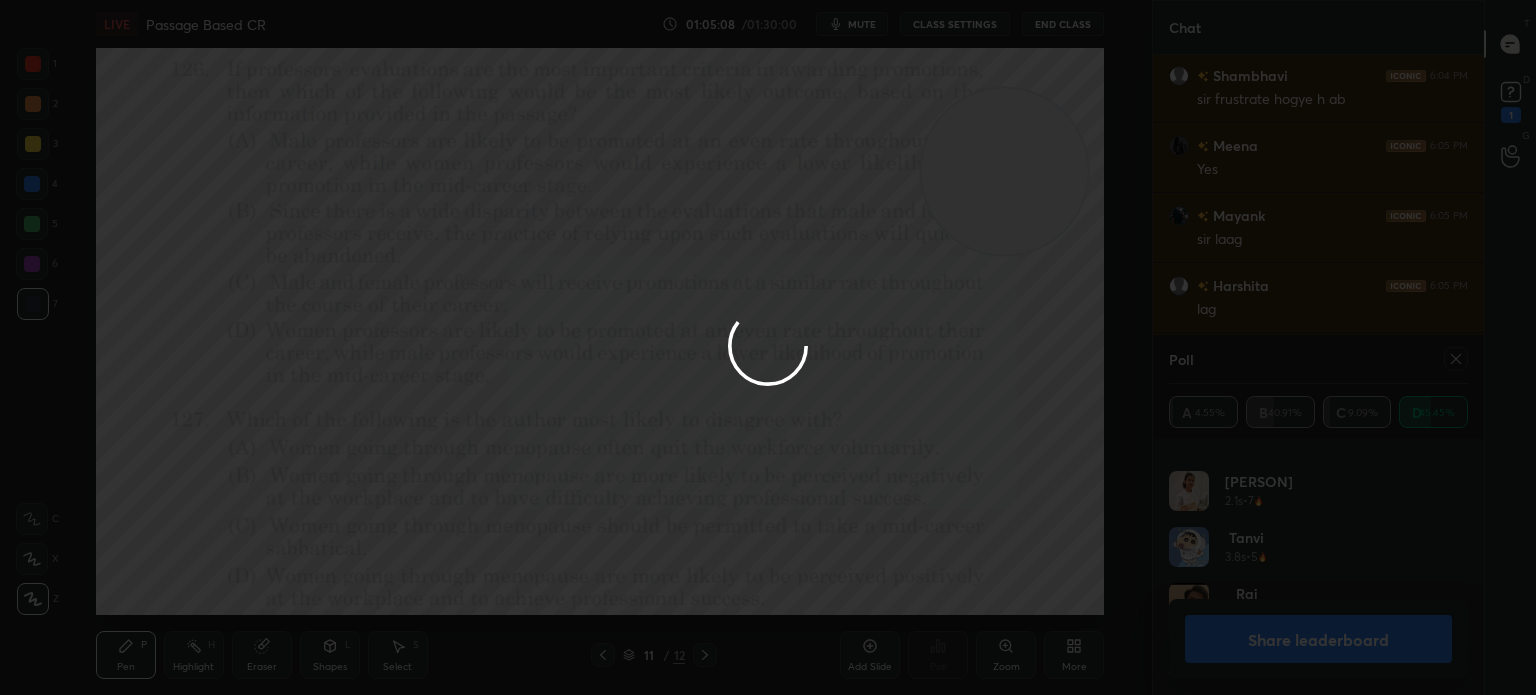 click at bounding box center (768, 347) 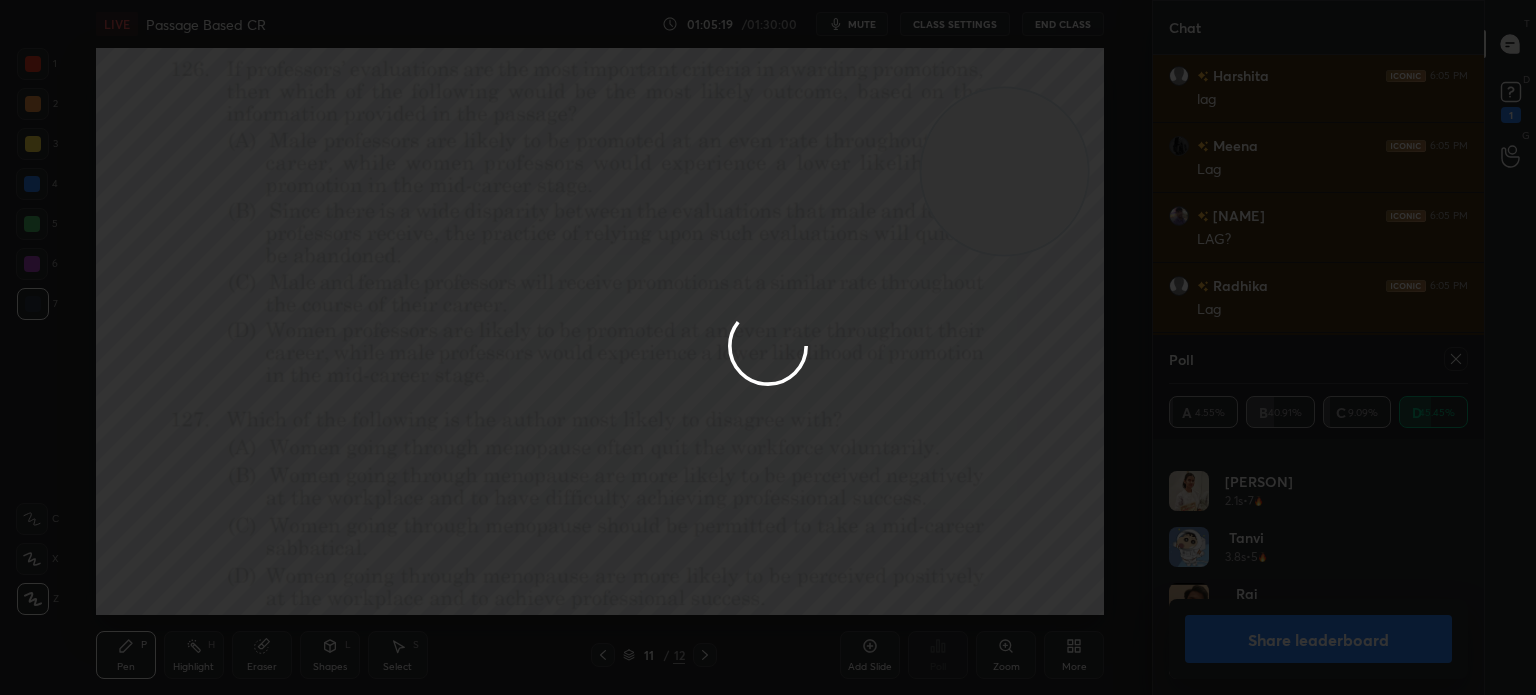 scroll, scrollTop: 22258, scrollLeft: 0, axis: vertical 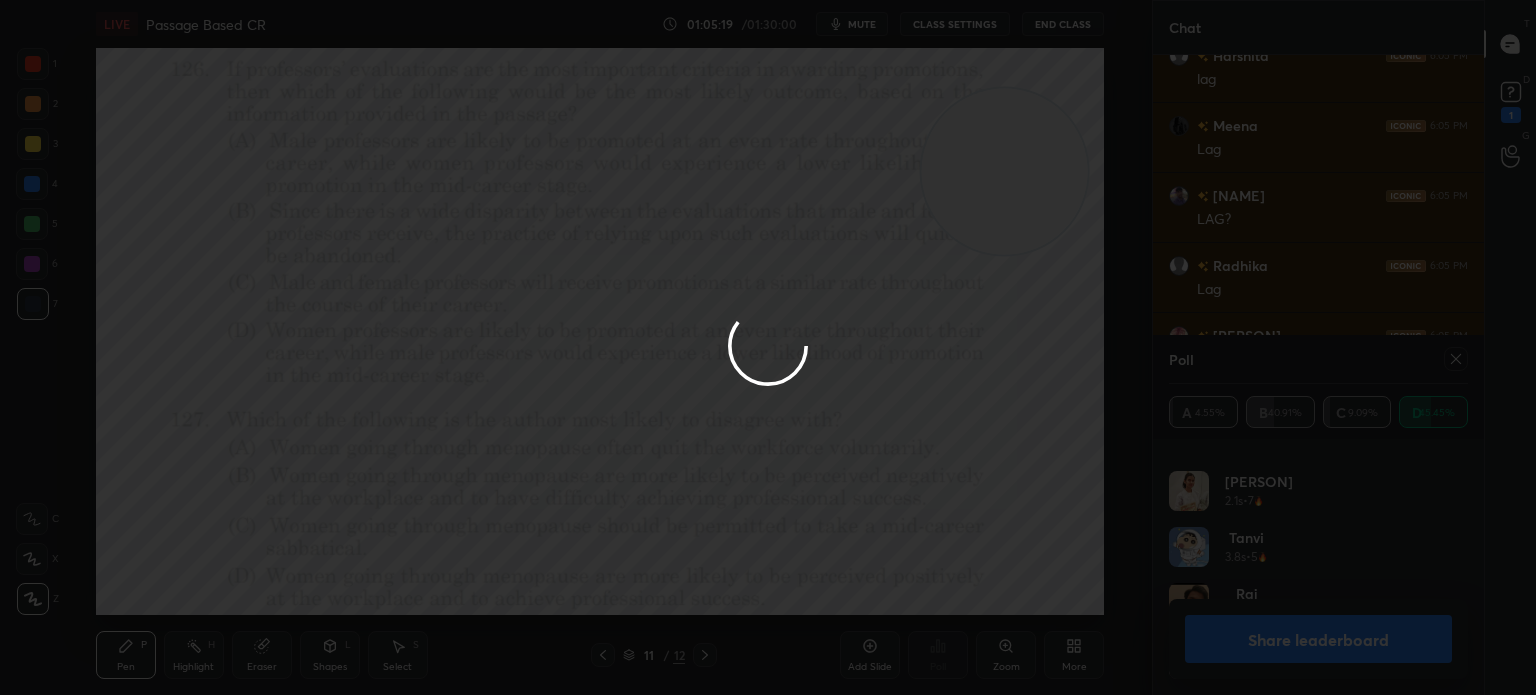 click 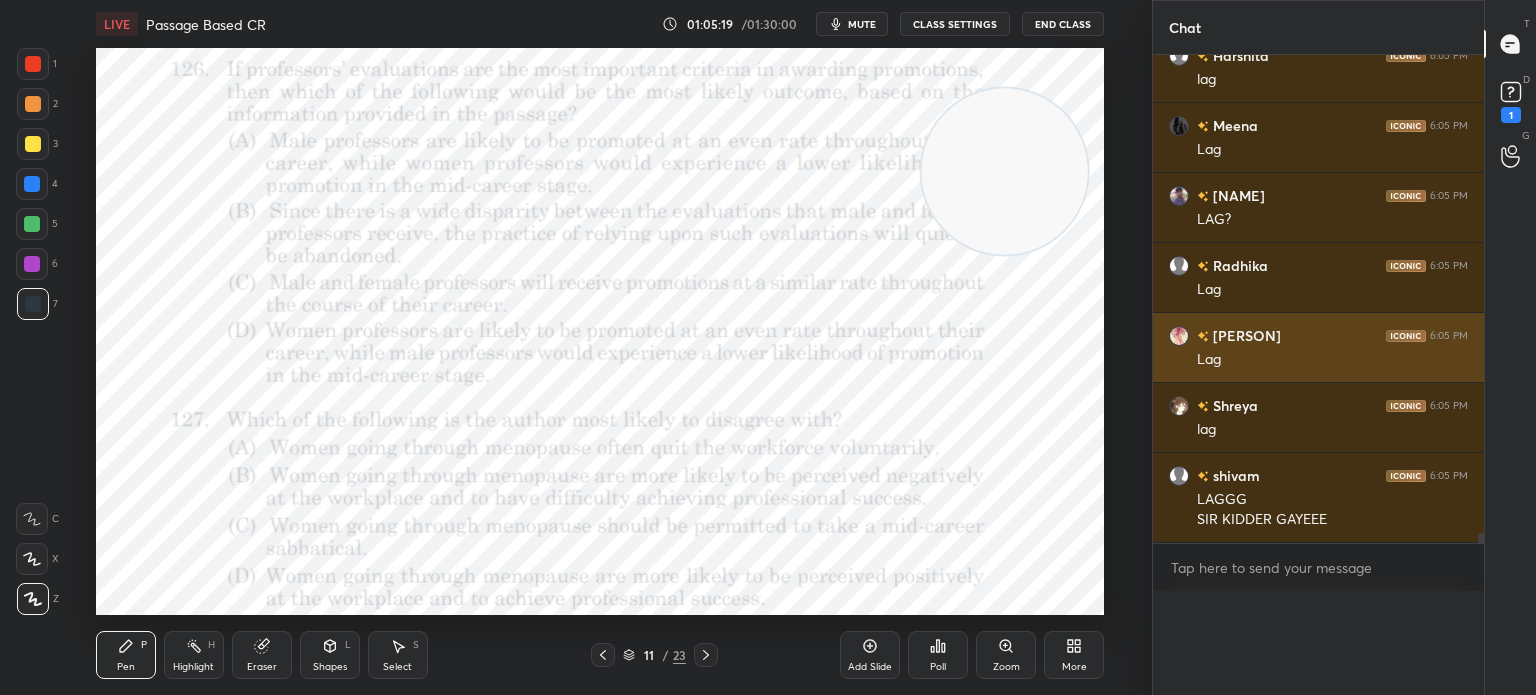 scroll, scrollTop: 126, scrollLeft: 293, axis: both 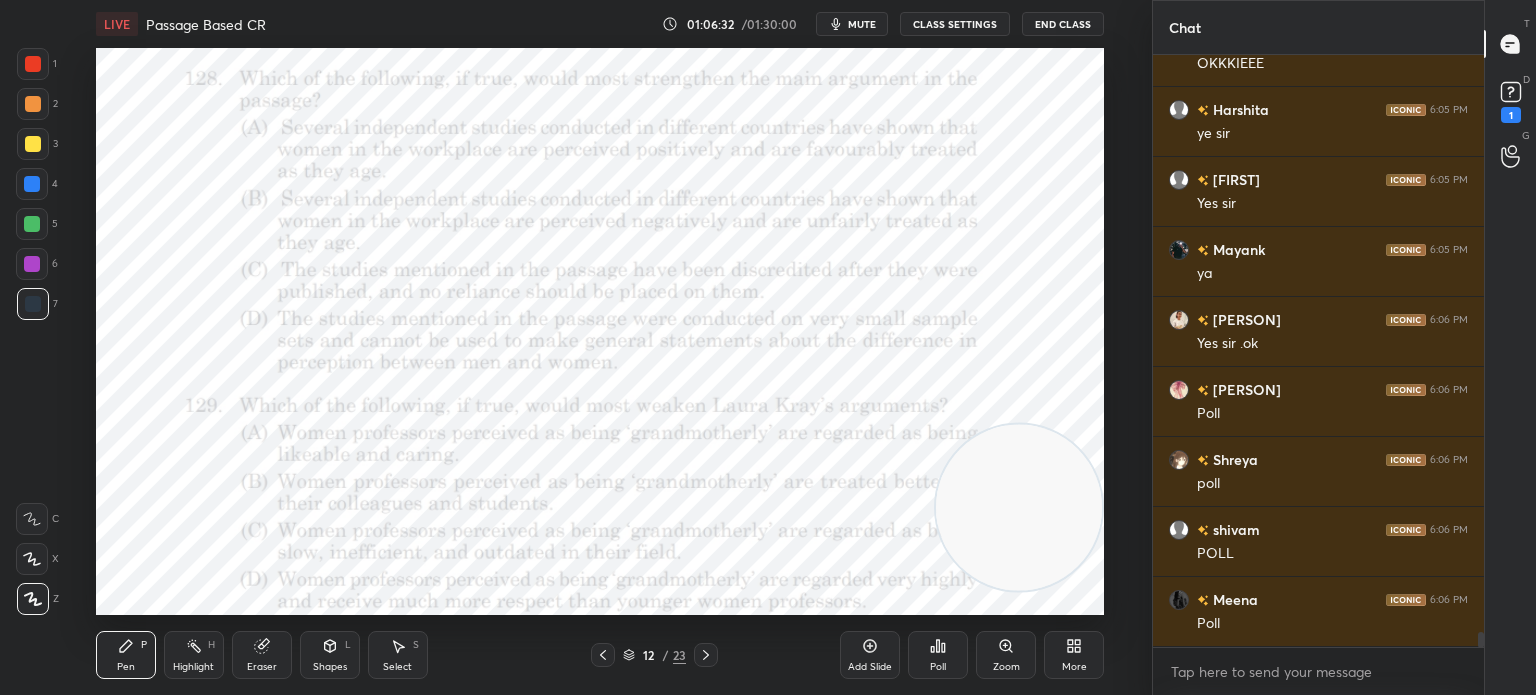 click on "Poll" at bounding box center [938, 655] 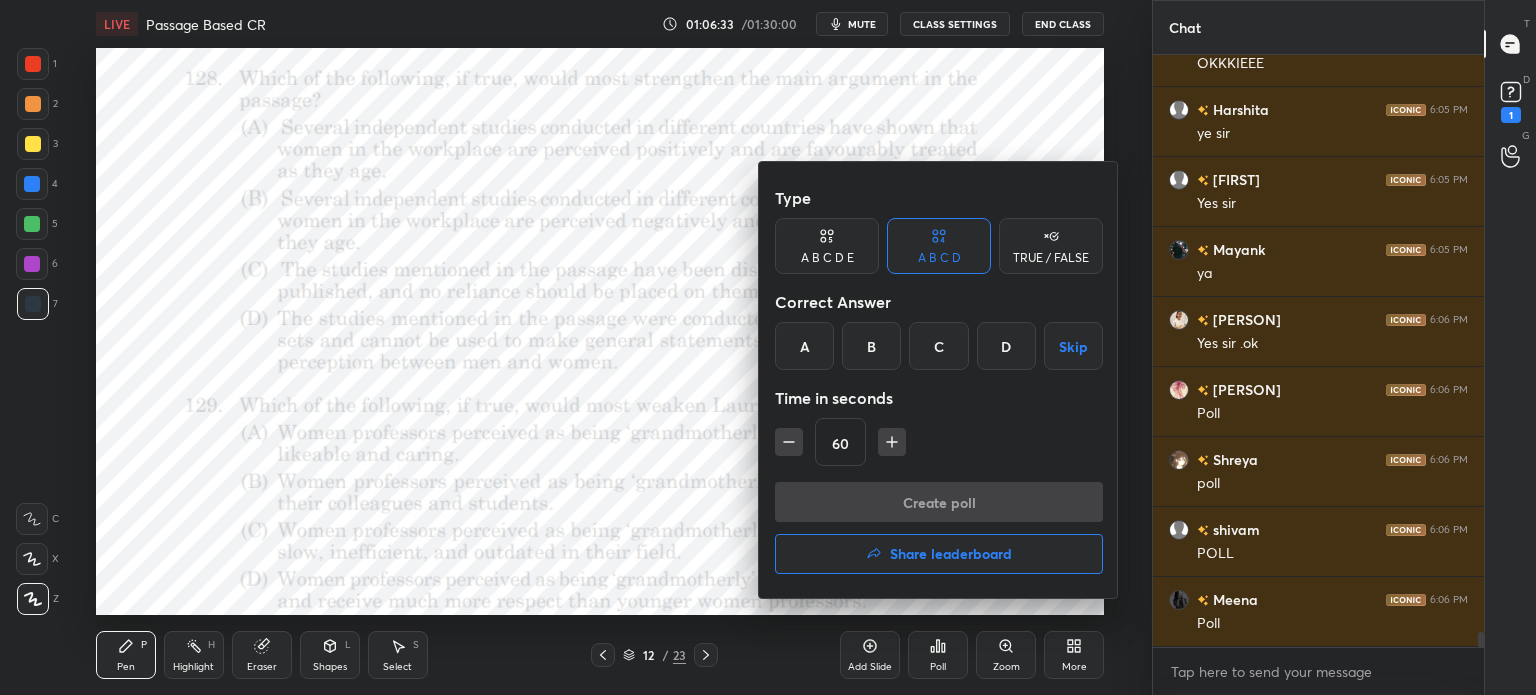 click on "B" at bounding box center [871, 346] 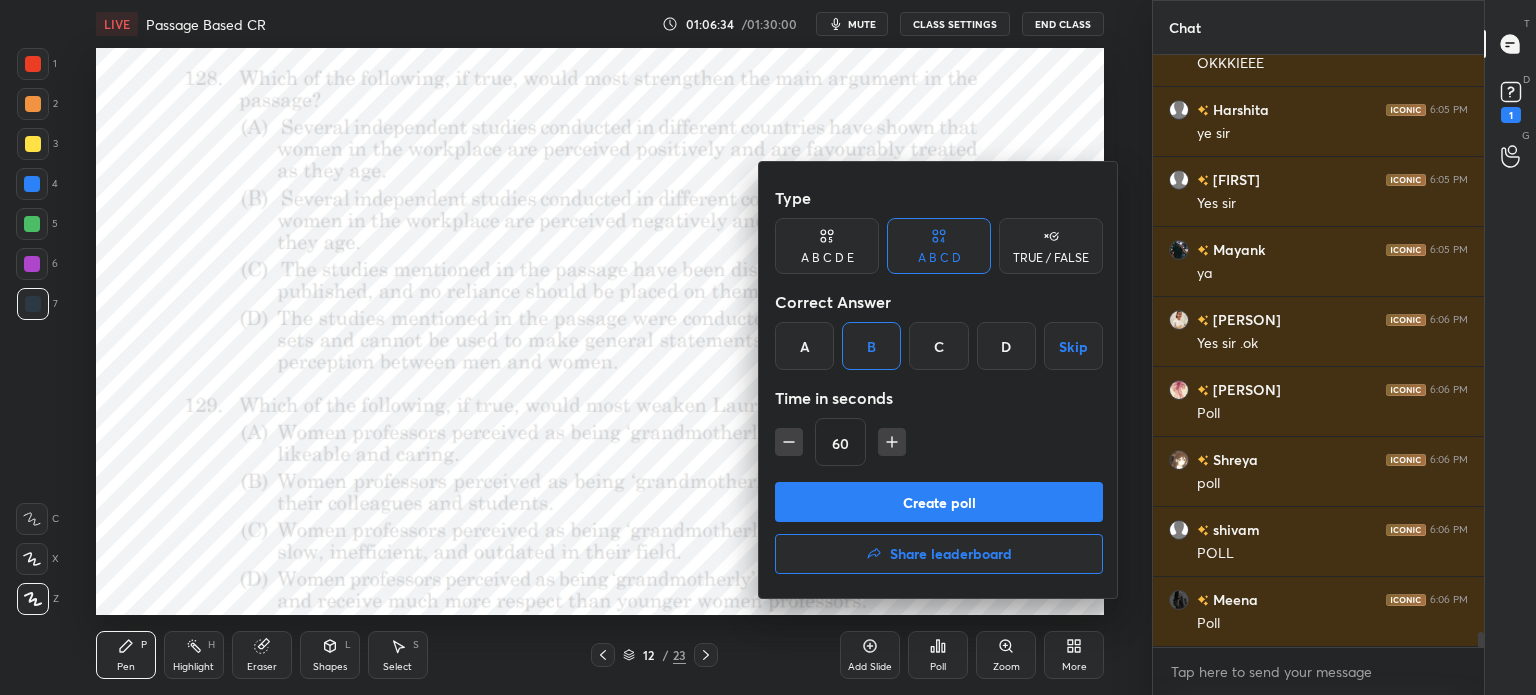 click on "Create poll" at bounding box center [939, 502] 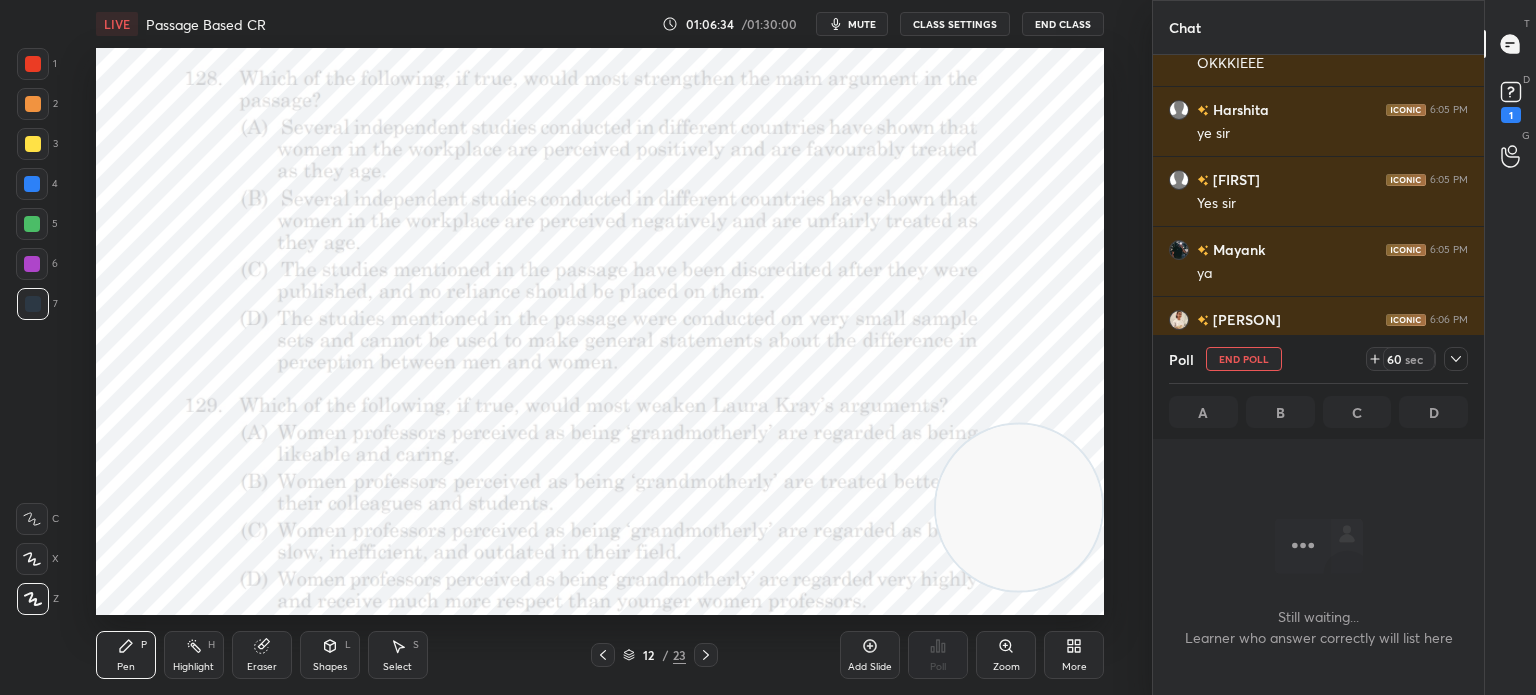 scroll, scrollTop: 524, scrollLeft: 325, axis: both 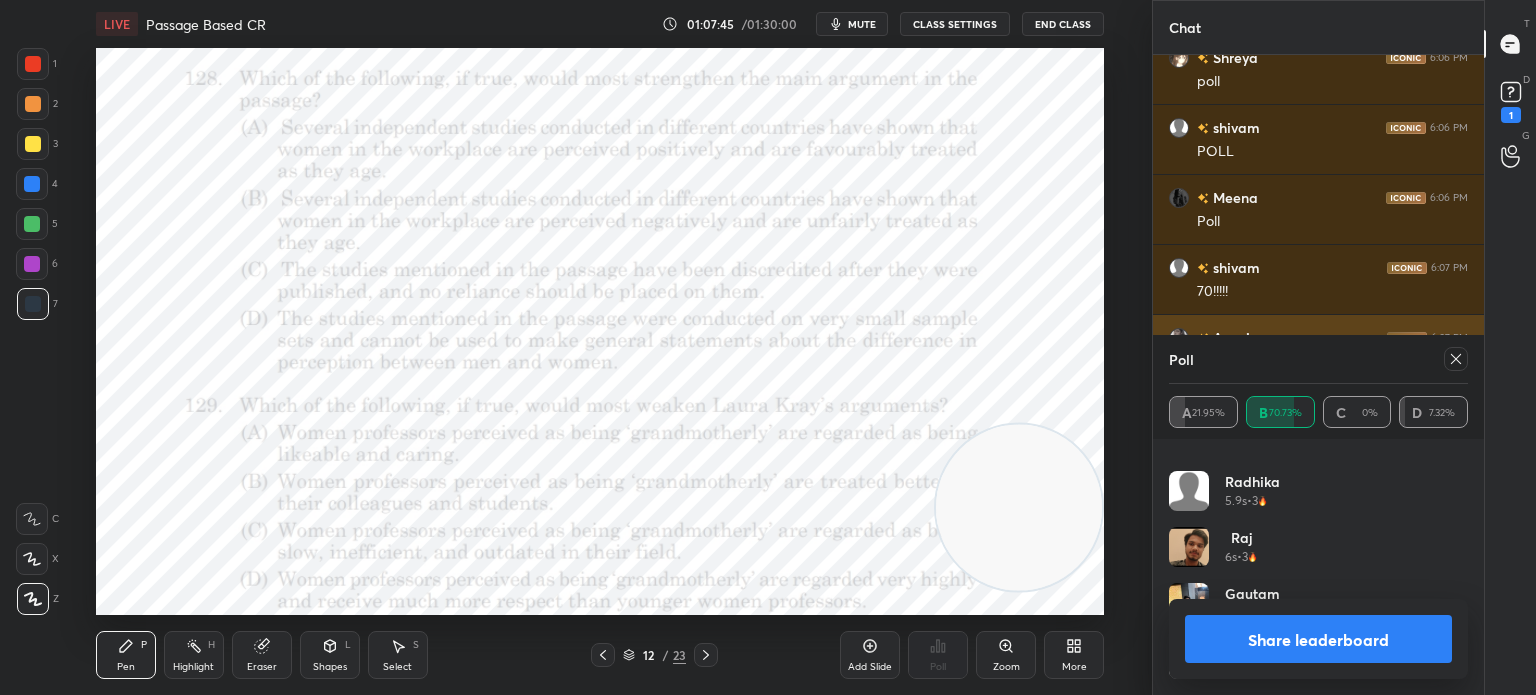 click 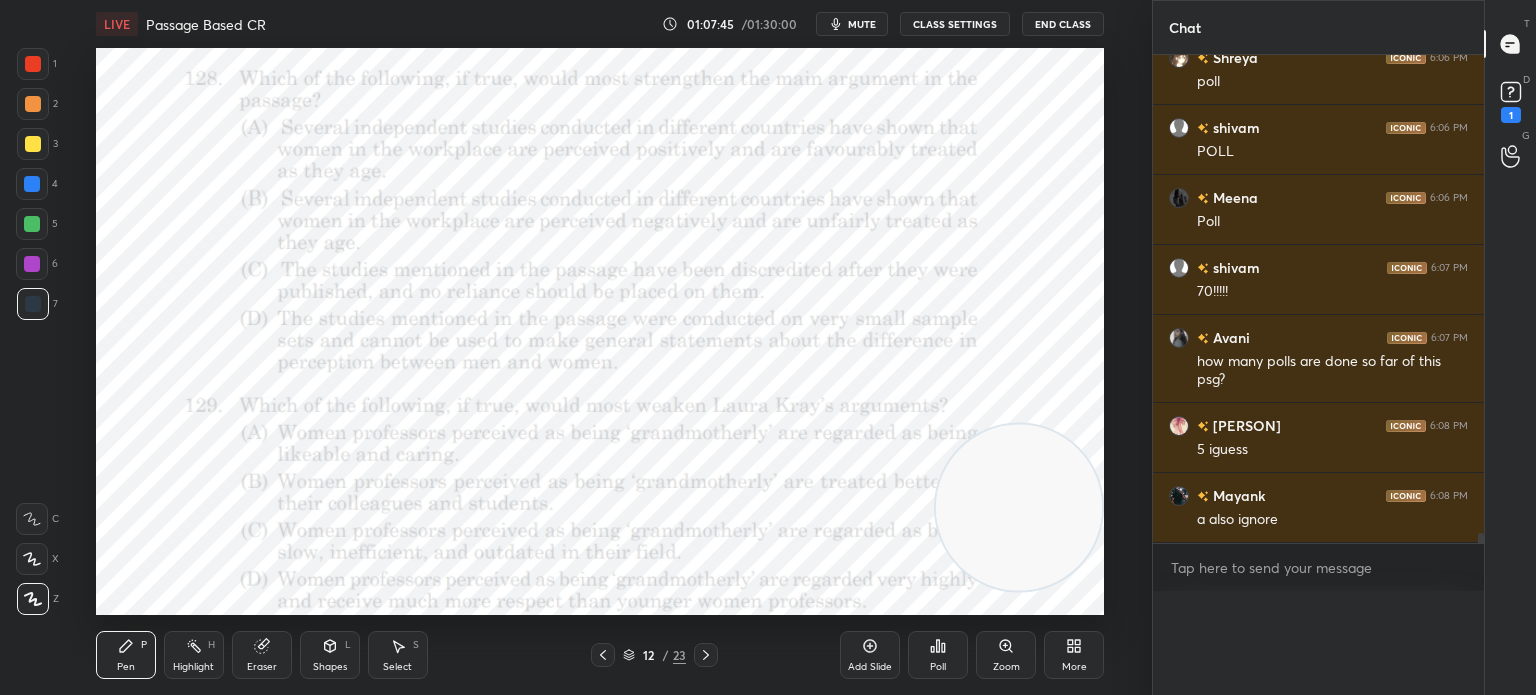 scroll, scrollTop: 0, scrollLeft: 0, axis: both 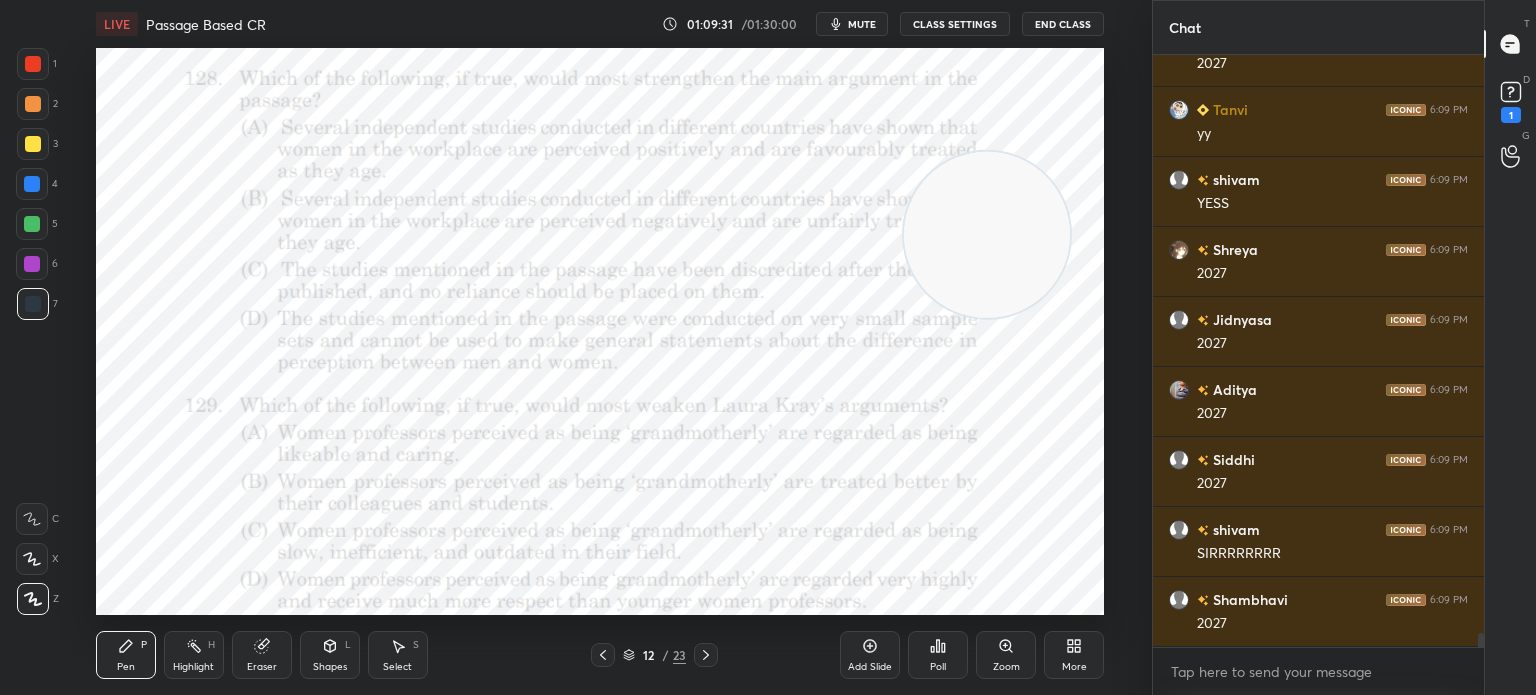 click on "Poll" at bounding box center [938, 667] 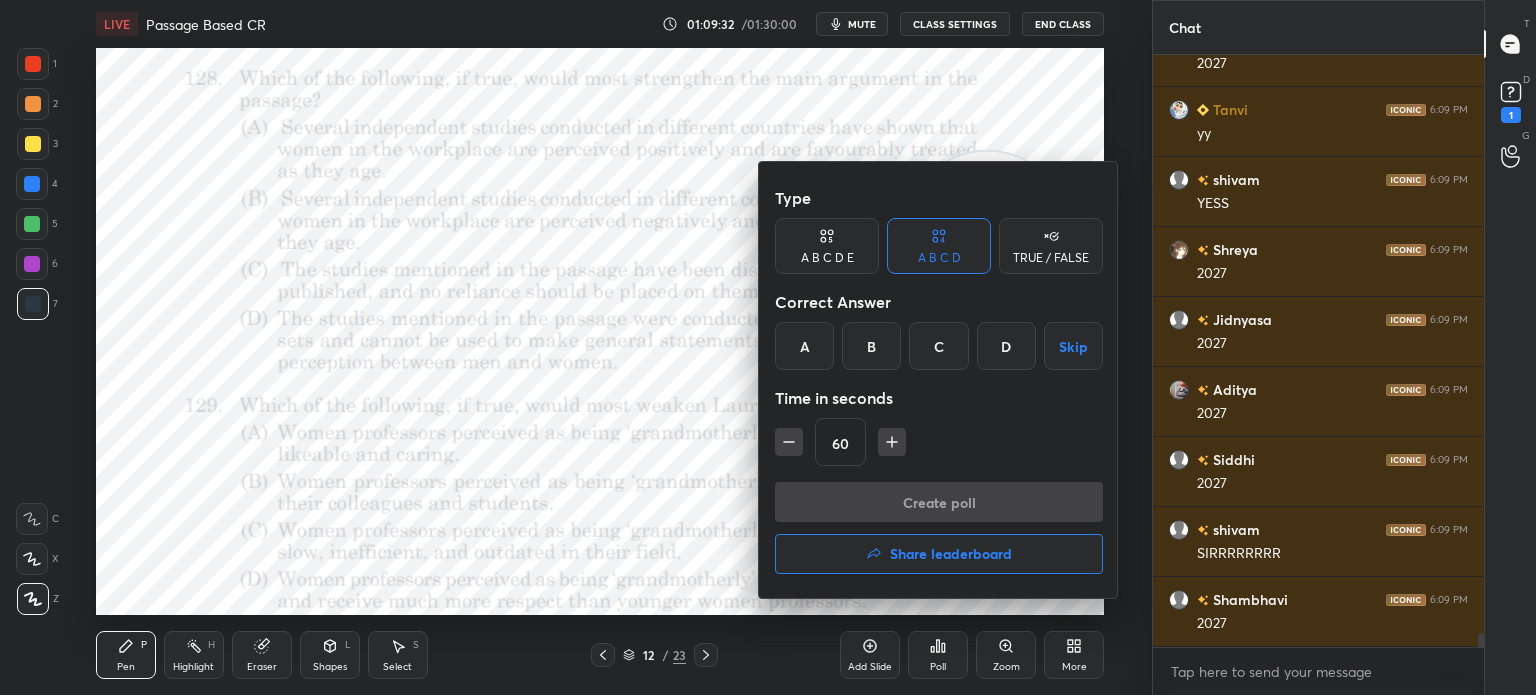 click on "C" at bounding box center (938, 346) 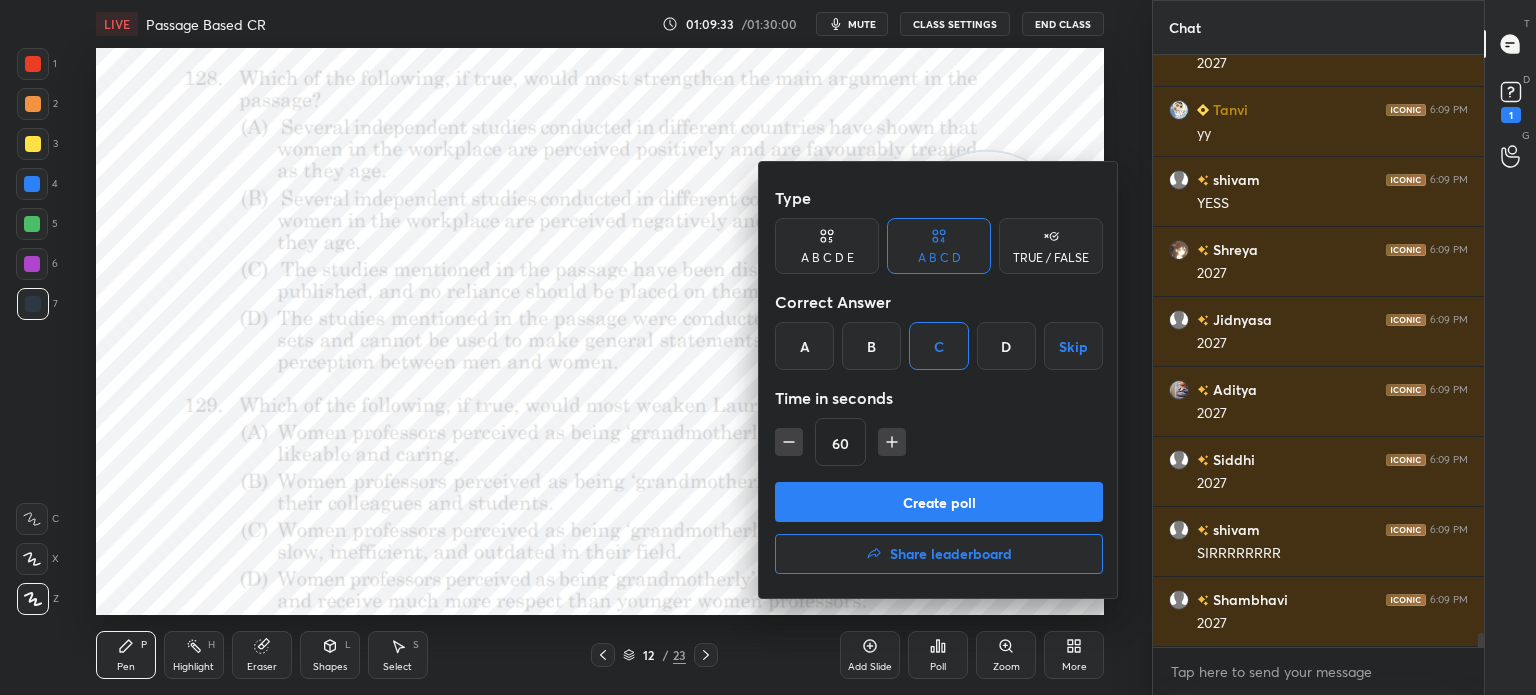 click on "Create poll" at bounding box center (939, 502) 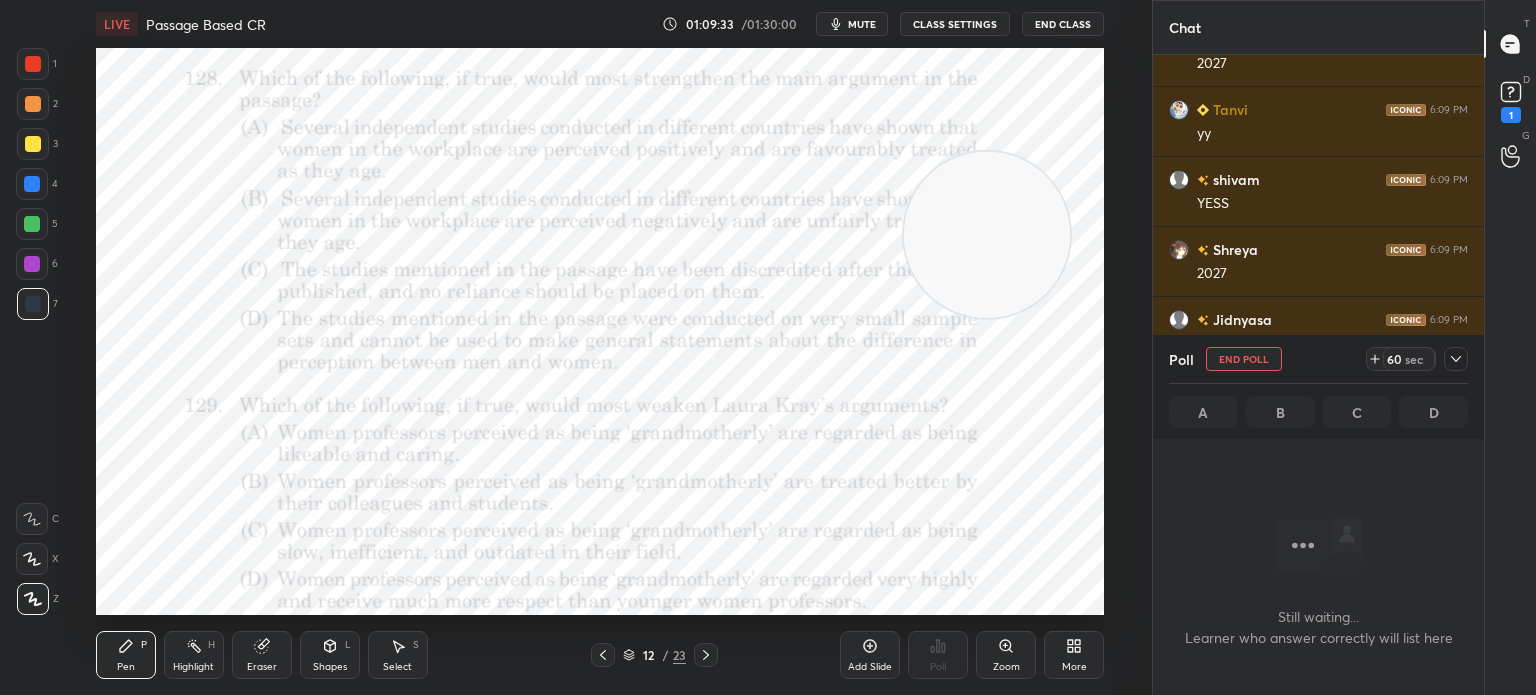 scroll, scrollTop: 568, scrollLeft: 325, axis: both 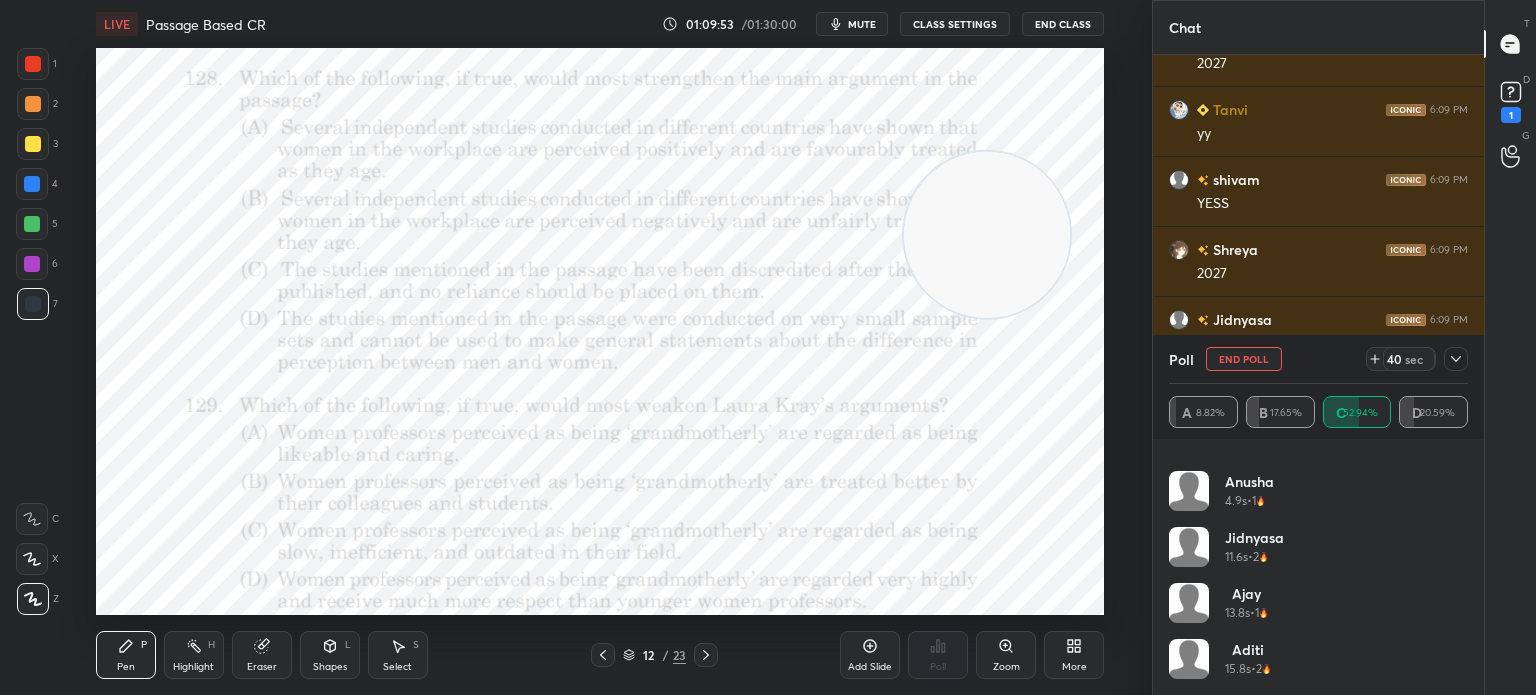click 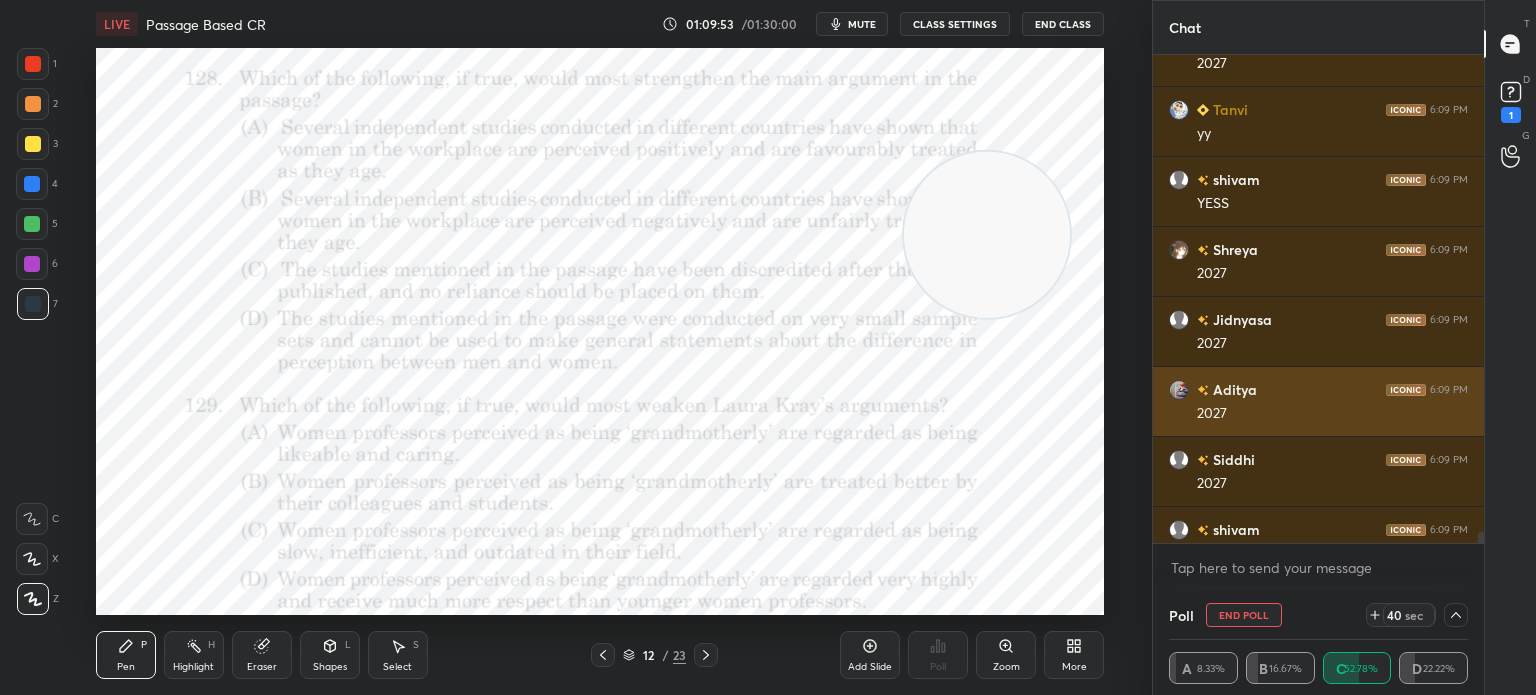 scroll, scrollTop: 0, scrollLeft: 0, axis: both 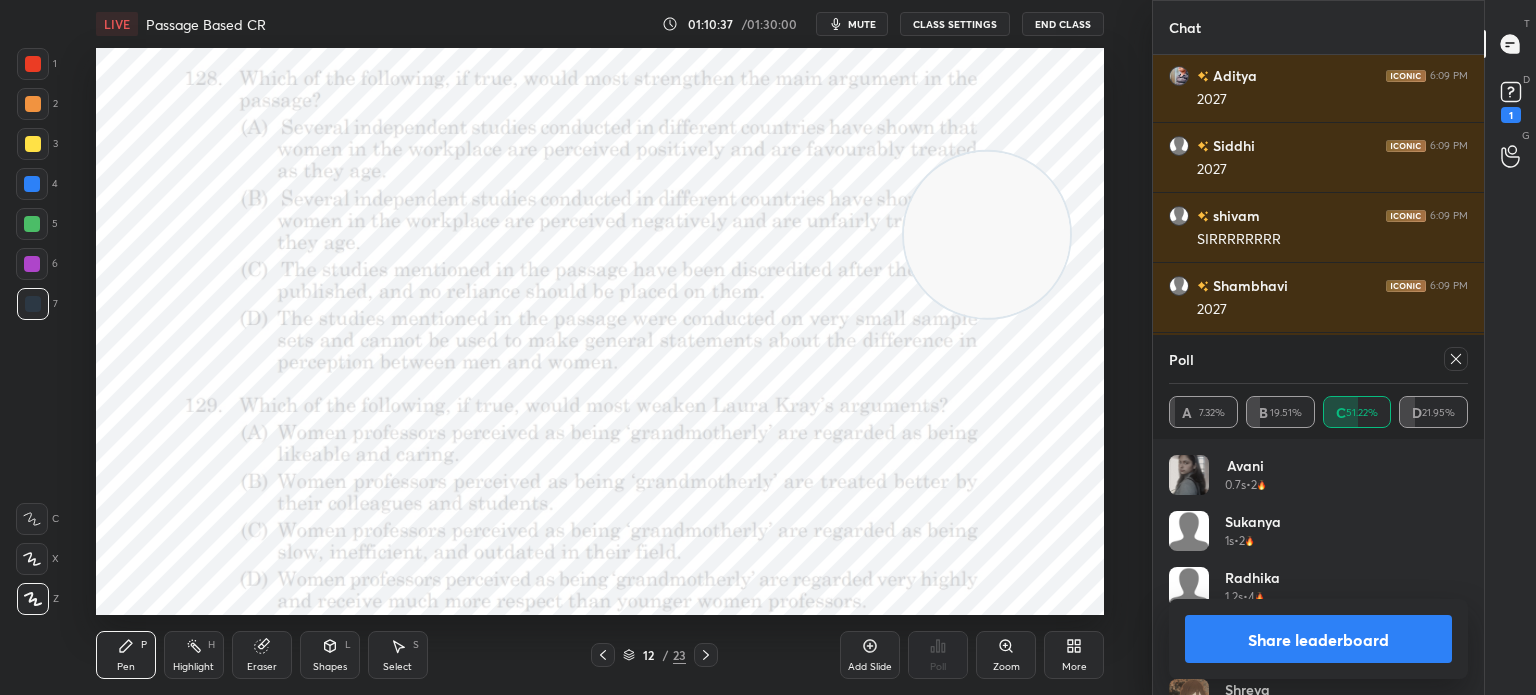 click 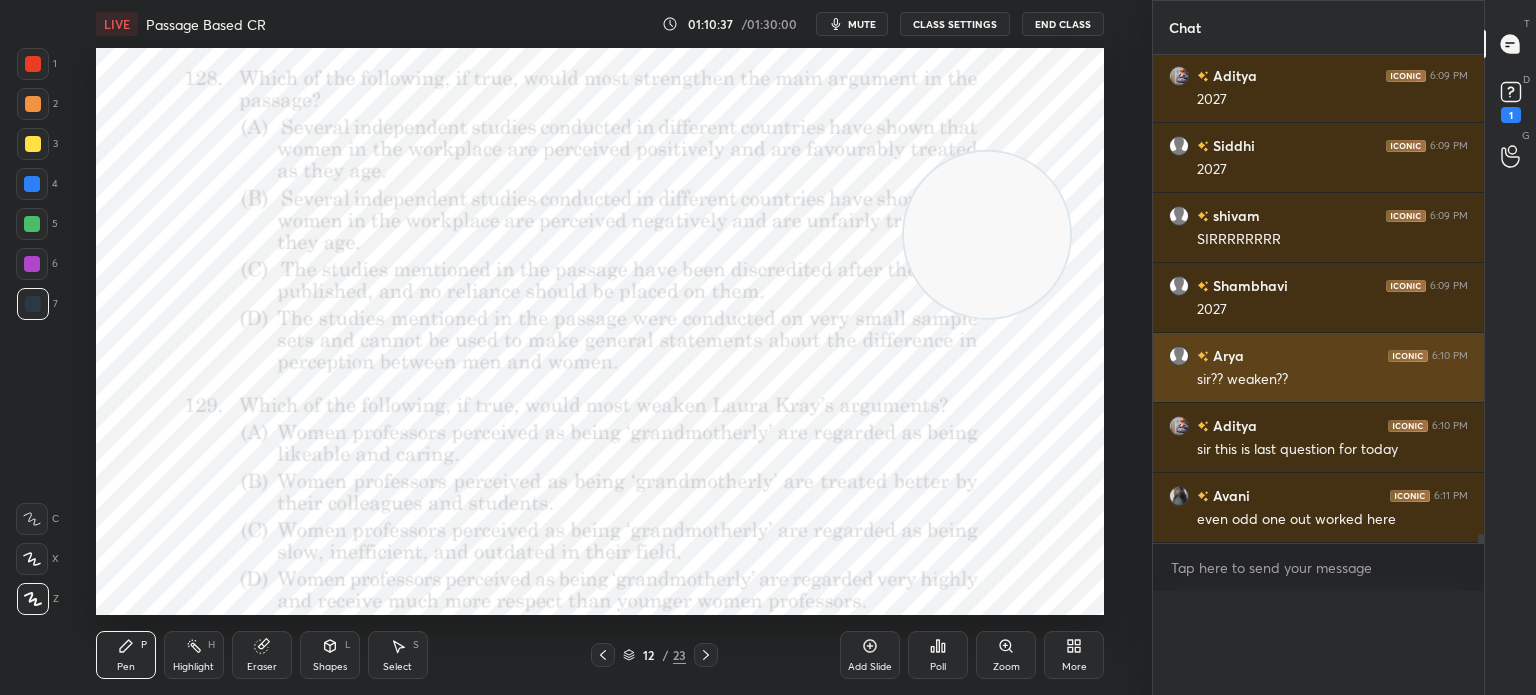 scroll, scrollTop: 151, scrollLeft: 293, axis: both 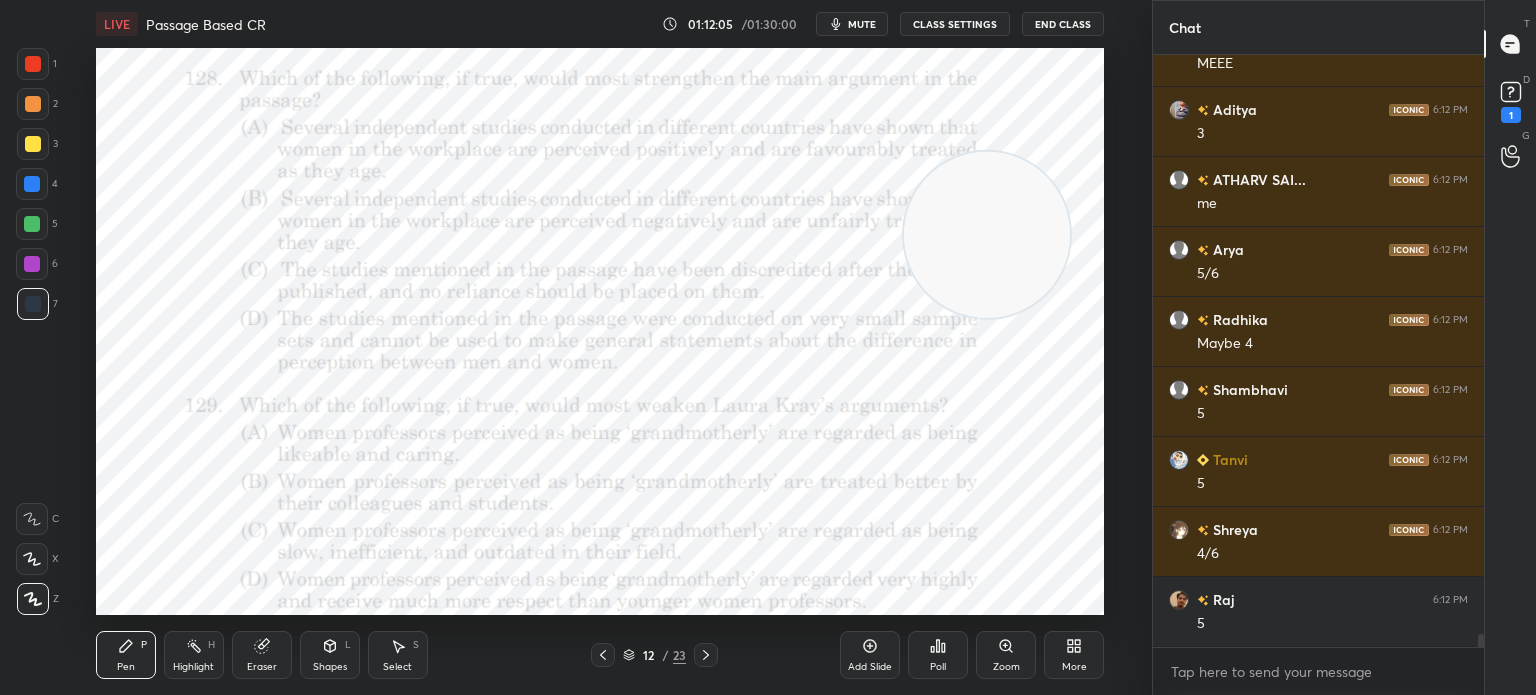 click 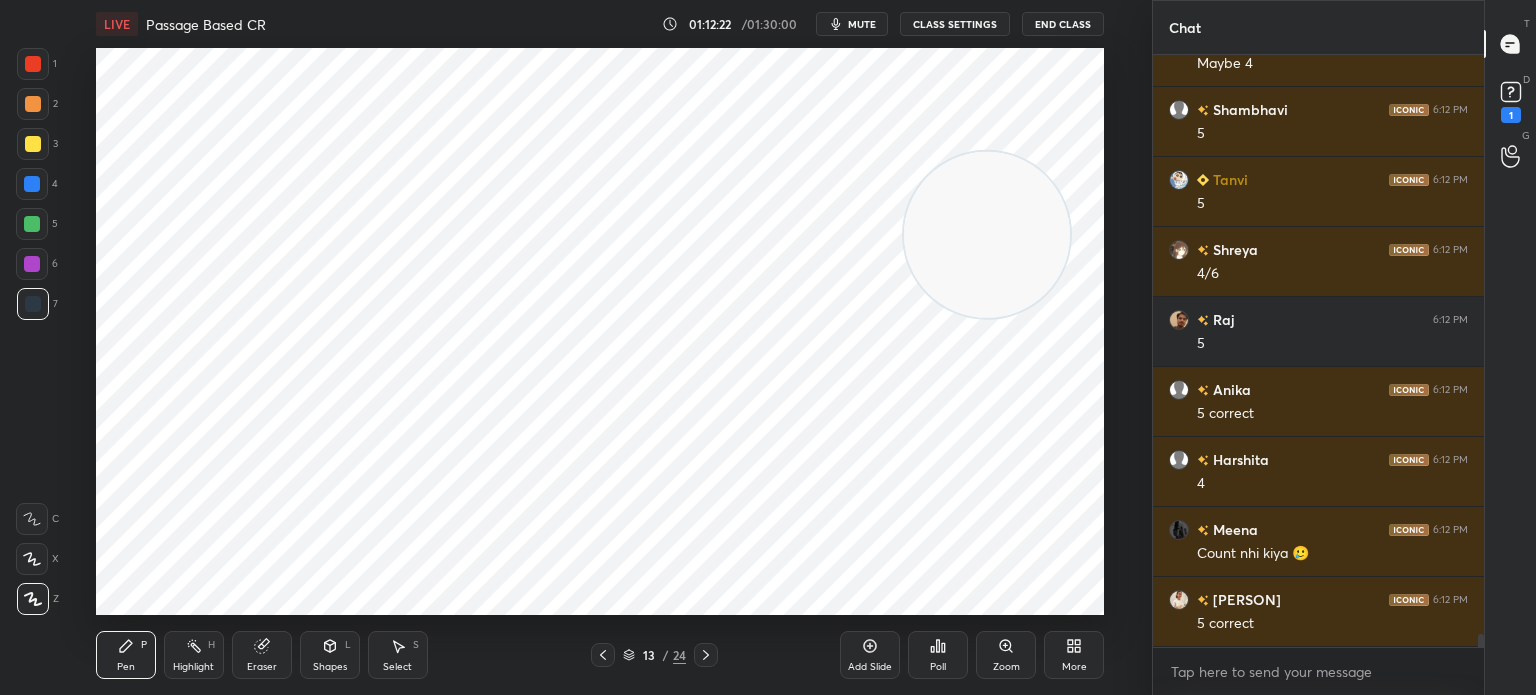 scroll, scrollTop: 26712, scrollLeft: 0, axis: vertical 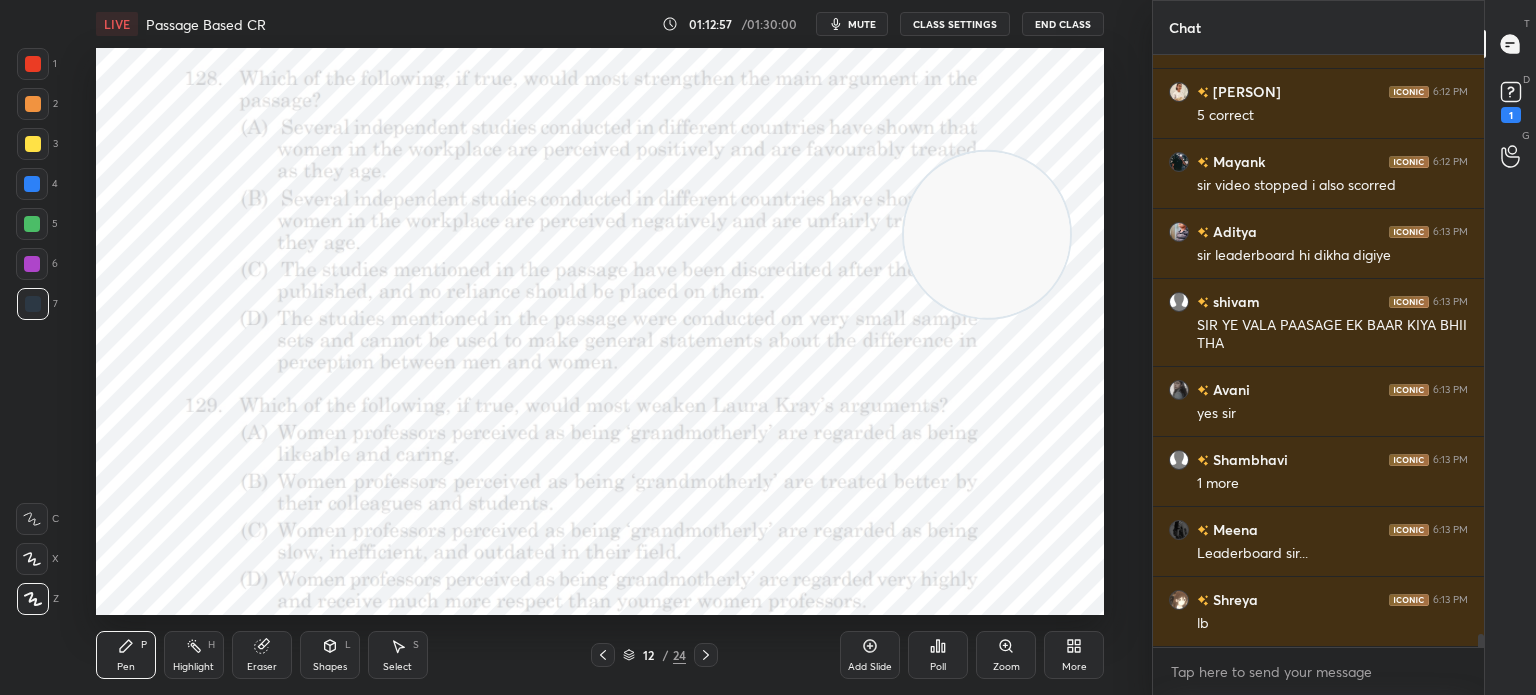 click on "More" at bounding box center [1074, 655] 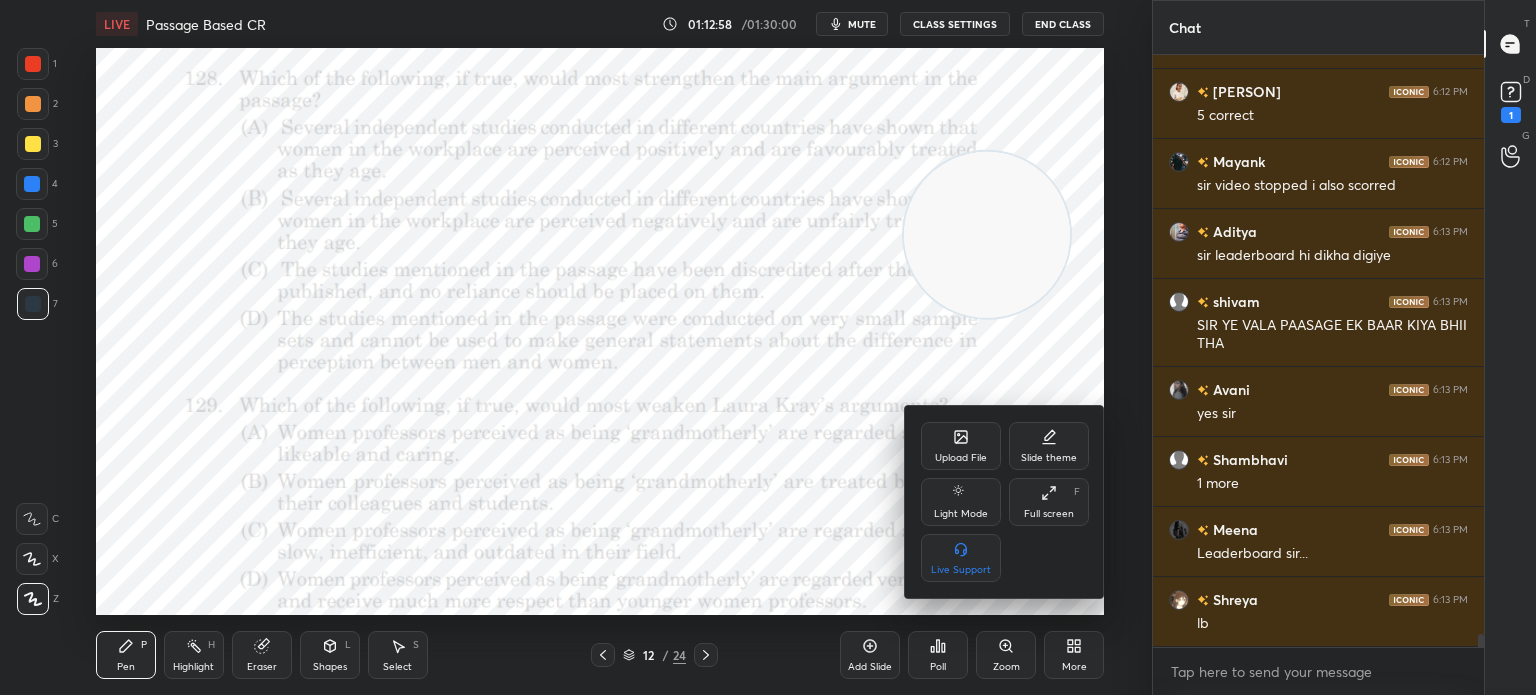 click 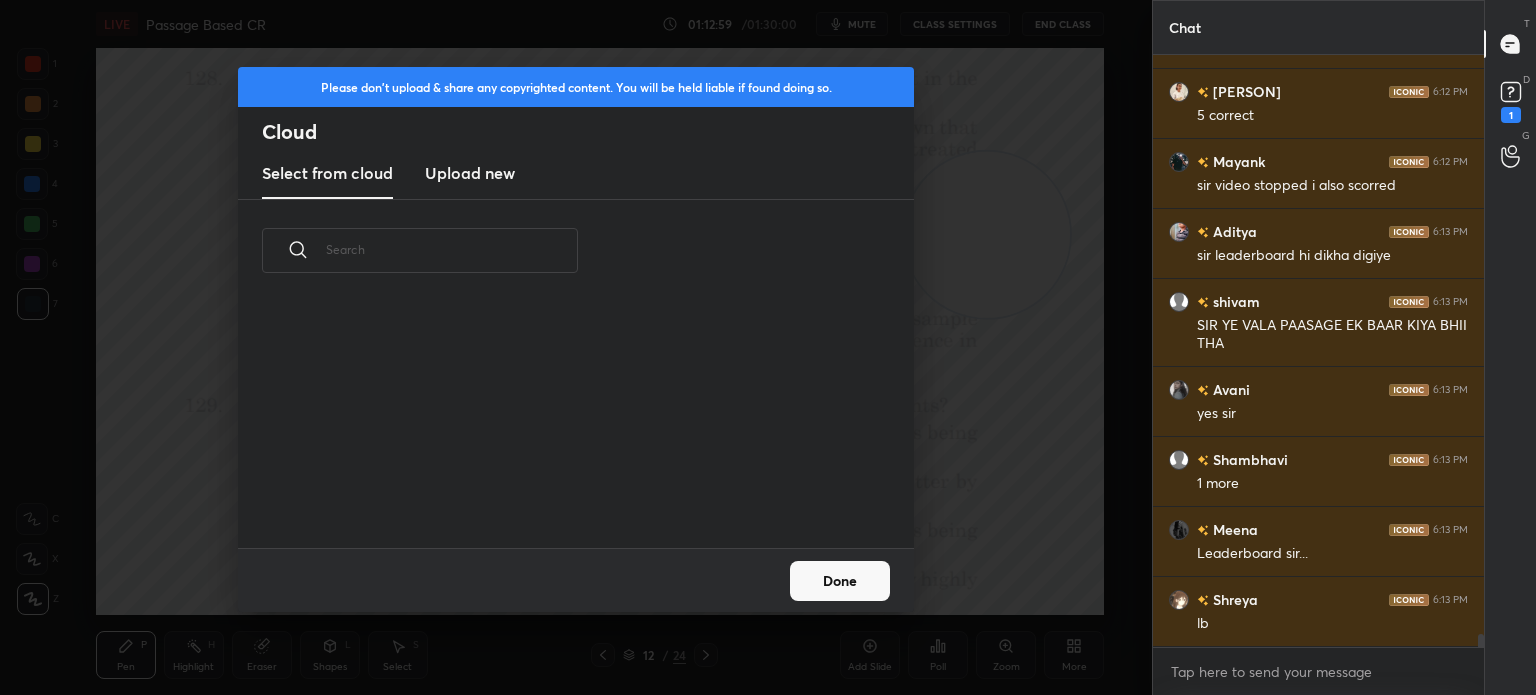 scroll, scrollTop: 5, scrollLeft: 10, axis: both 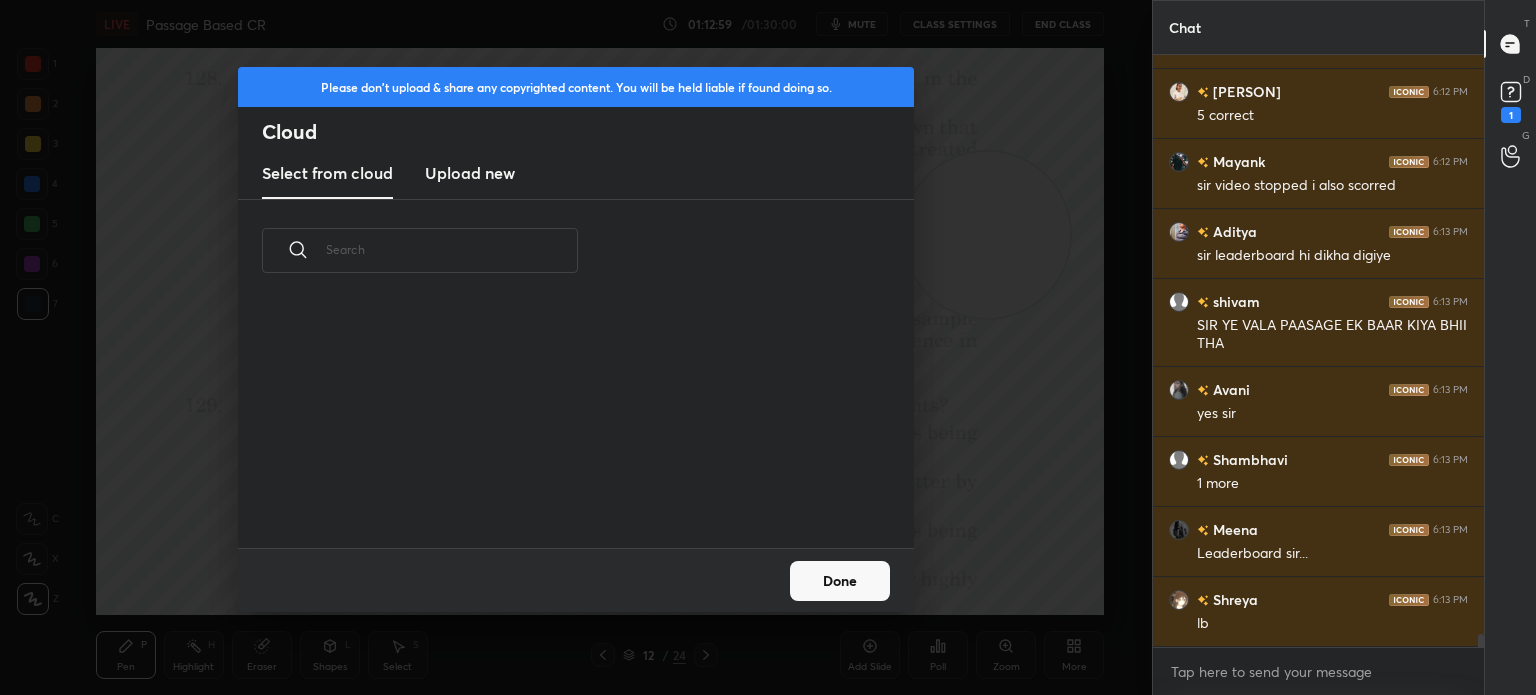 click on "Upload new" at bounding box center [470, 173] 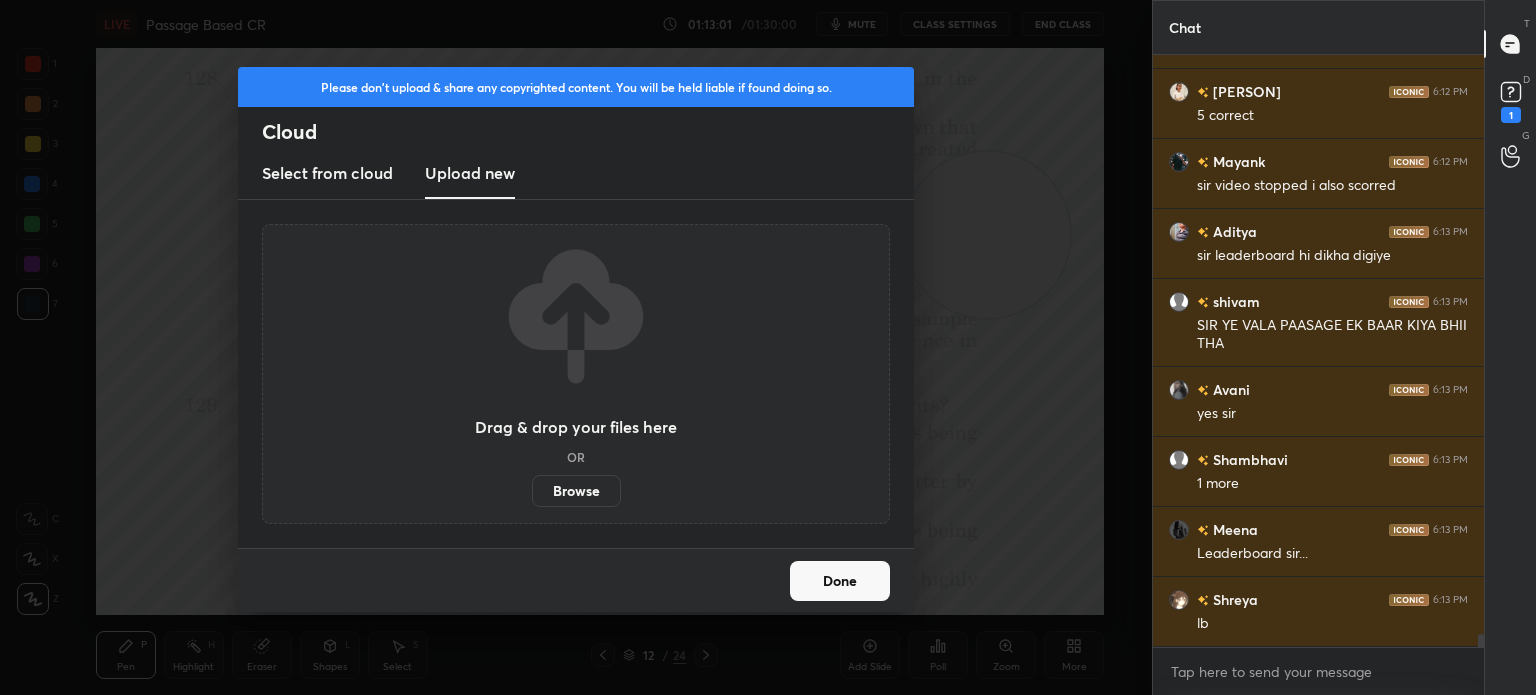 click on "Browse" at bounding box center (576, 491) 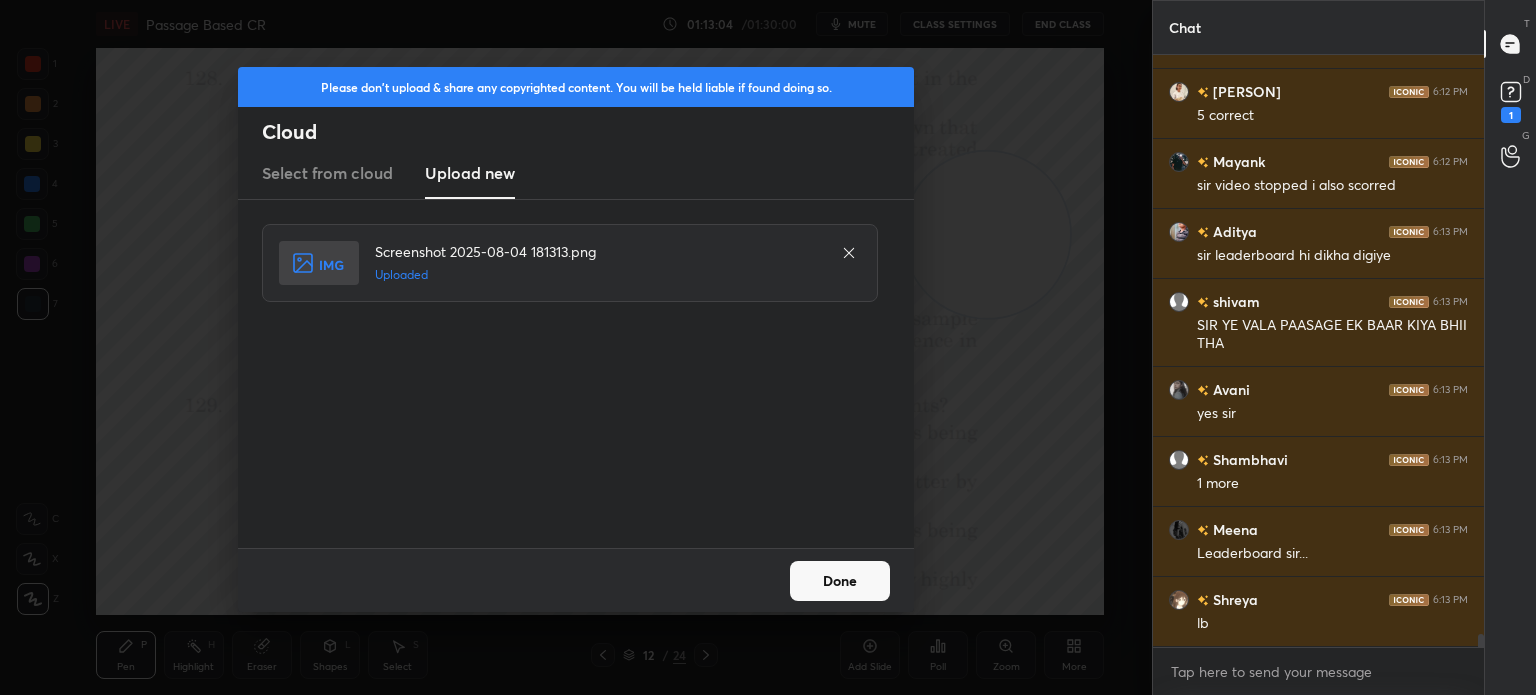 click on "Done" at bounding box center (840, 581) 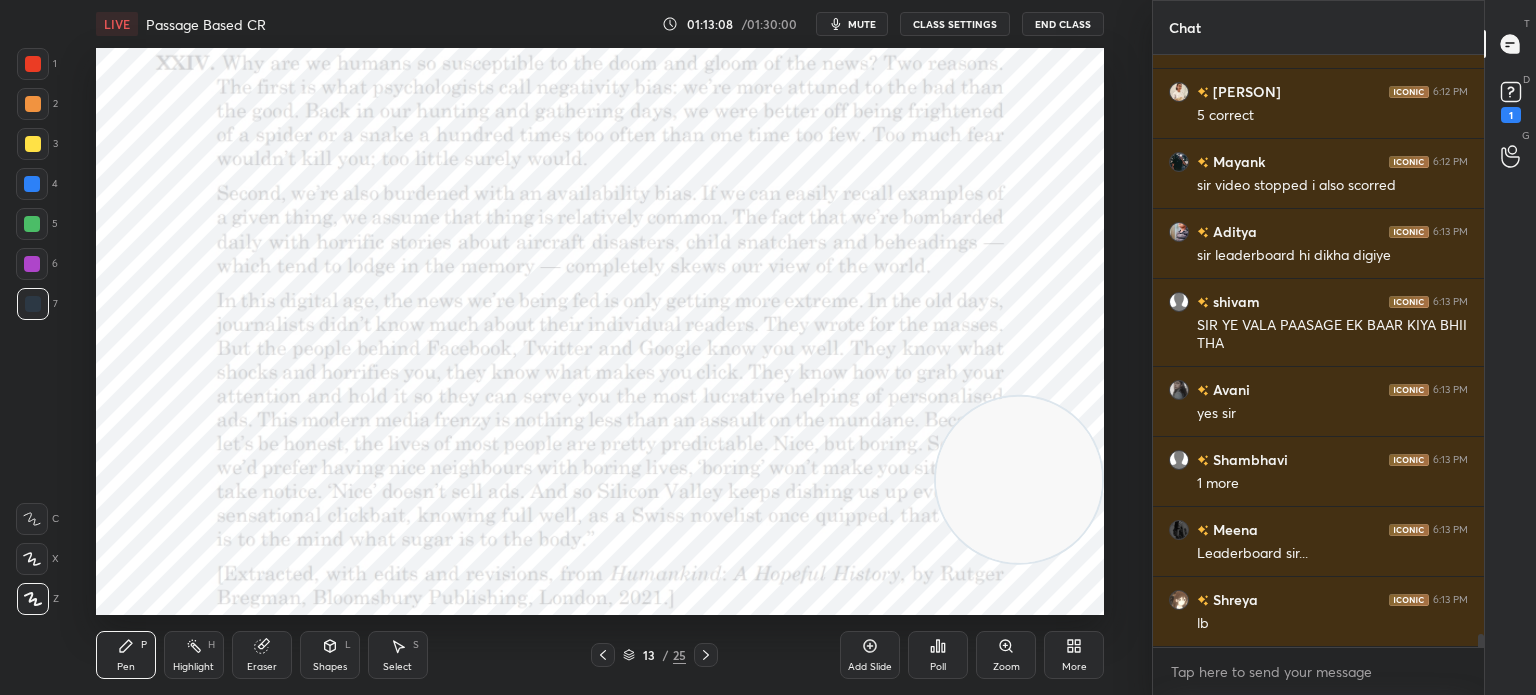 drag, startPoint x: 965, startPoint y: 291, endPoint x: 1010, endPoint y: 546, distance: 258.94016 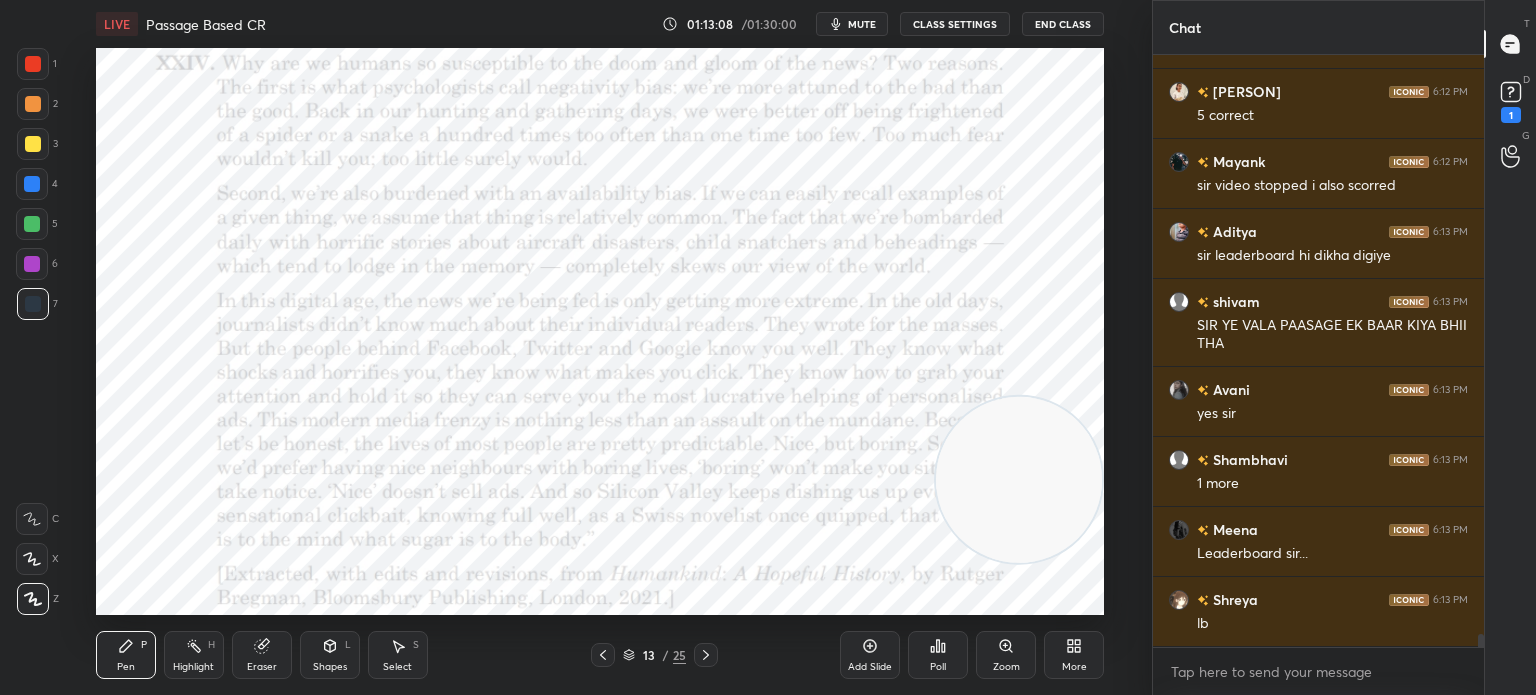 click at bounding box center [1019, 480] 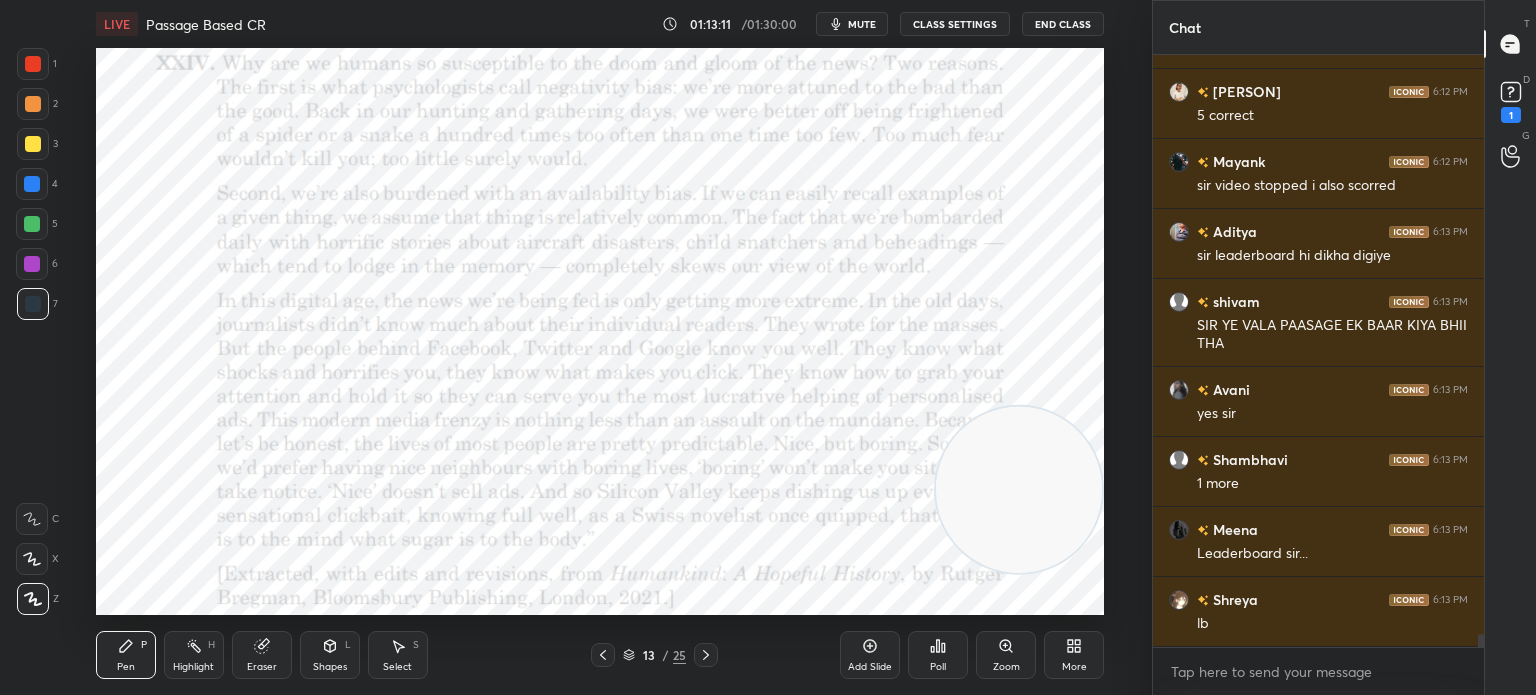 click 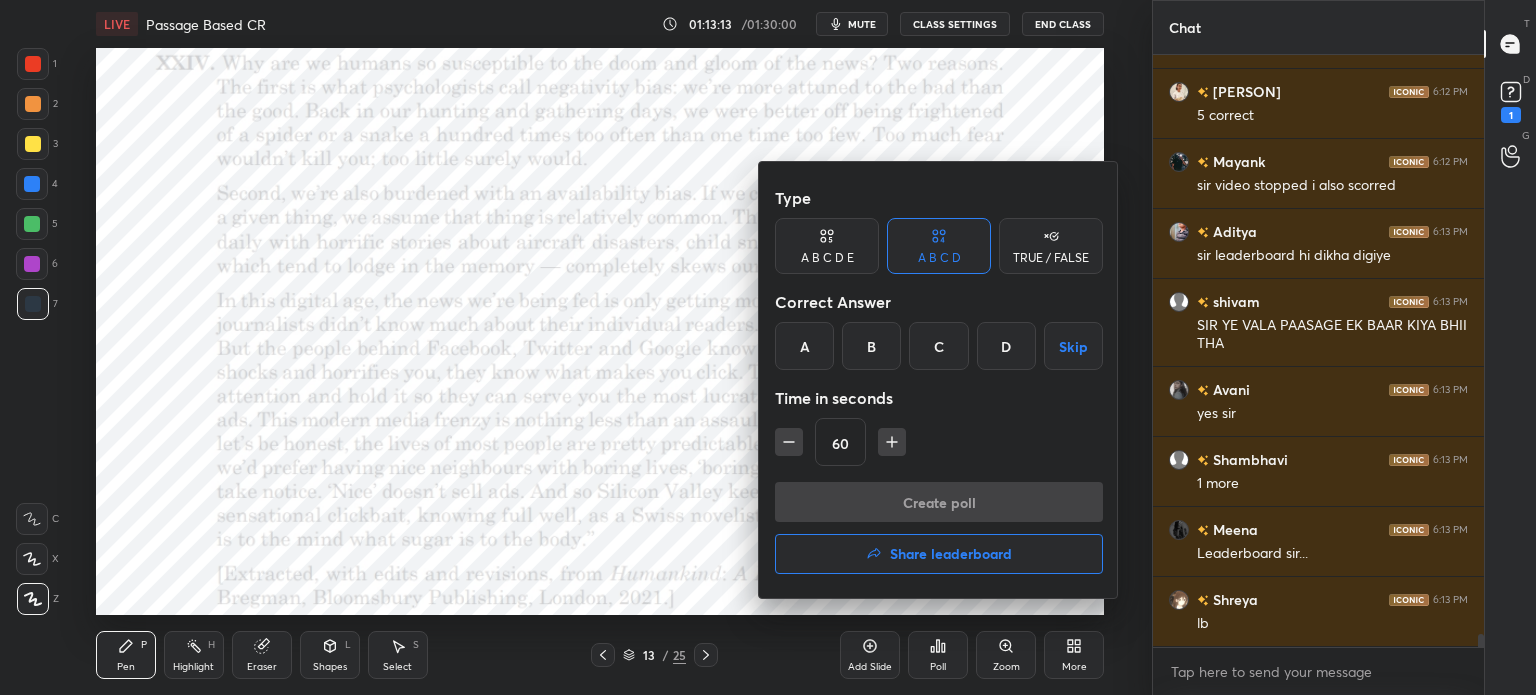 click on "Share leaderboard" at bounding box center (939, 554) 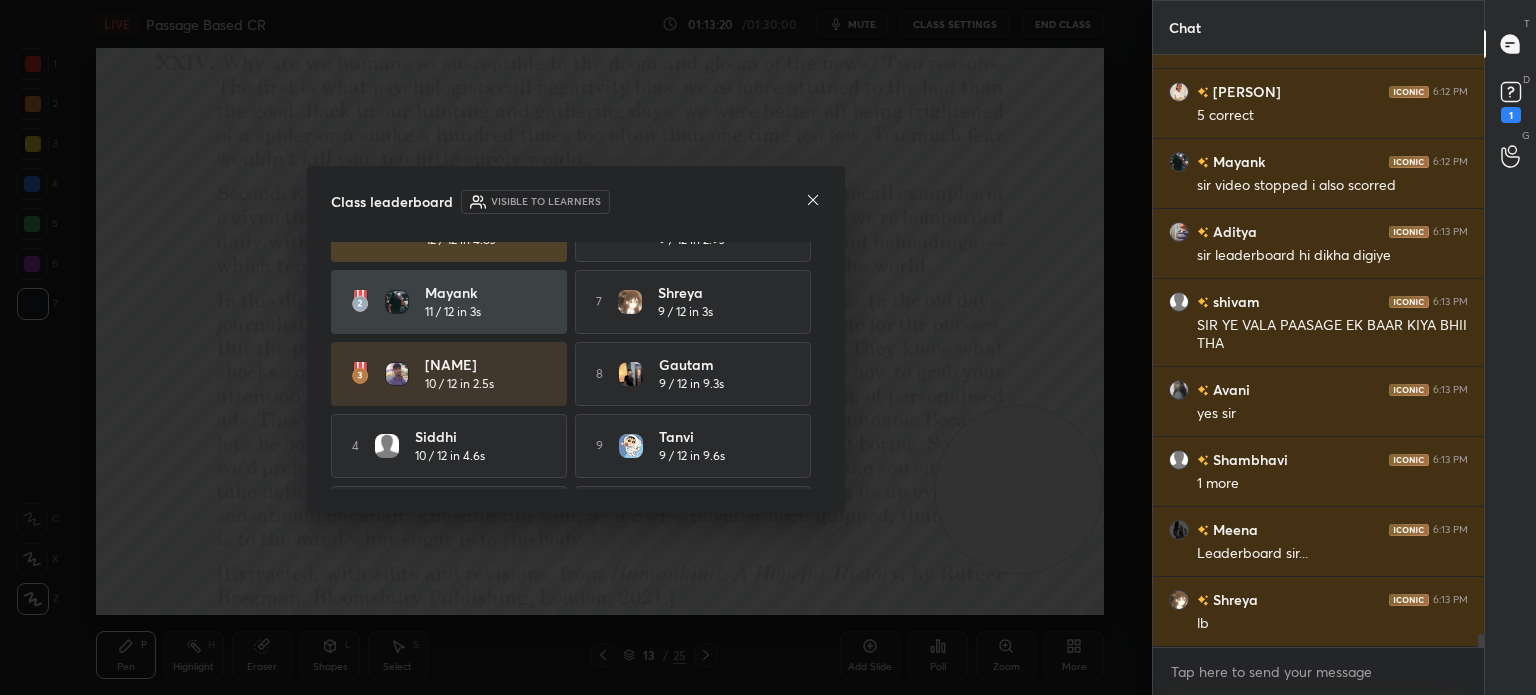 scroll, scrollTop: 0, scrollLeft: 0, axis: both 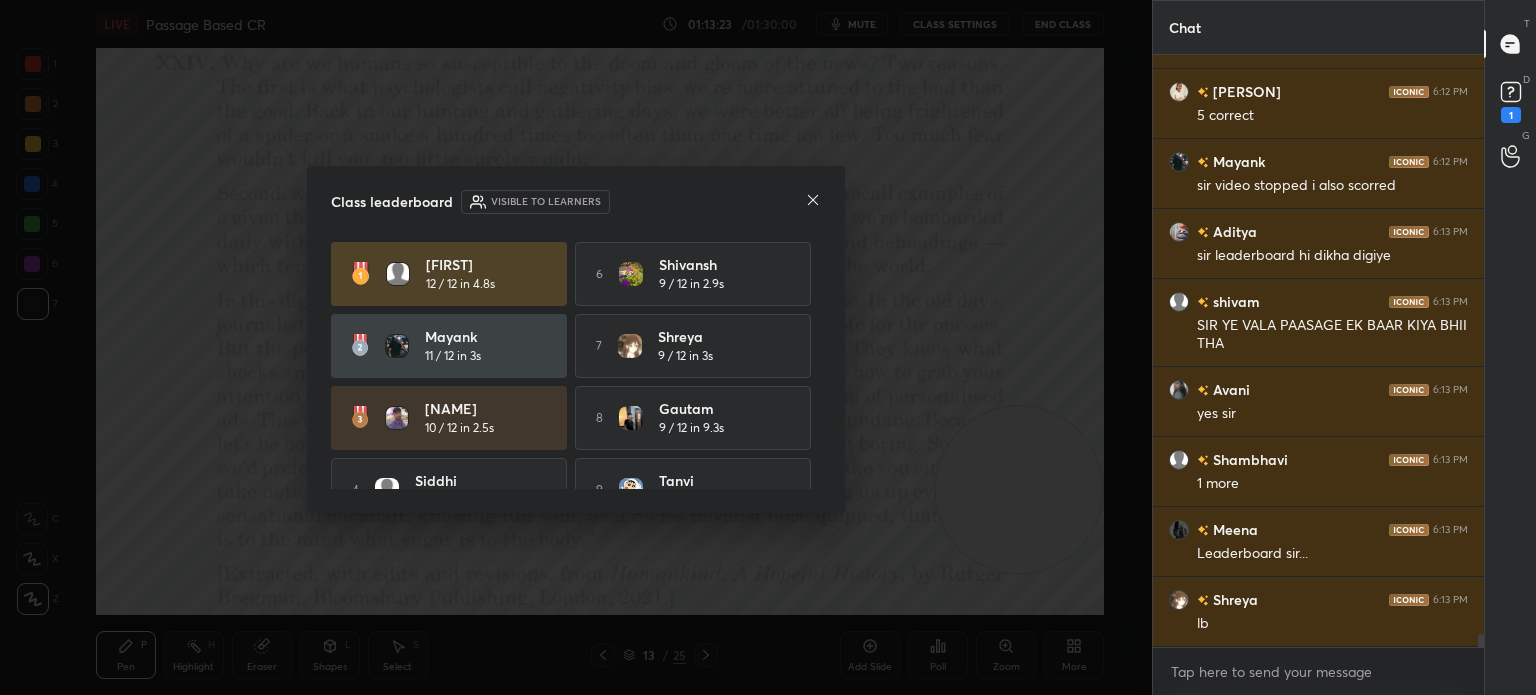 click 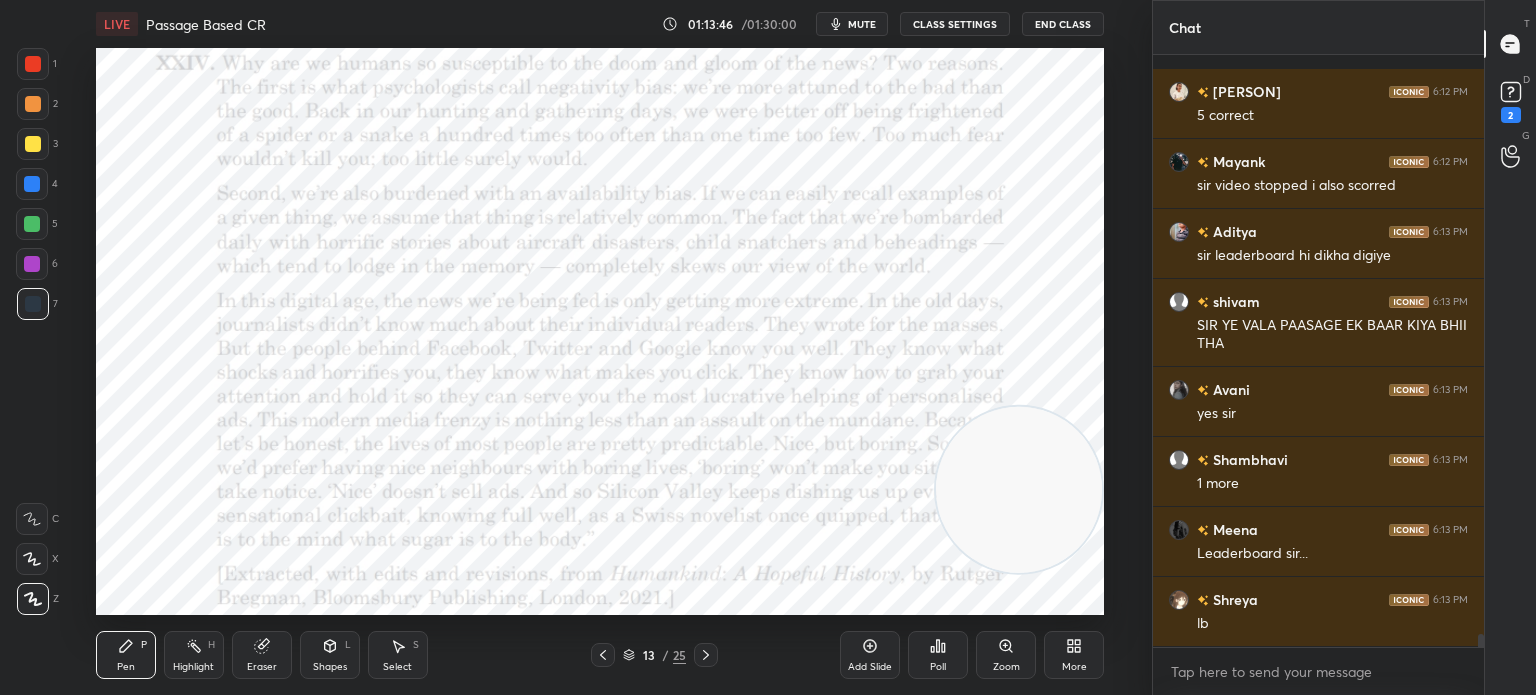 scroll, scrollTop: 27236, scrollLeft: 0, axis: vertical 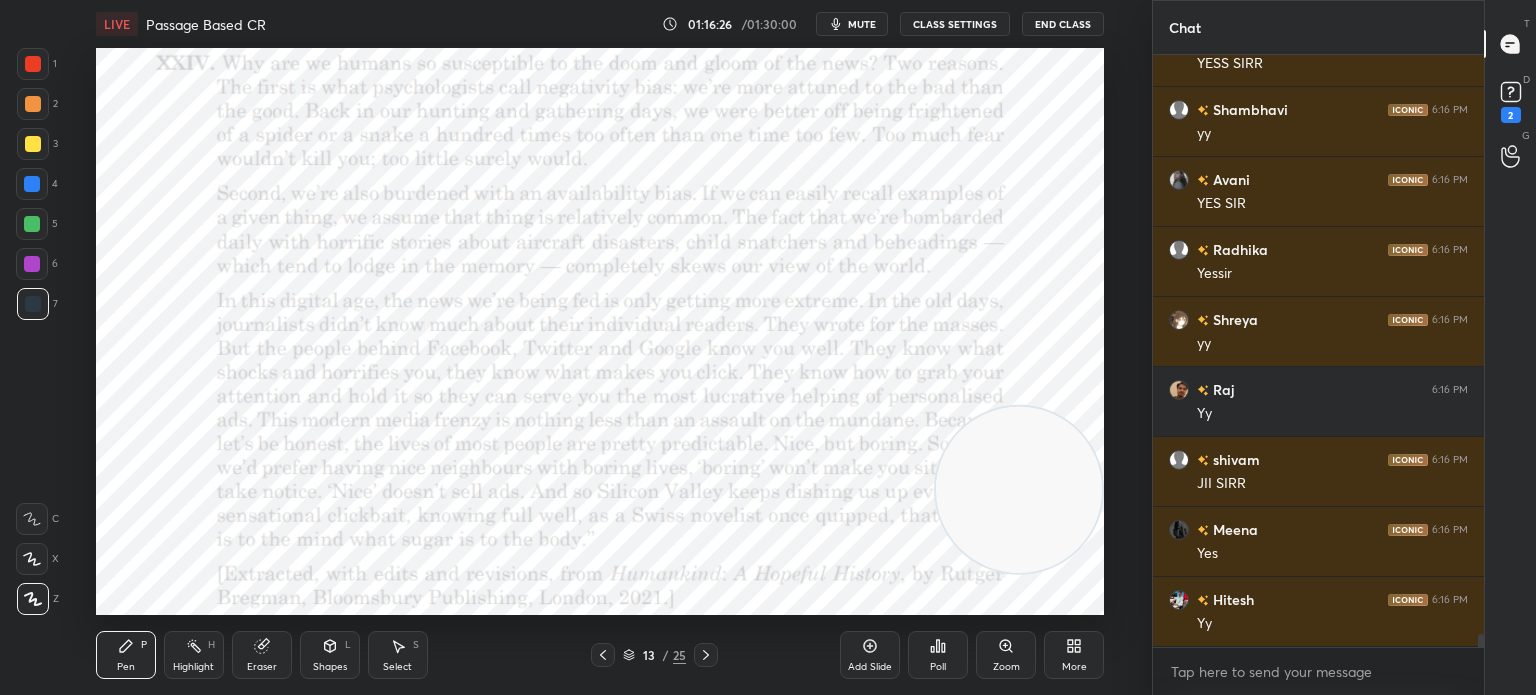 click on "More" at bounding box center [1074, 667] 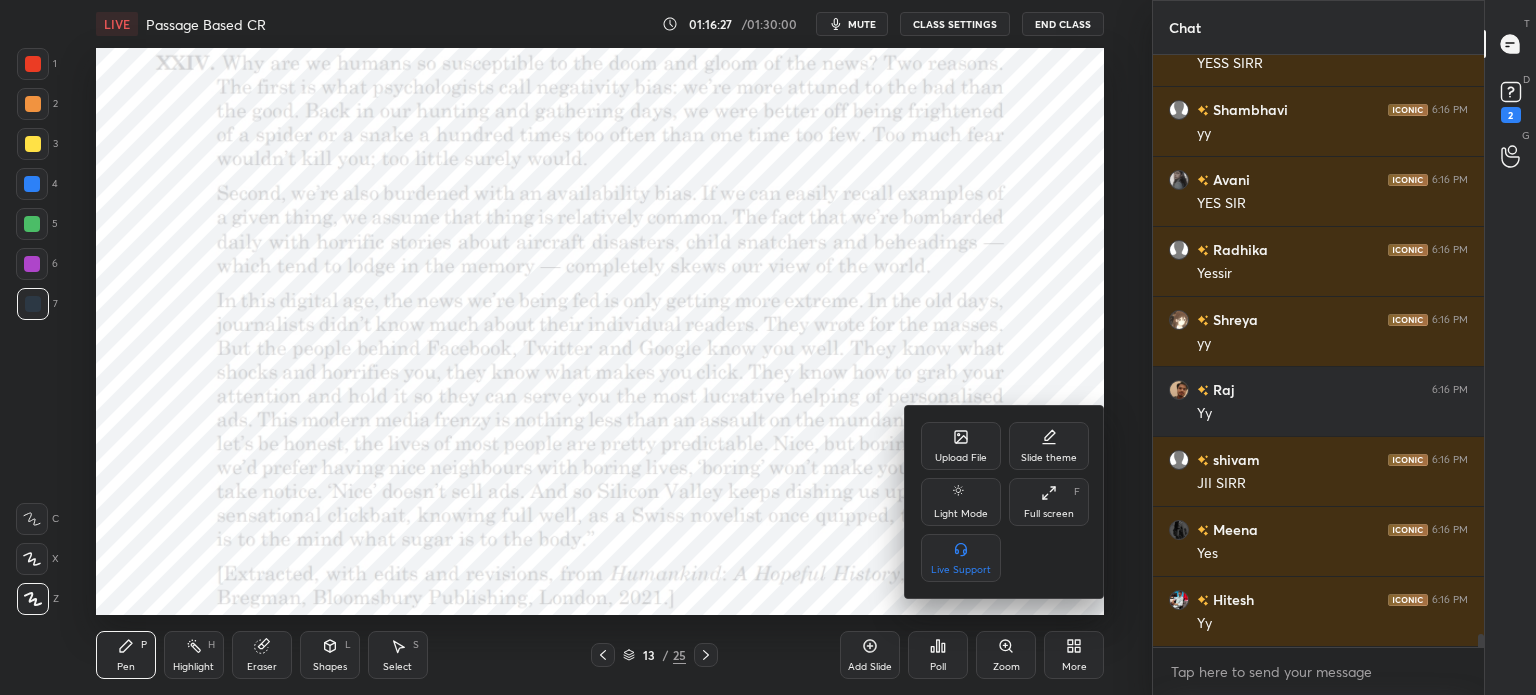 click on "Upload File" at bounding box center [961, 446] 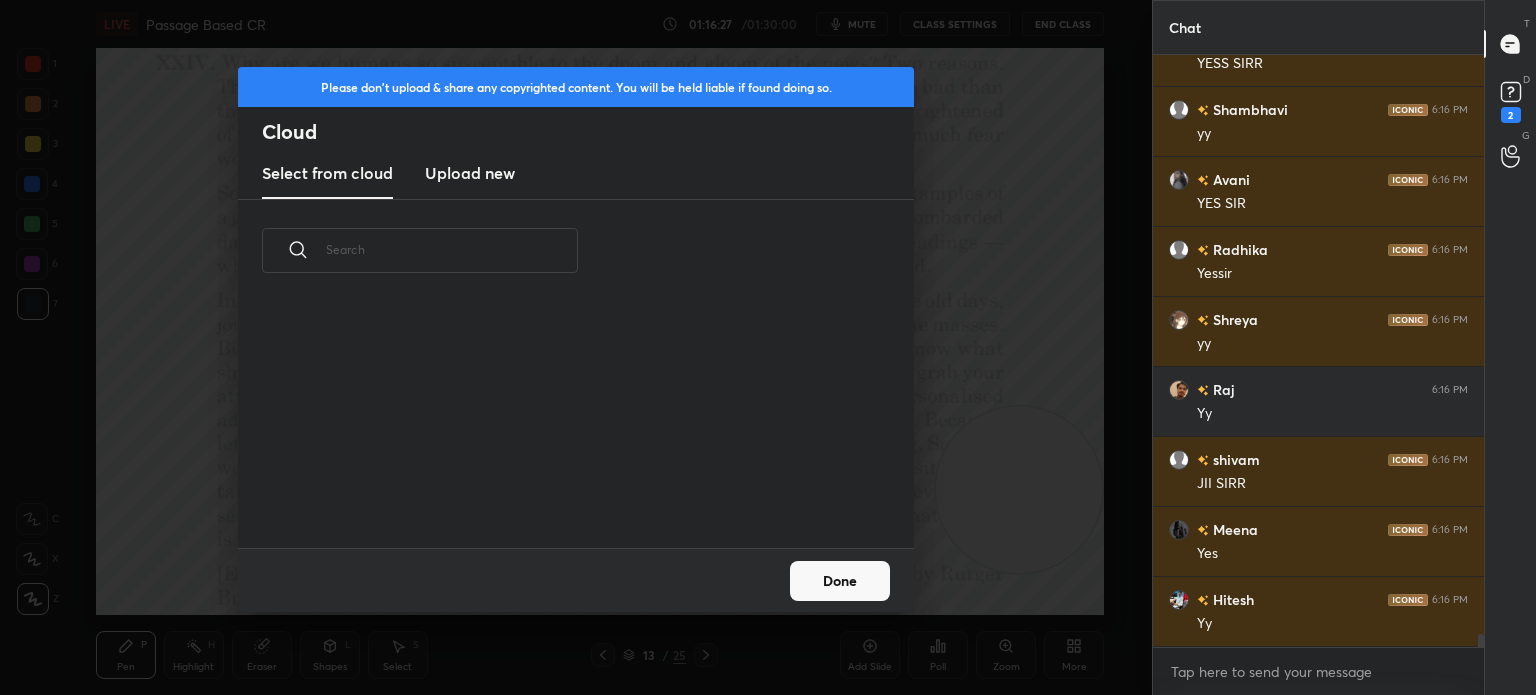scroll, scrollTop: 5, scrollLeft: 10, axis: both 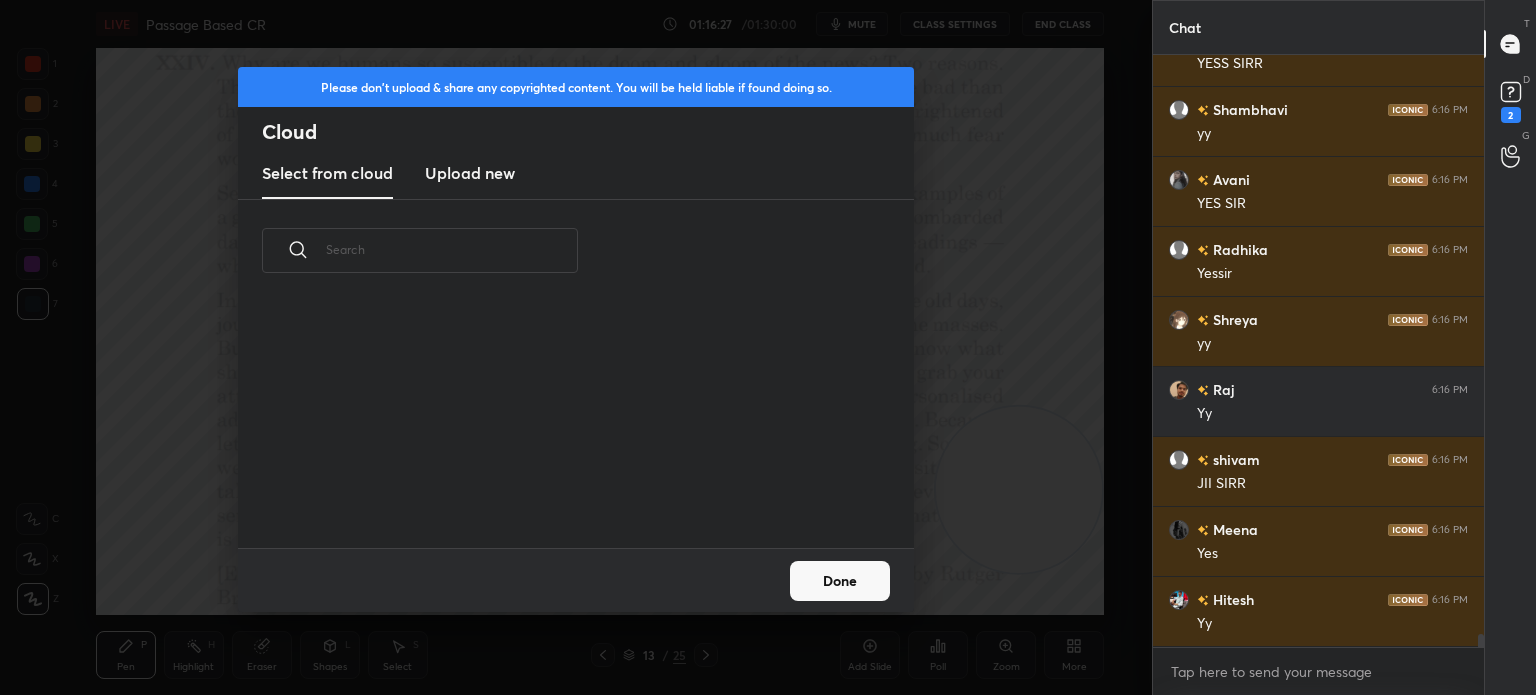 click on "Upload new" at bounding box center [470, 173] 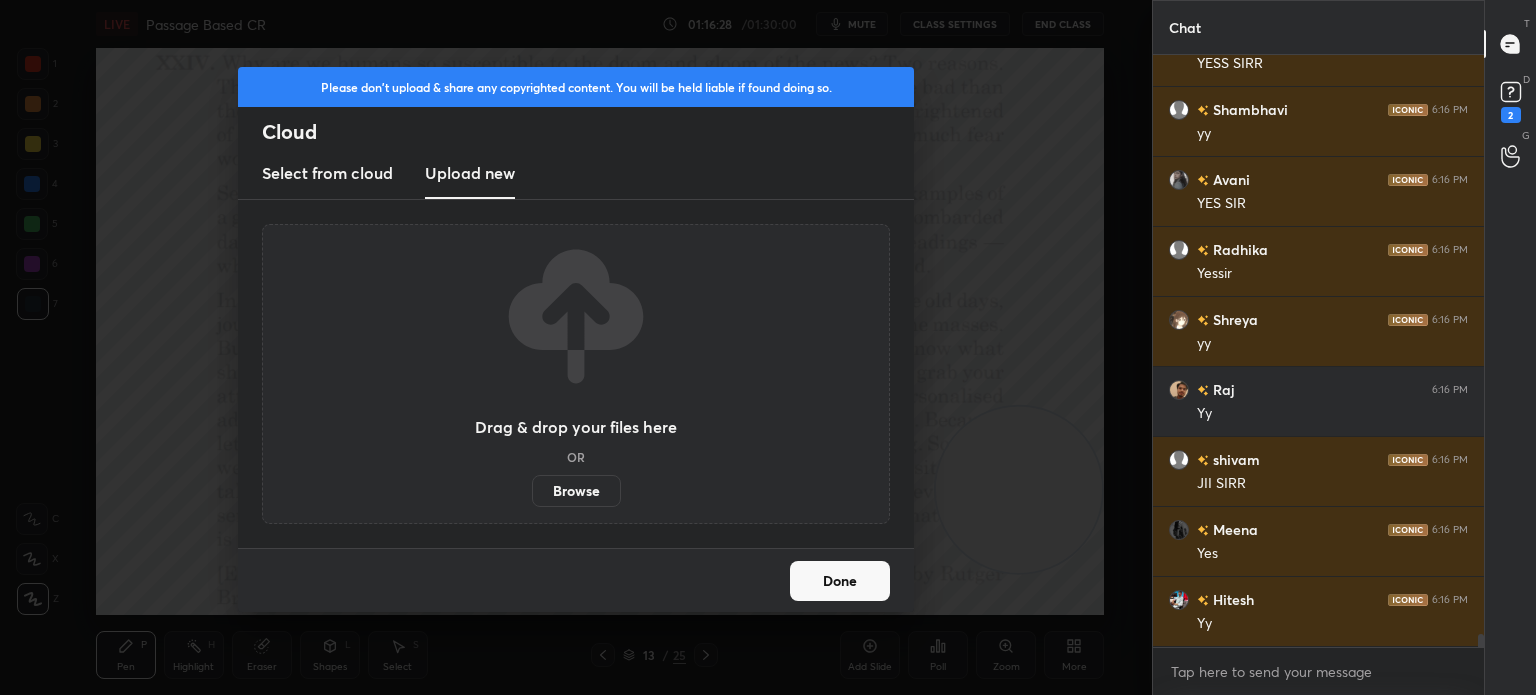 click on "Browse" at bounding box center [576, 491] 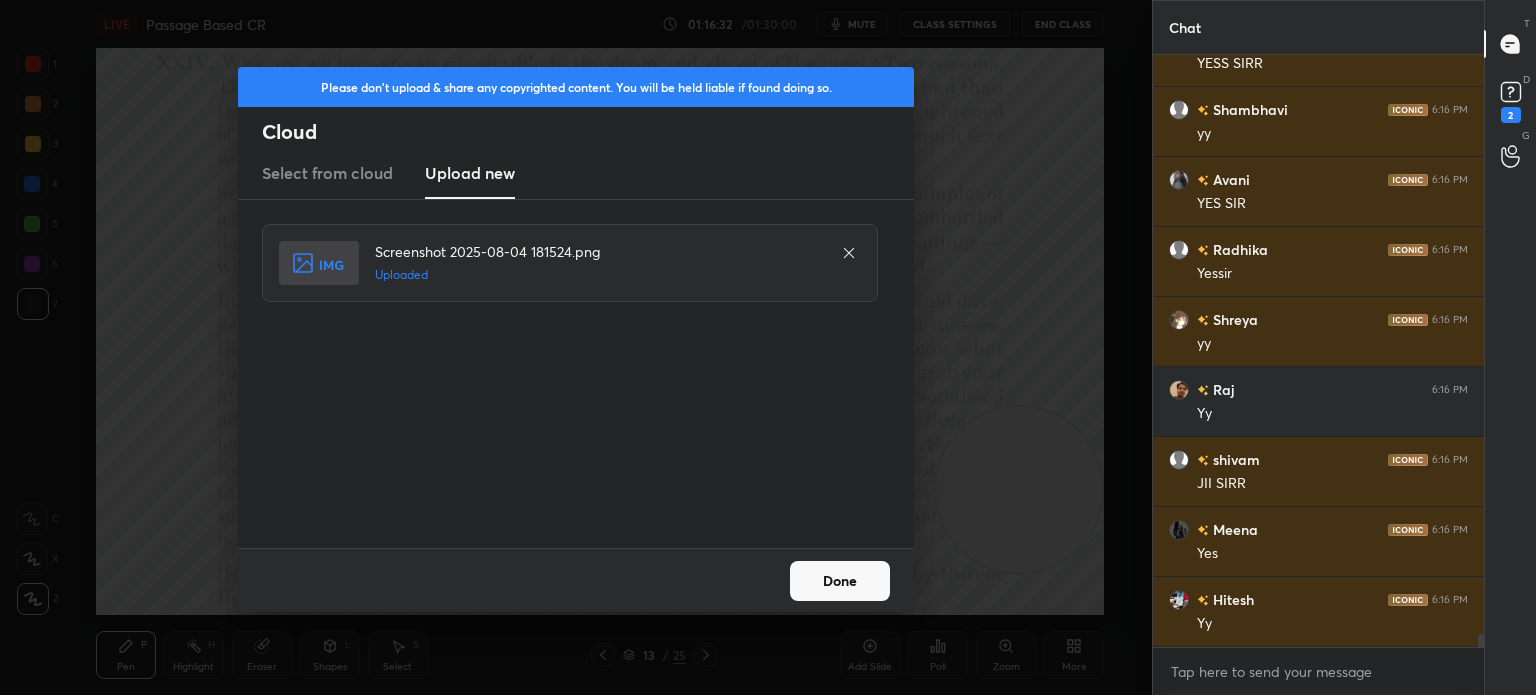 click on "Done" at bounding box center (840, 581) 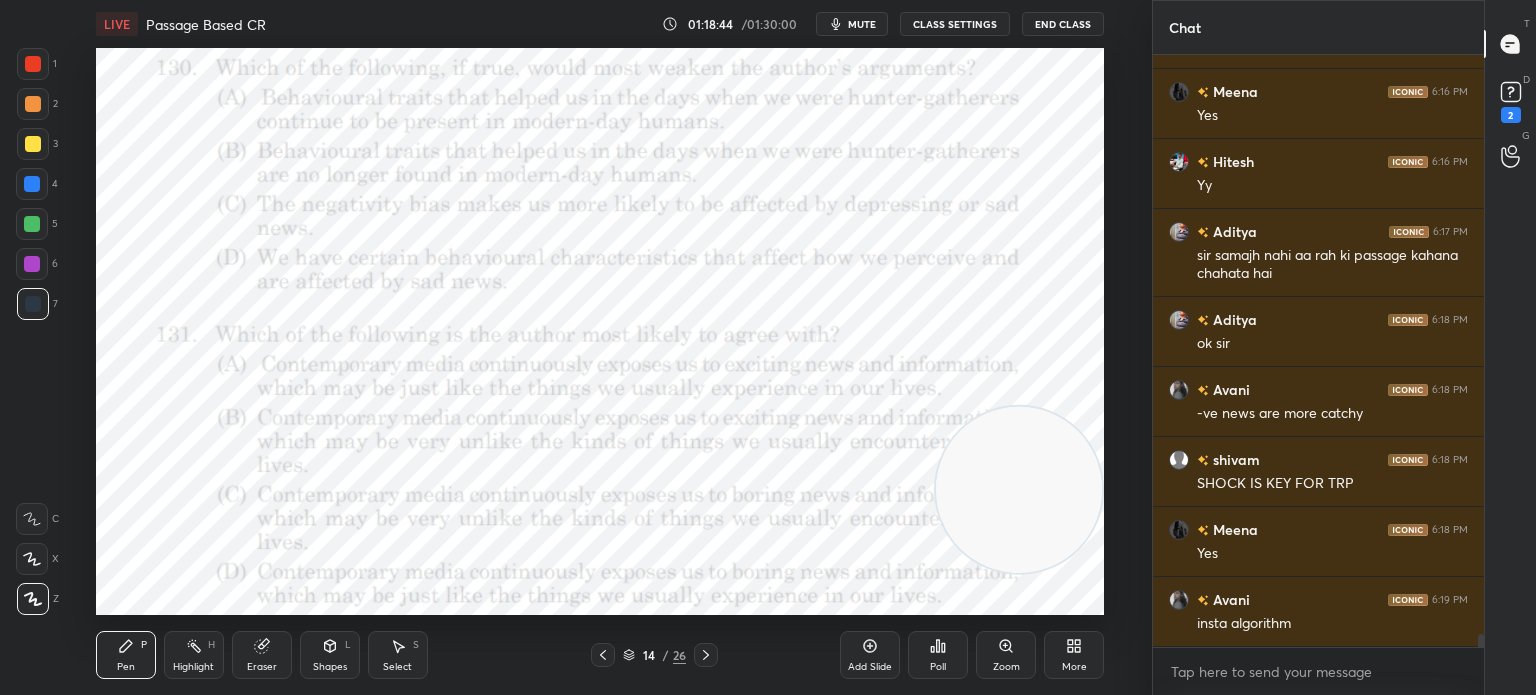 scroll, scrollTop: 26888, scrollLeft: 0, axis: vertical 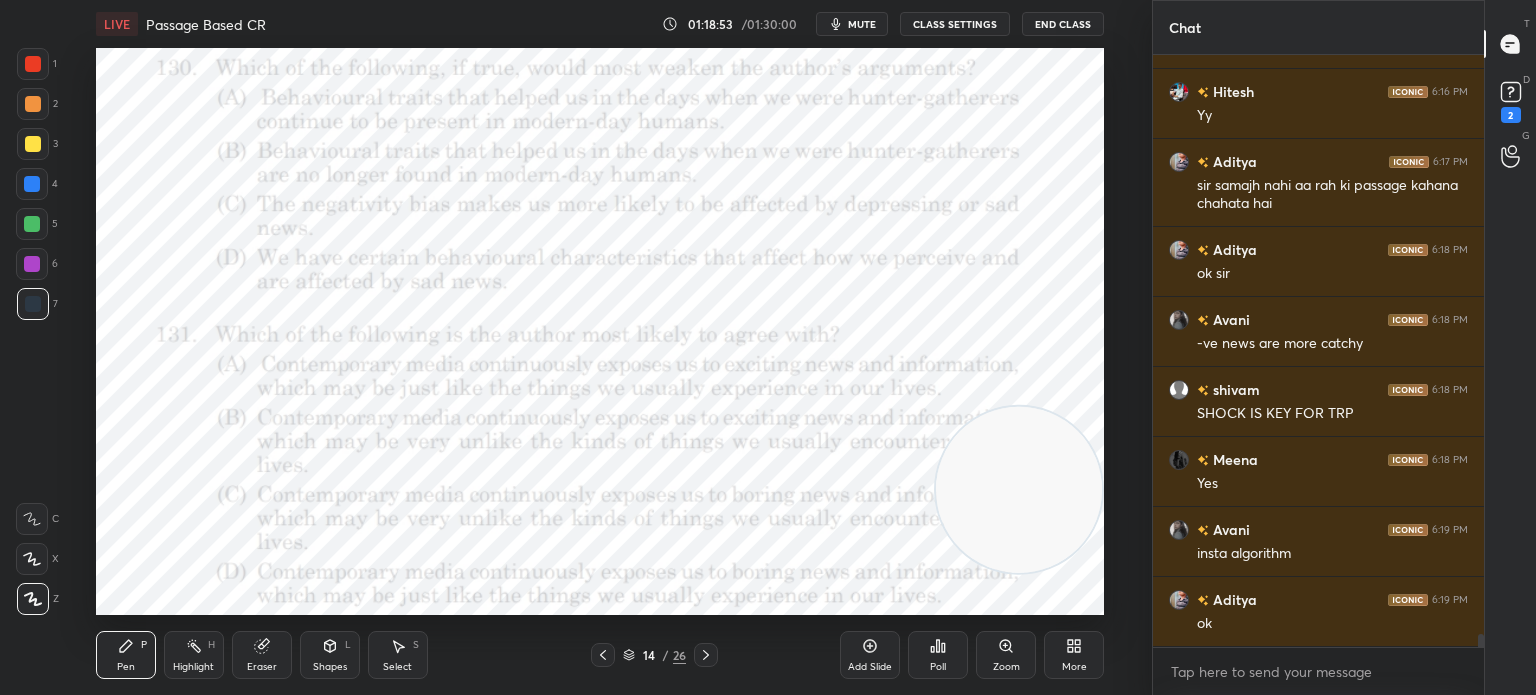 click on "Poll" at bounding box center [938, 667] 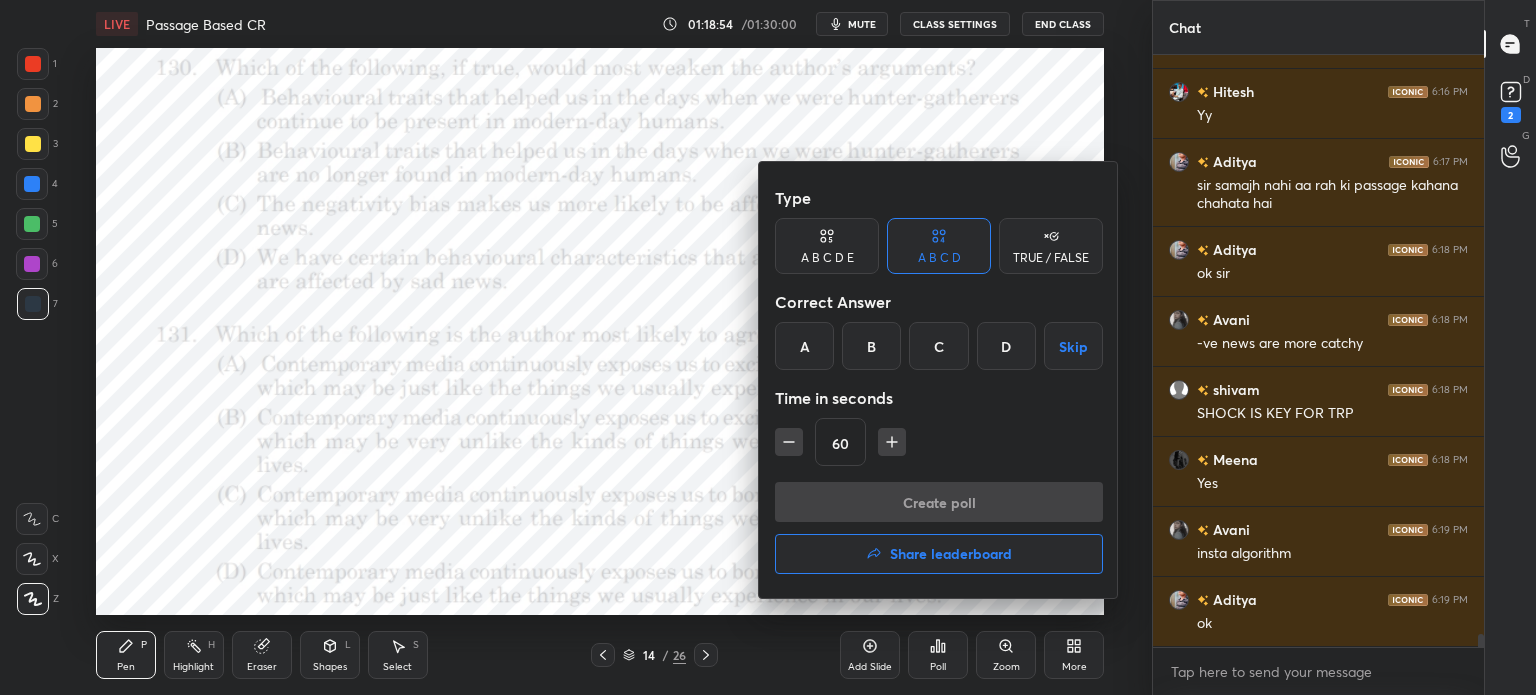 click on "B" at bounding box center [871, 346] 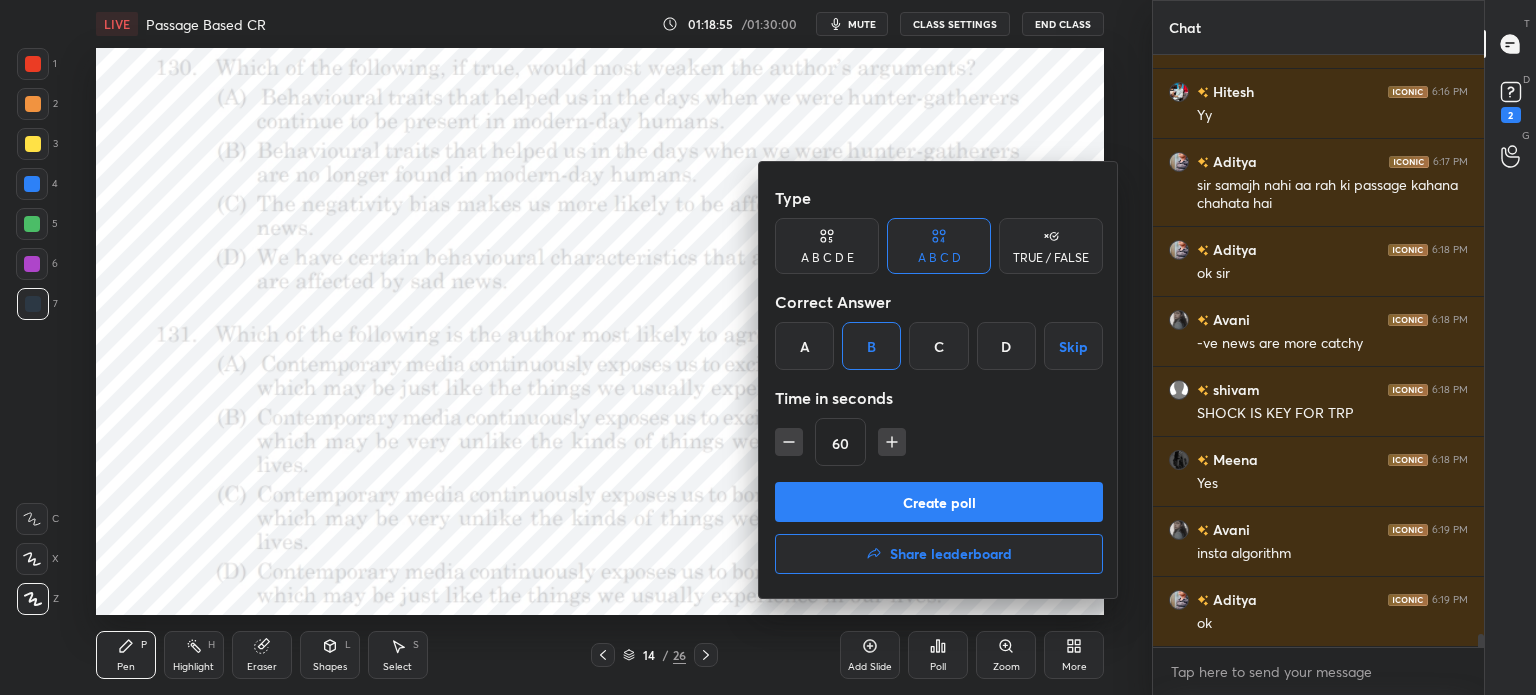 click on "Create poll" at bounding box center (939, 502) 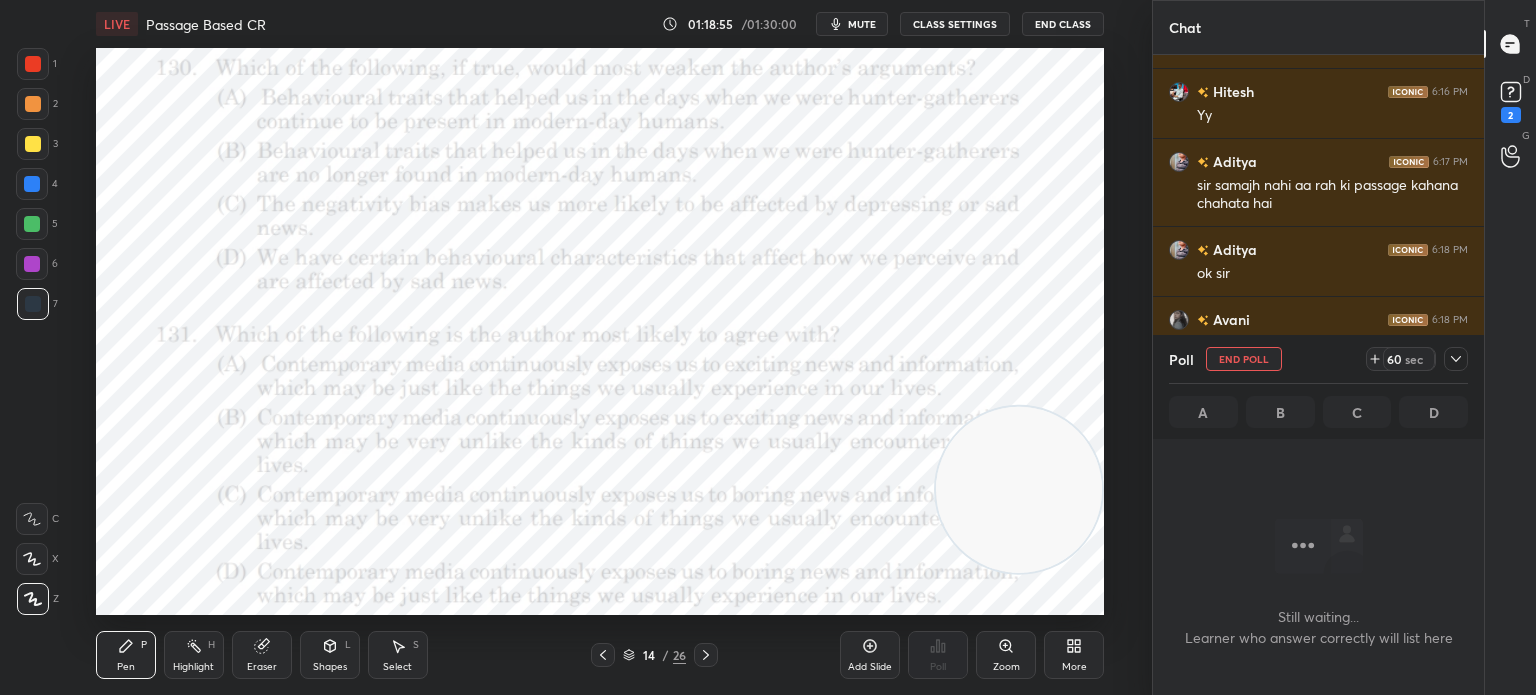 scroll, scrollTop: 6, scrollLeft: 6, axis: both 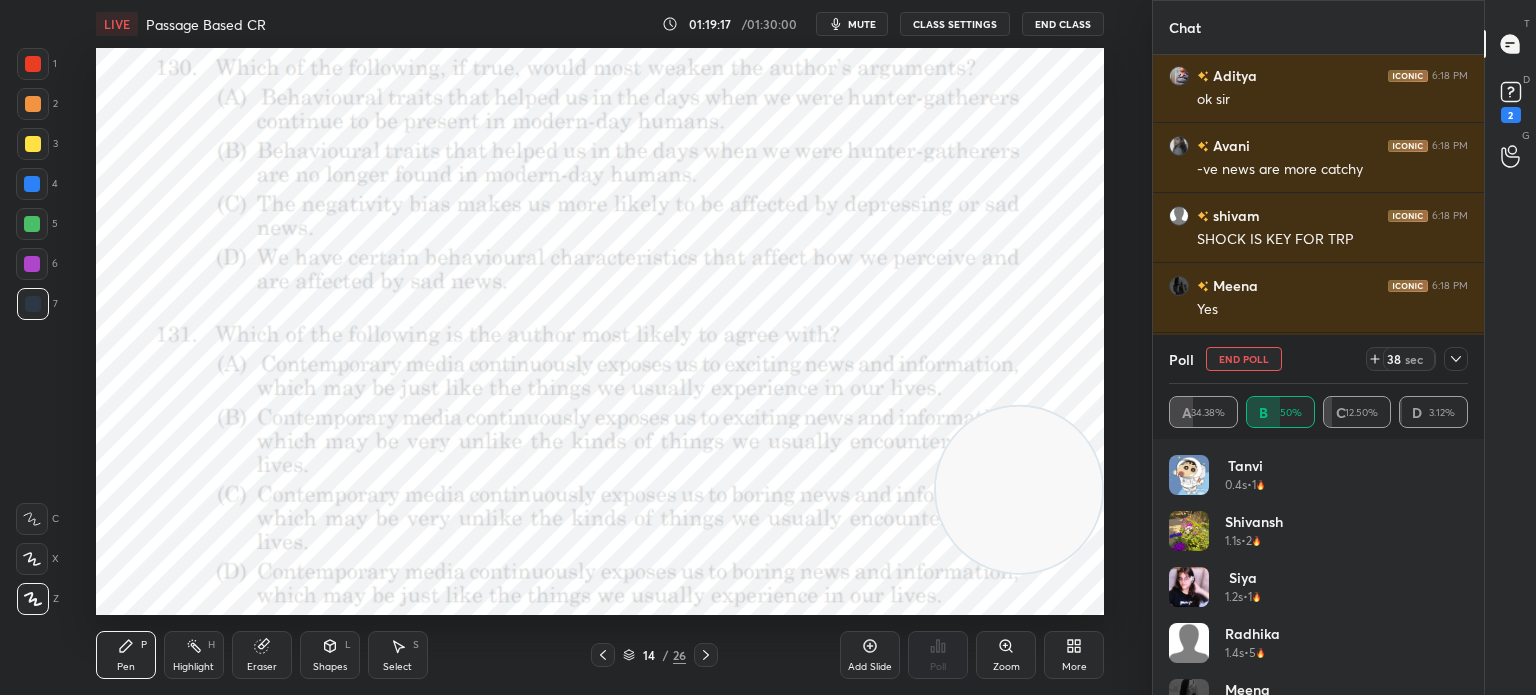 click 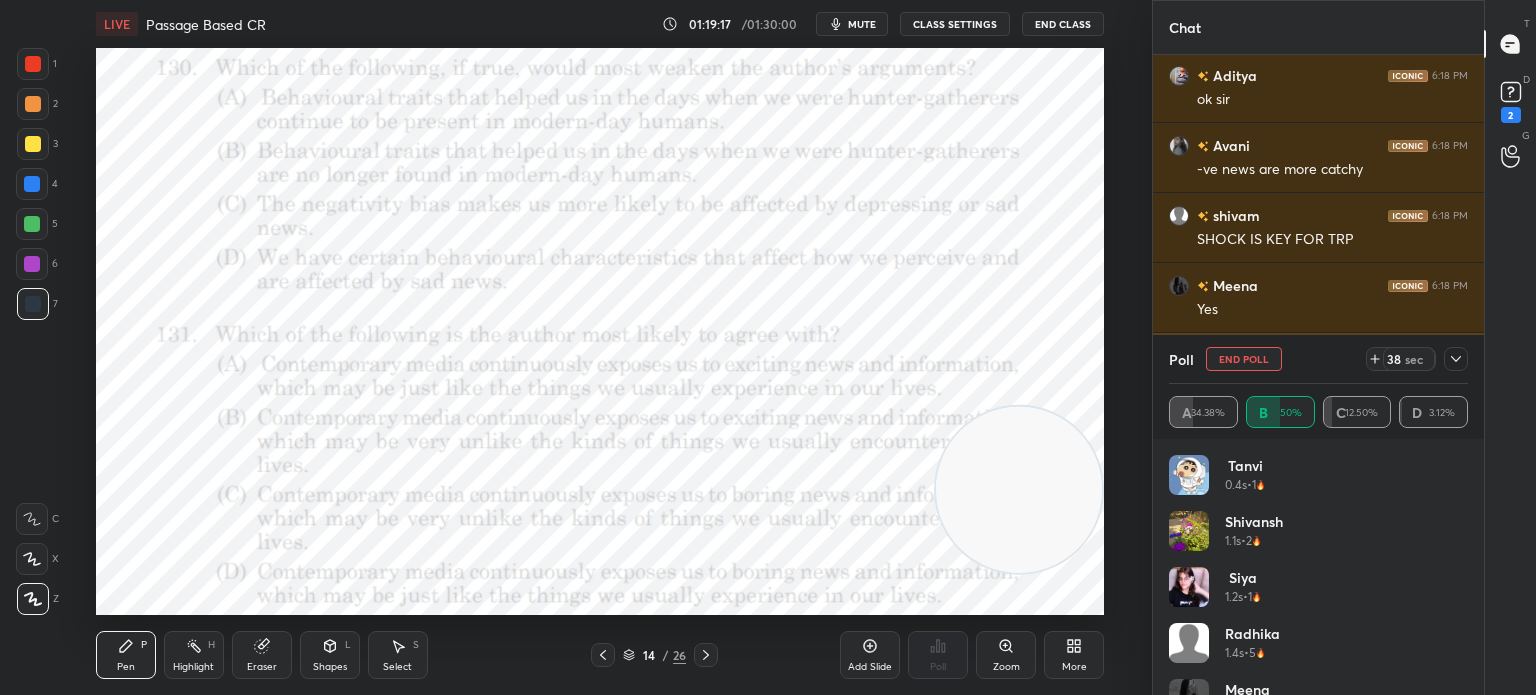 scroll, scrollTop: 184, scrollLeft: 293, axis: both 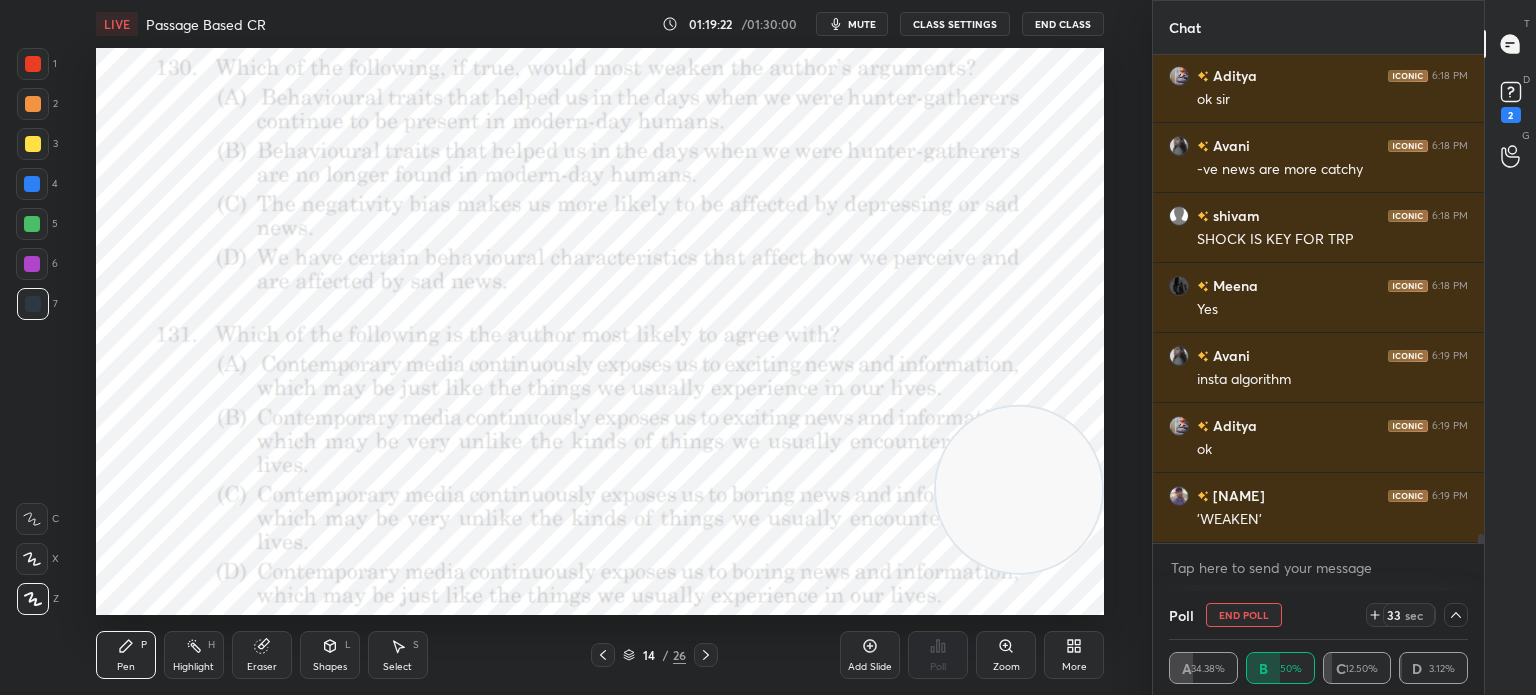 click 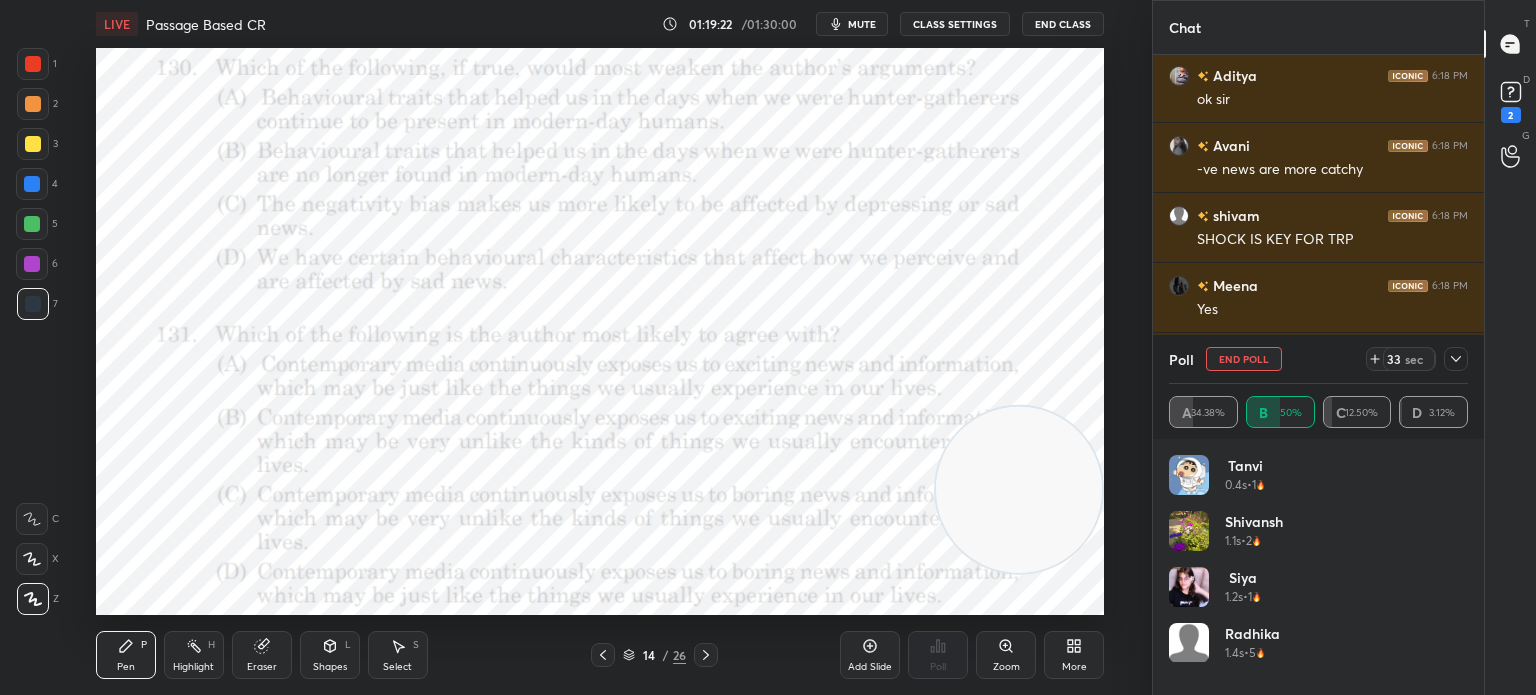 scroll, scrollTop: 0, scrollLeft: 6, axis: horizontal 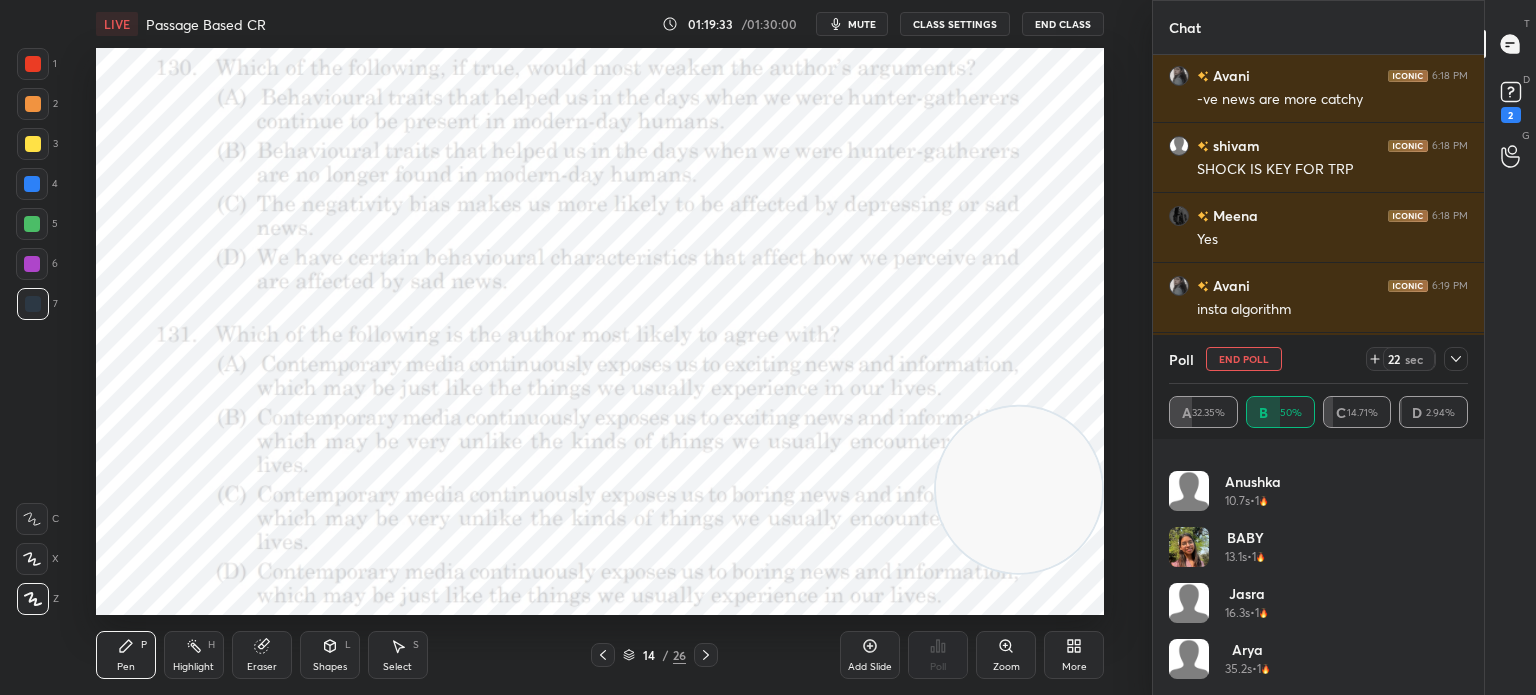 click 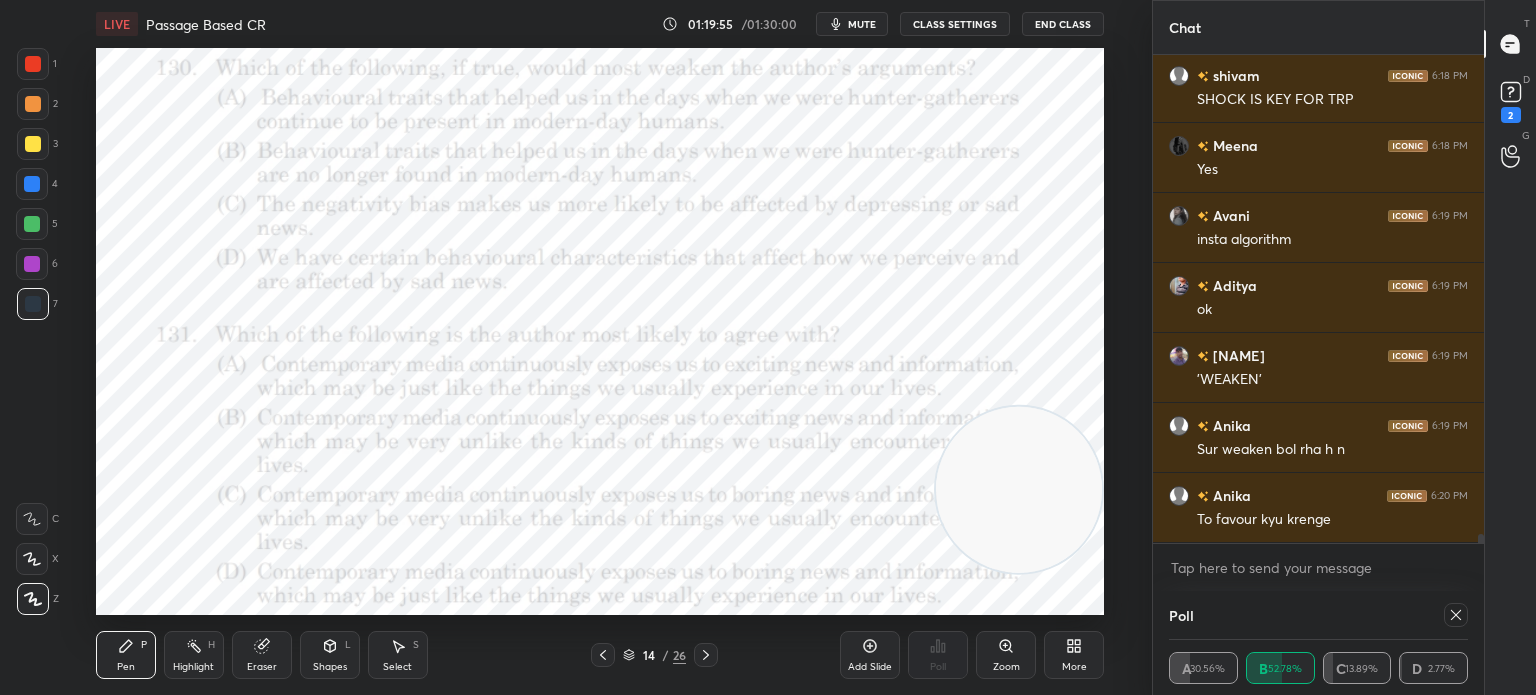 scroll, scrollTop: 0, scrollLeft: 0, axis: both 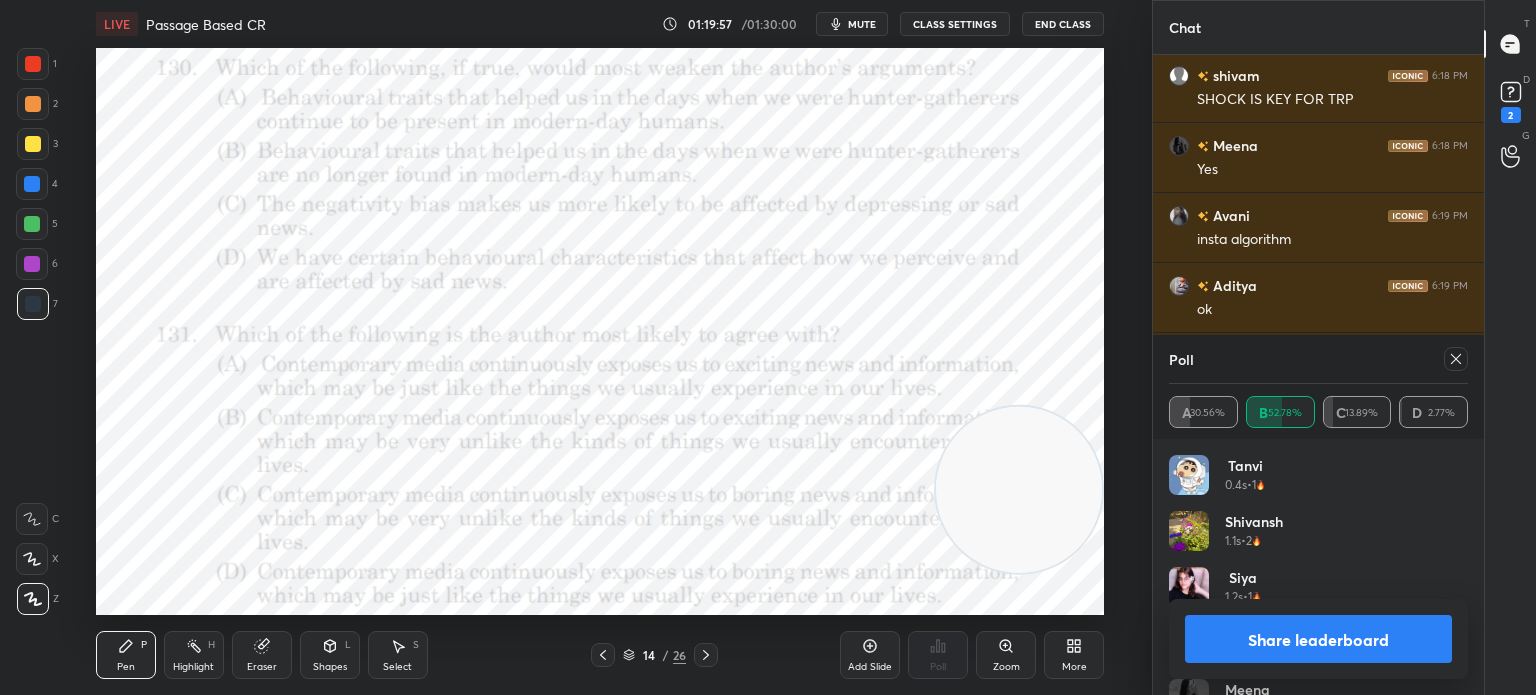 click at bounding box center [1456, 359] 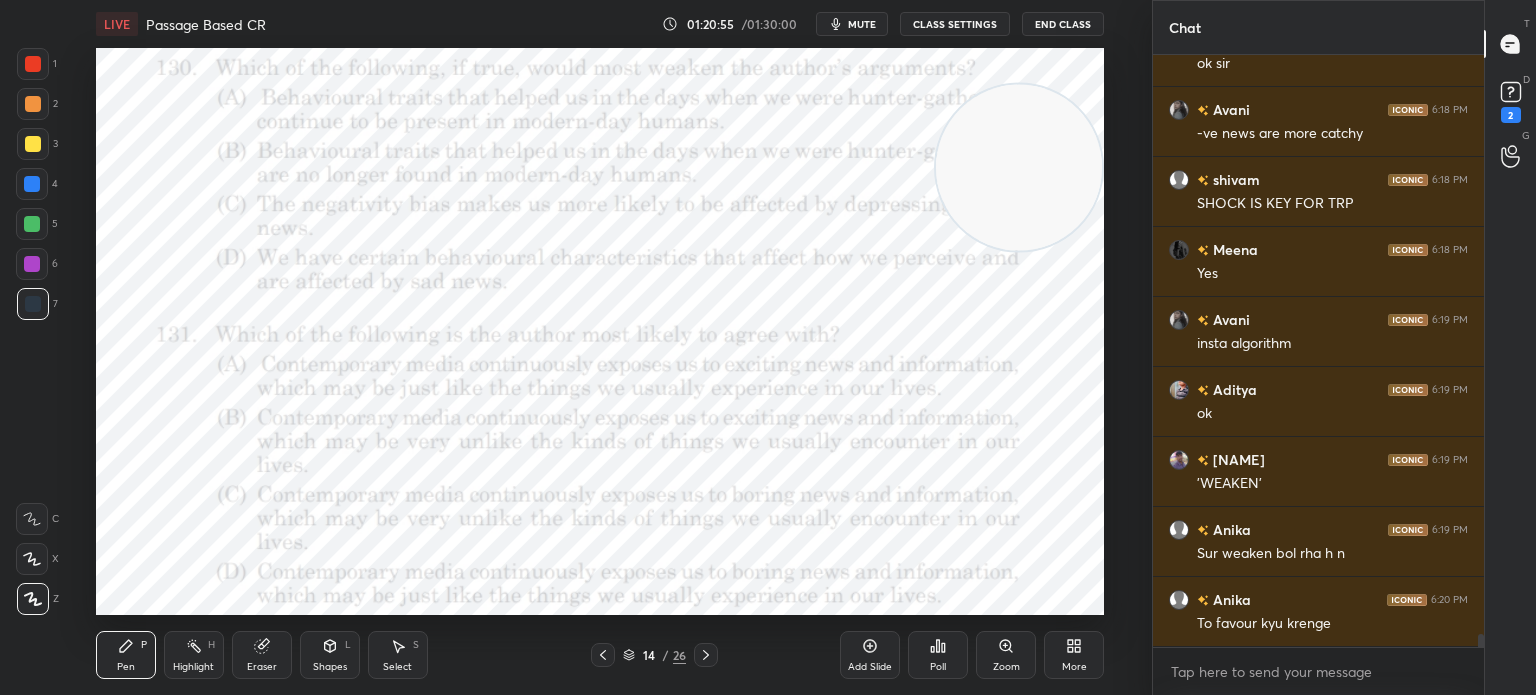 click on "Poll" at bounding box center (938, 655) 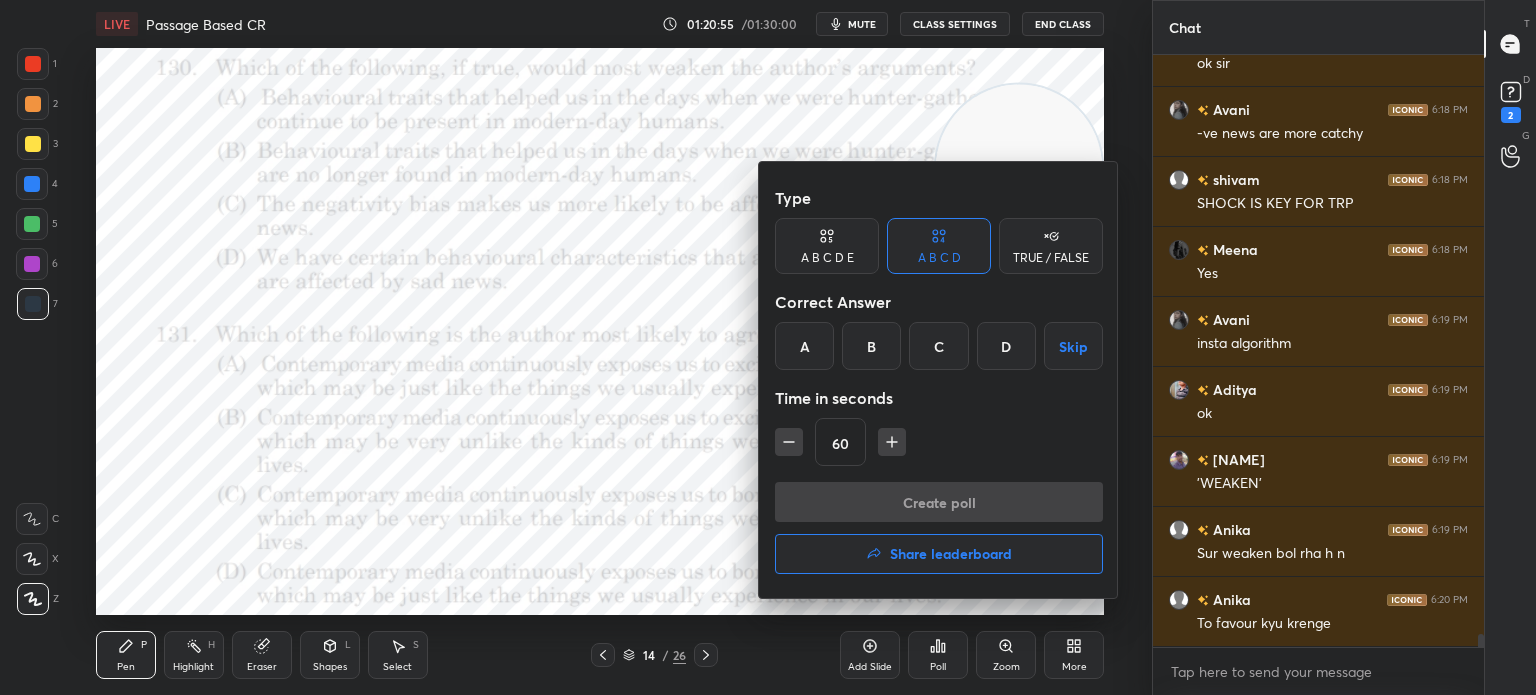 click on "B" at bounding box center [871, 346] 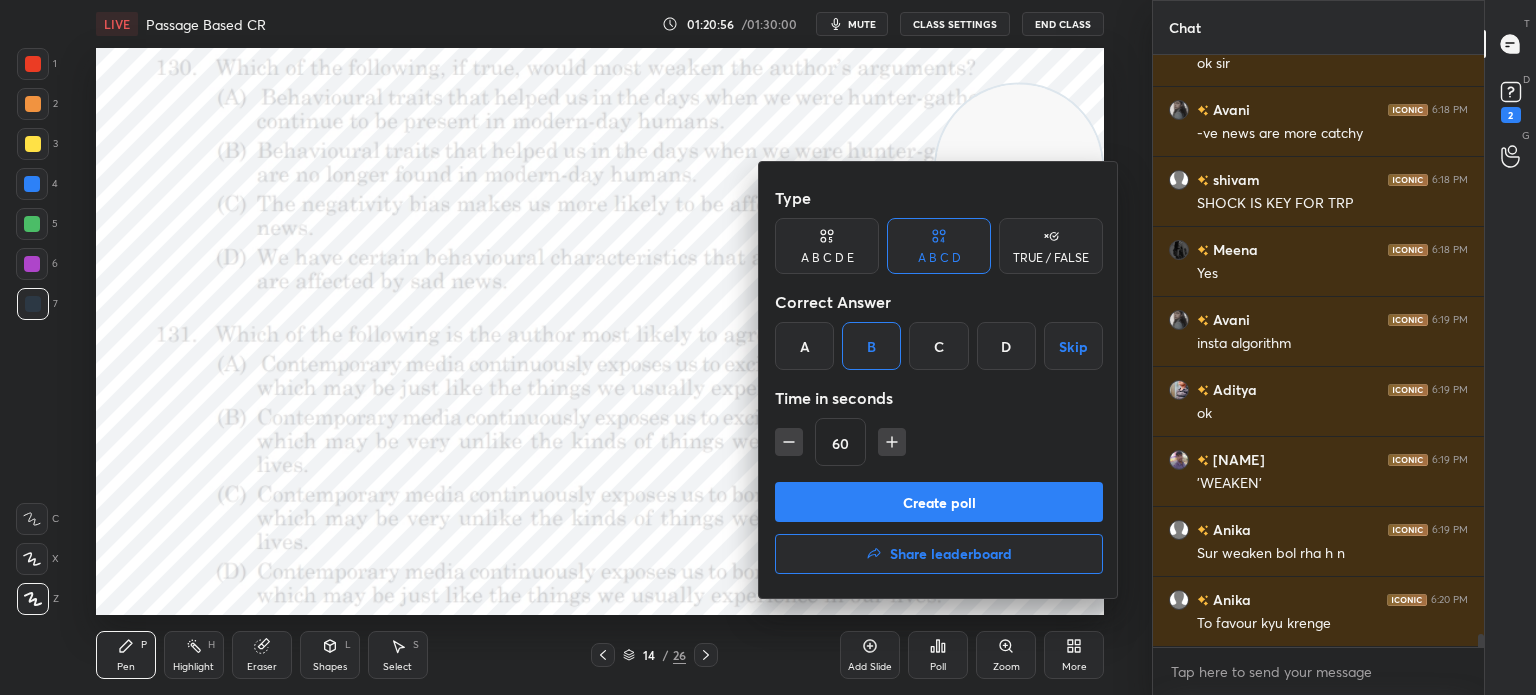 click on "Create poll" at bounding box center [939, 502] 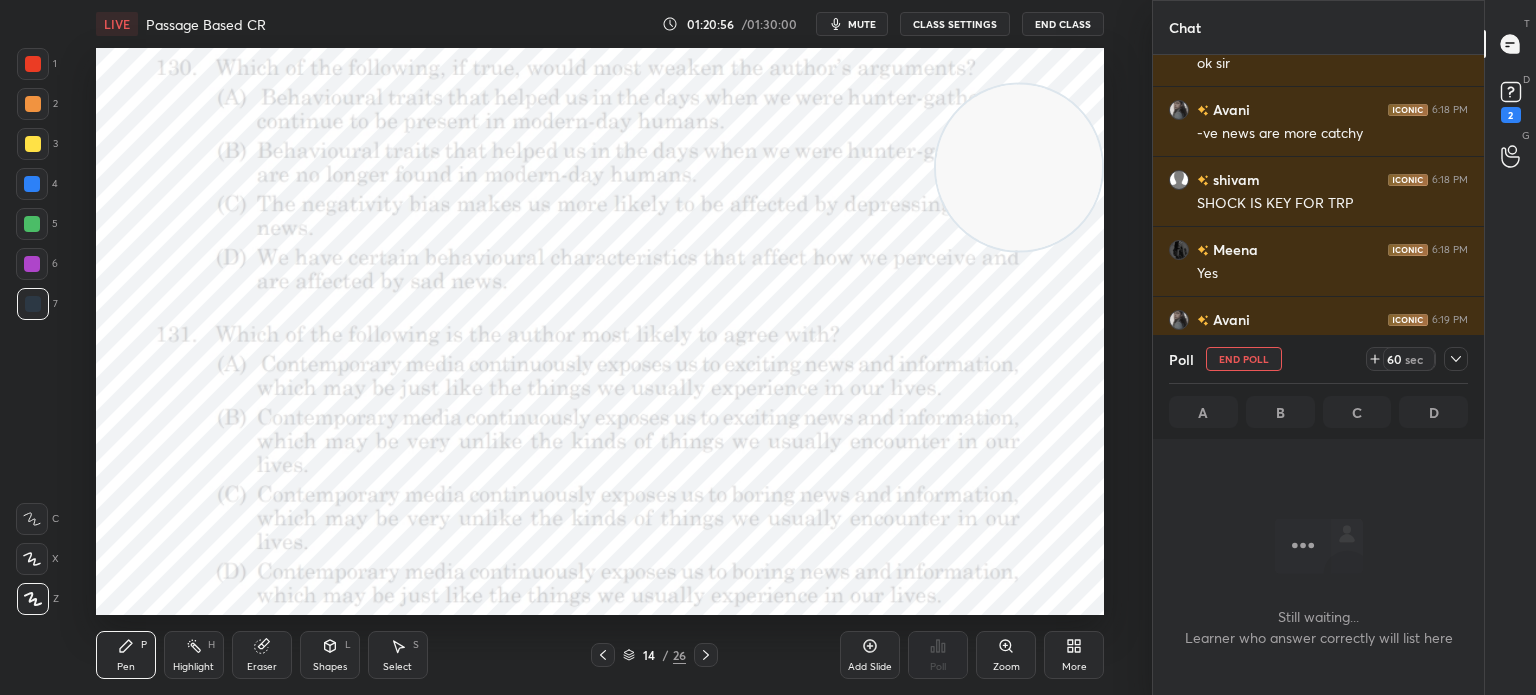scroll, scrollTop: 6, scrollLeft: 6, axis: both 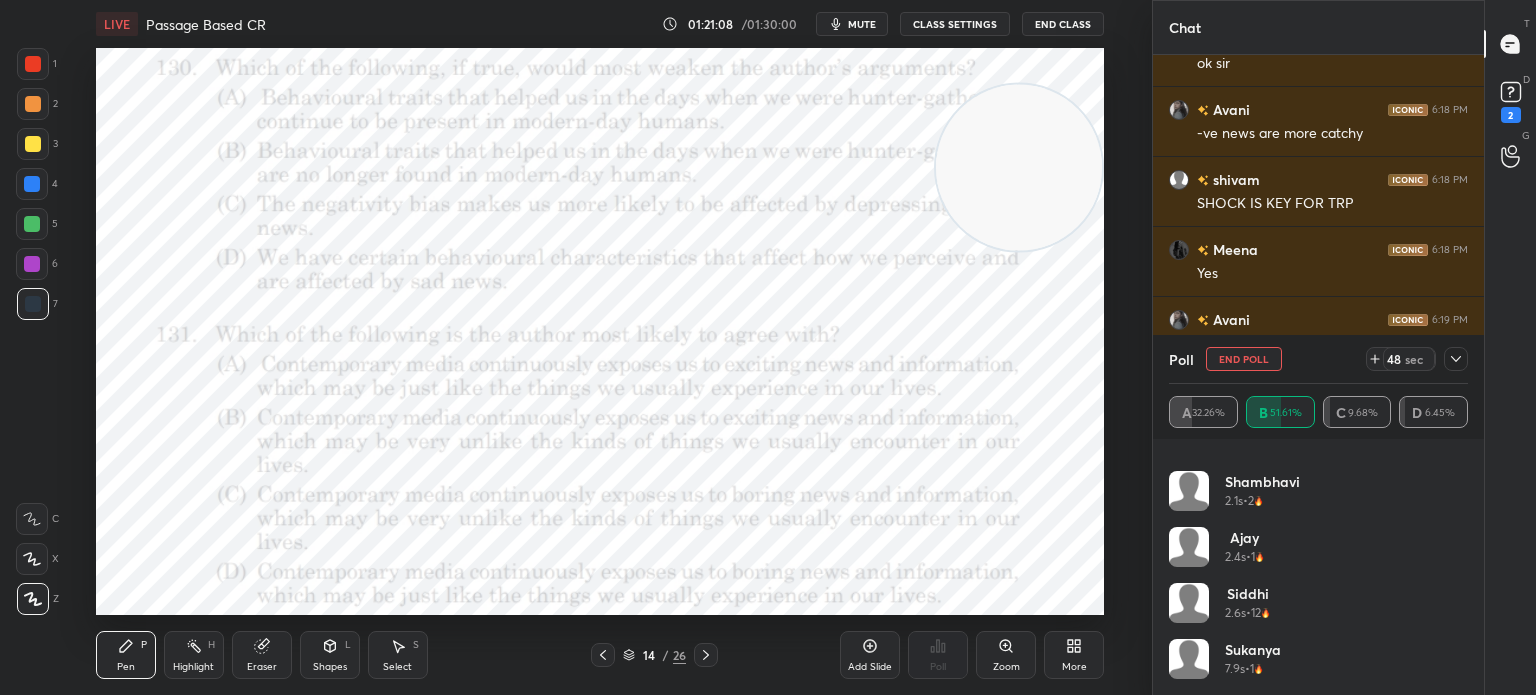click 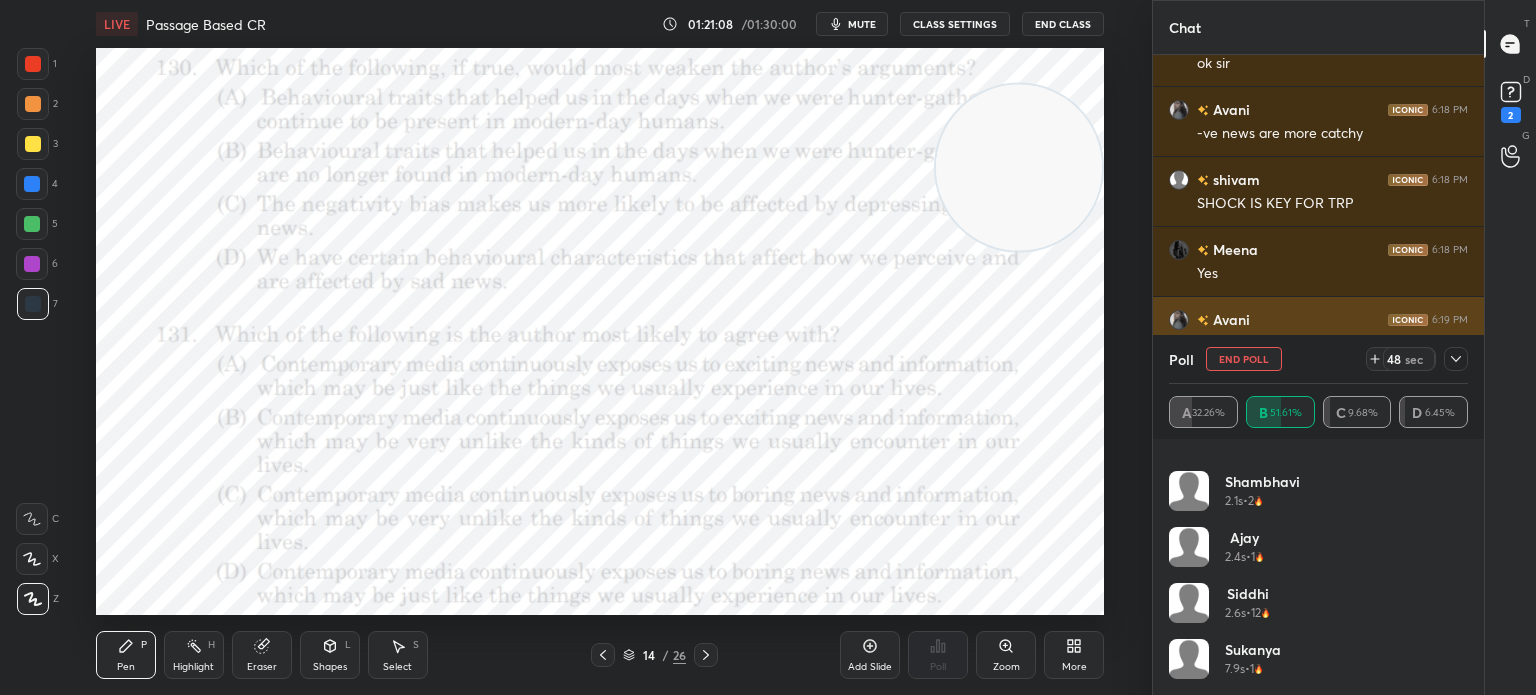 scroll, scrollTop: 184, scrollLeft: 293, axis: both 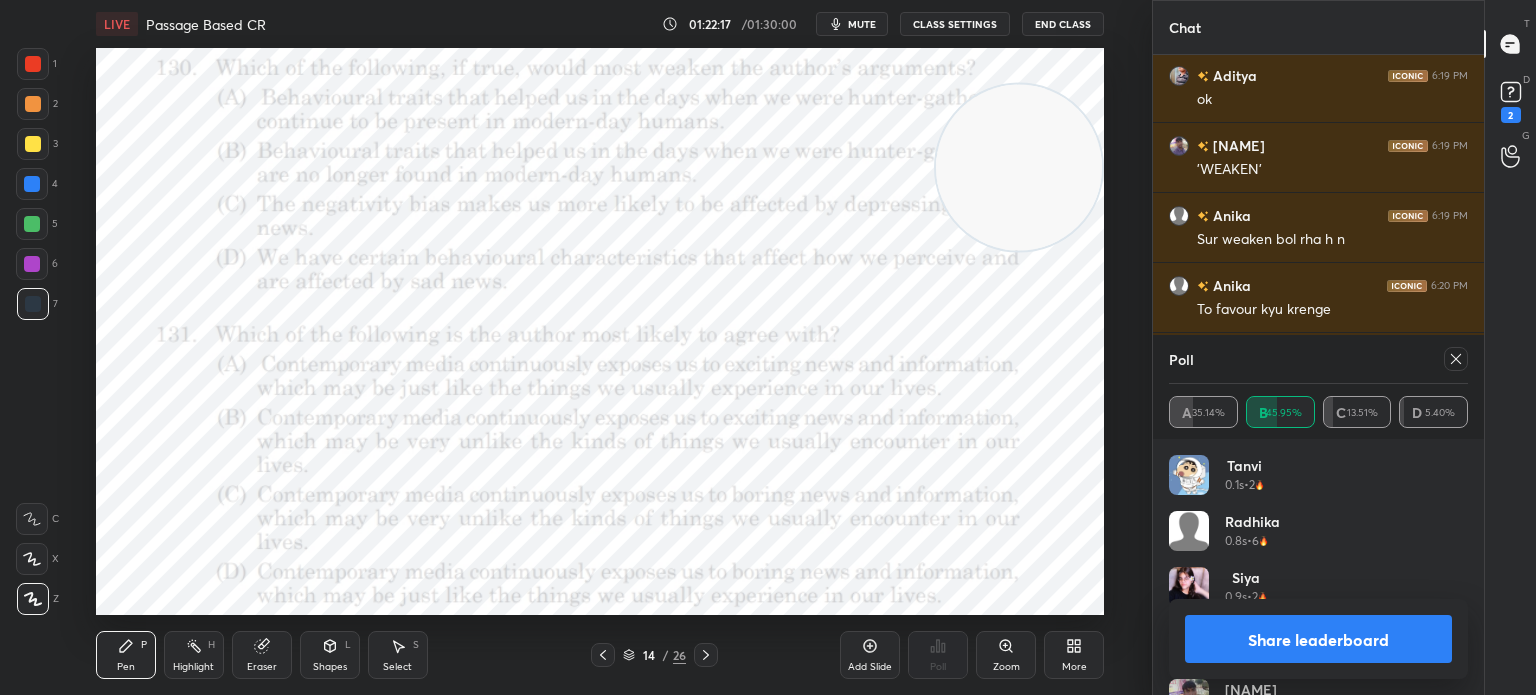 click 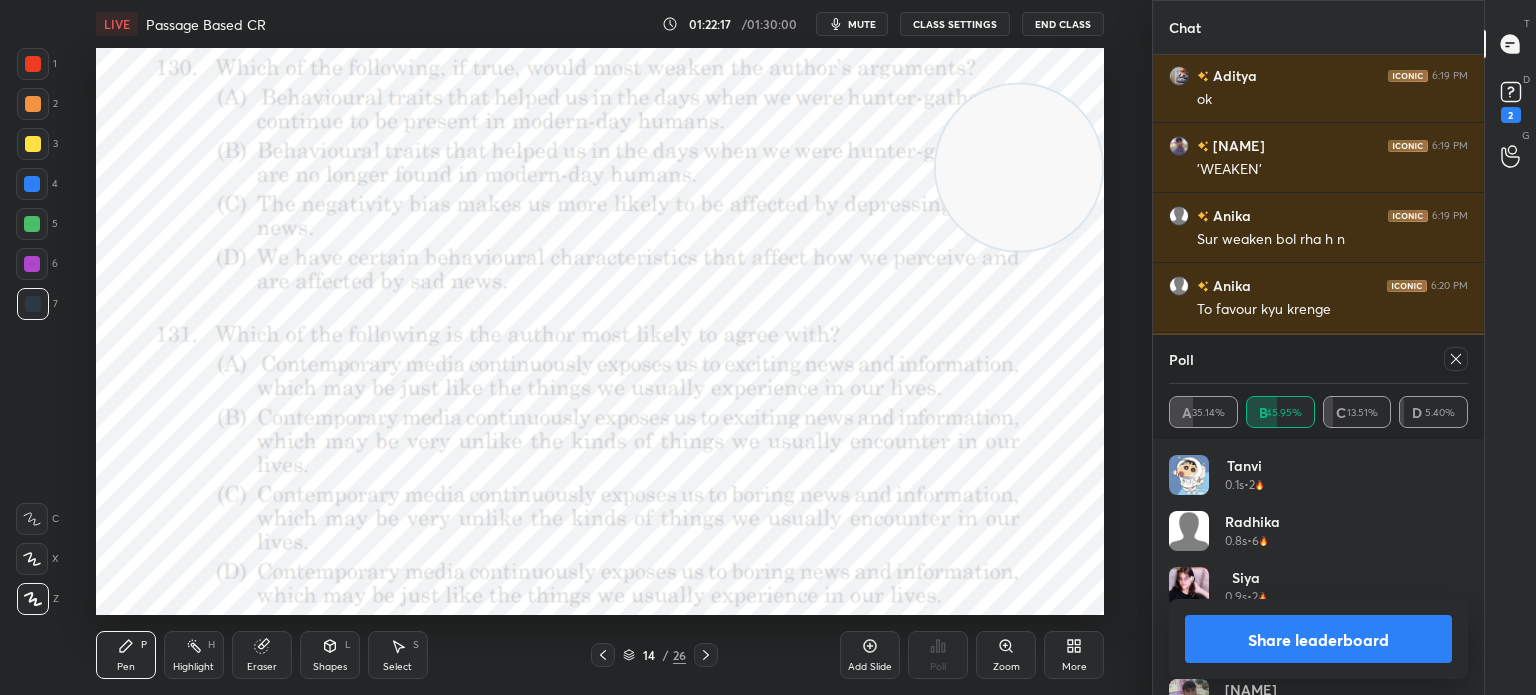 scroll, scrollTop: 151, scrollLeft: 293, axis: both 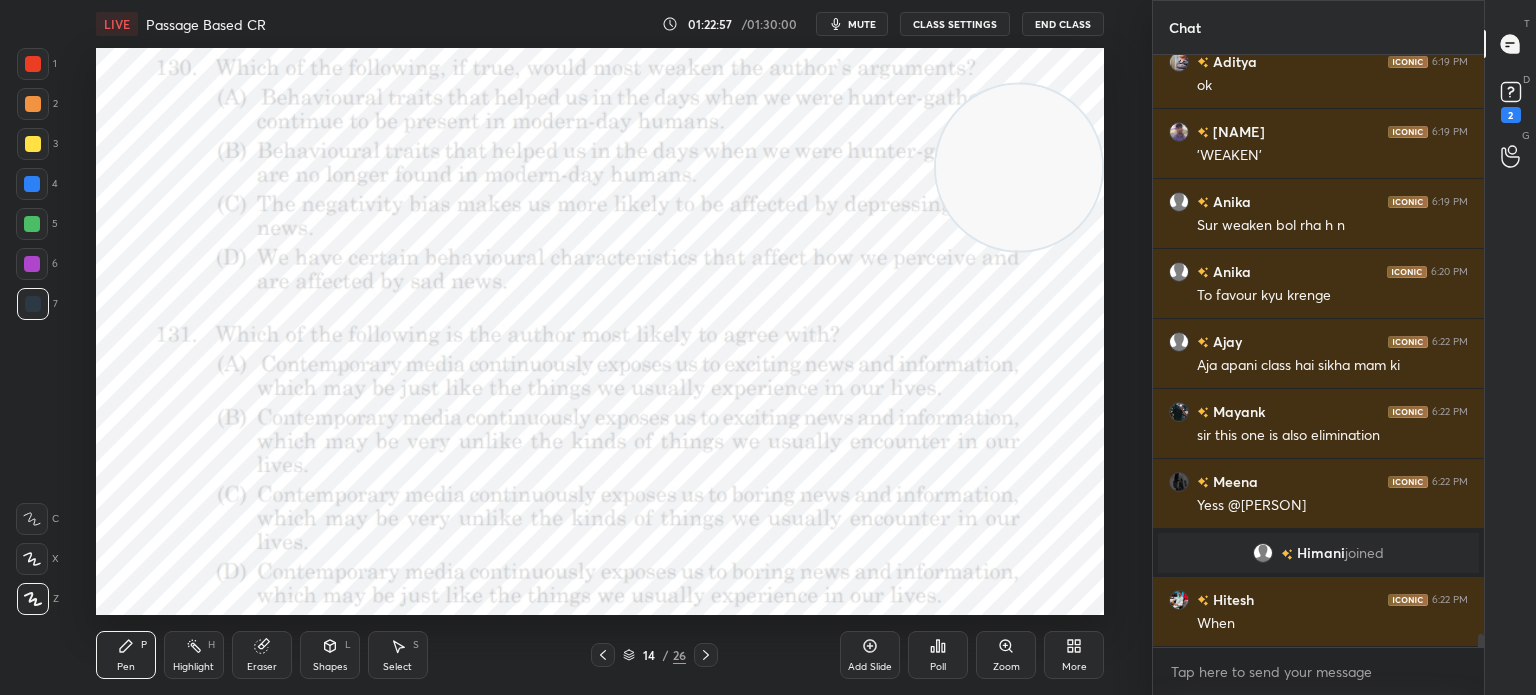 click 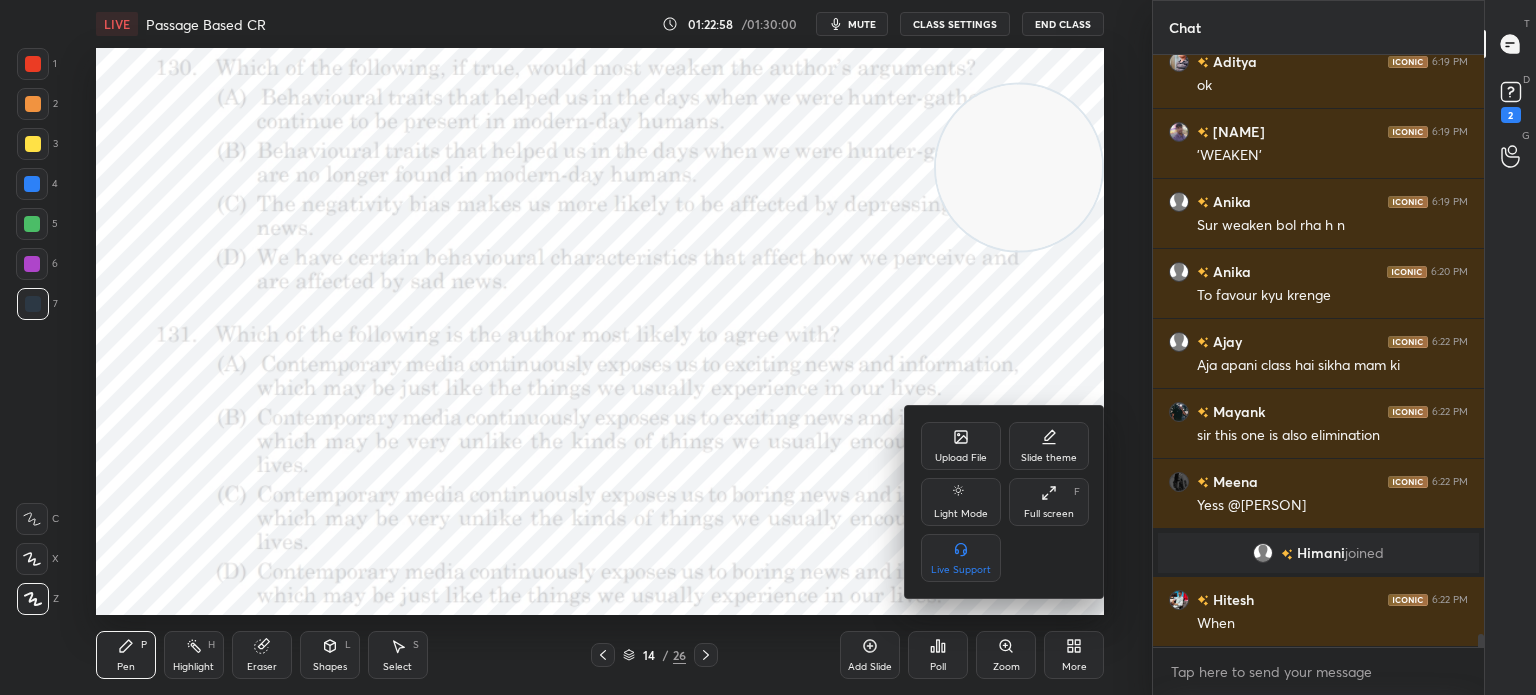 click on "Upload File" at bounding box center (961, 446) 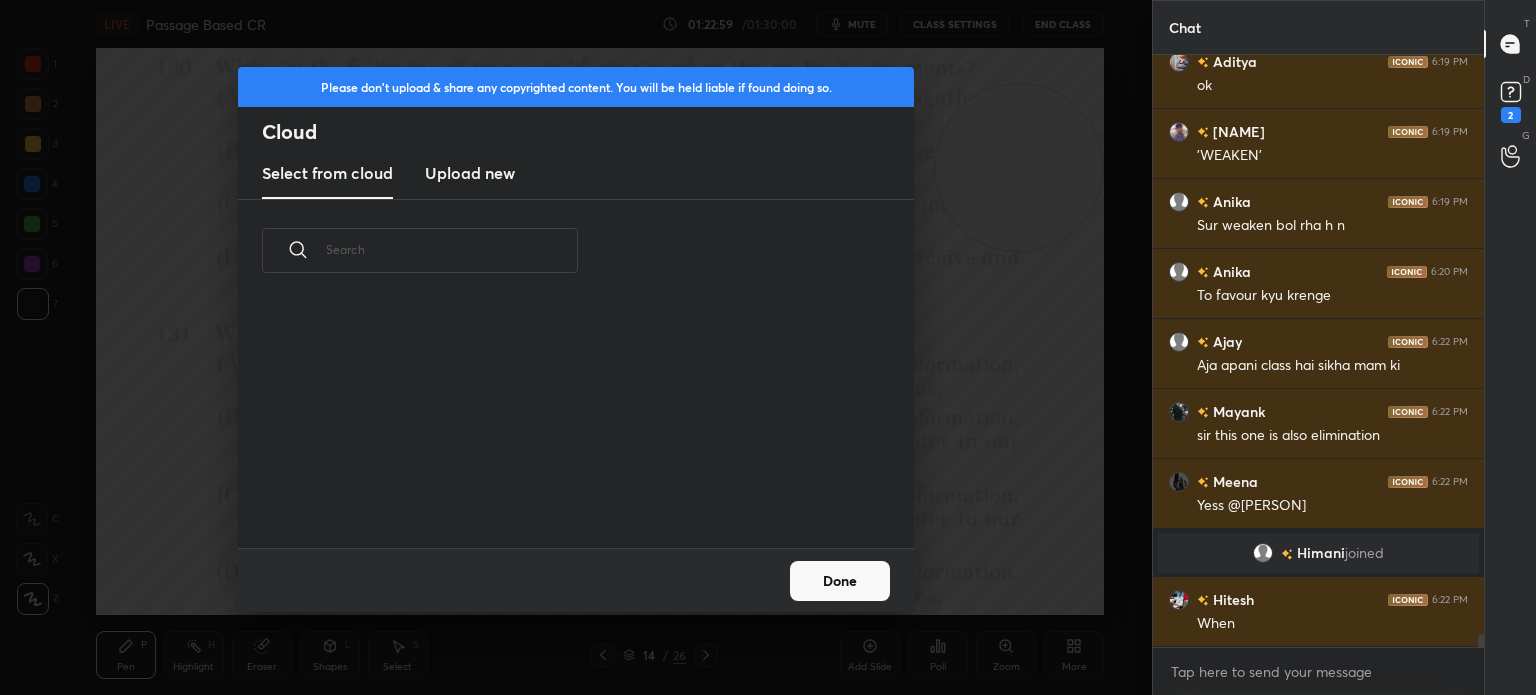scroll, scrollTop: 5, scrollLeft: 10, axis: both 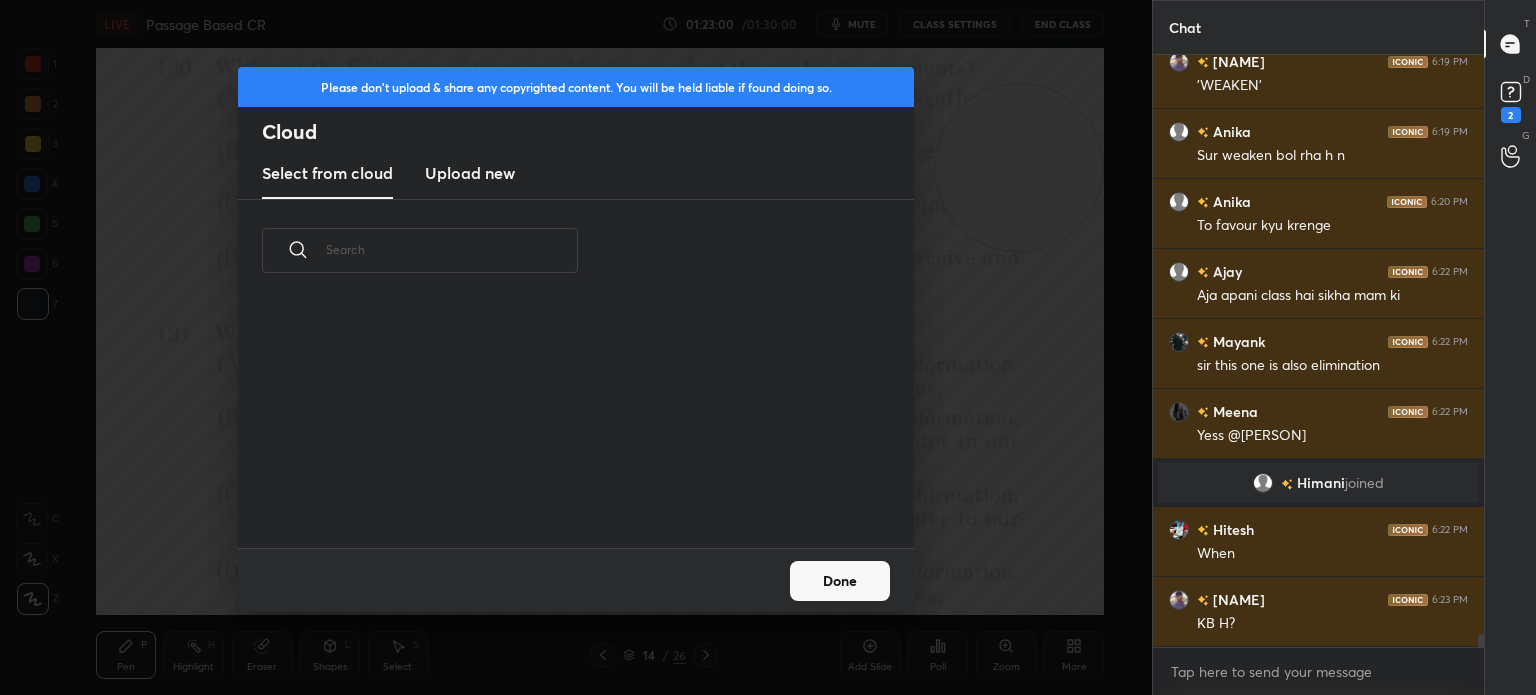 click on "Upload new" at bounding box center (470, 173) 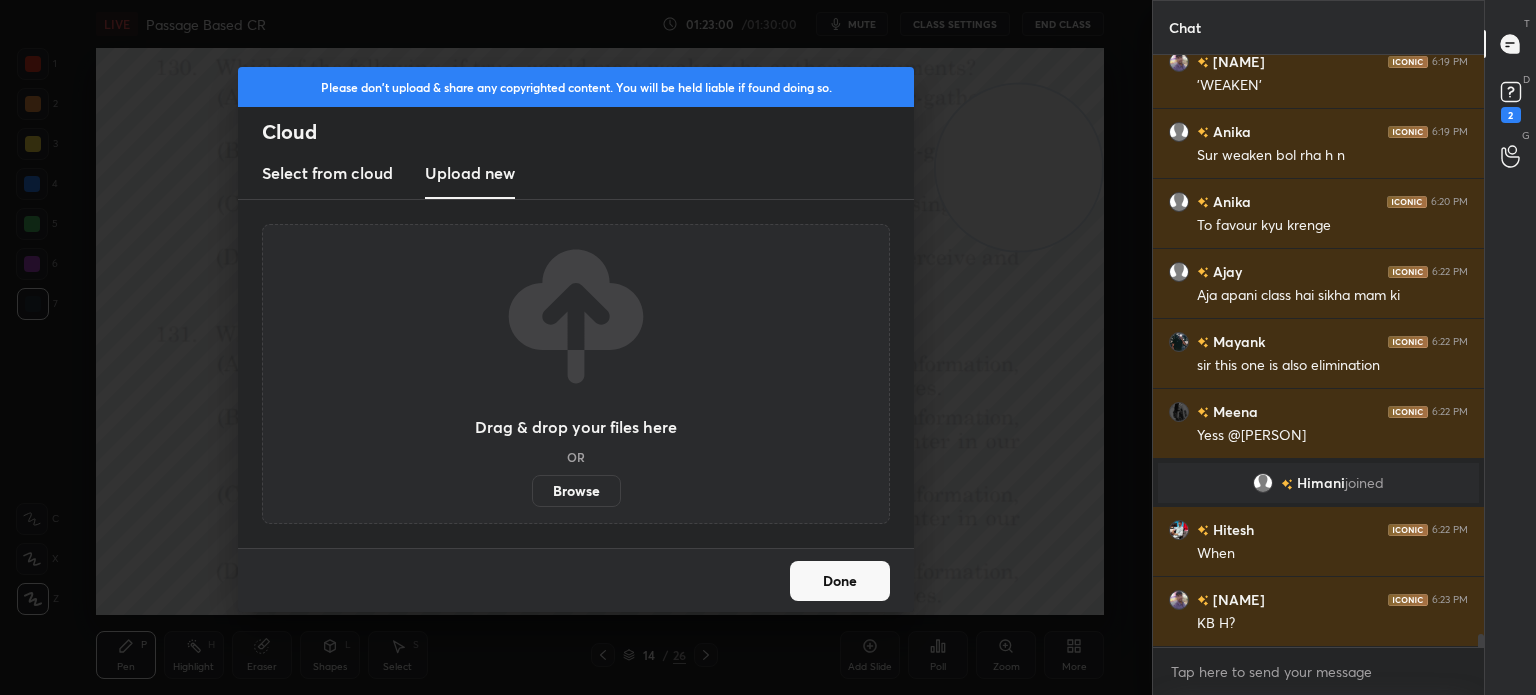 scroll, scrollTop: 26914, scrollLeft: 0, axis: vertical 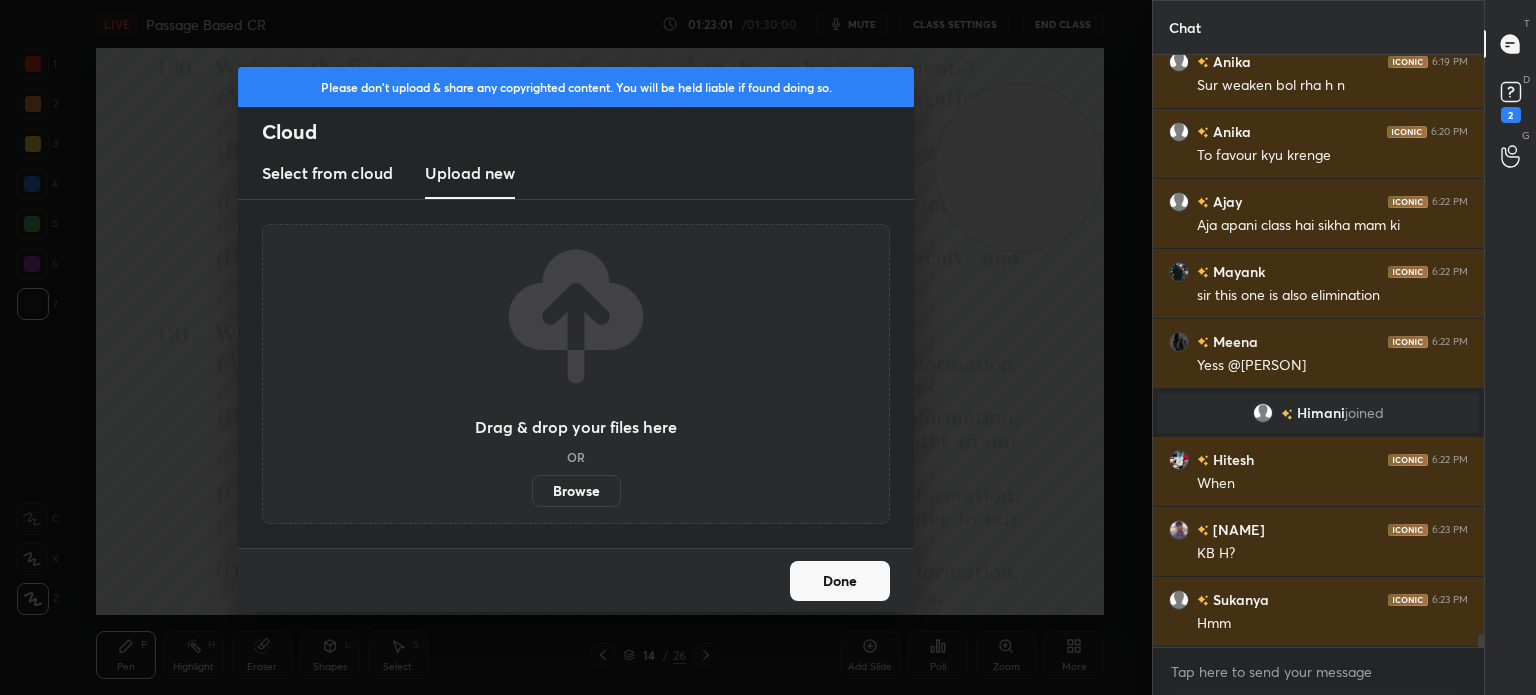 click on "Browse" at bounding box center (576, 491) 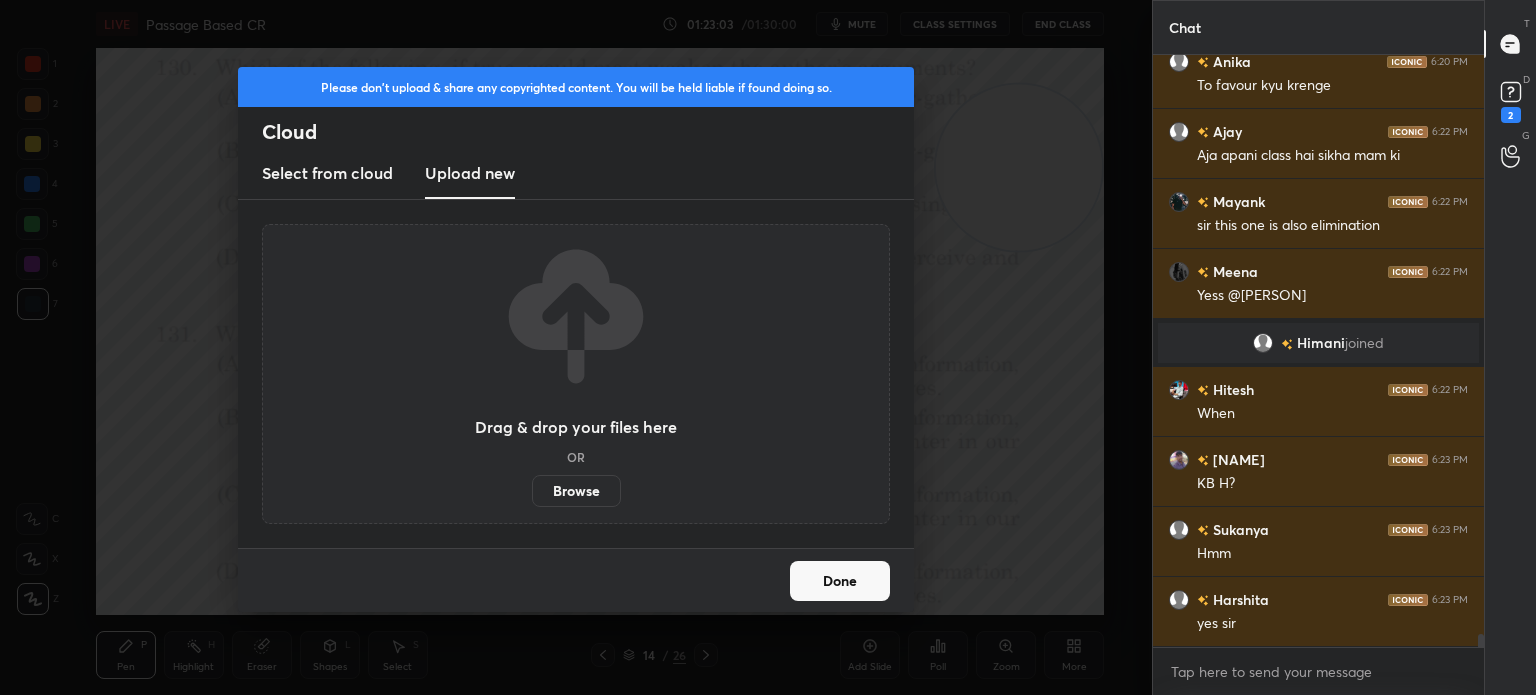 scroll, scrollTop: 27054, scrollLeft: 0, axis: vertical 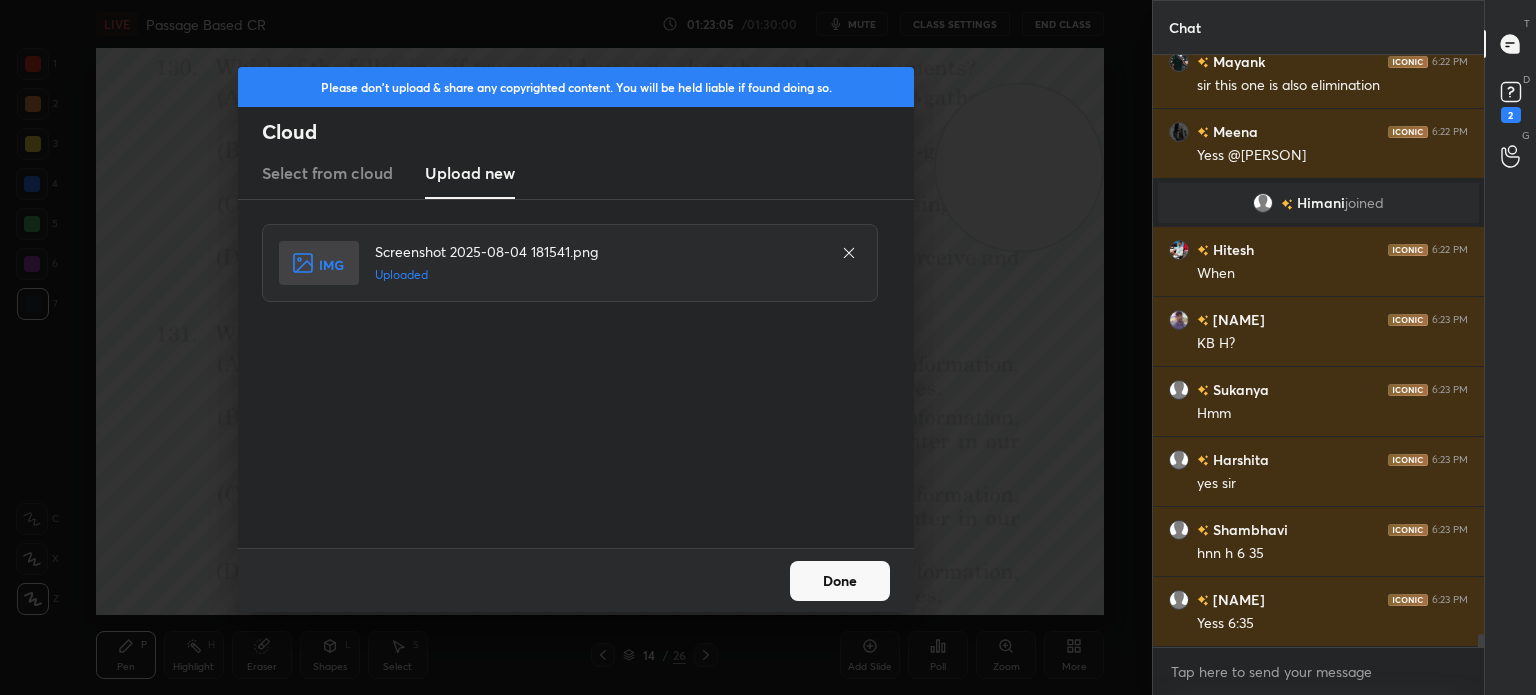 click on "Done" at bounding box center (840, 581) 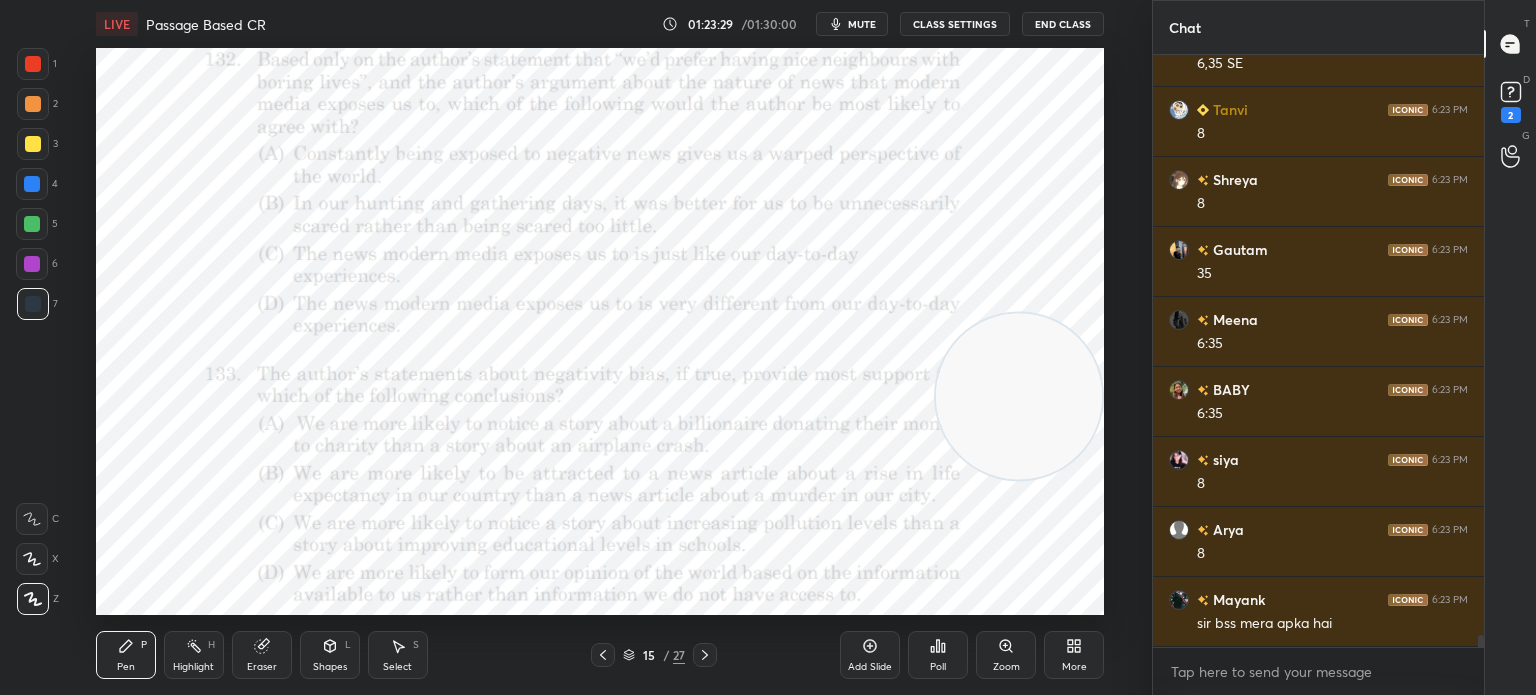 scroll, scrollTop: 27894, scrollLeft: 0, axis: vertical 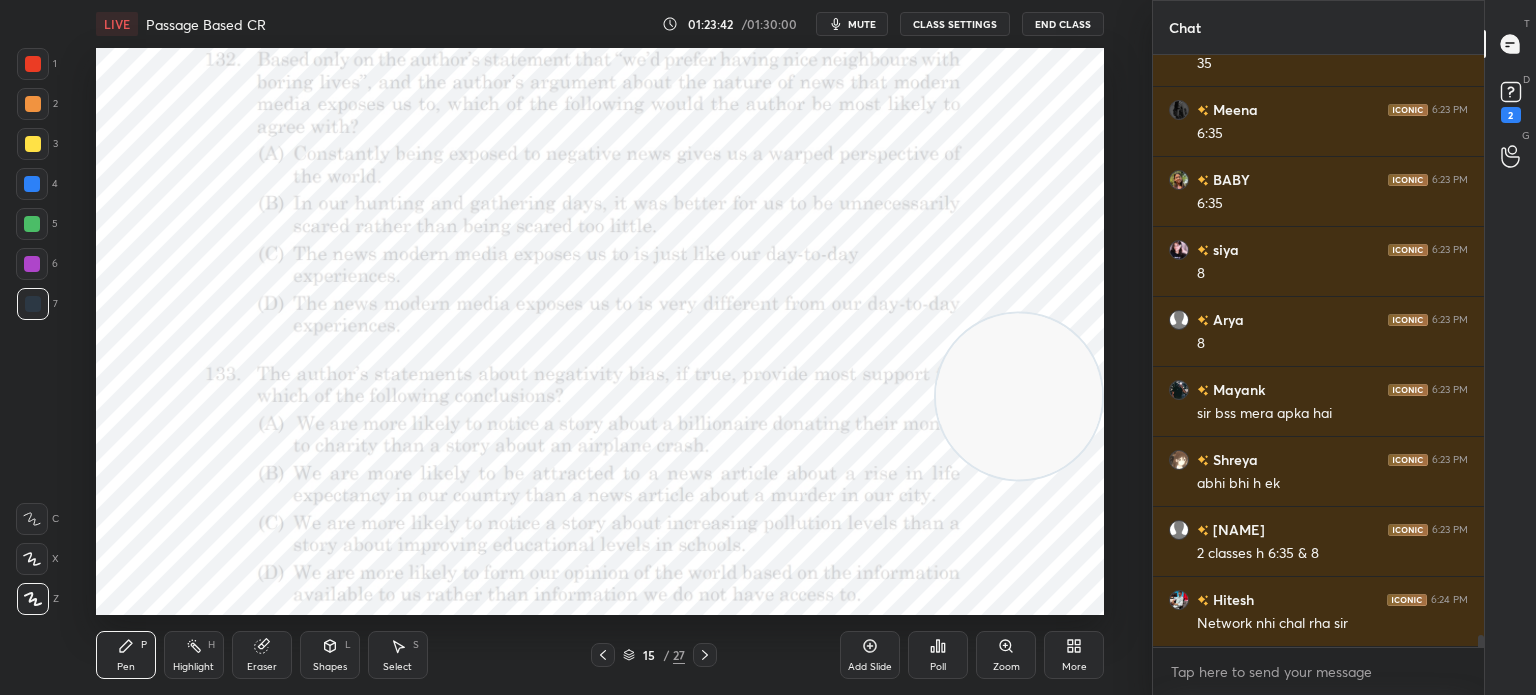 click on "Poll" at bounding box center (938, 667) 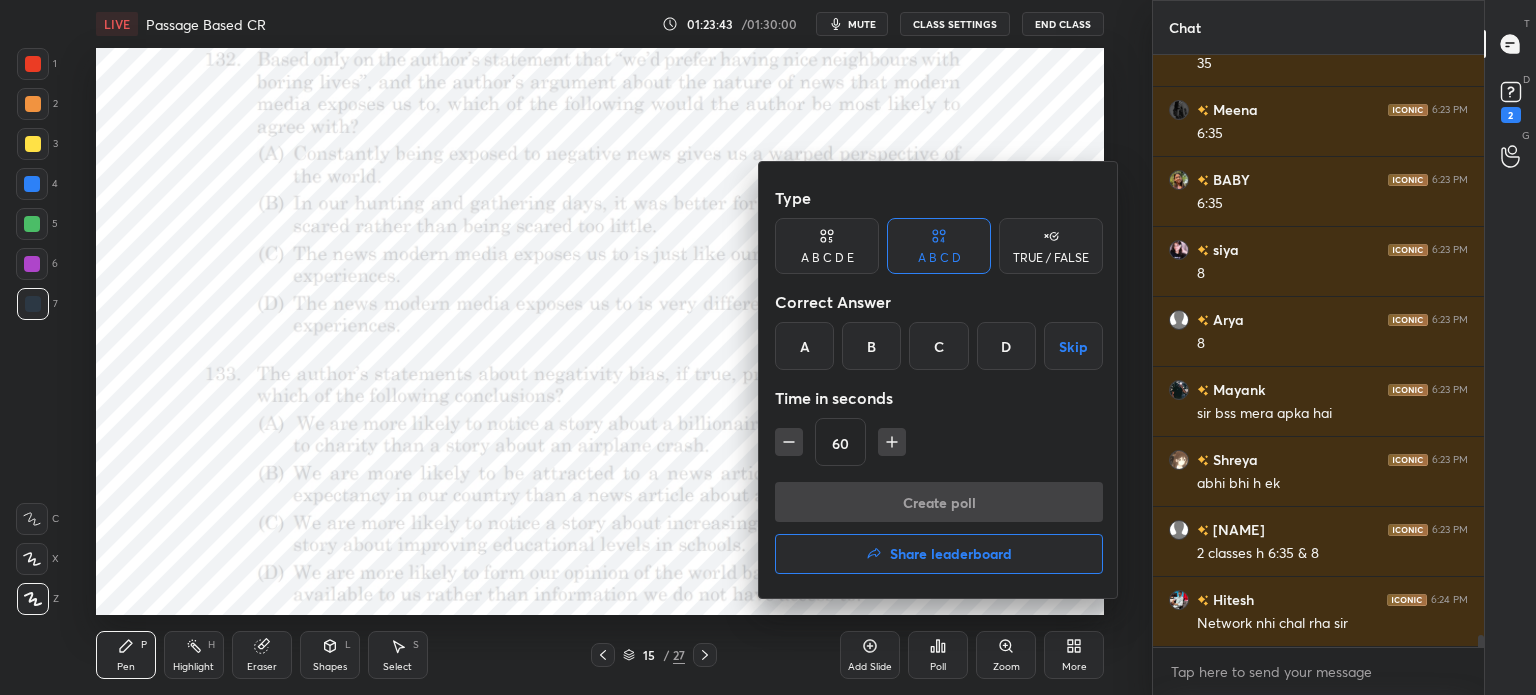 click on "D" at bounding box center [1006, 346] 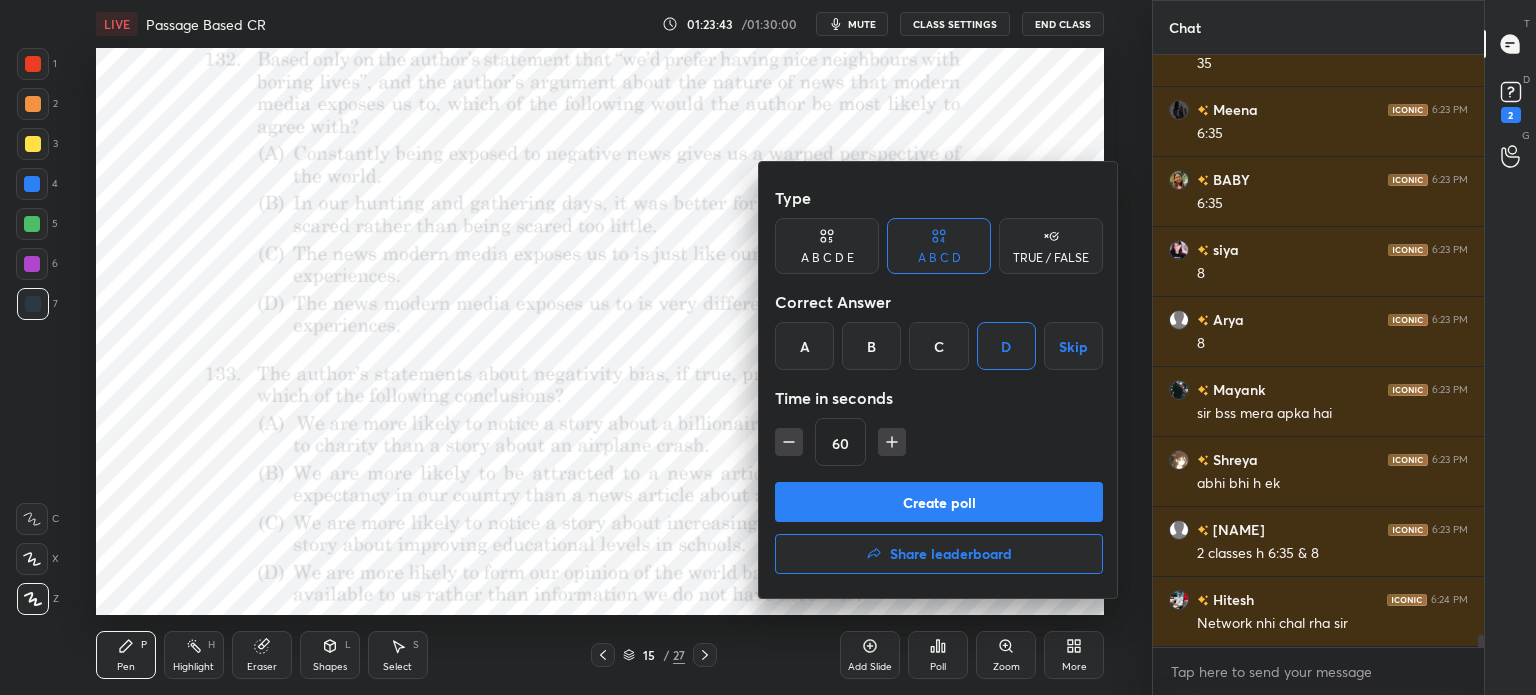 click on "Create poll" at bounding box center [939, 502] 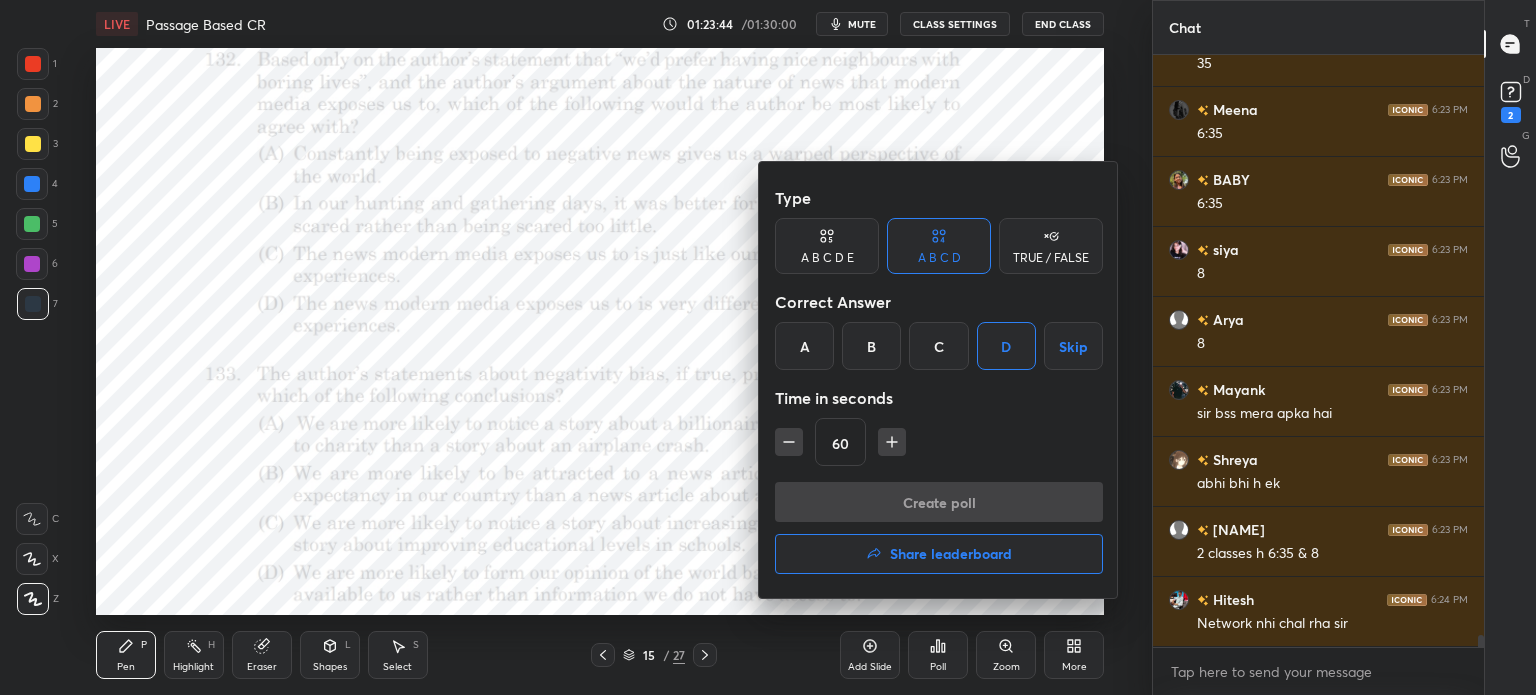 scroll, scrollTop: 6, scrollLeft: 6, axis: both 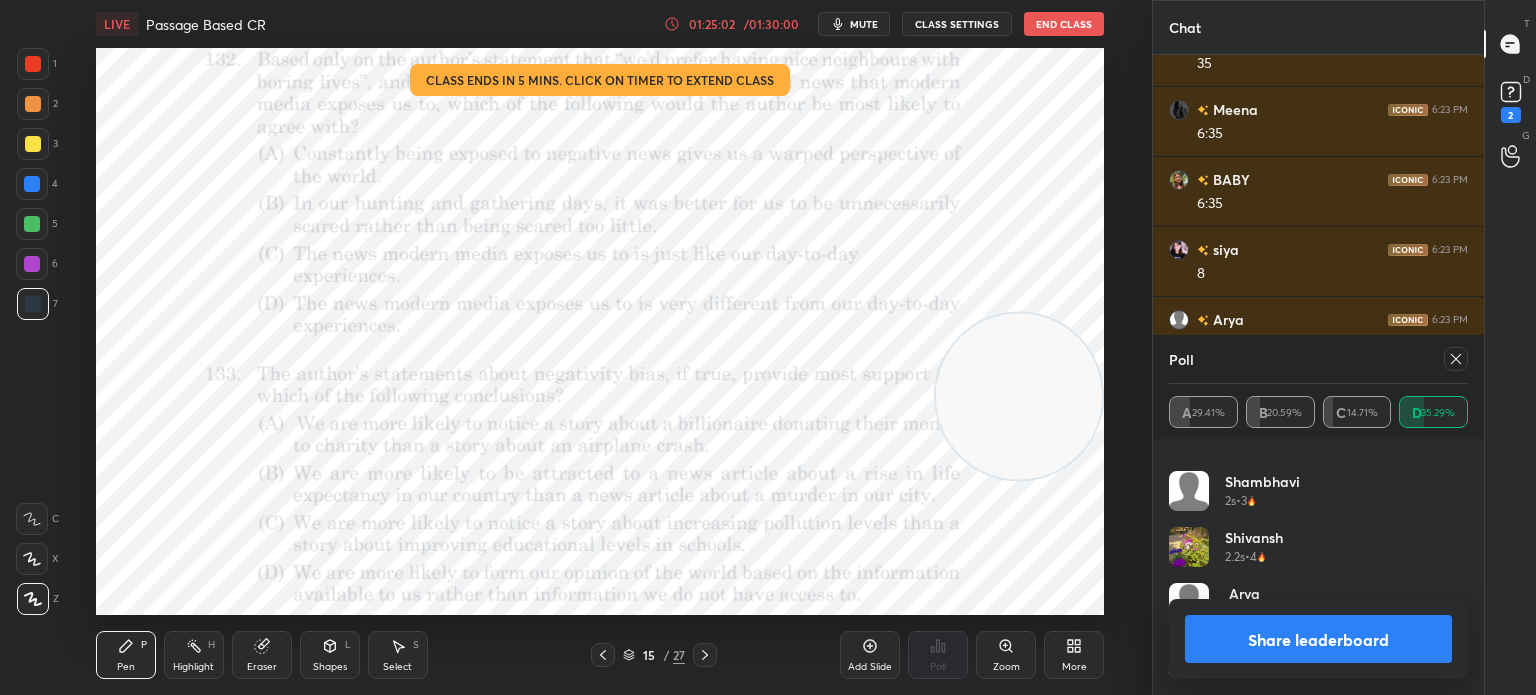 click 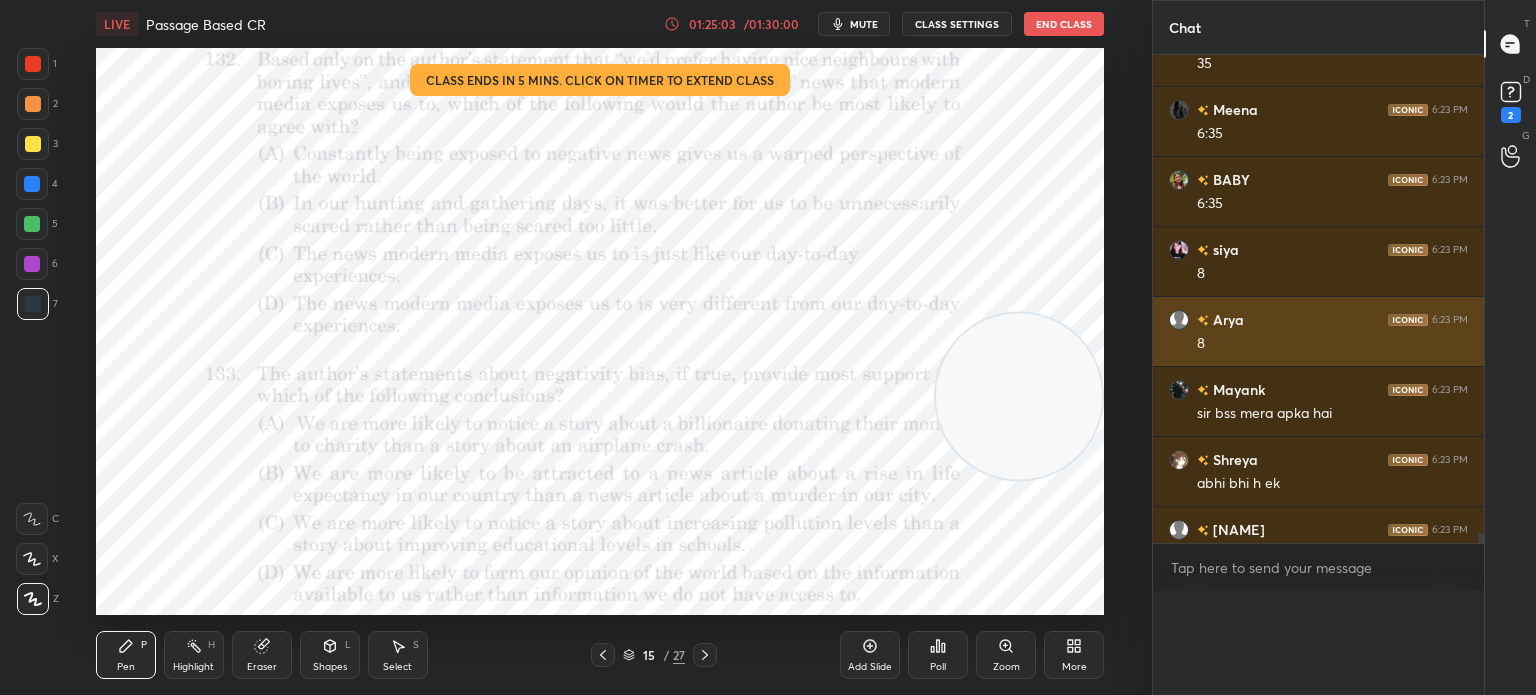 scroll, scrollTop: 4, scrollLeft: 293, axis: both 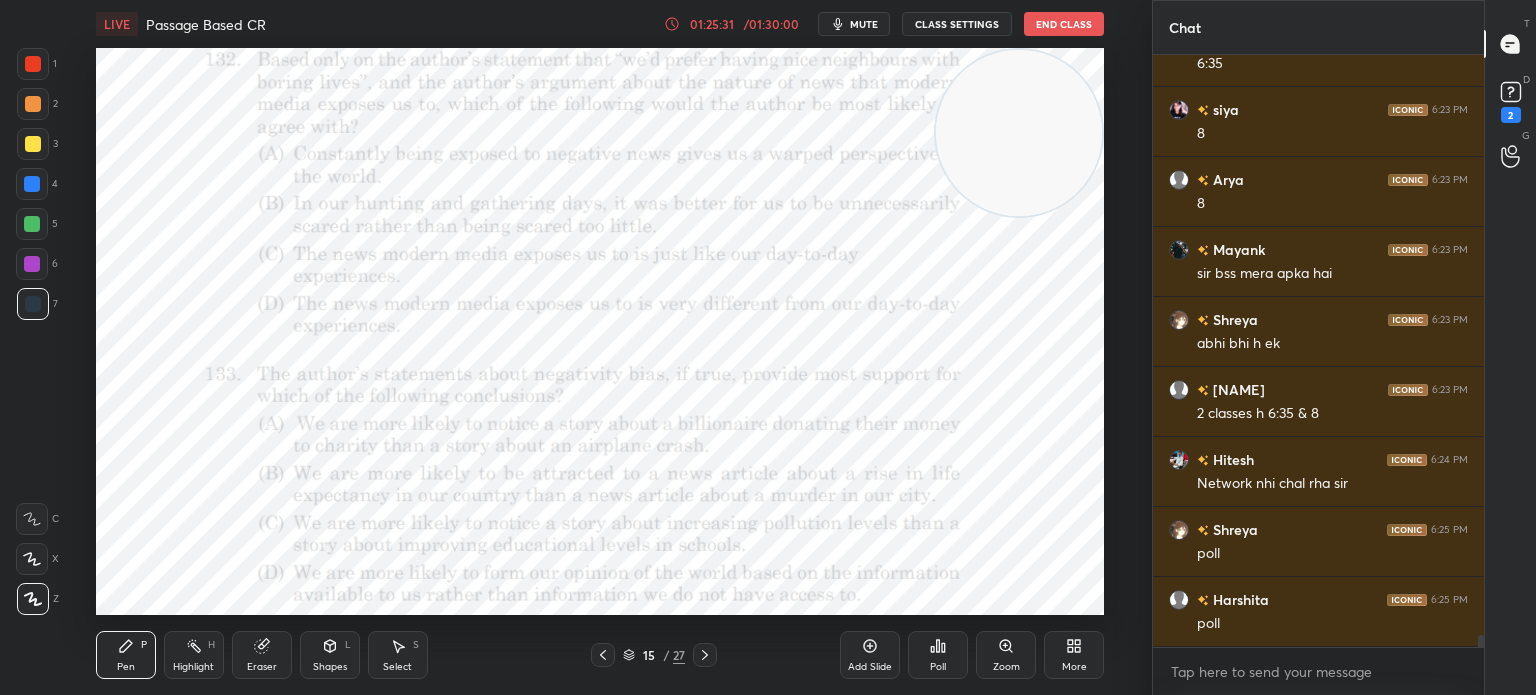 click on "Poll" at bounding box center (938, 667) 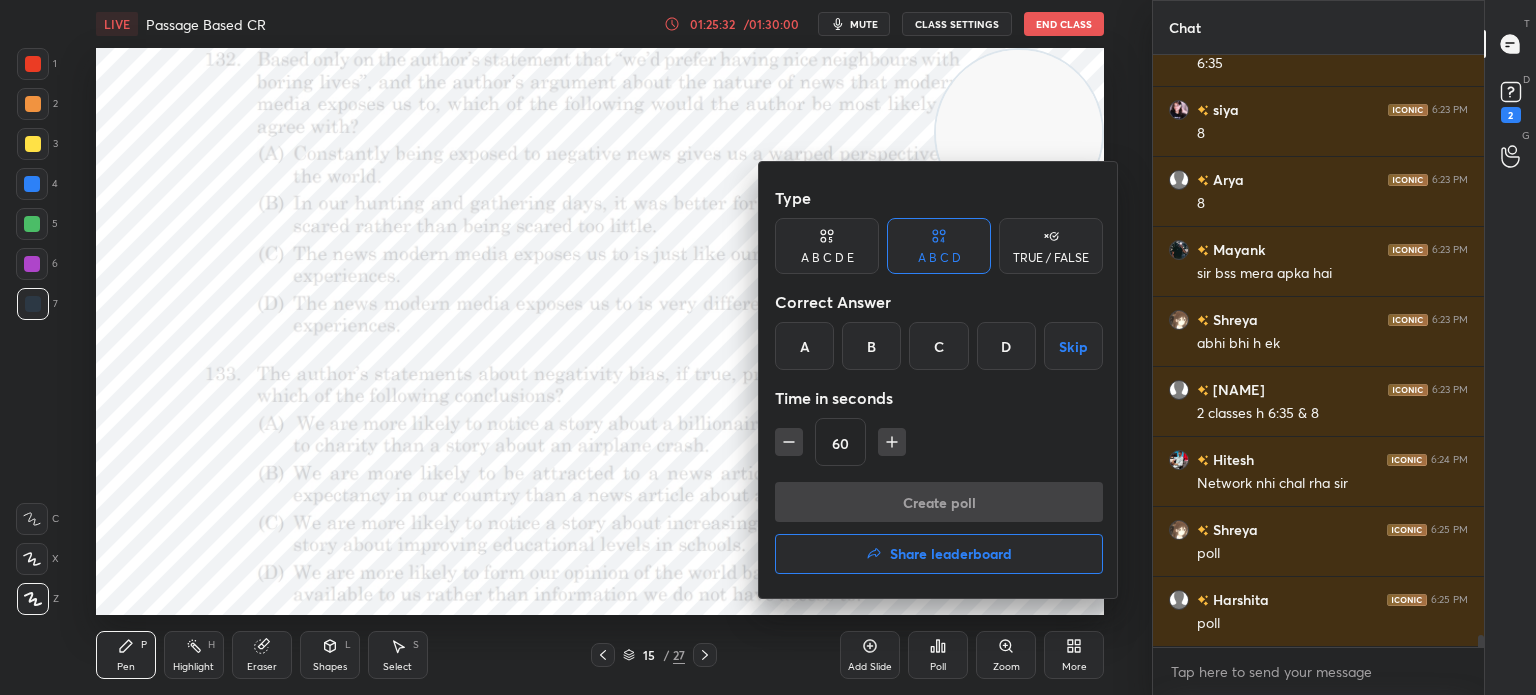 click on "C" at bounding box center [938, 346] 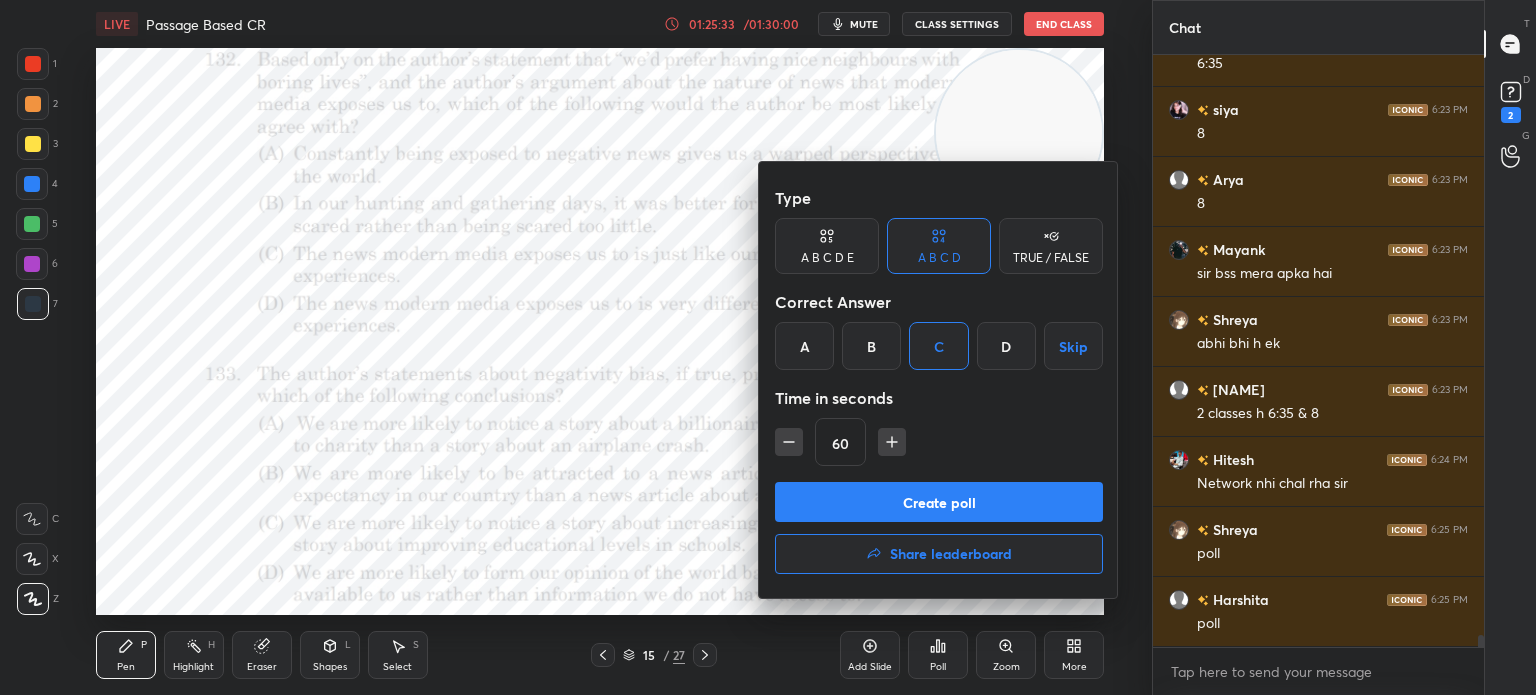 click on "Create poll" at bounding box center (939, 502) 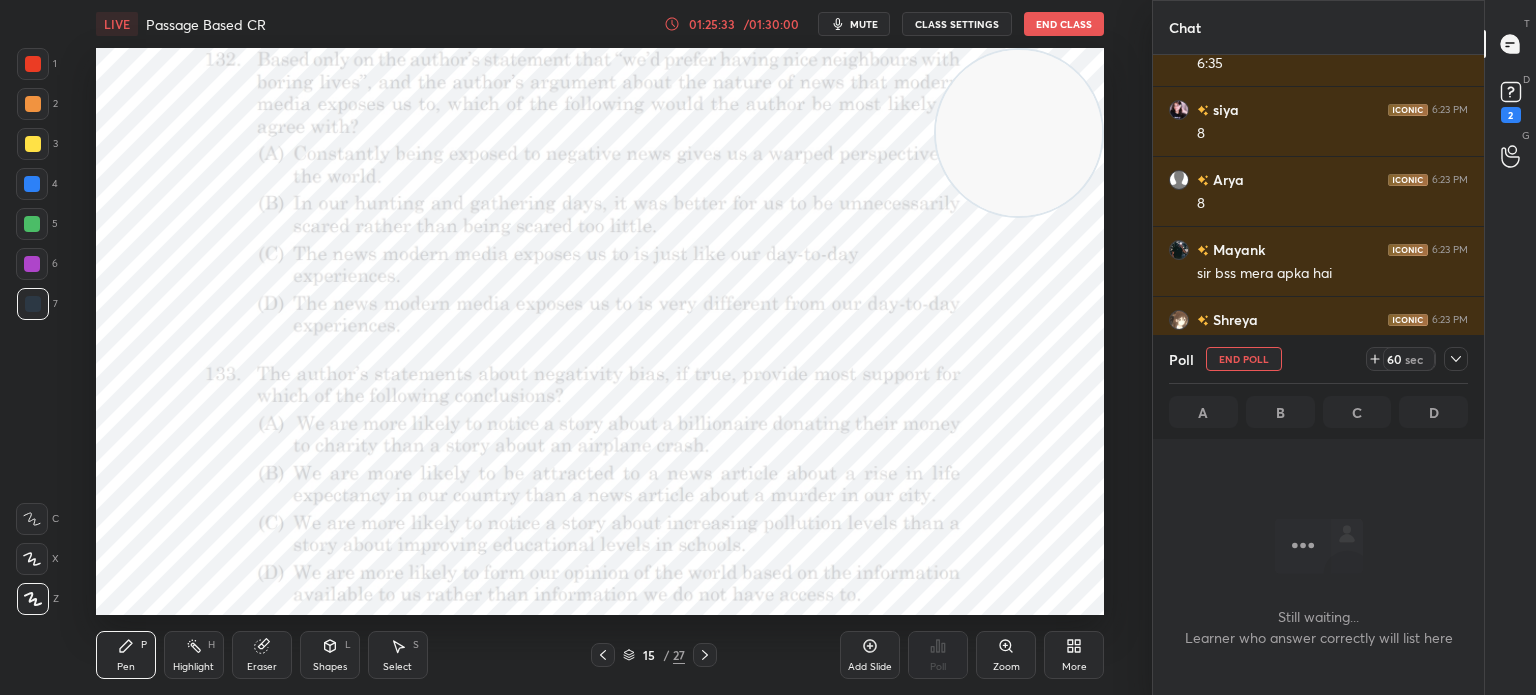 scroll, scrollTop: 6, scrollLeft: 6, axis: both 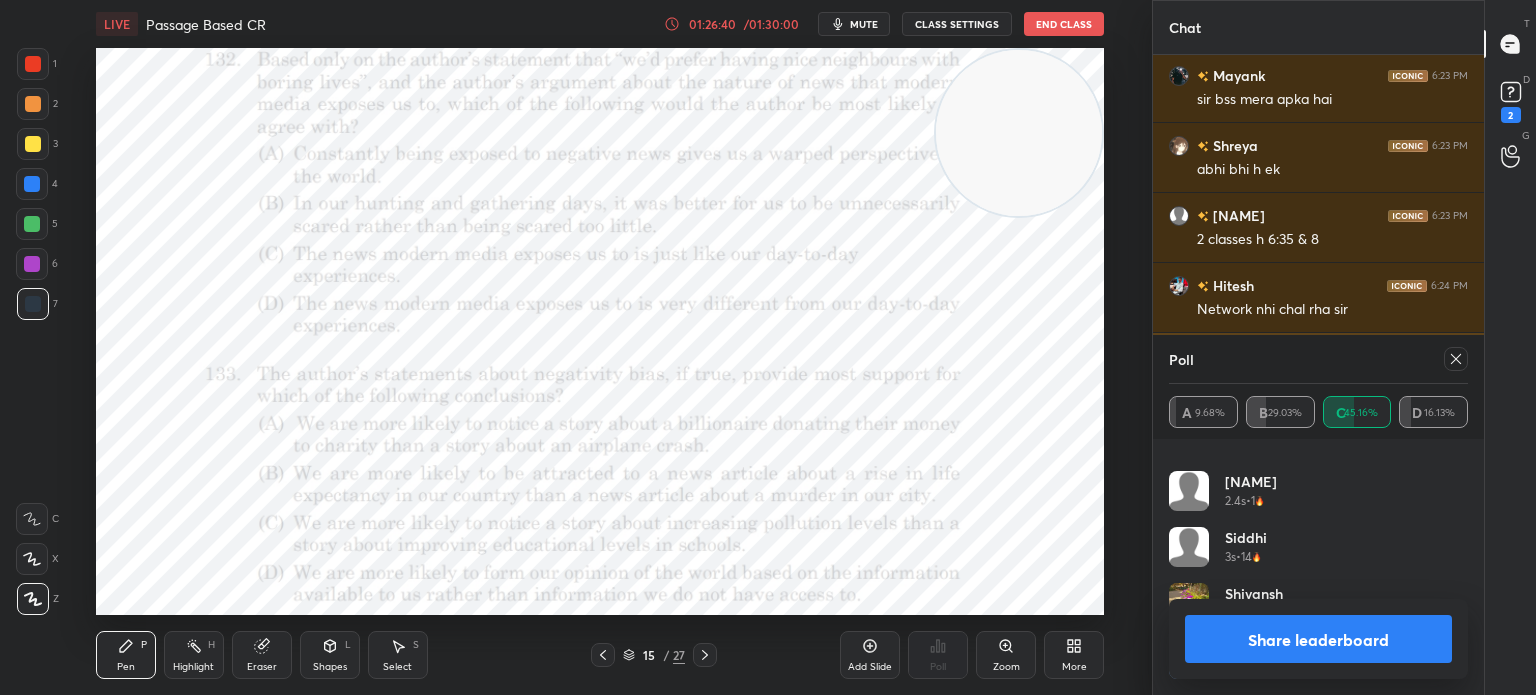 click 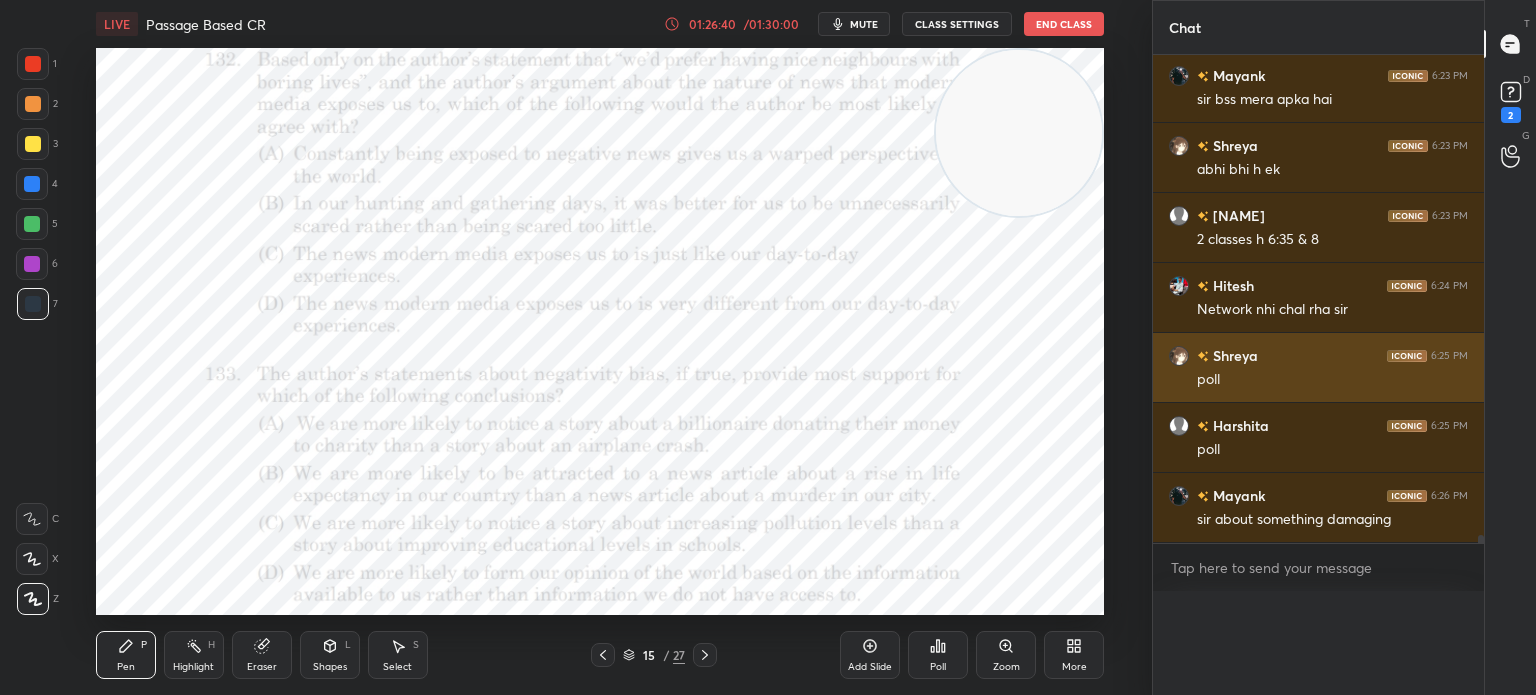 scroll, scrollTop: 164, scrollLeft: 293, axis: both 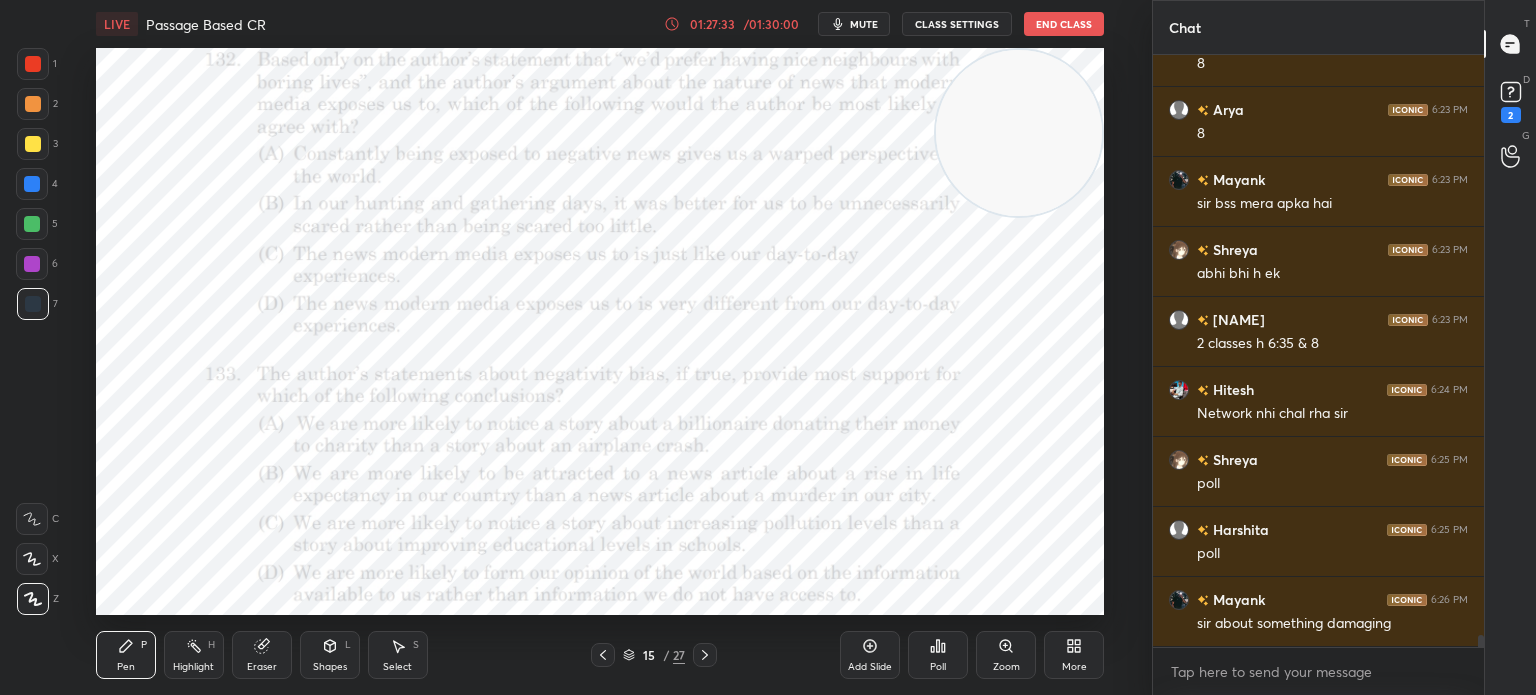 click 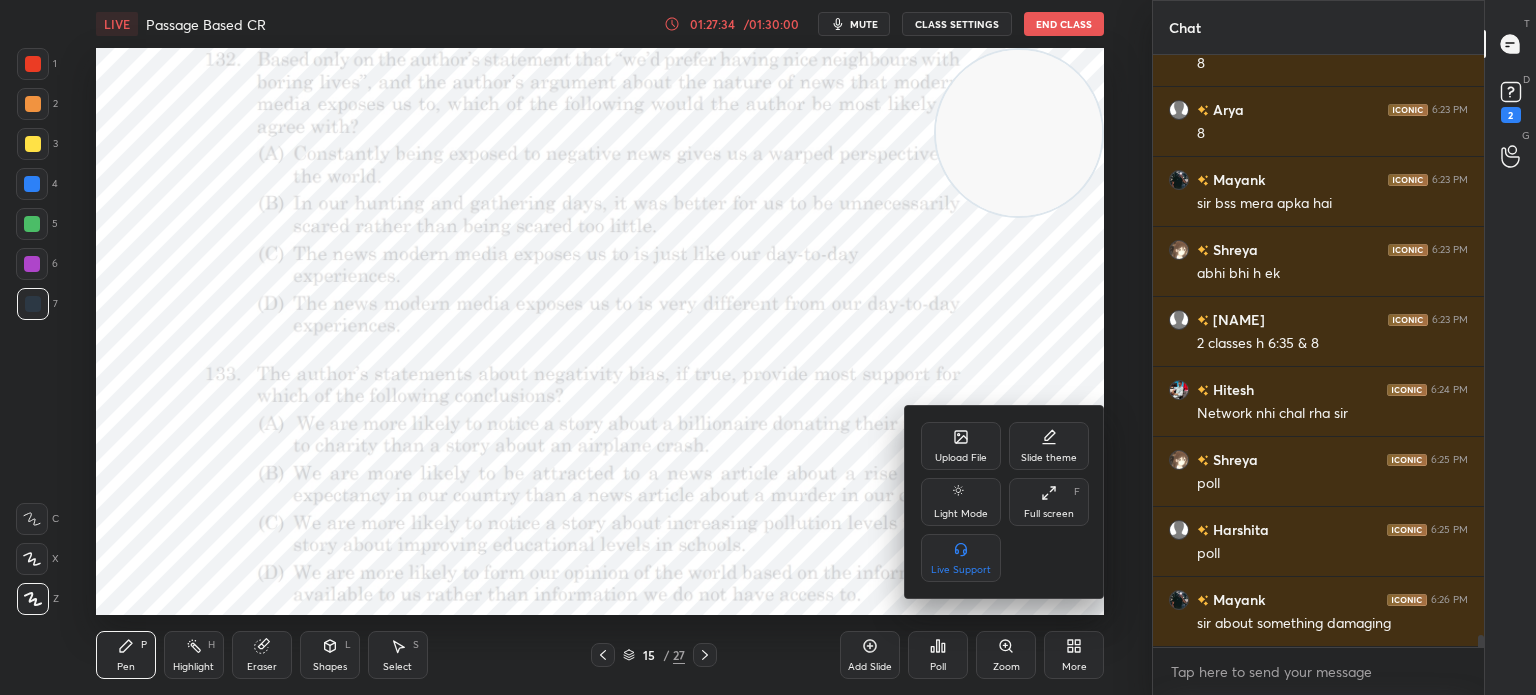 click 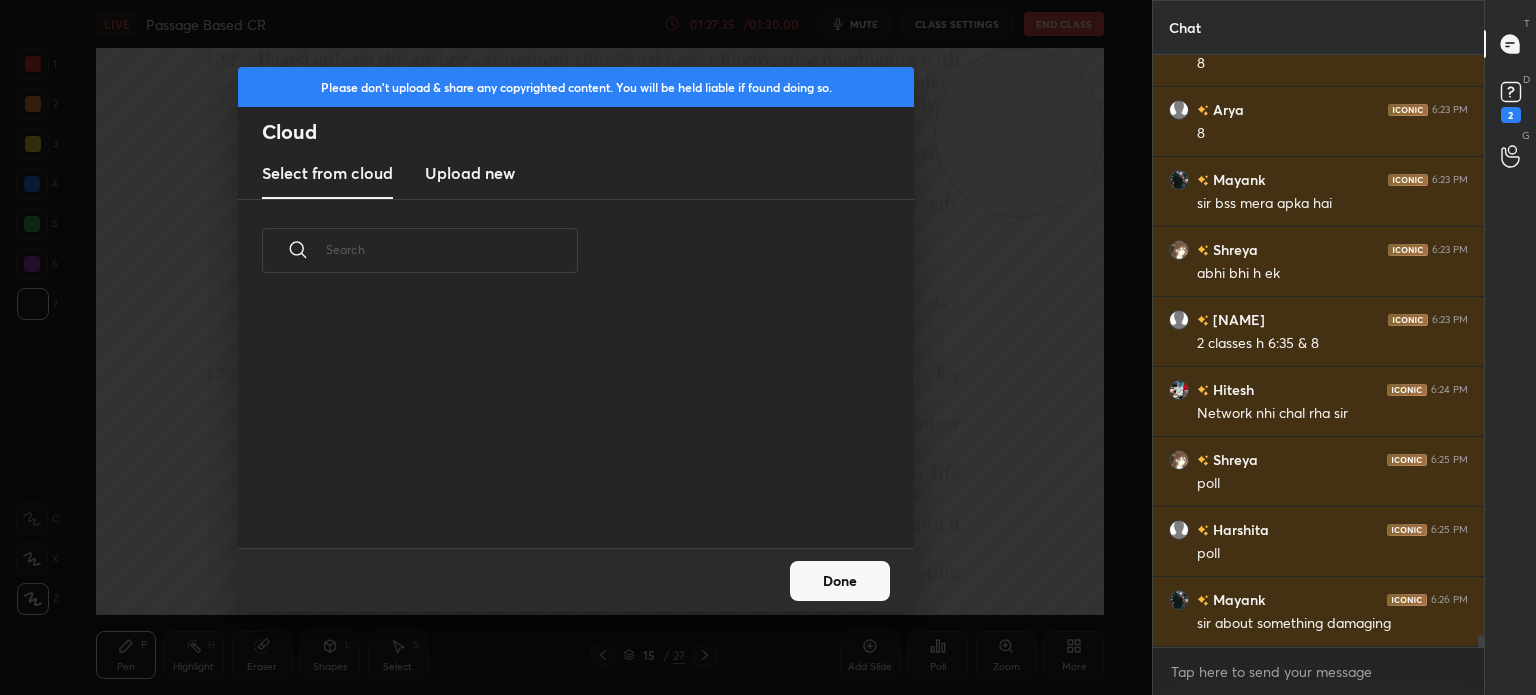 scroll, scrollTop: 5, scrollLeft: 10, axis: both 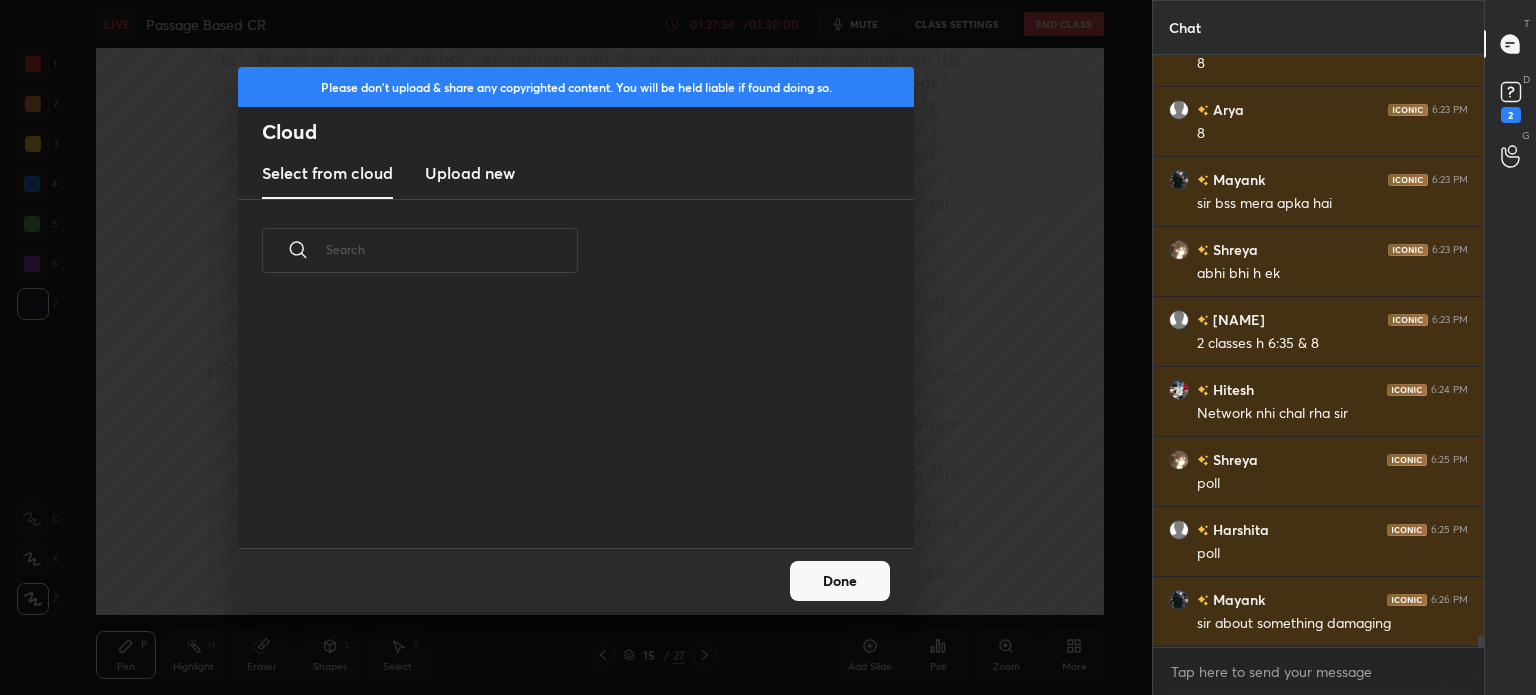 click on "Upload new" at bounding box center (470, 173) 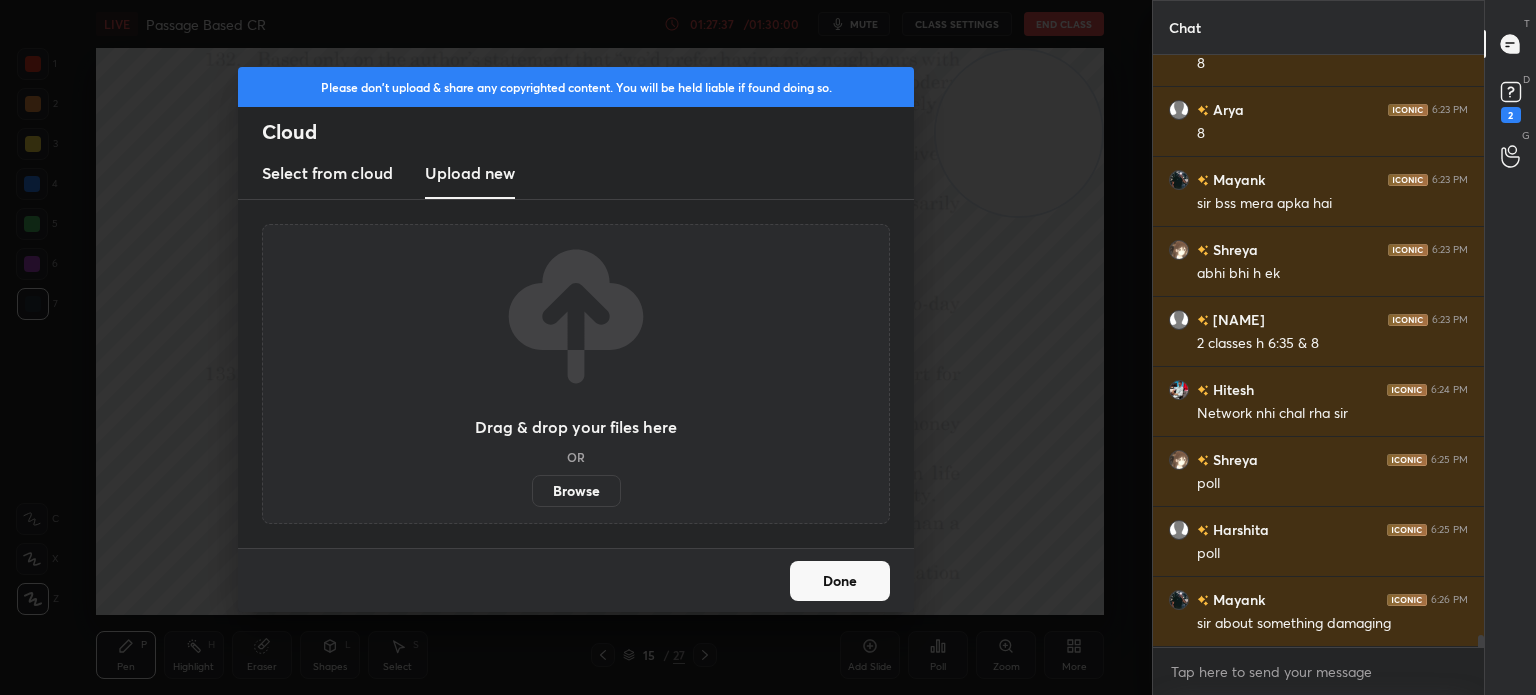 click on "Browse" at bounding box center [576, 491] 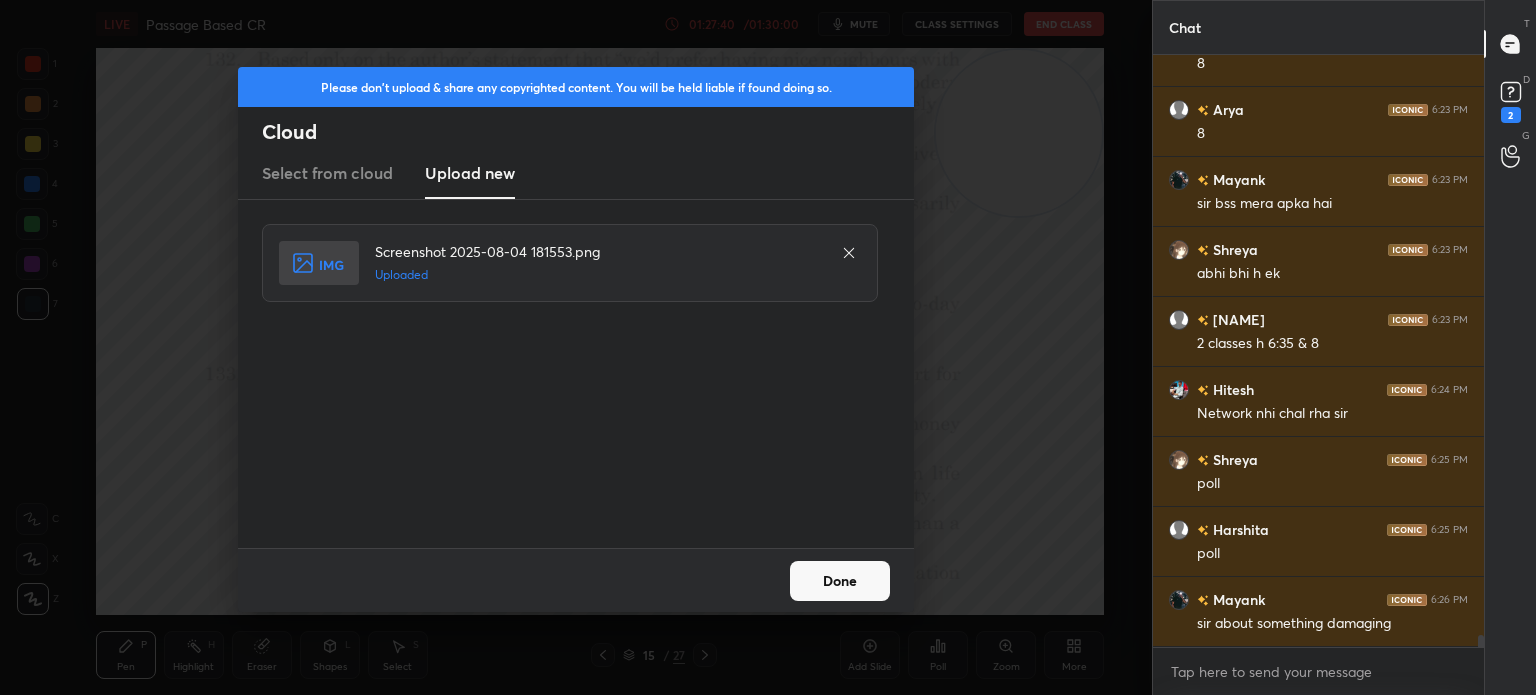 click on "Done" at bounding box center [840, 581] 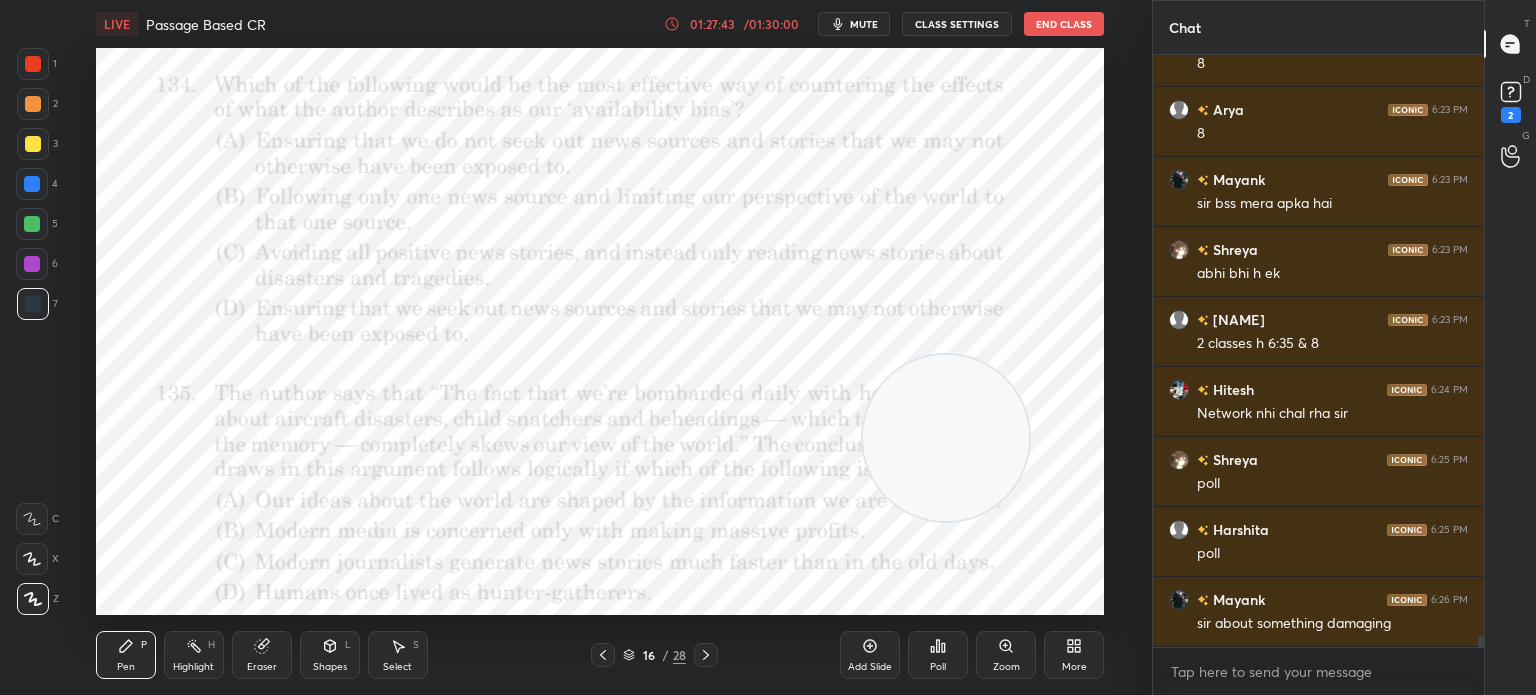 drag, startPoint x: 1028, startPoint y: 138, endPoint x: 954, endPoint y: 443, distance: 313.8487 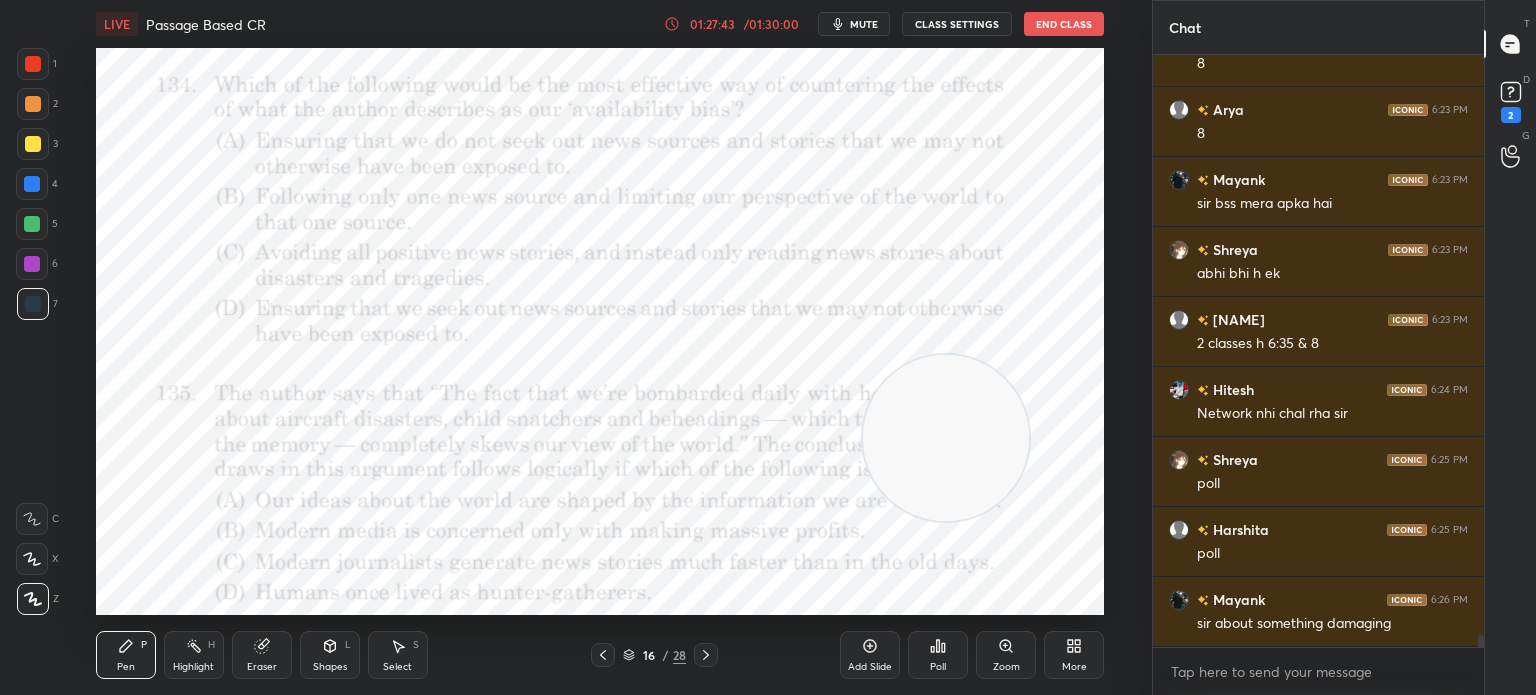 click at bounding box center (946, 438) 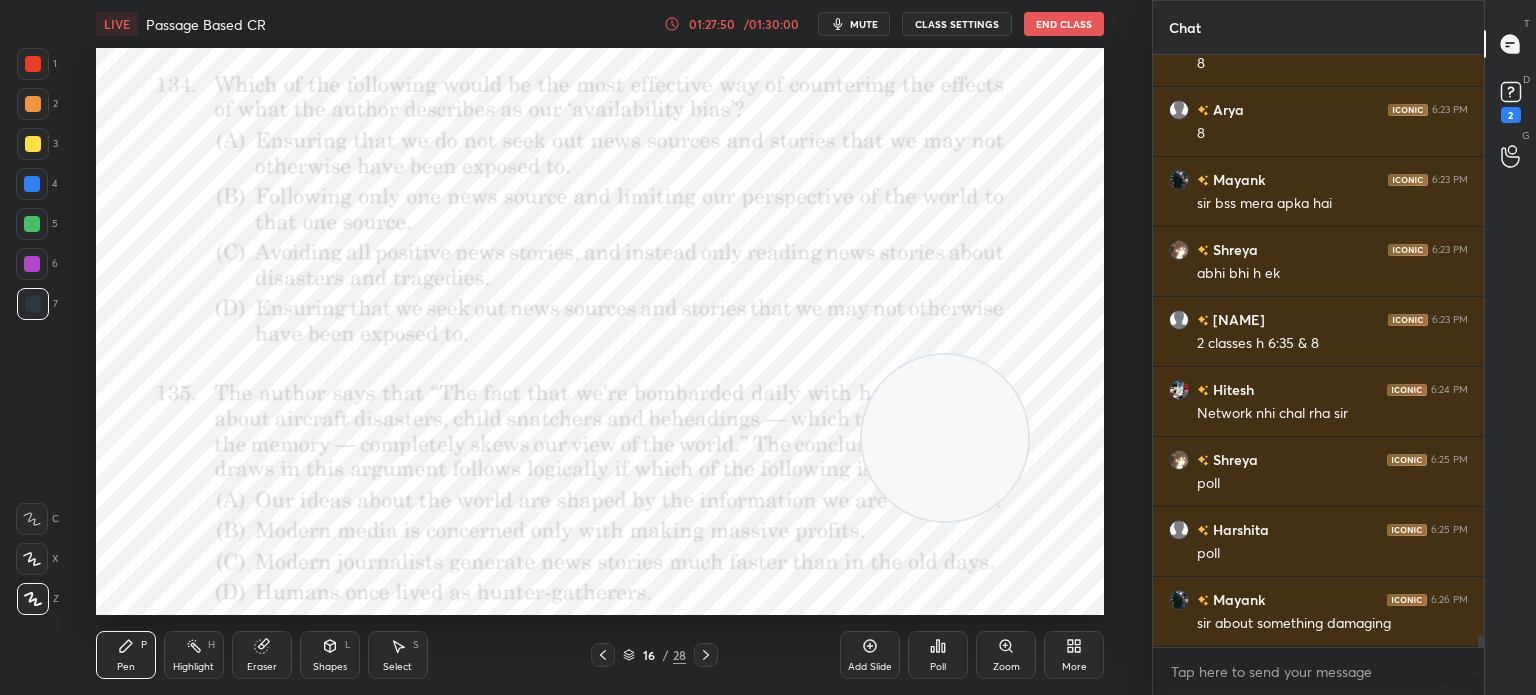 scroll, scrollTop: 28332, scrollLeft: 0, axis: vertical 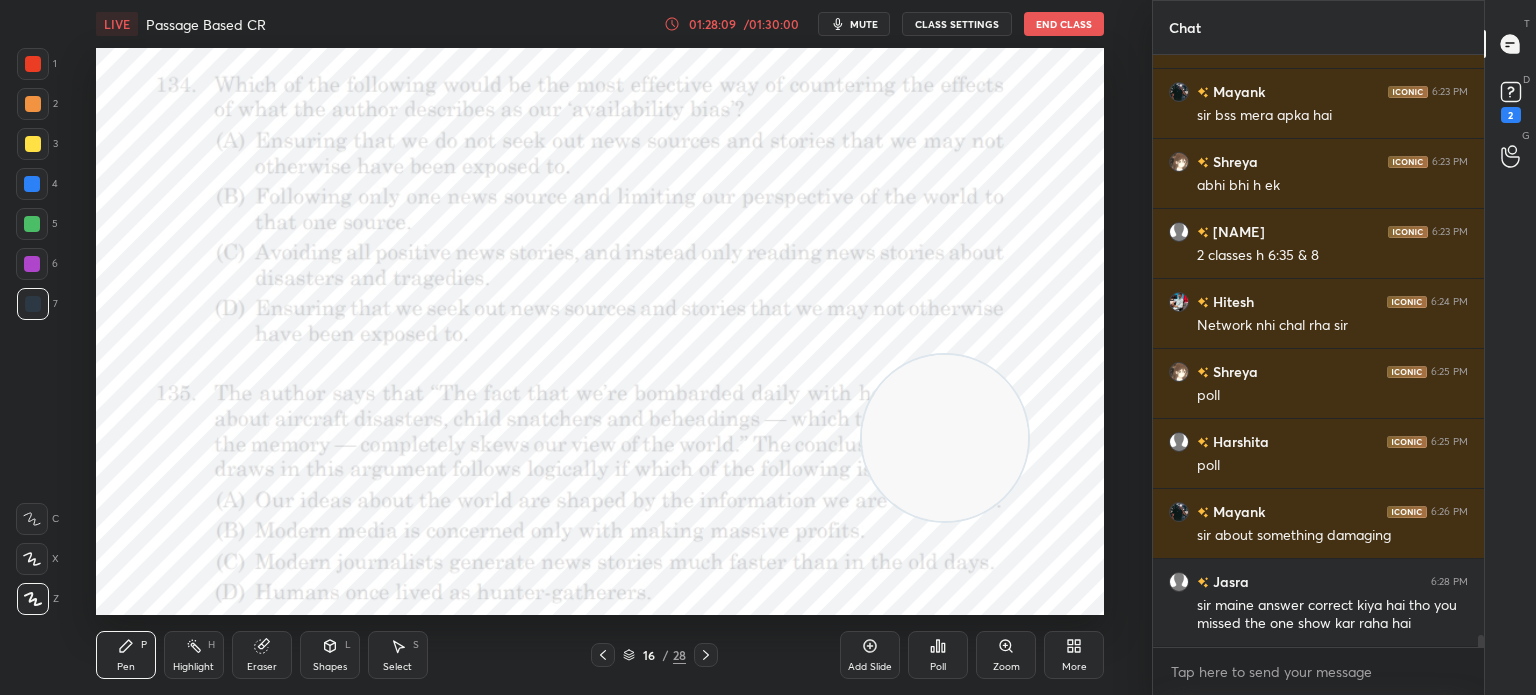 click on "Poll" at bounding box center (938, 655) 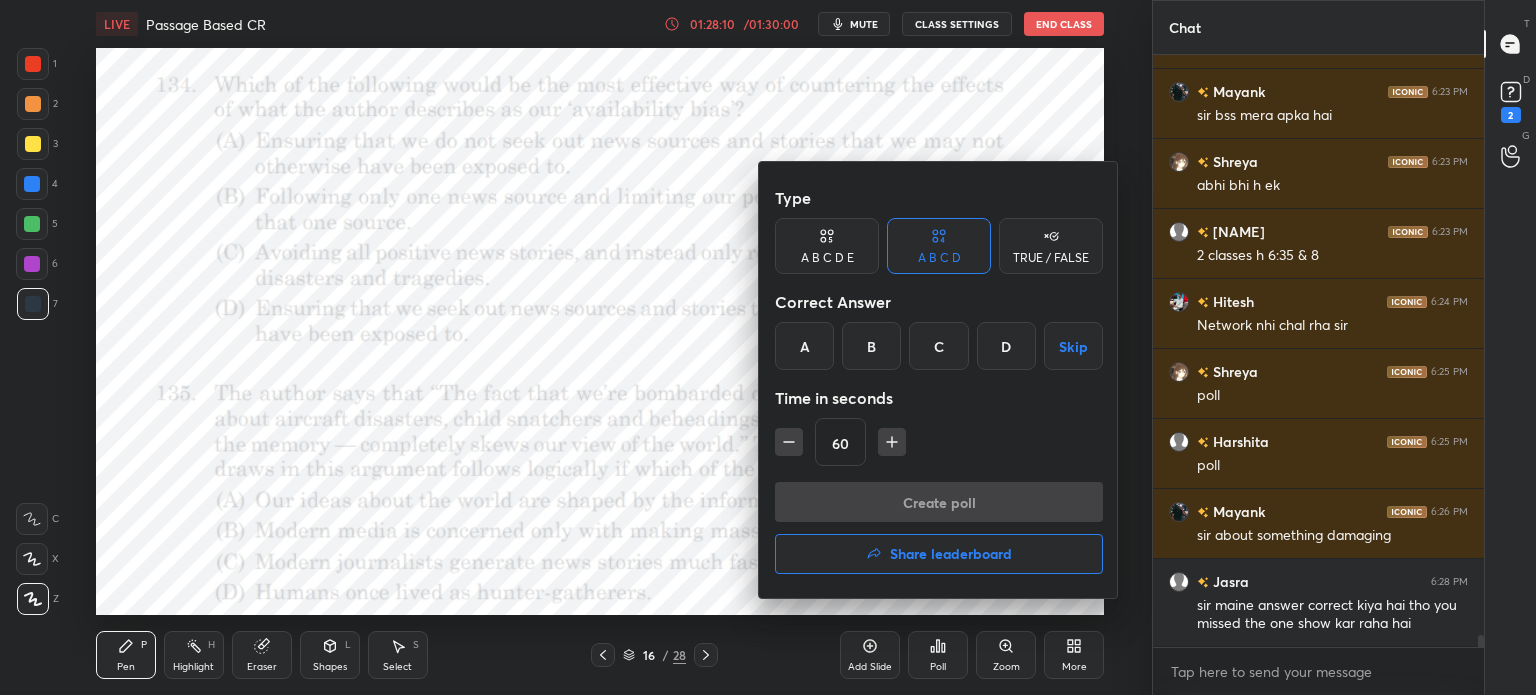 click on "D" at bounding box center [1006, 346] 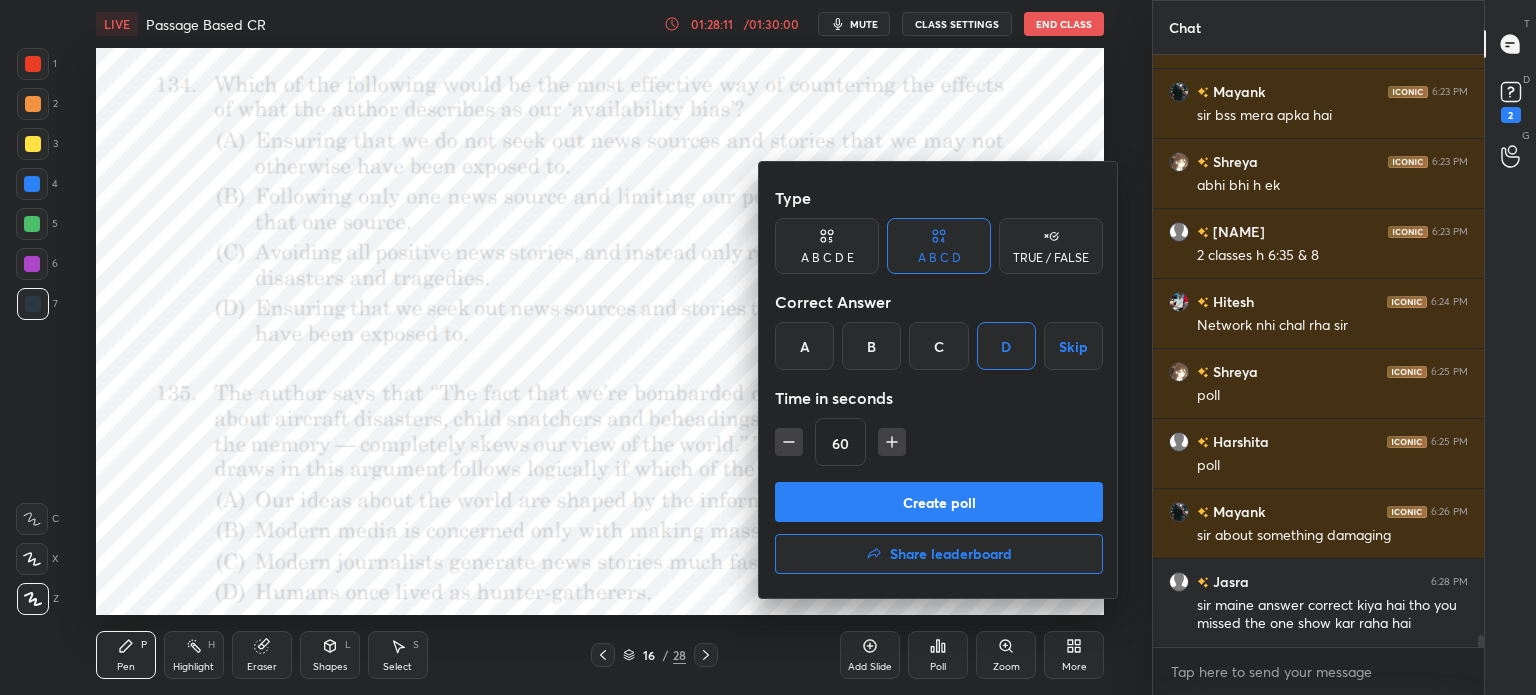 click on "Create poll" at bounding box center (939, 502) 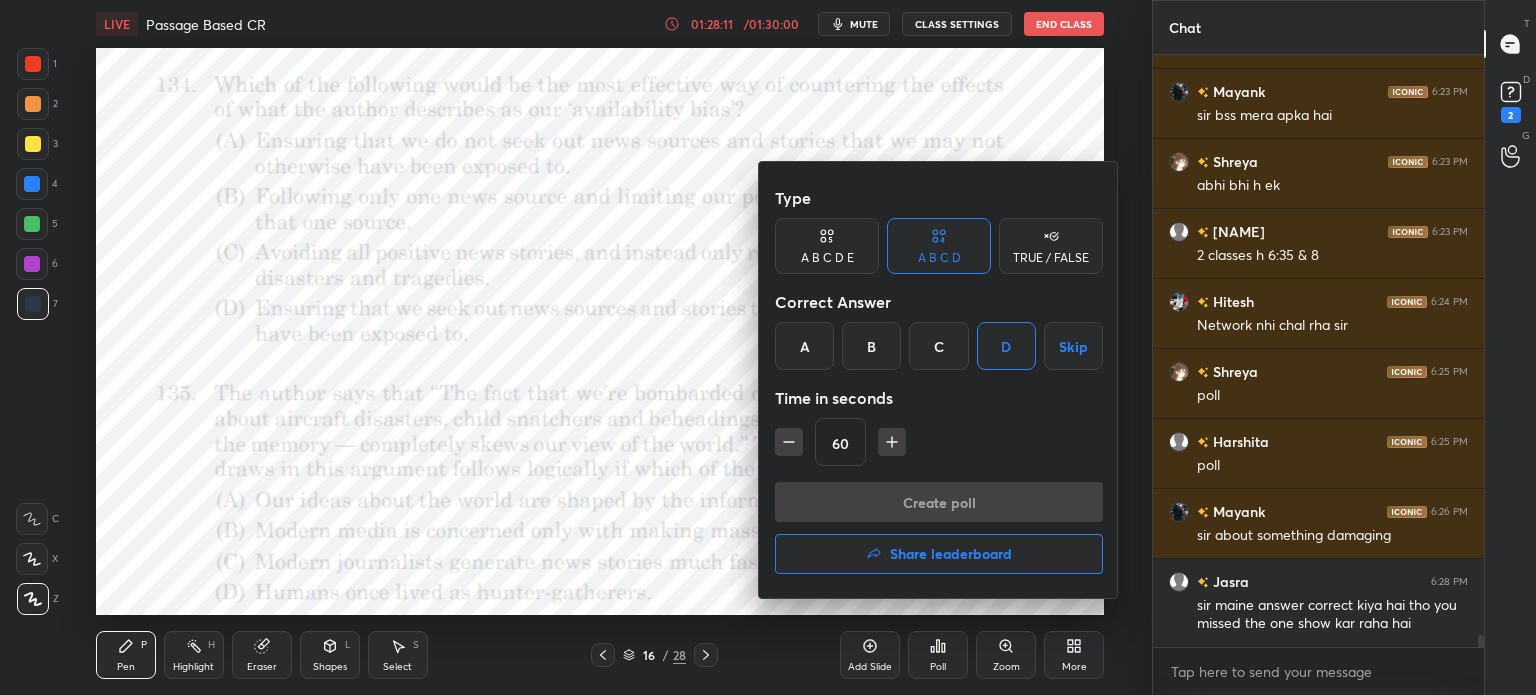 scroll, scrollTop: 6, scrollLeft: 6, axis: both 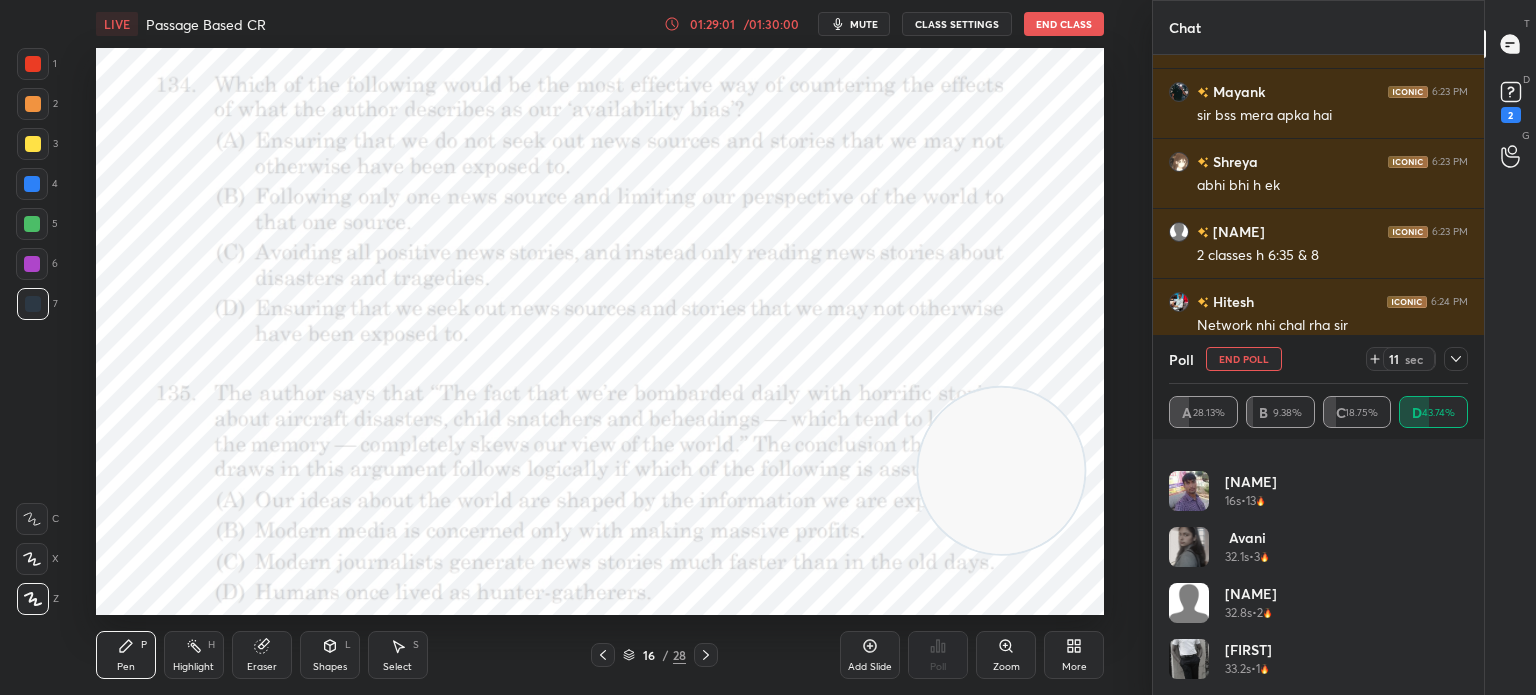 click 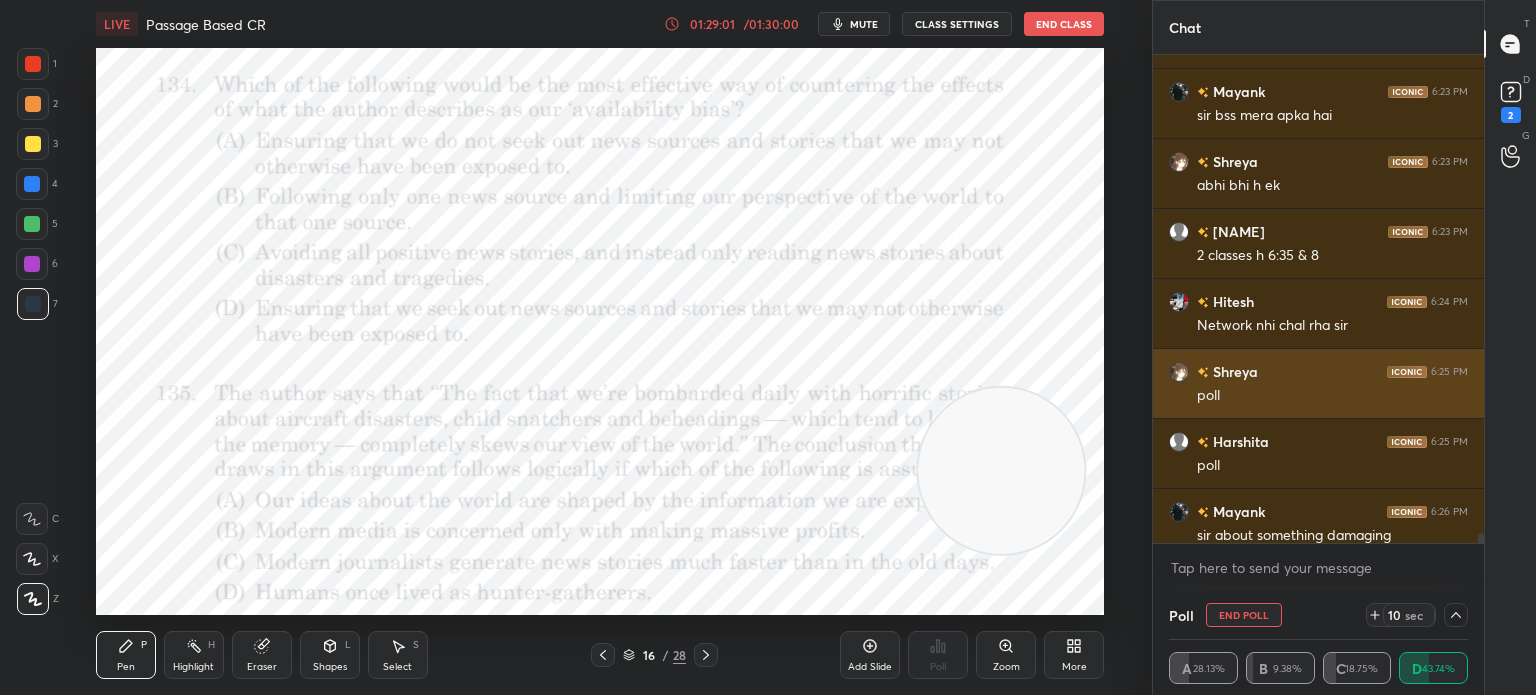 scroll, scrollTop: 4, scrollLeft: 293, axis: both 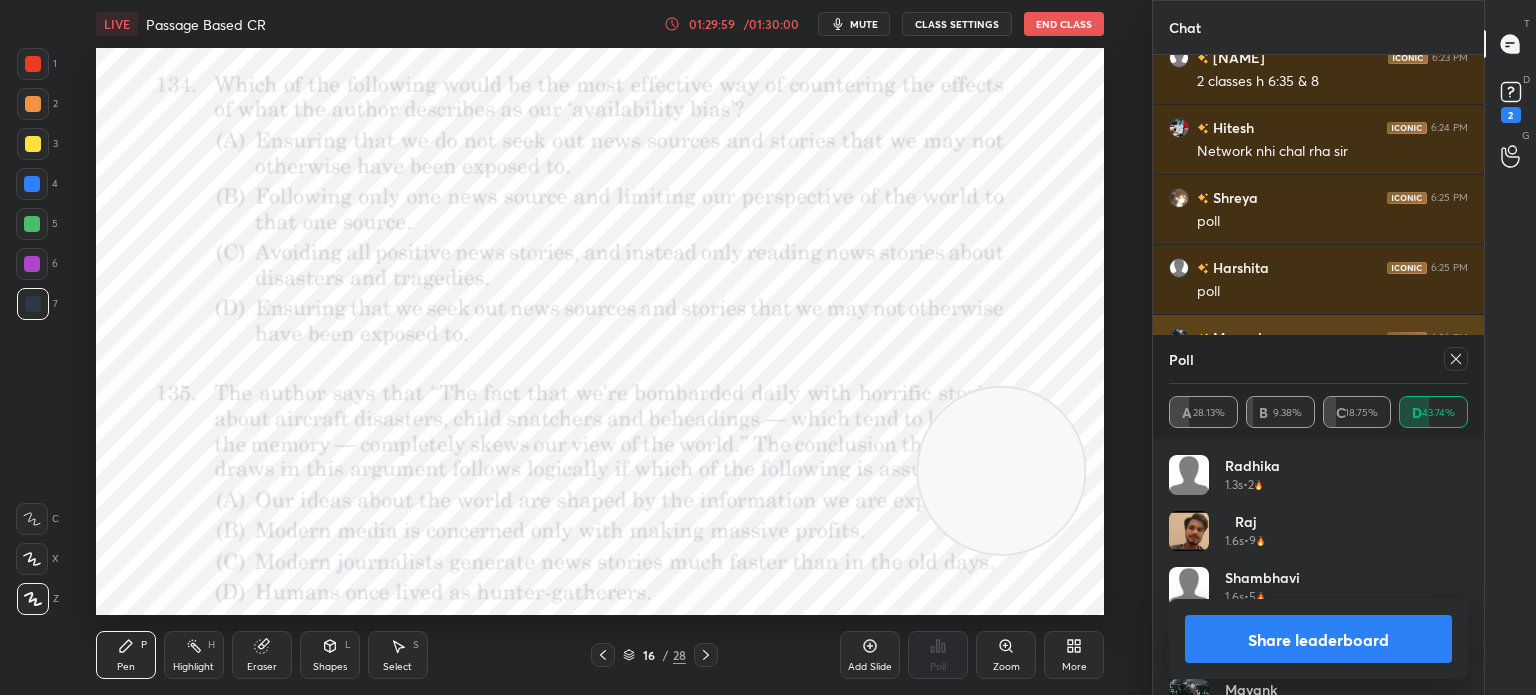 click 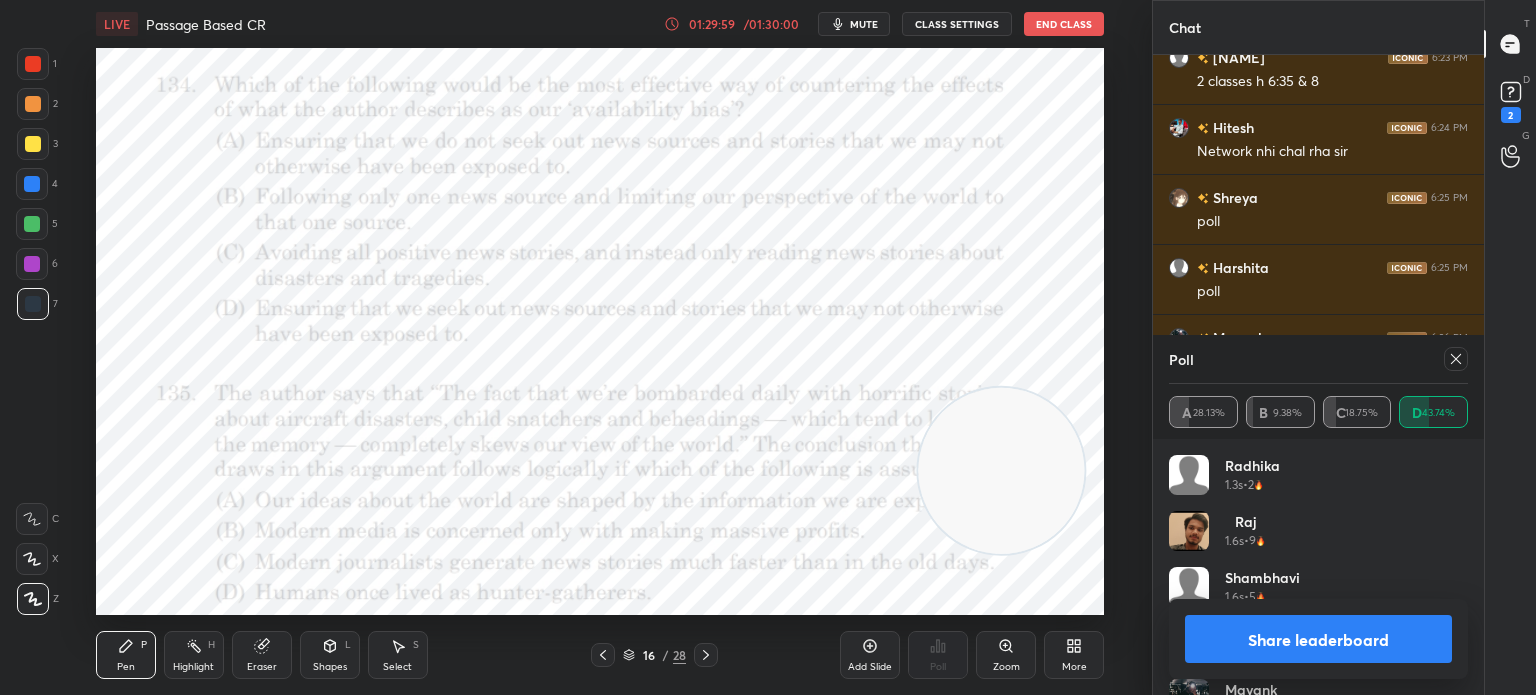 scroll, scrollTop: 136, scrollLeft: 293, axis: both 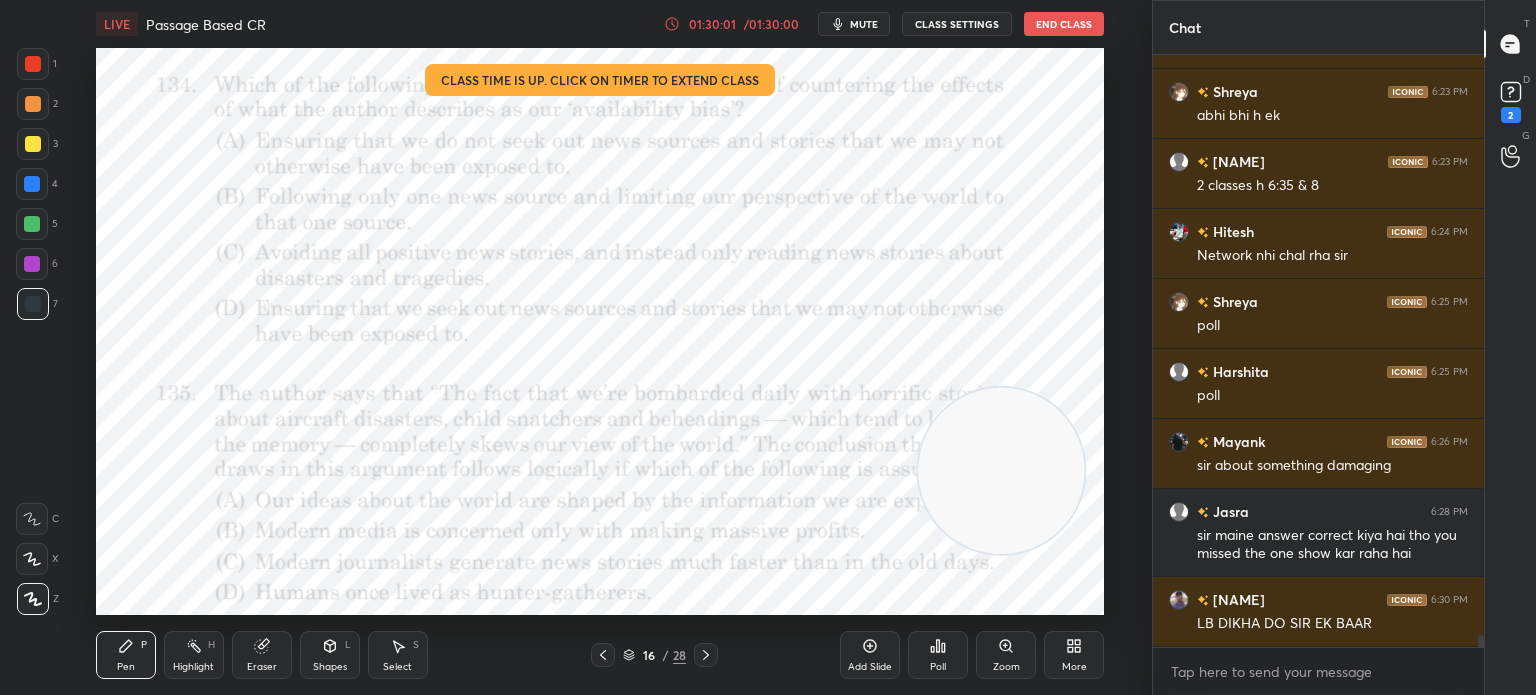 click on "Poll" at bounding box center [938, 667] 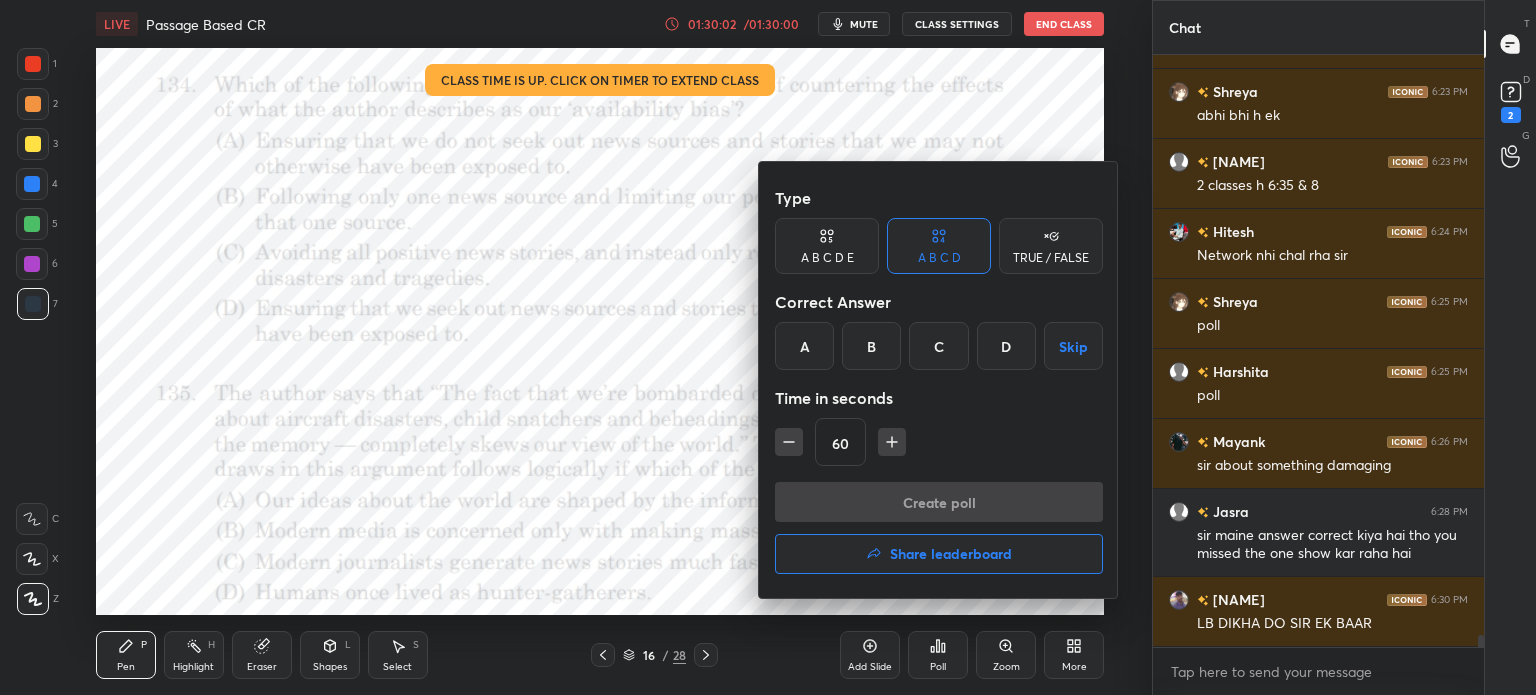 click on "A" at bounding box center [804, 346] 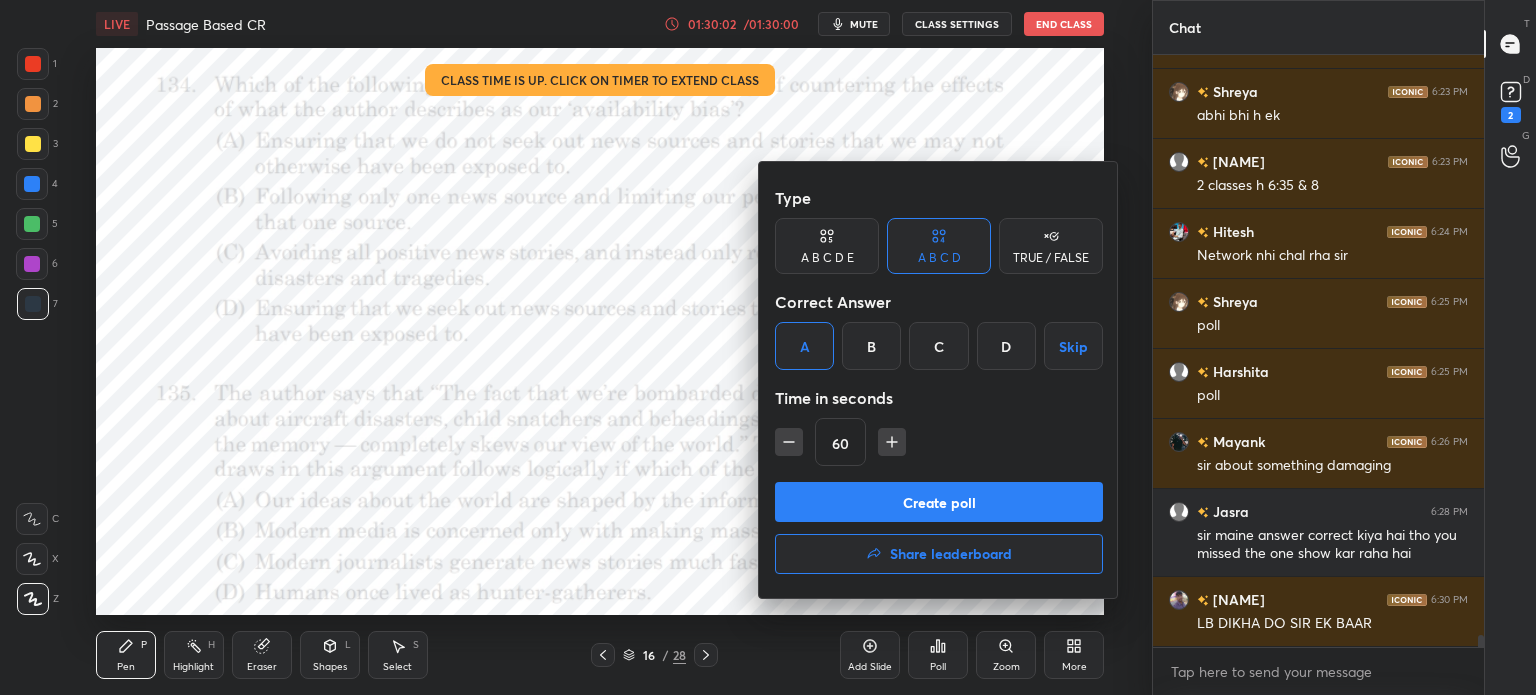 click on "Create poll" at bounding box center (939, 502) 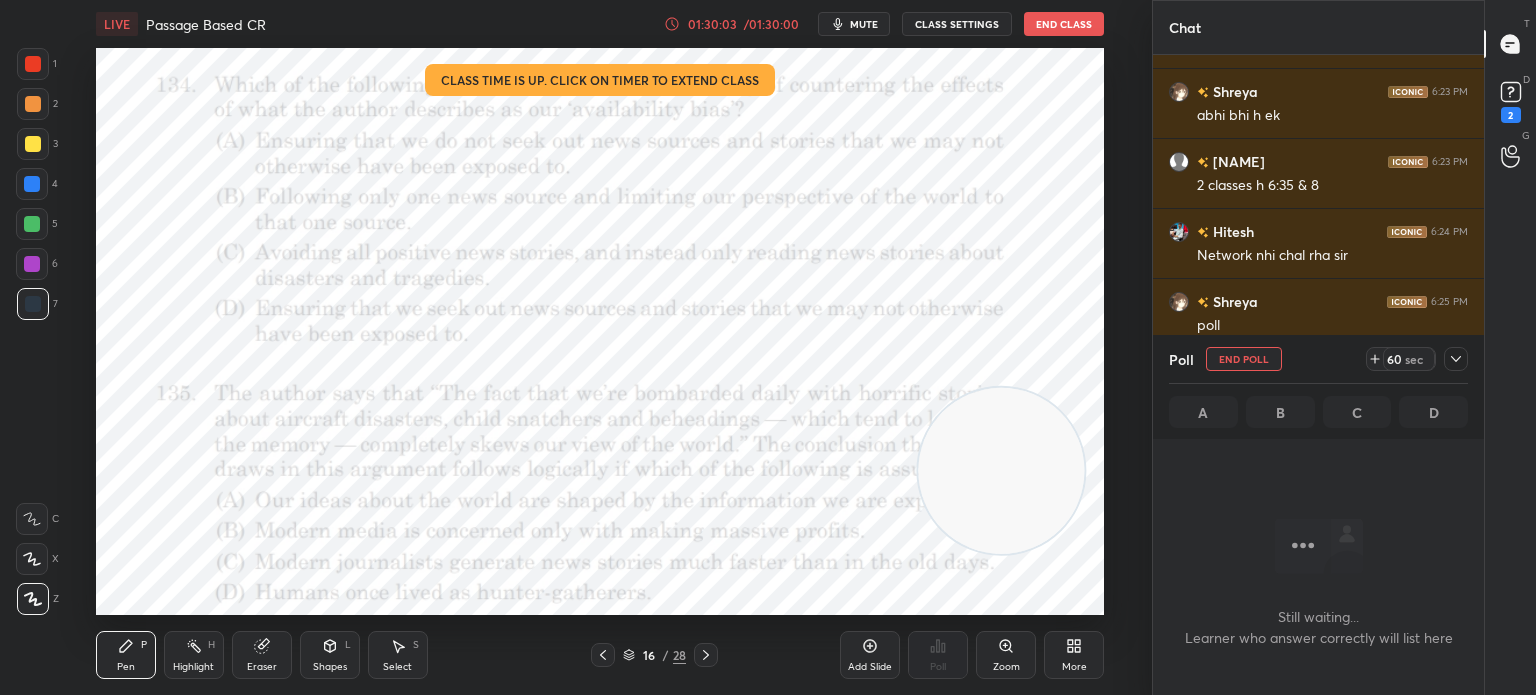 scroll, scrollTop: 6, scrollLeft: 6, axis: both 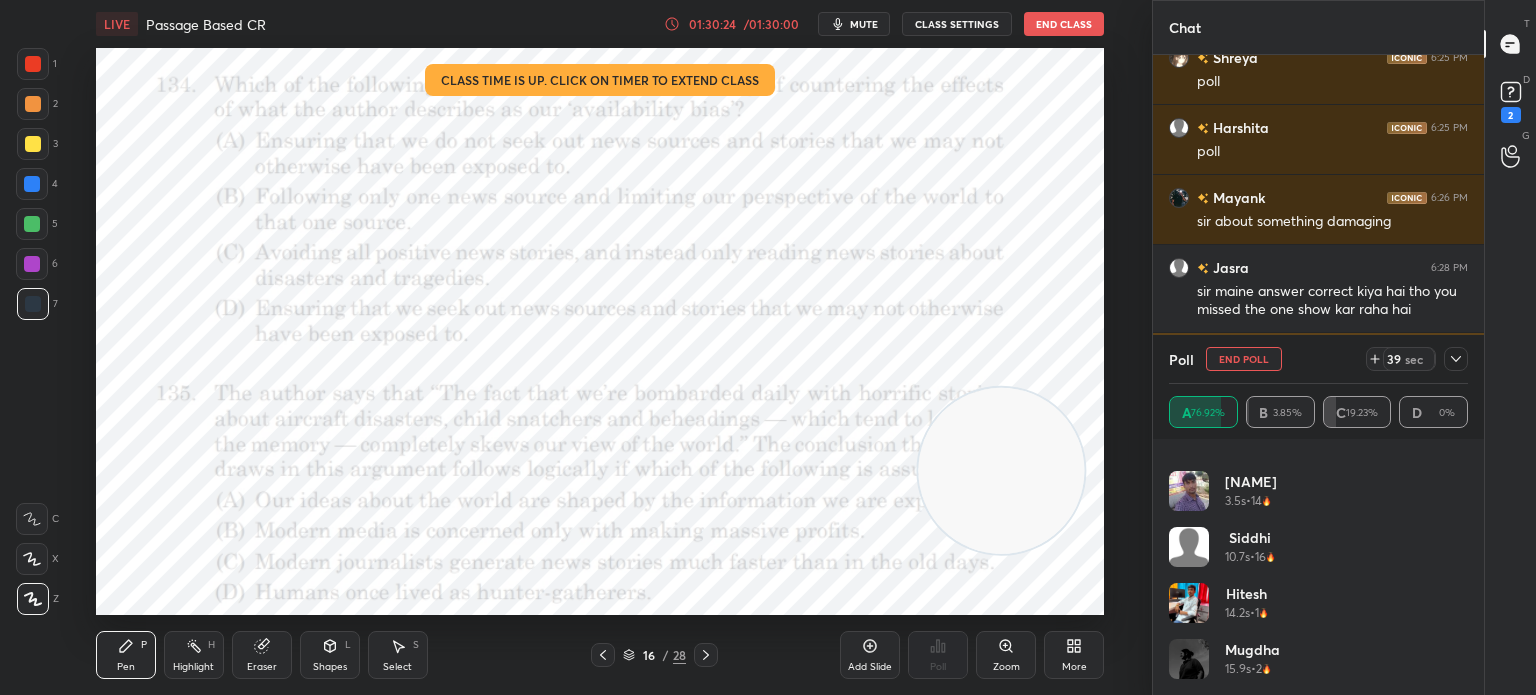 click 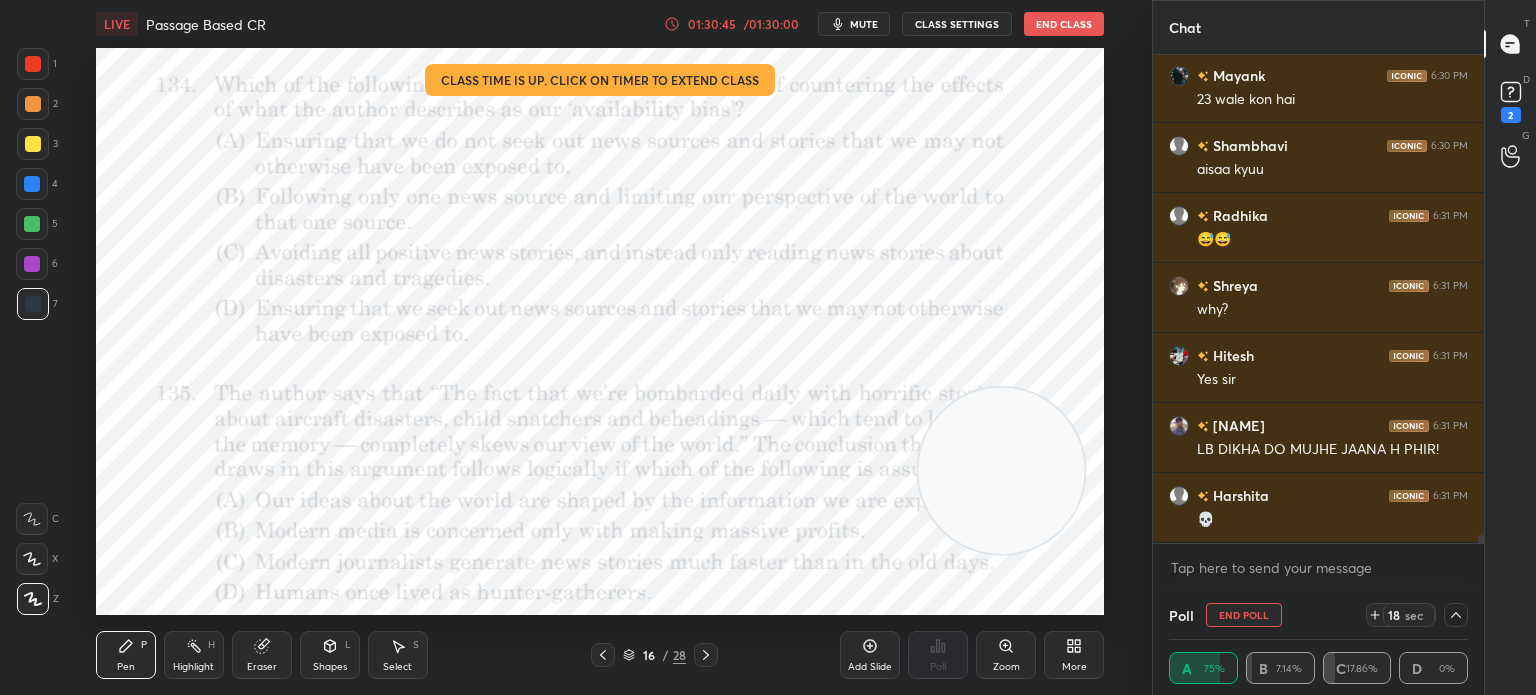 click 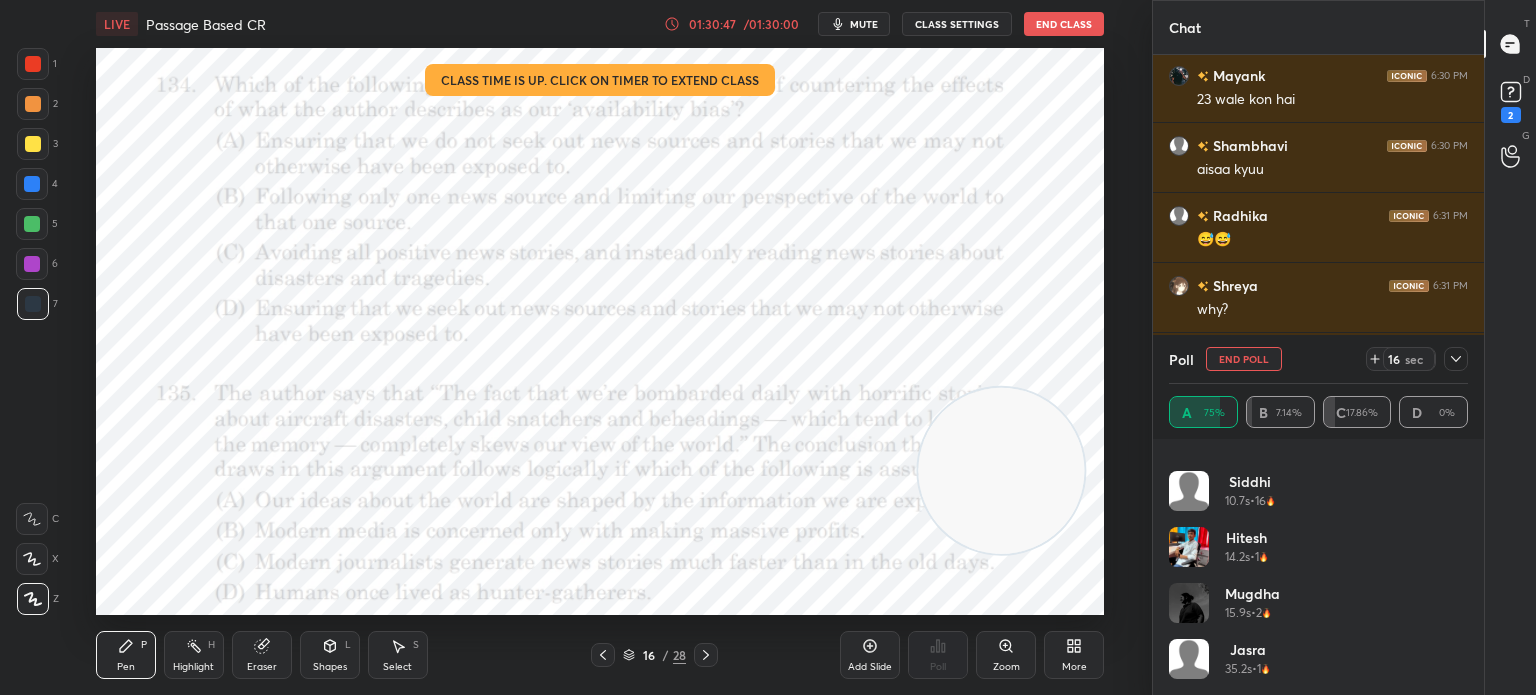 click 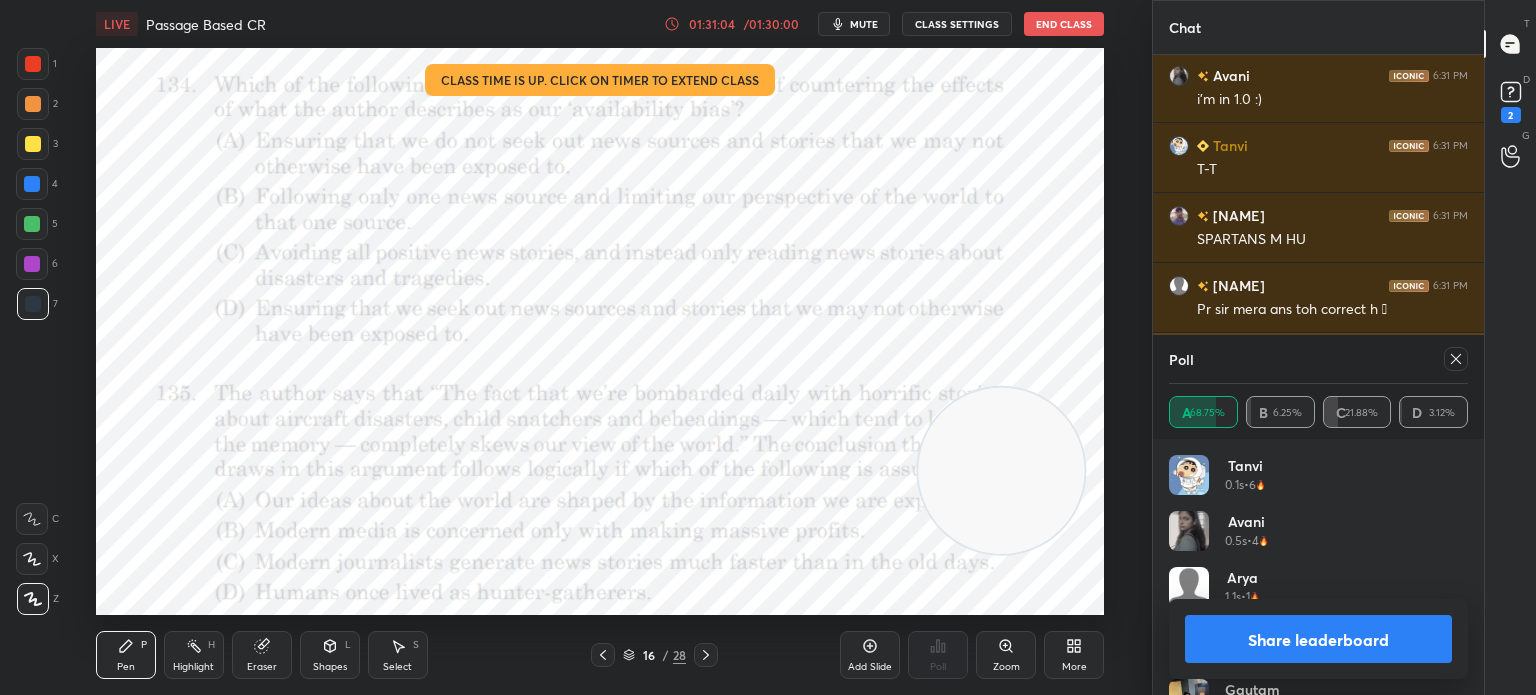 click 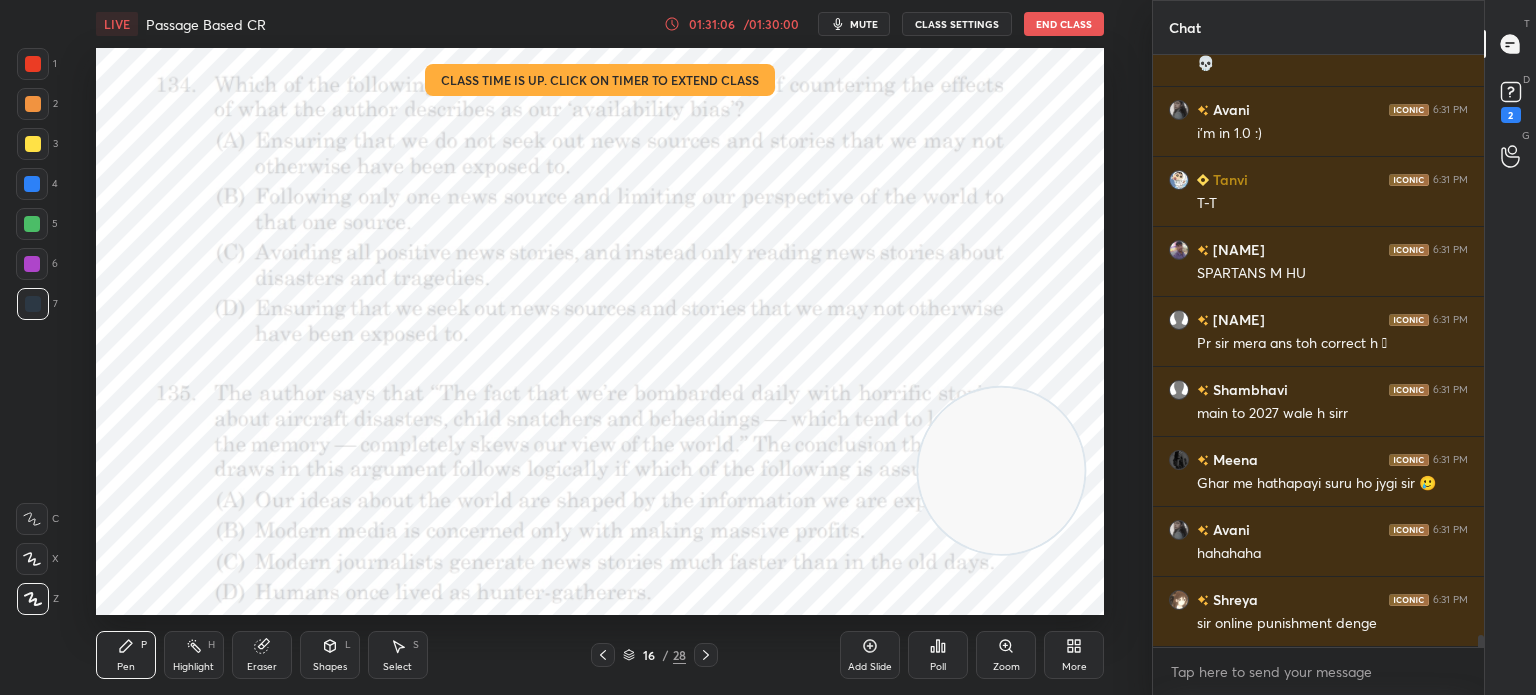 click on "Poll" at bounding box center [938, 655] 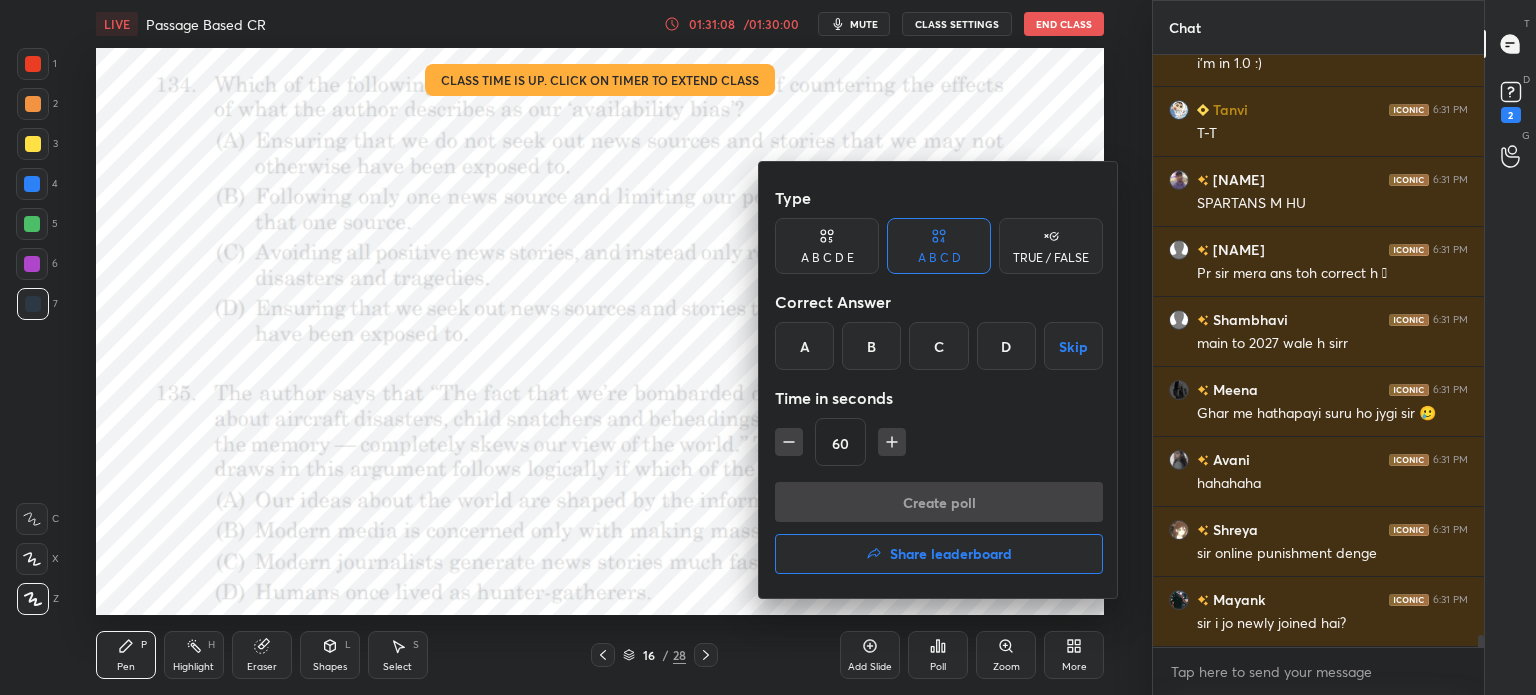 click on "Share leaderboard" at bounding box center [939, 554] 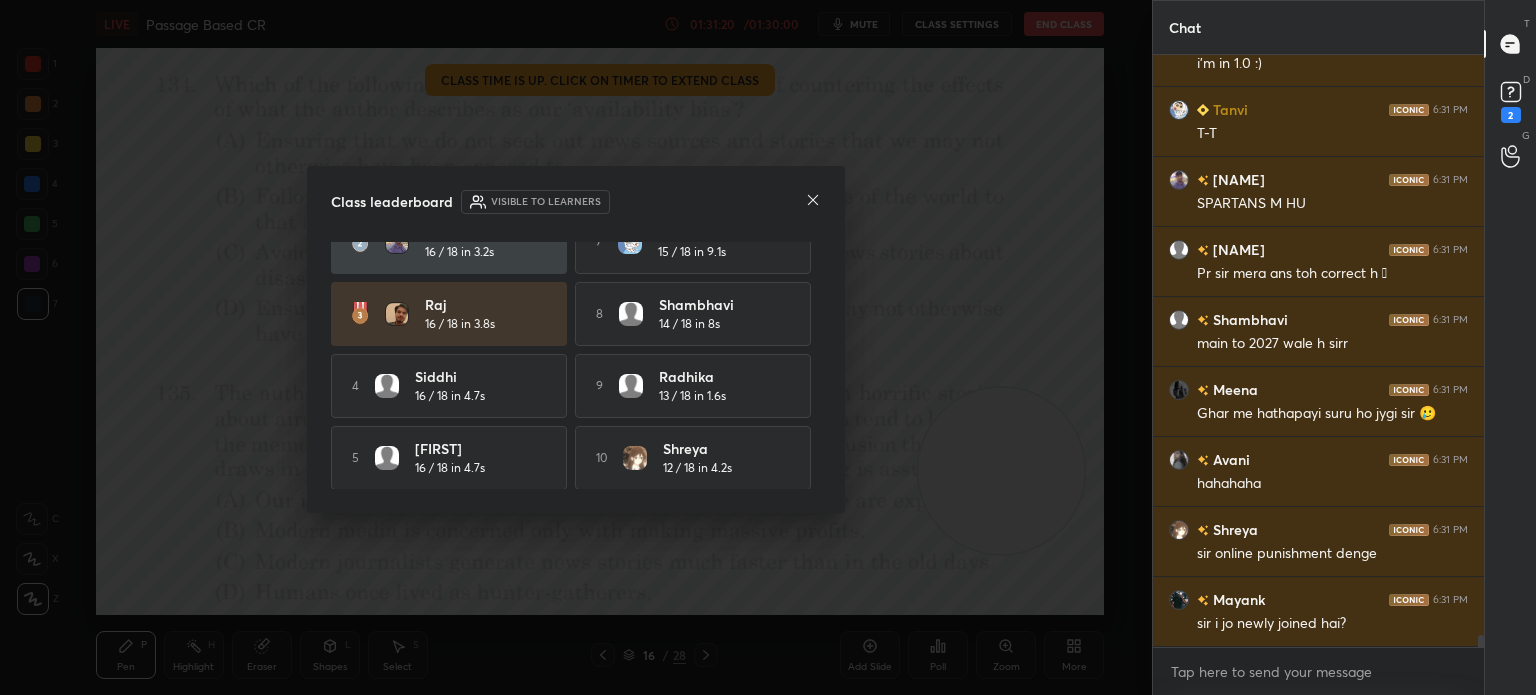 click 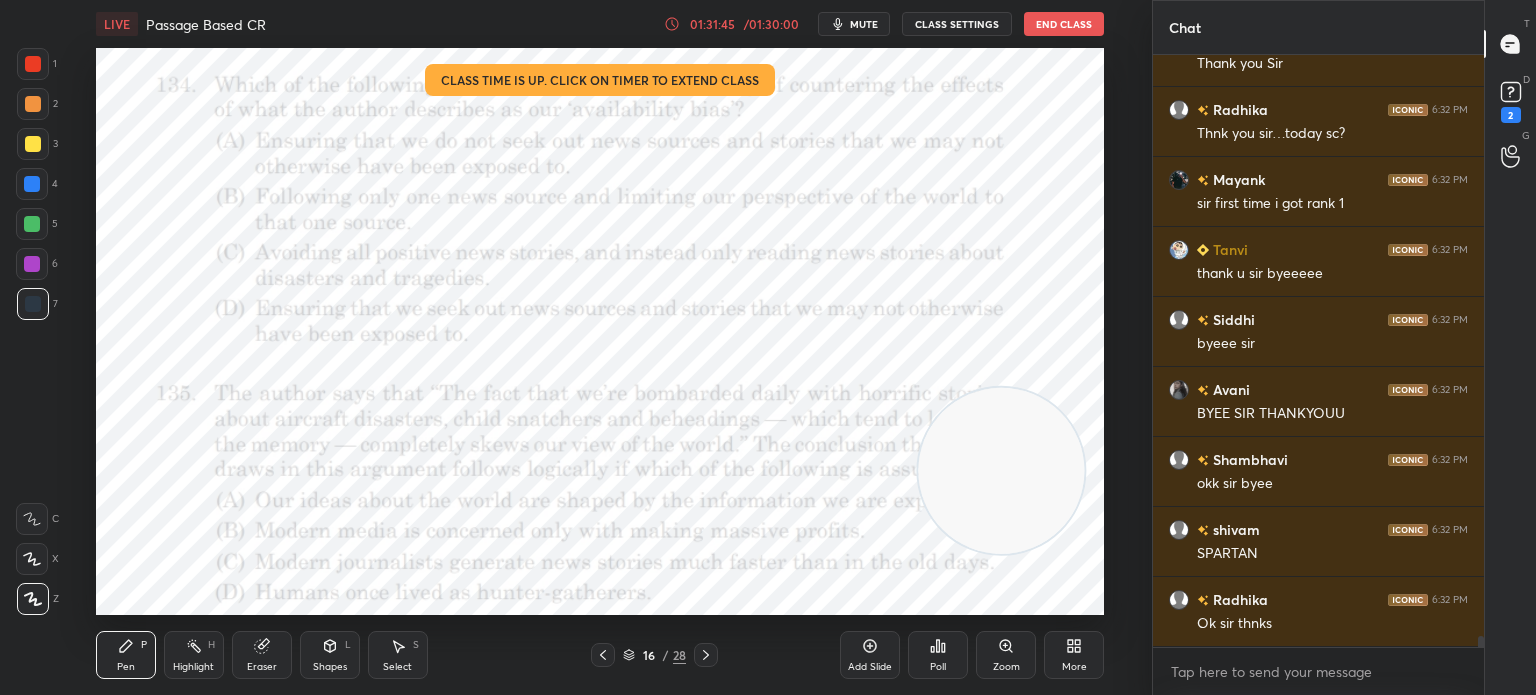 click on "End Class" at bounding box center (1064, 24) 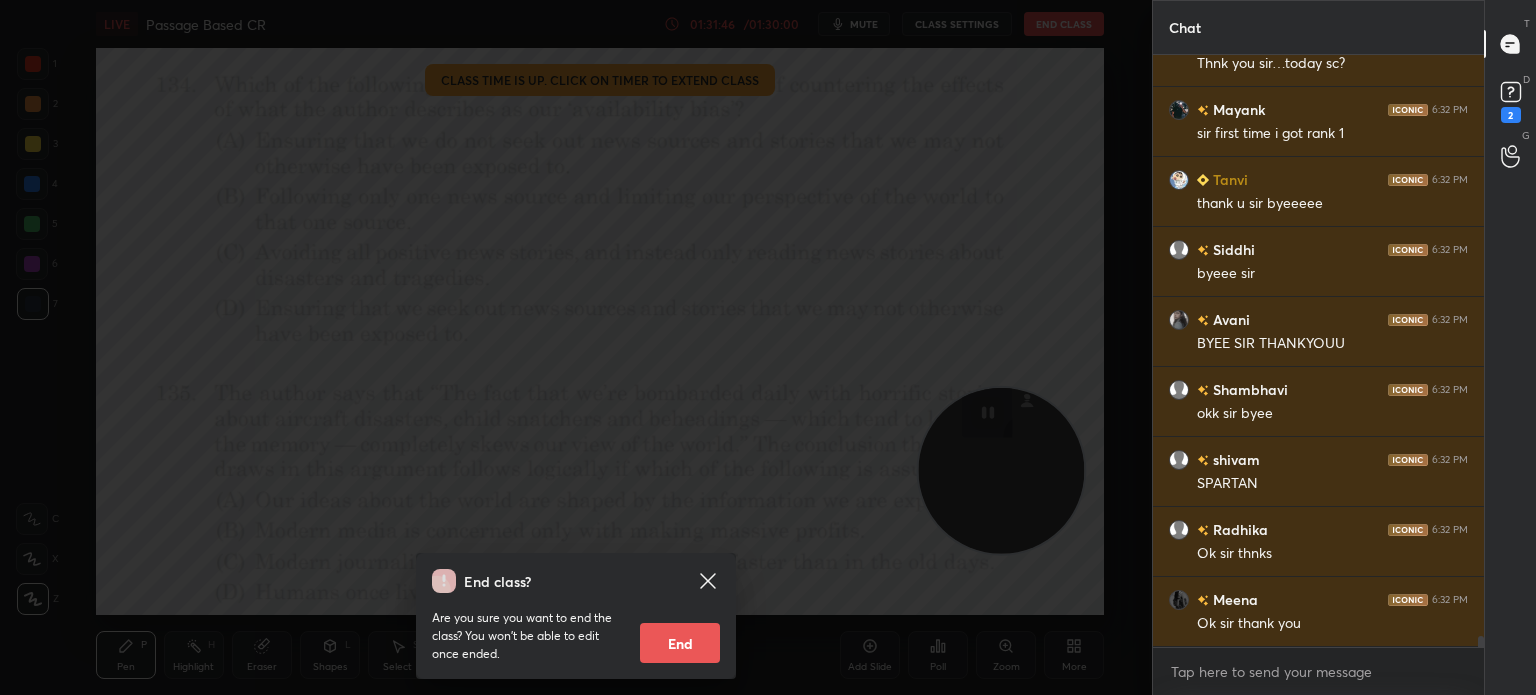 click on "End" at bounding box center [680, 643] 